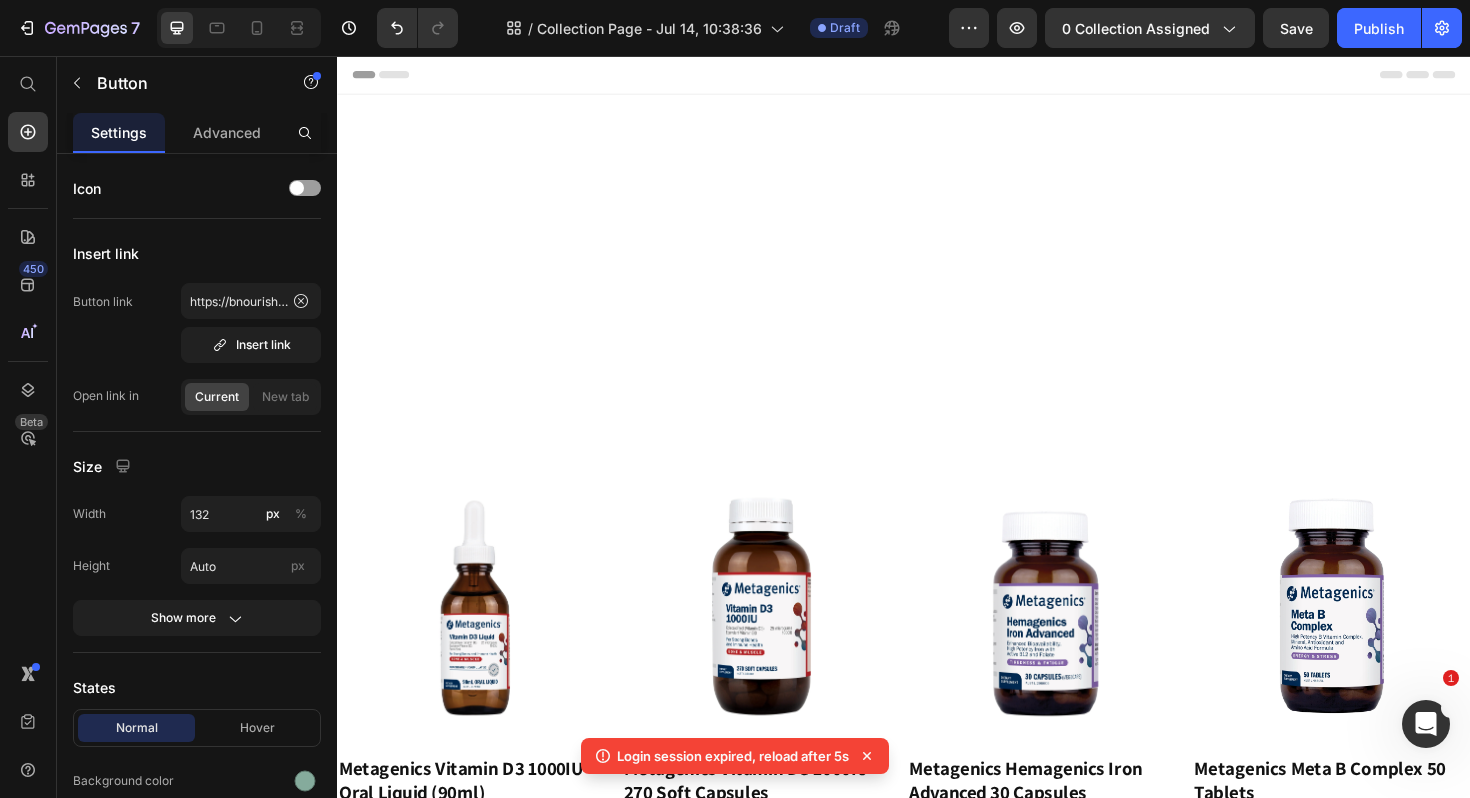 scroll, scrollTop: 1598, scrollLeft: 0, axis: vertical 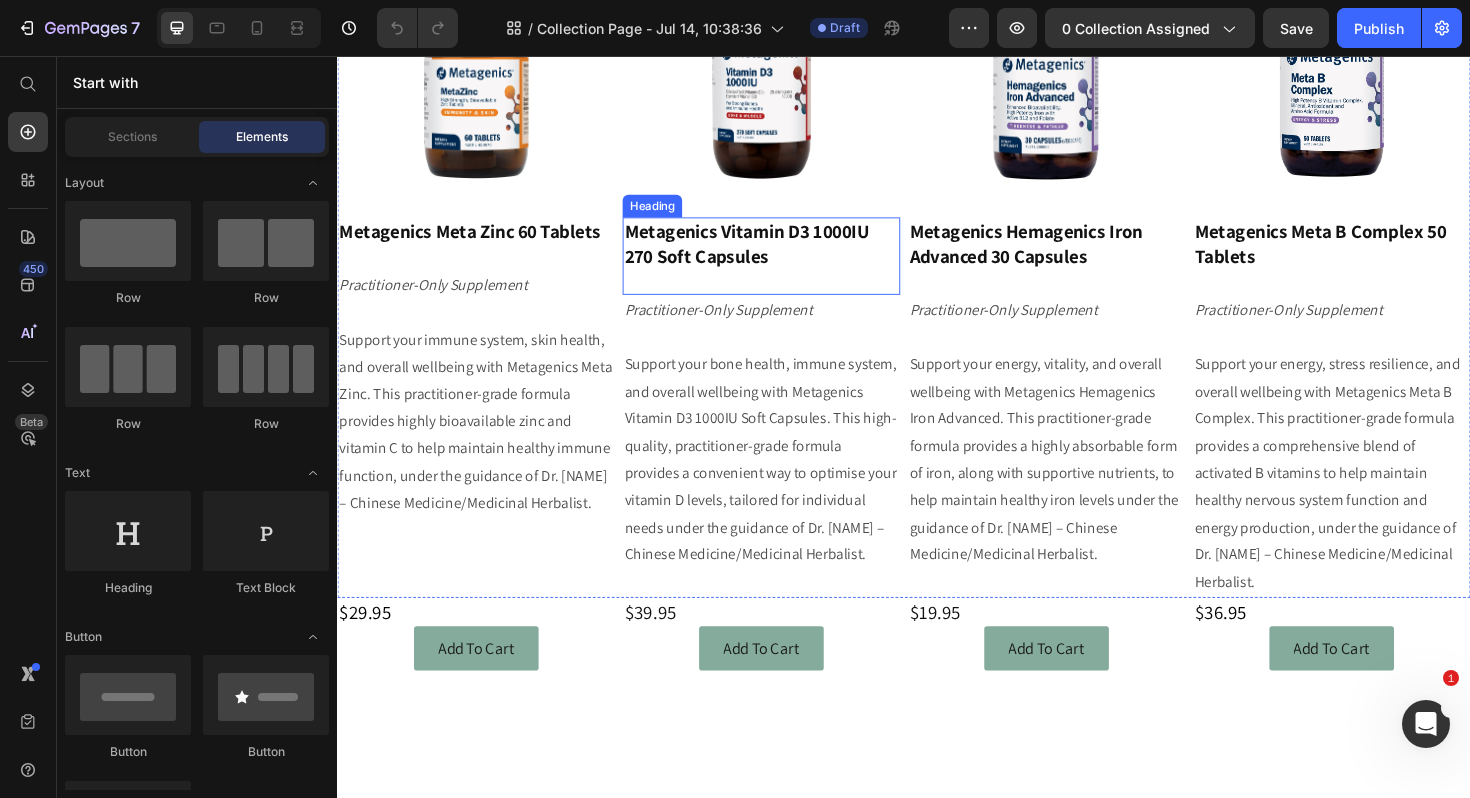 click on "Metagenics Vitamin D3 1000IU 270 Soft Capsules" at bounding box center (770, 255) 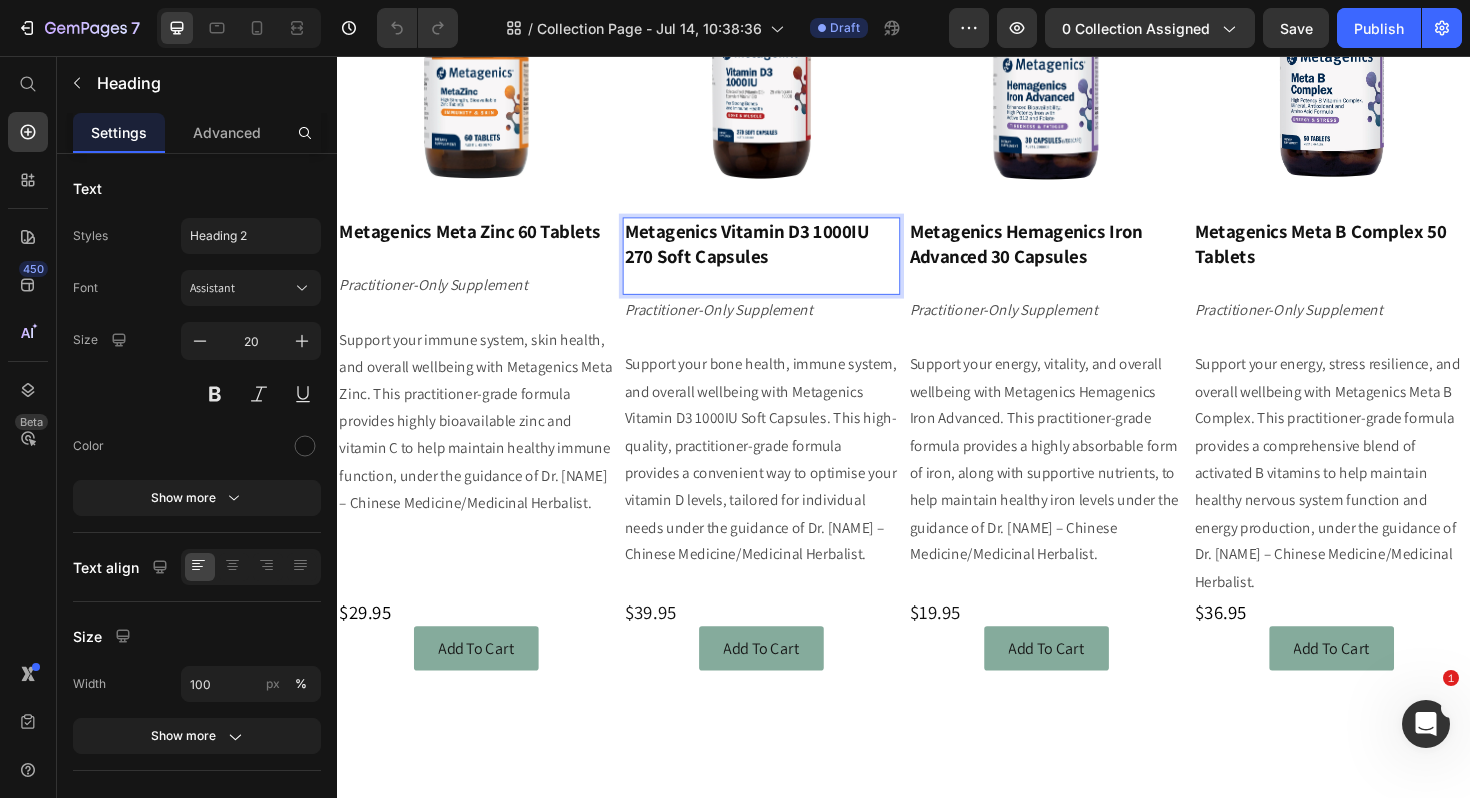 click on "Metagenics Vitamin D3 1000IU 270 Soft Capsules" at bounding box center [786, 268] 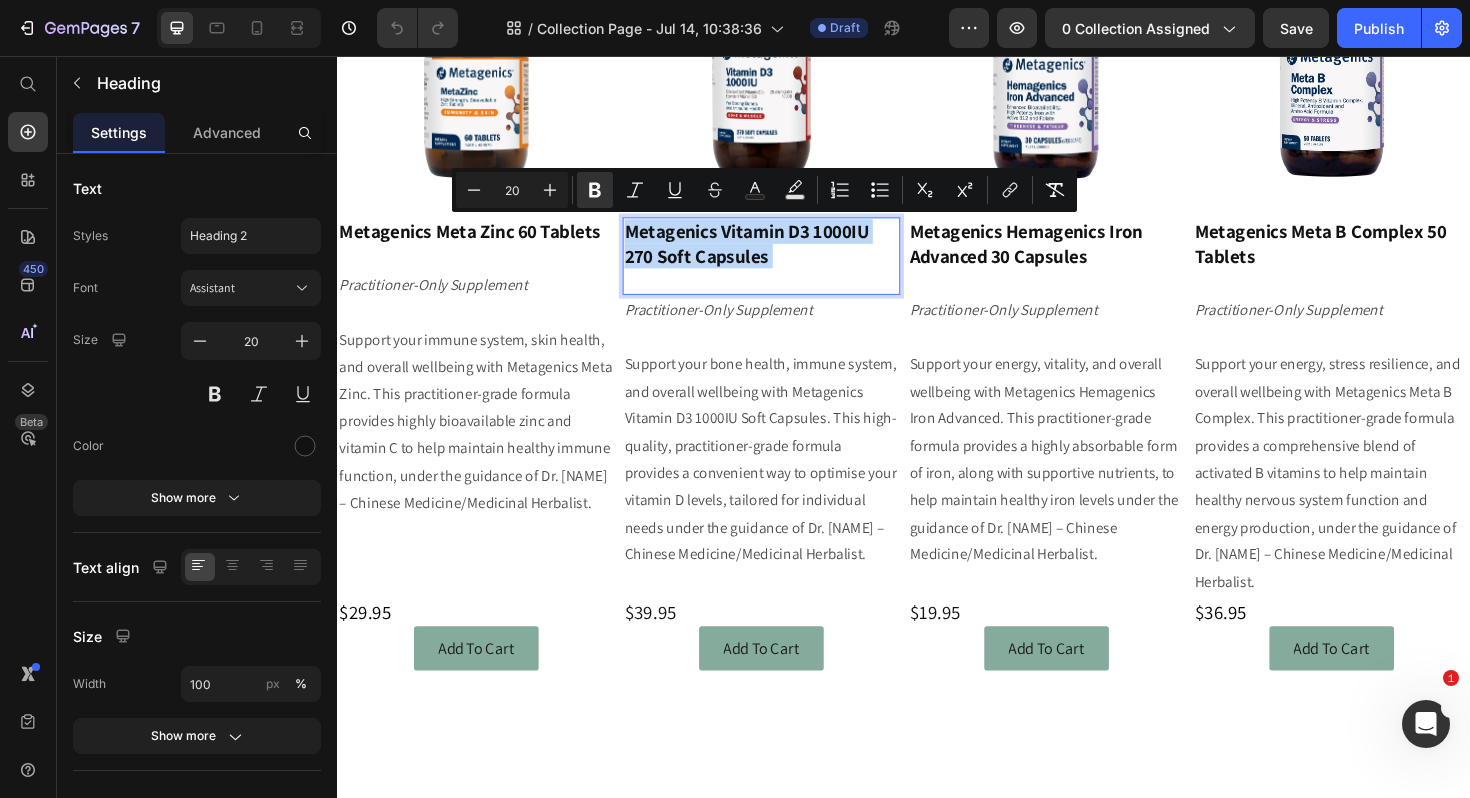 drag, startPoint x: 809, startPoint y: 266, endPoint x: 649, endPoint y: 247, distance: 161.12418 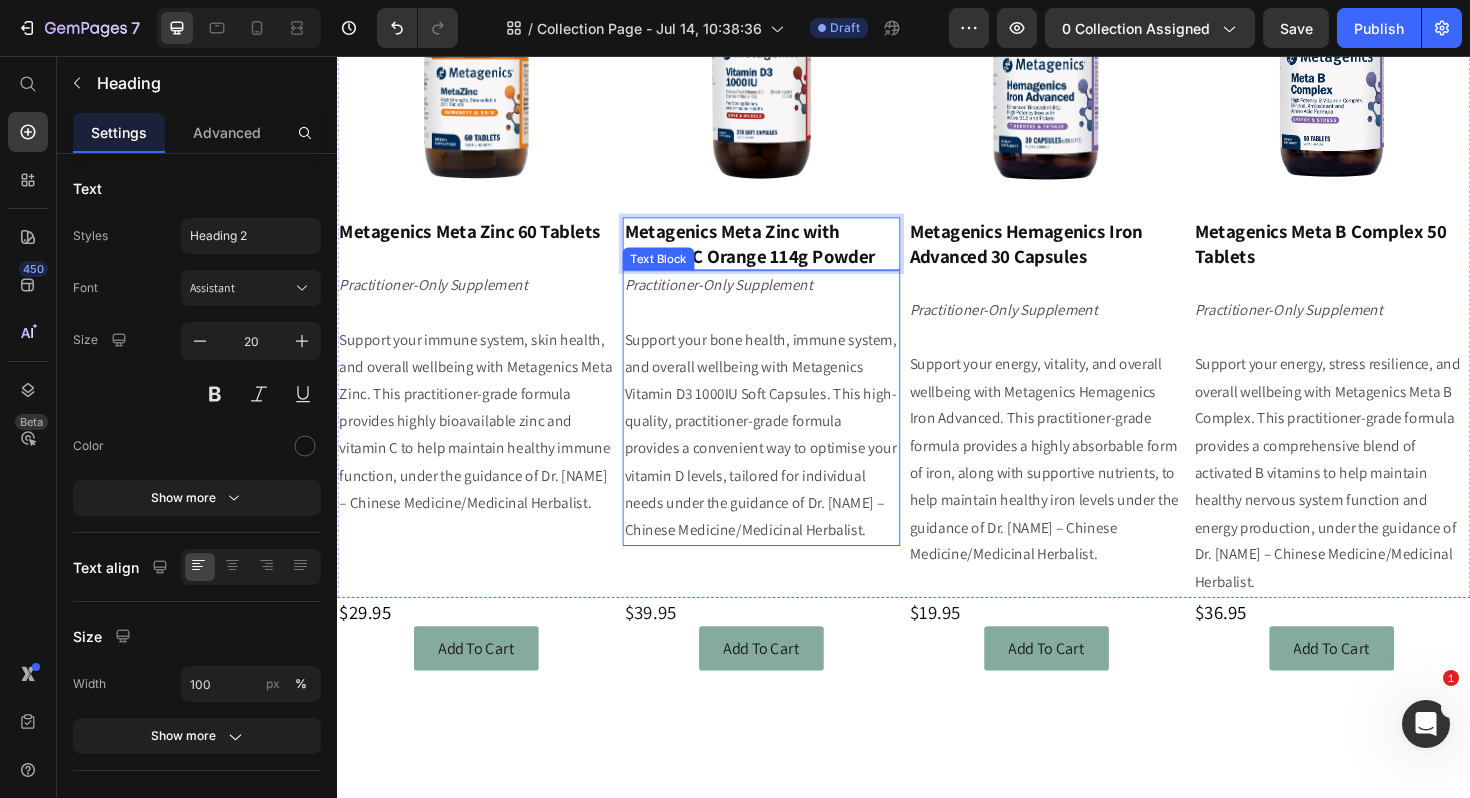 click on "Support your bone health, immune system, and overall wellbeing with Metagenics Vitamin D3 1000IU Soft Capsules. This high-quality, practitioner-grade formula provides a convenient way to optimise your vitamin D levels, tailored for individual needs under the guidance of Dr. [NAME] – Chinese Medicine/Medicinal Herbalist." at bounding box center (786, 458) 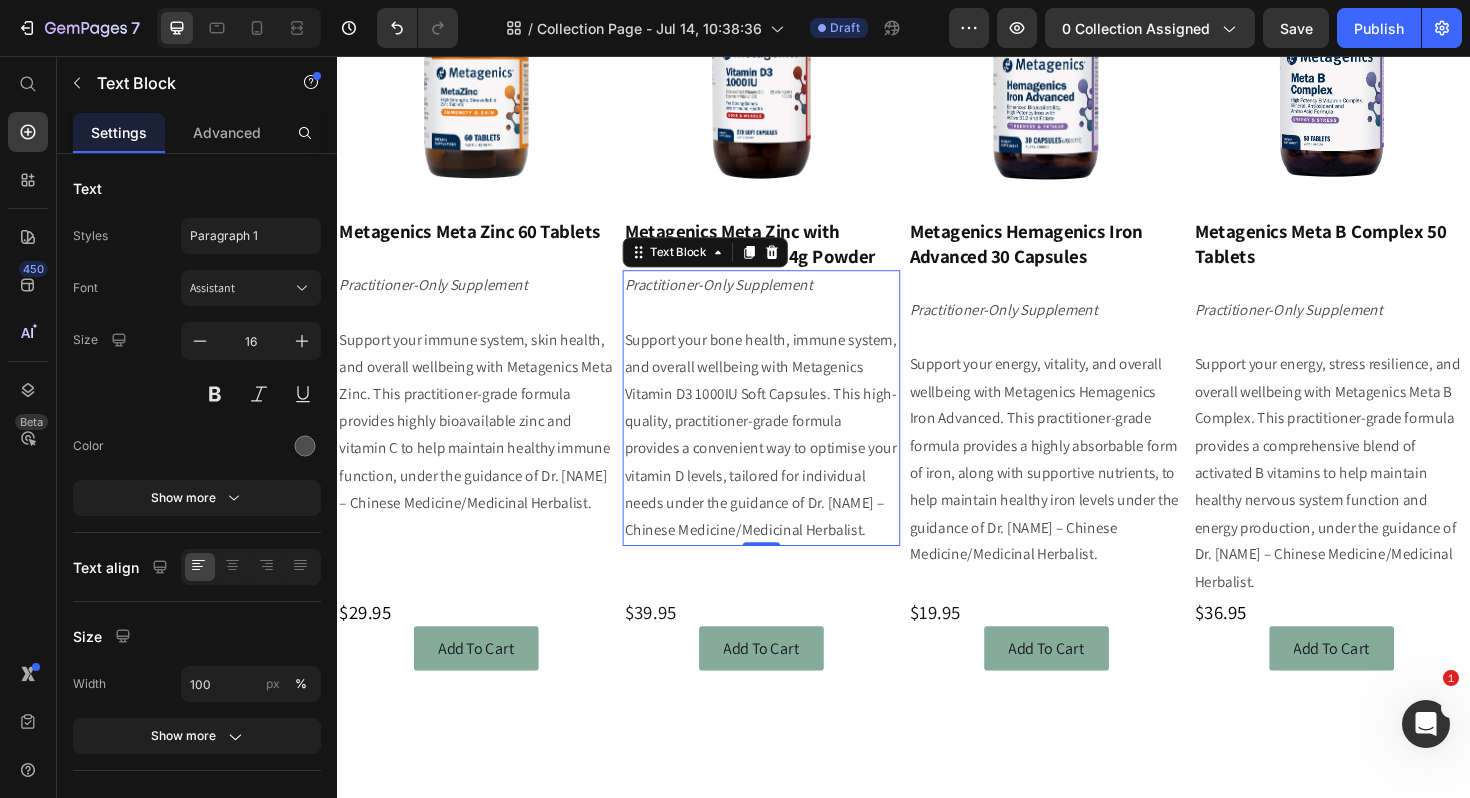 click on "Support your bone health, immune system, and overall wellbeing with Metagenics Vitamin D3 1000IU Soft Capsules. This high-quality, practitioner-grade formula provides a convenient way to optimise your vitamin D levels, tailored for individual needs under the guidance of Dr. [NAME] – Chinese Medicine/Medicinal Herbalist." at bounding box center [786, 458] 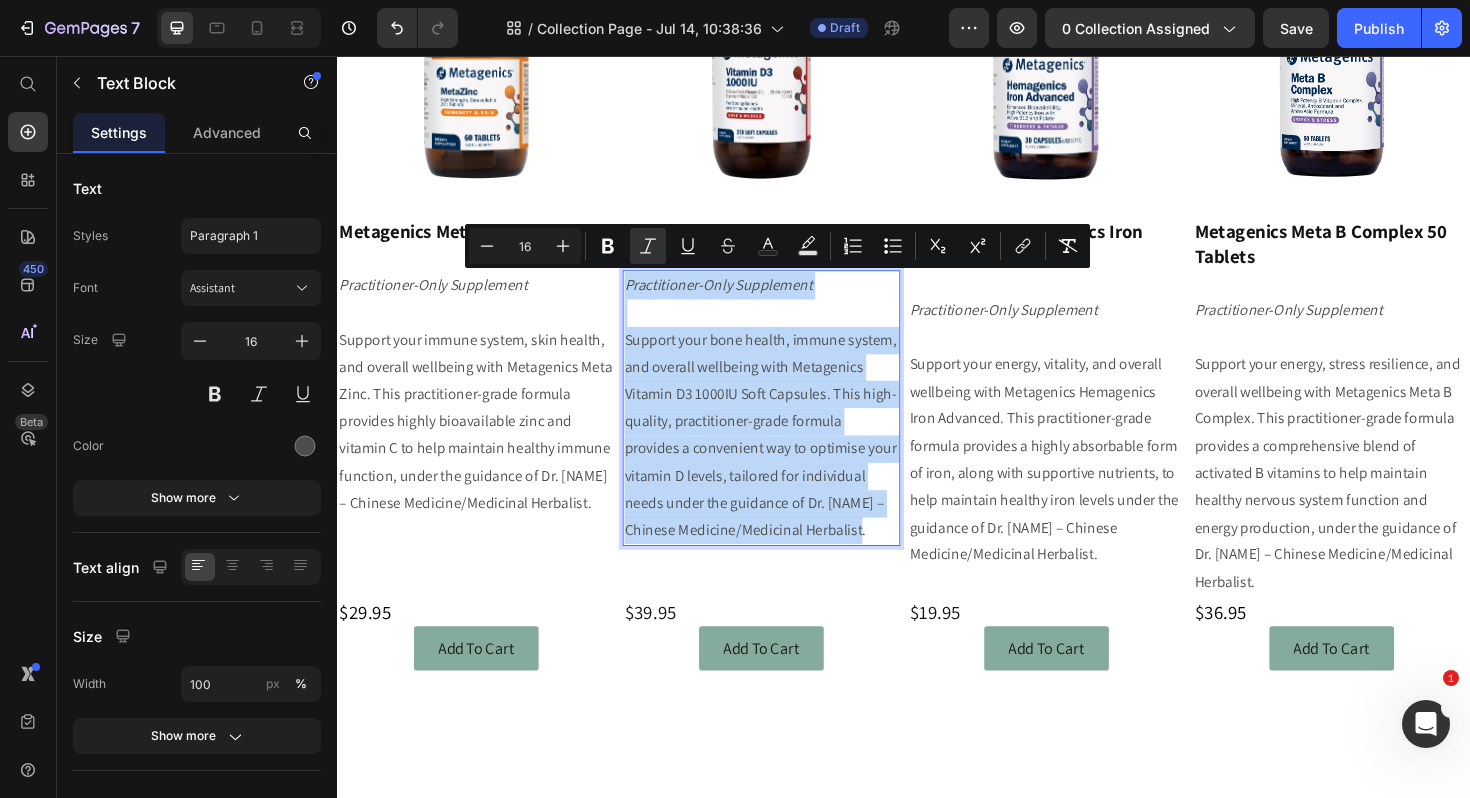 drag, startPoint x: 857, startPoint y: 559, endPoint x: 643, endPoint y: 304, distance: 332.8979 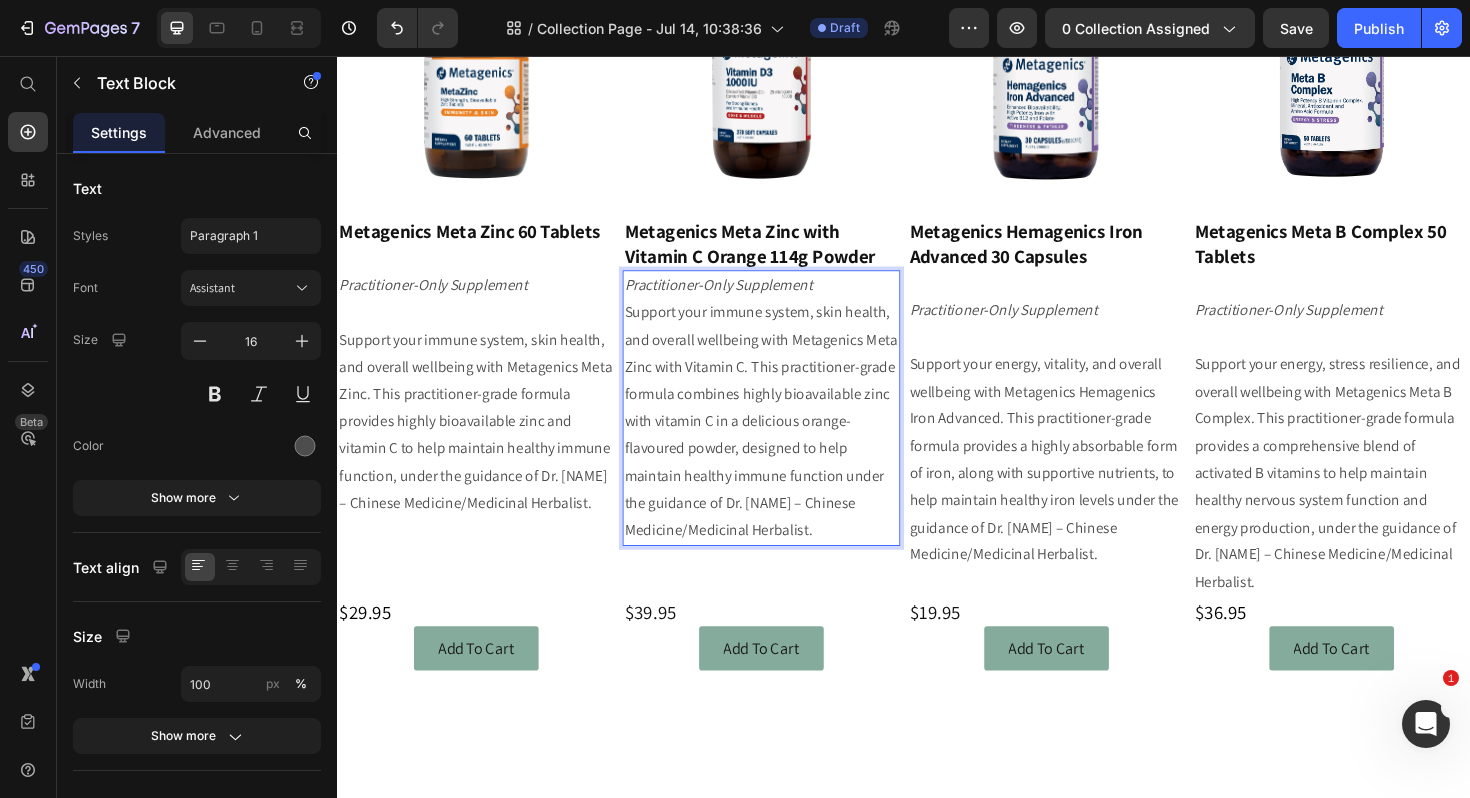 click on "Practitioner-Only Supplement" at bounding box center [786, 299] 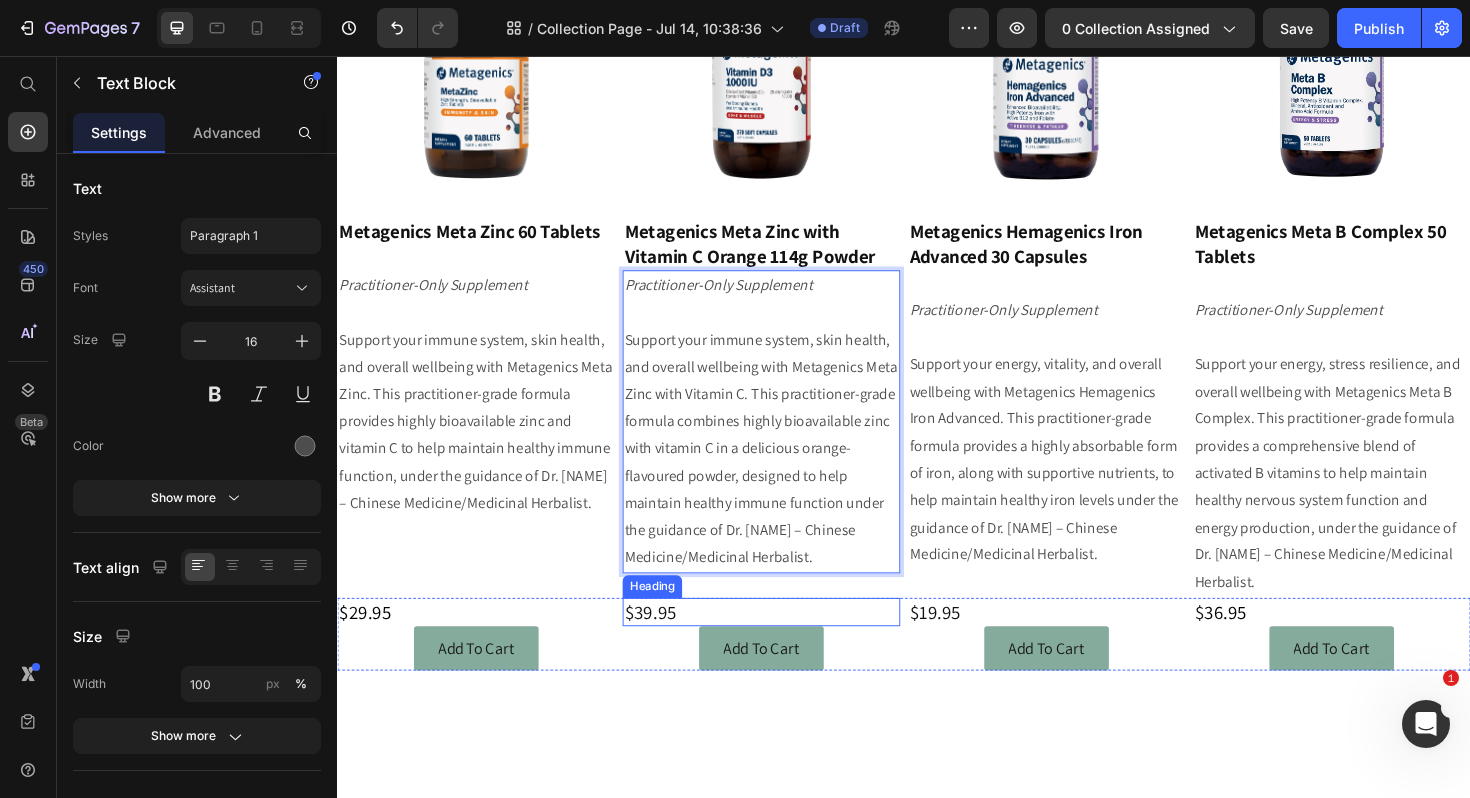 click on "$39.95" at bounding box center (786, 645) 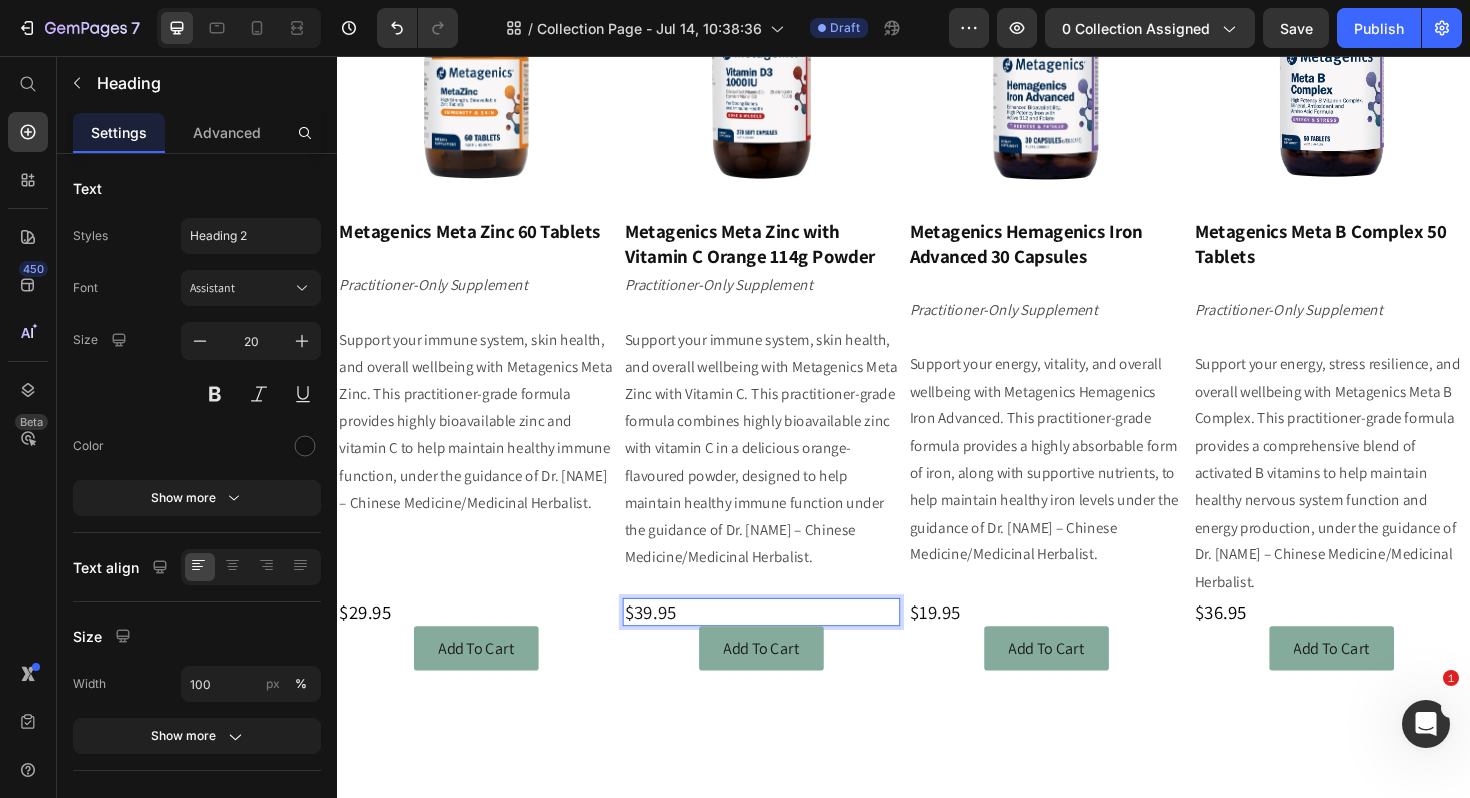 click on "$39.95" at bounding box center [786, 645] 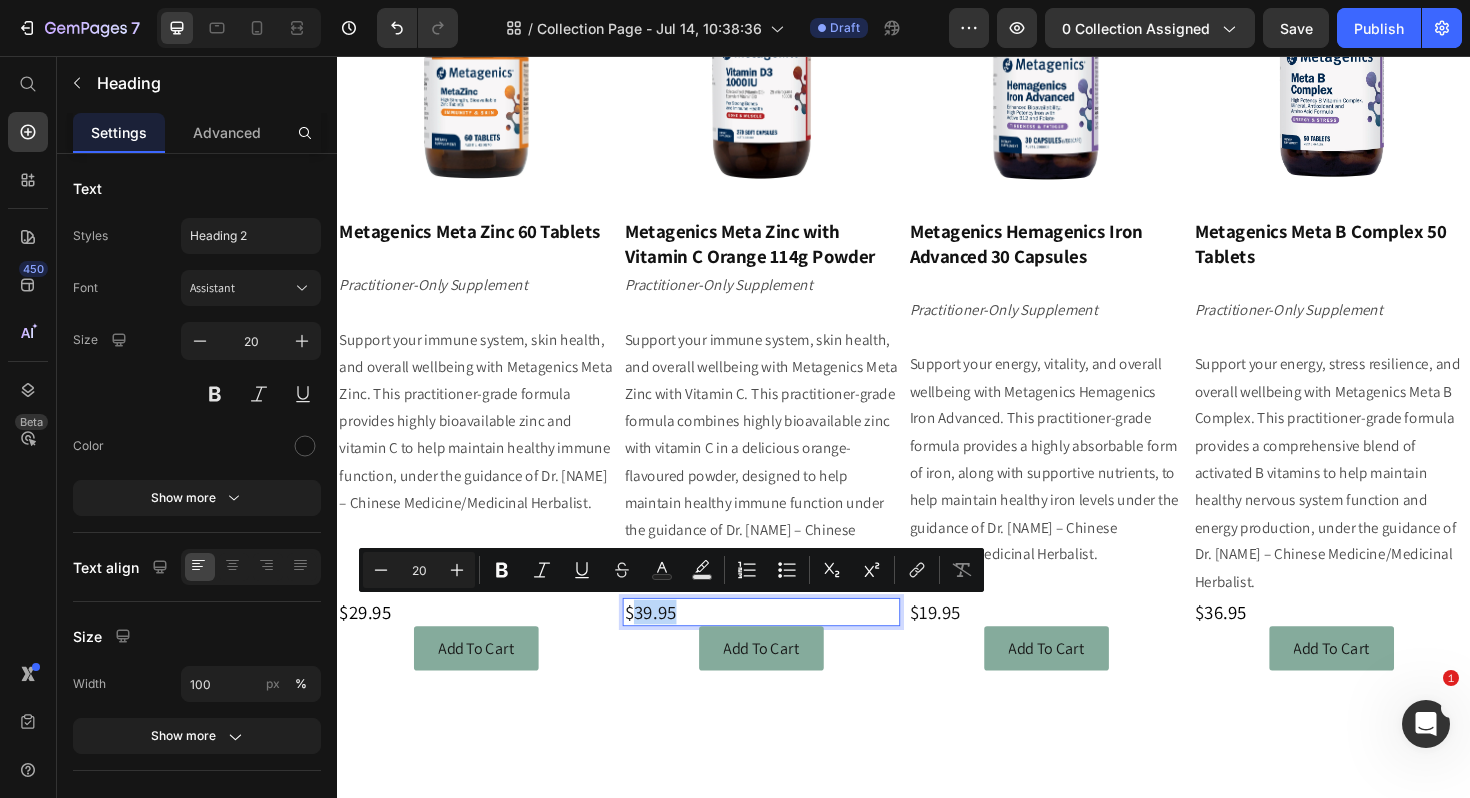 drag, startPoint x: 704, startPoint y: 647, endPoint x: 654, endPoint y: 651, distance: 50.159744 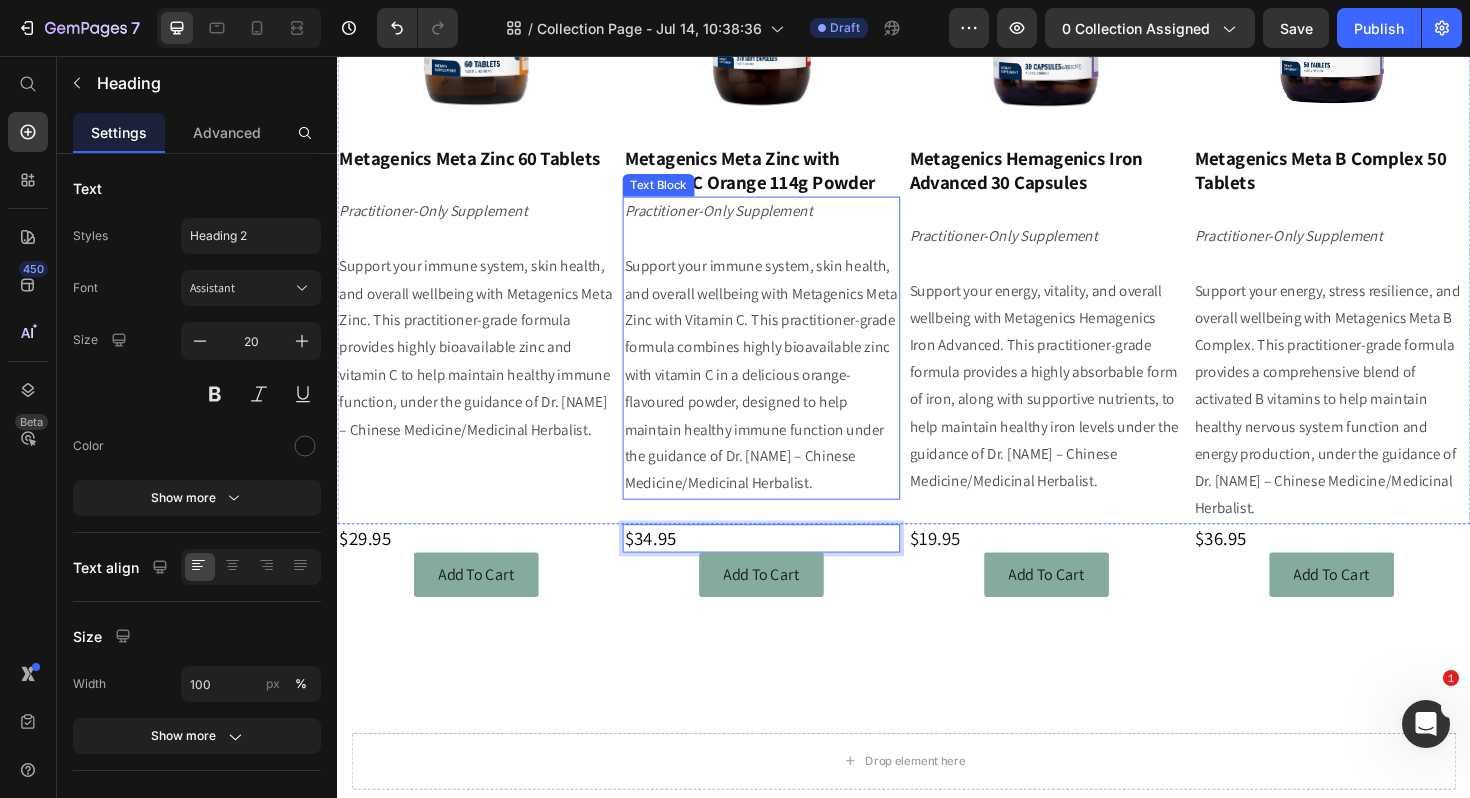 scroll, scrollTop: 1585, scrollLeft: 0, axis: vertical 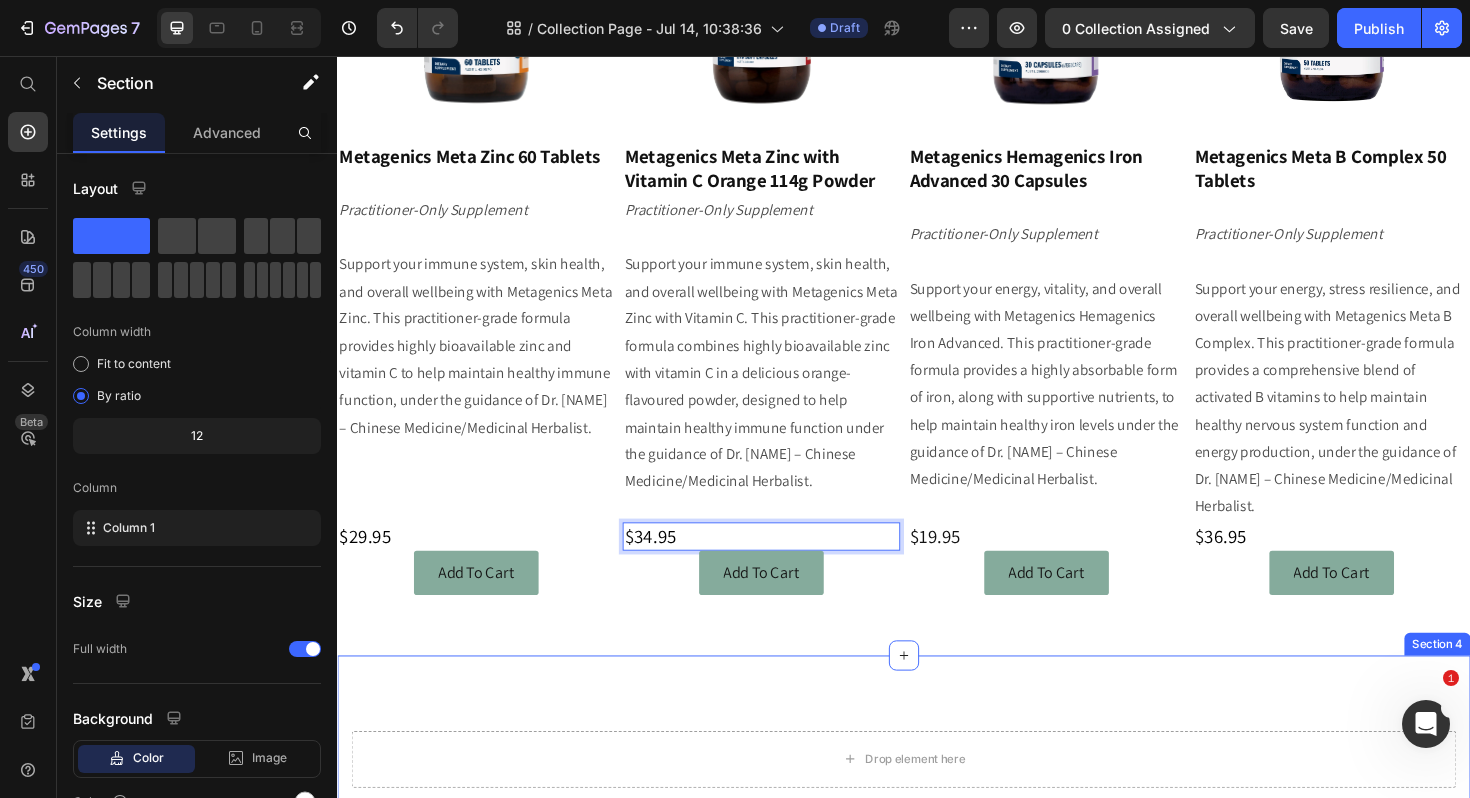 click on "Drop element here Row
Drop element here Row Section 4" at bounding box center [937, 862] 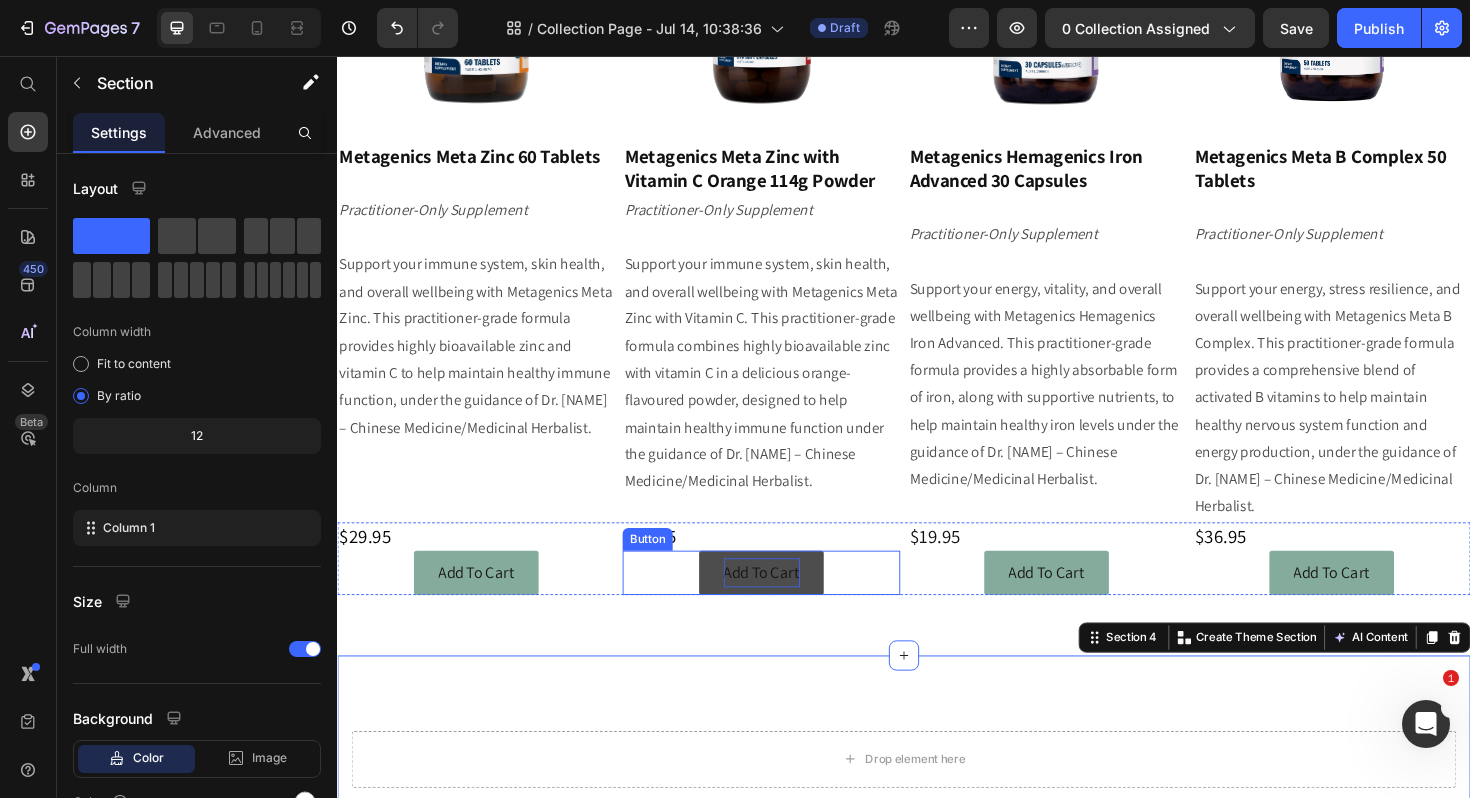 click on "Add To Cart" at bounding box center (786, 603) 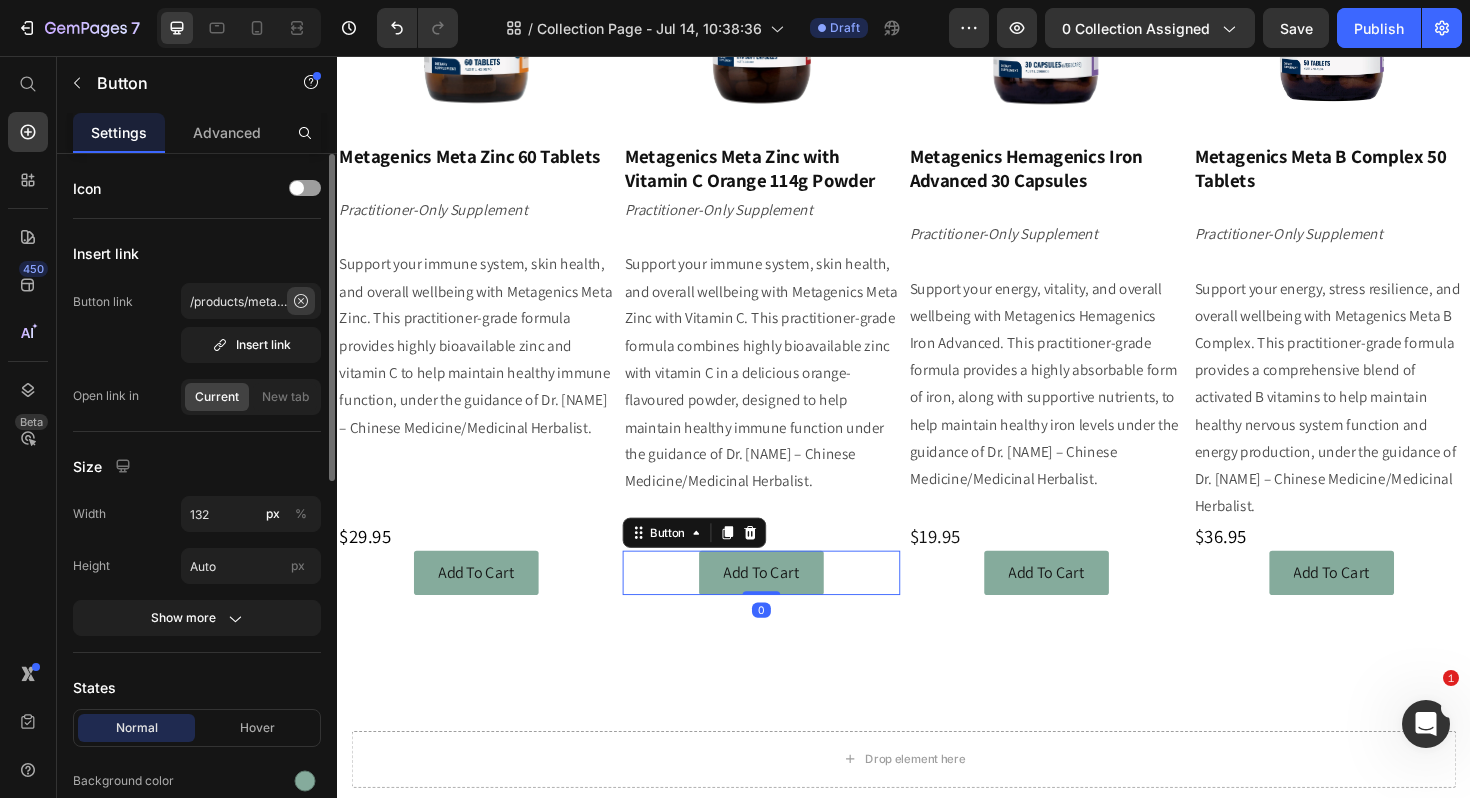 click 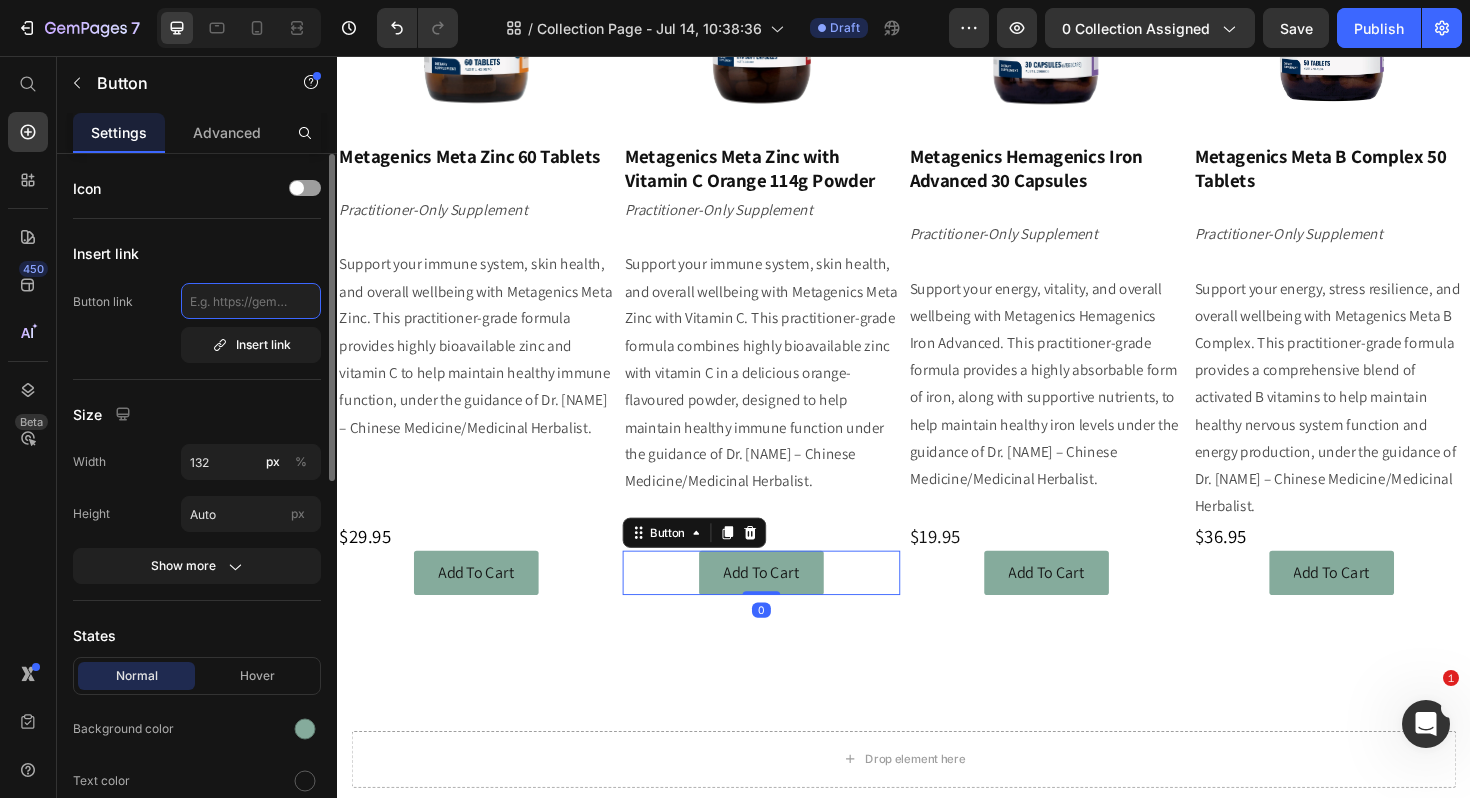 scroll, scrollTop: 0, scrollLeft: 0, axis: both 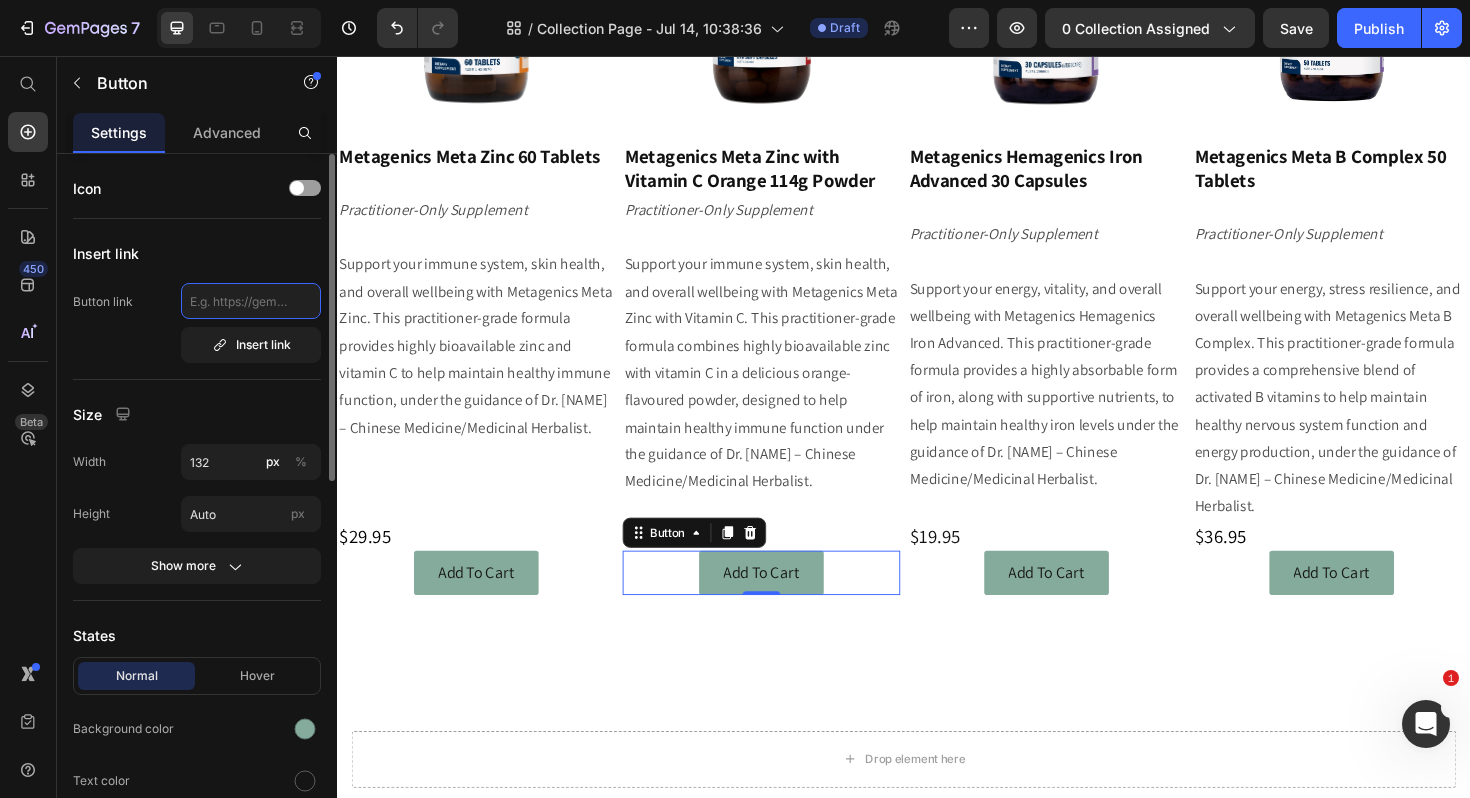 click 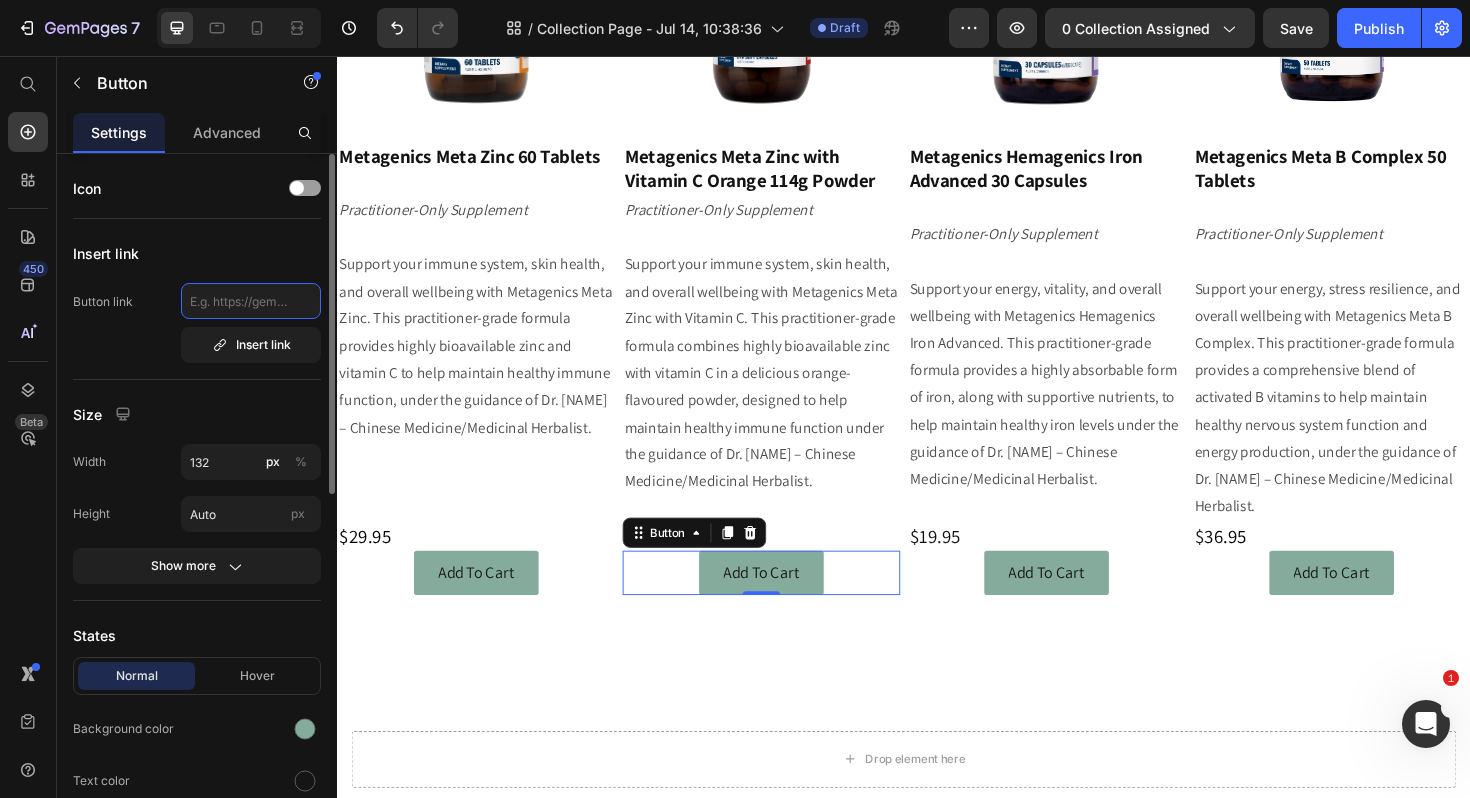 paste on "https://bnourishd.com.au/products/metagenics-meta-zinc-with-vitamin-c-orange-114g-powder" 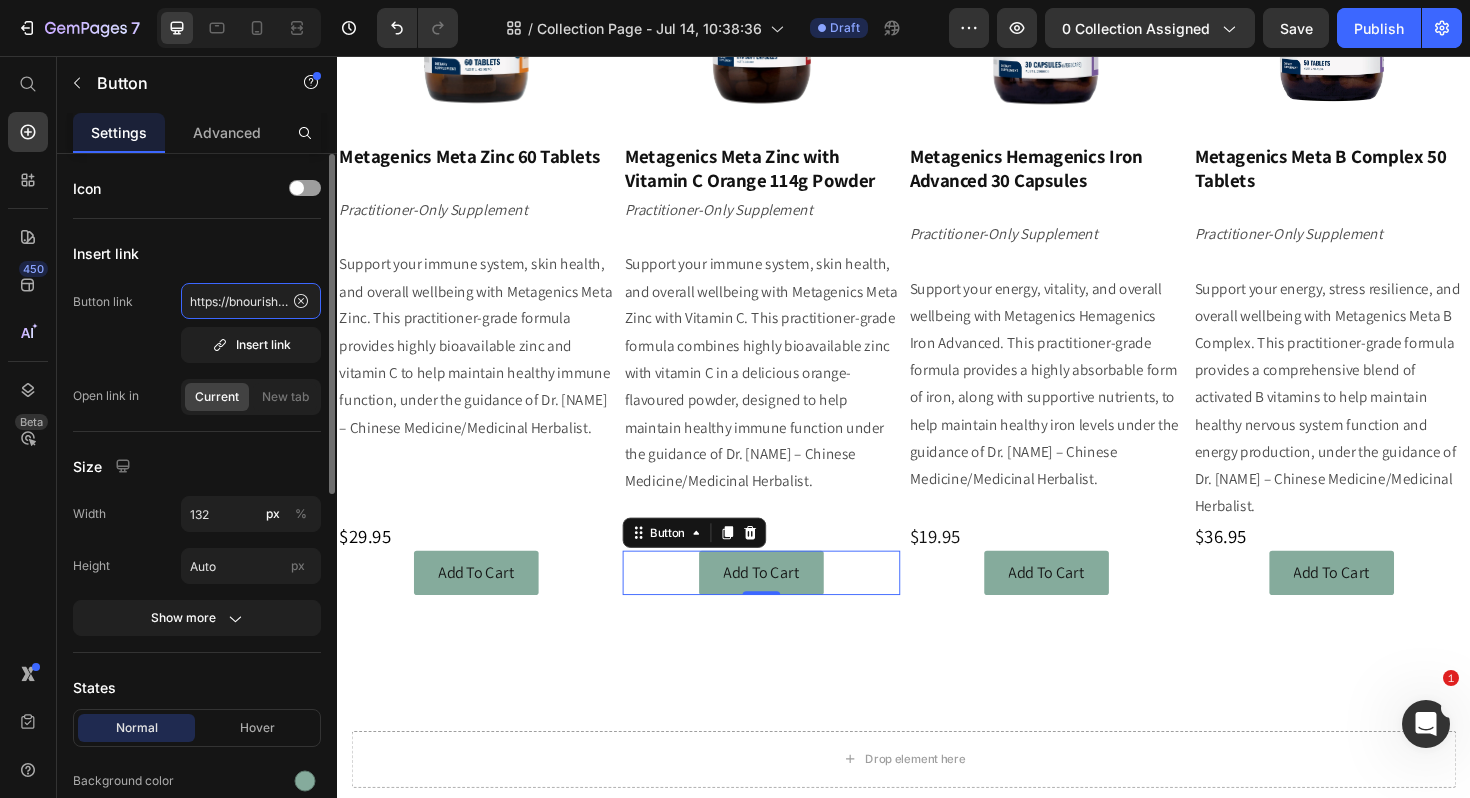 scroll, scrollTop: 0, scrollLeft: 444, axis: horizontal 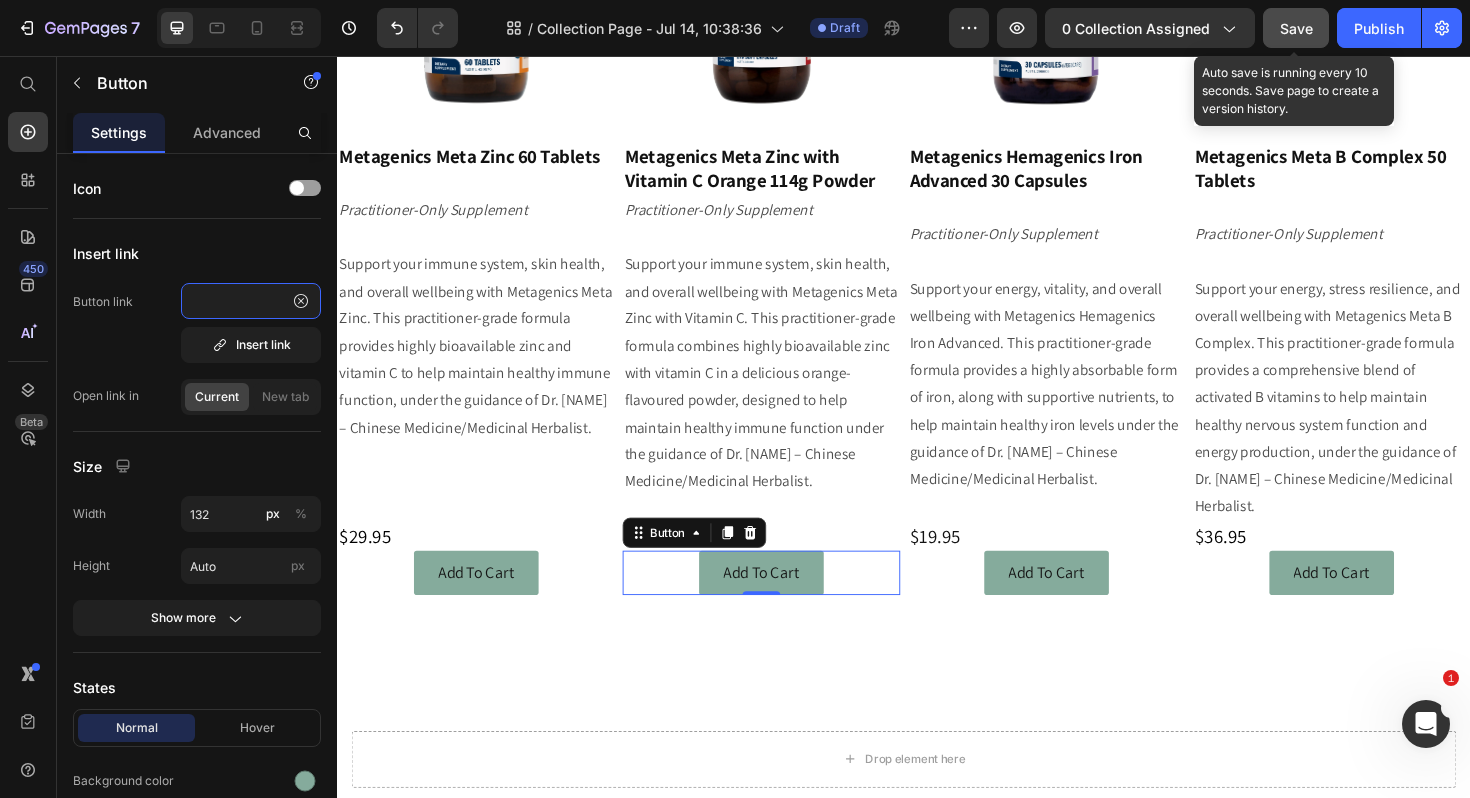 type on "https://bnourishd.com.au/products/metagenics-meta-zinc-with-vitamin-c-orange-114g-powder" 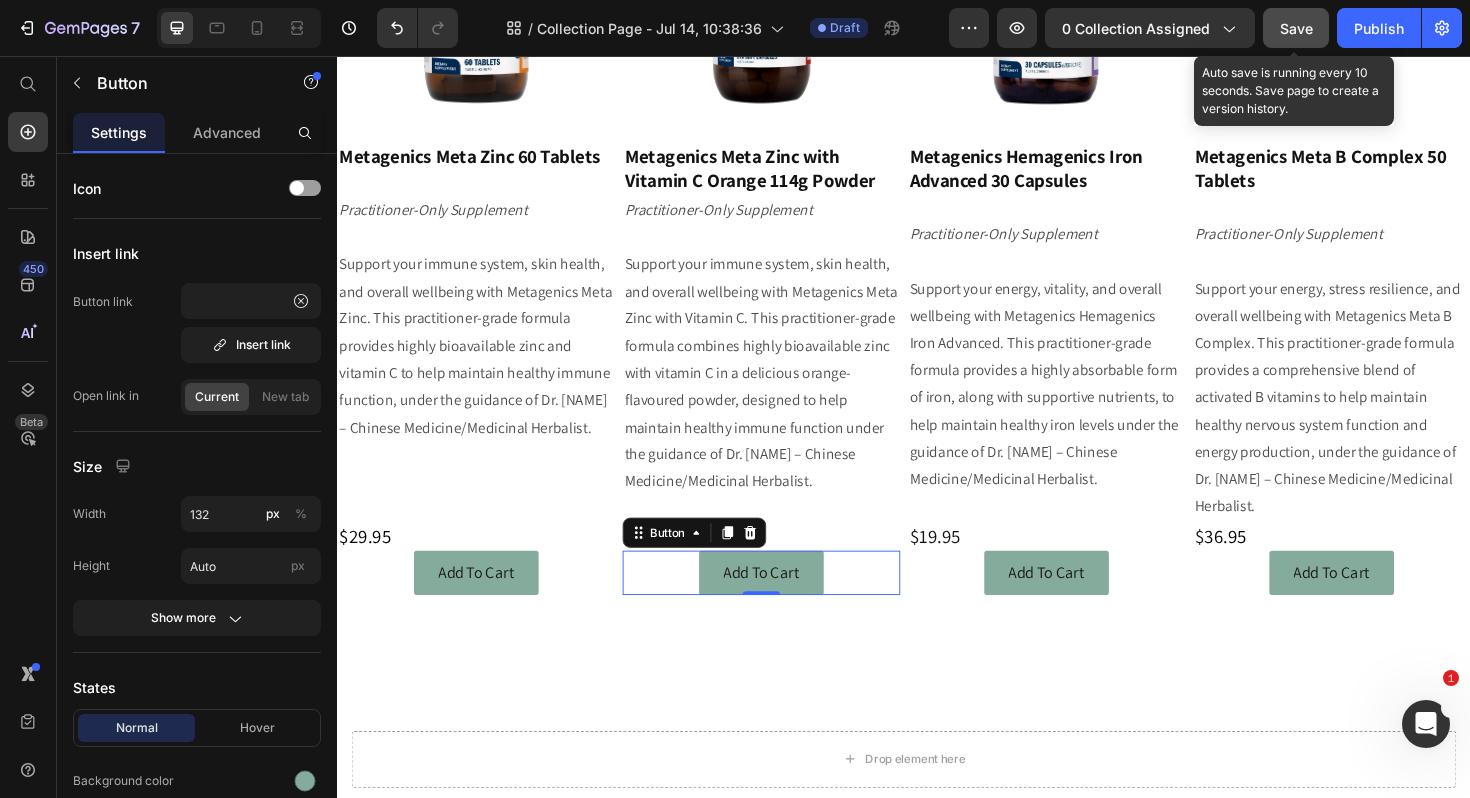 scroll, scrollTop: 0, scrollLeft: 0, axis: both 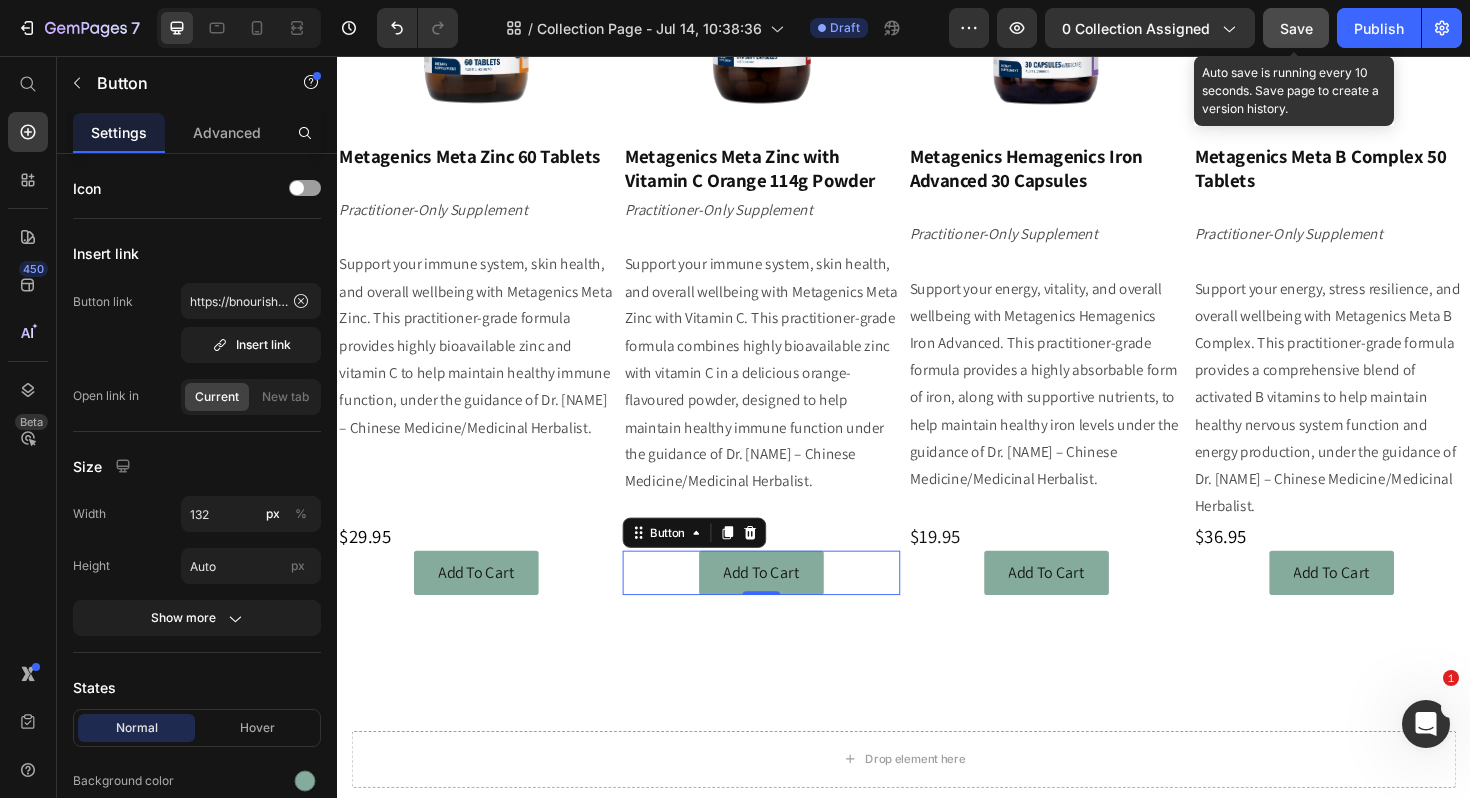 click on "Save" at bounding box center [1296, 28] 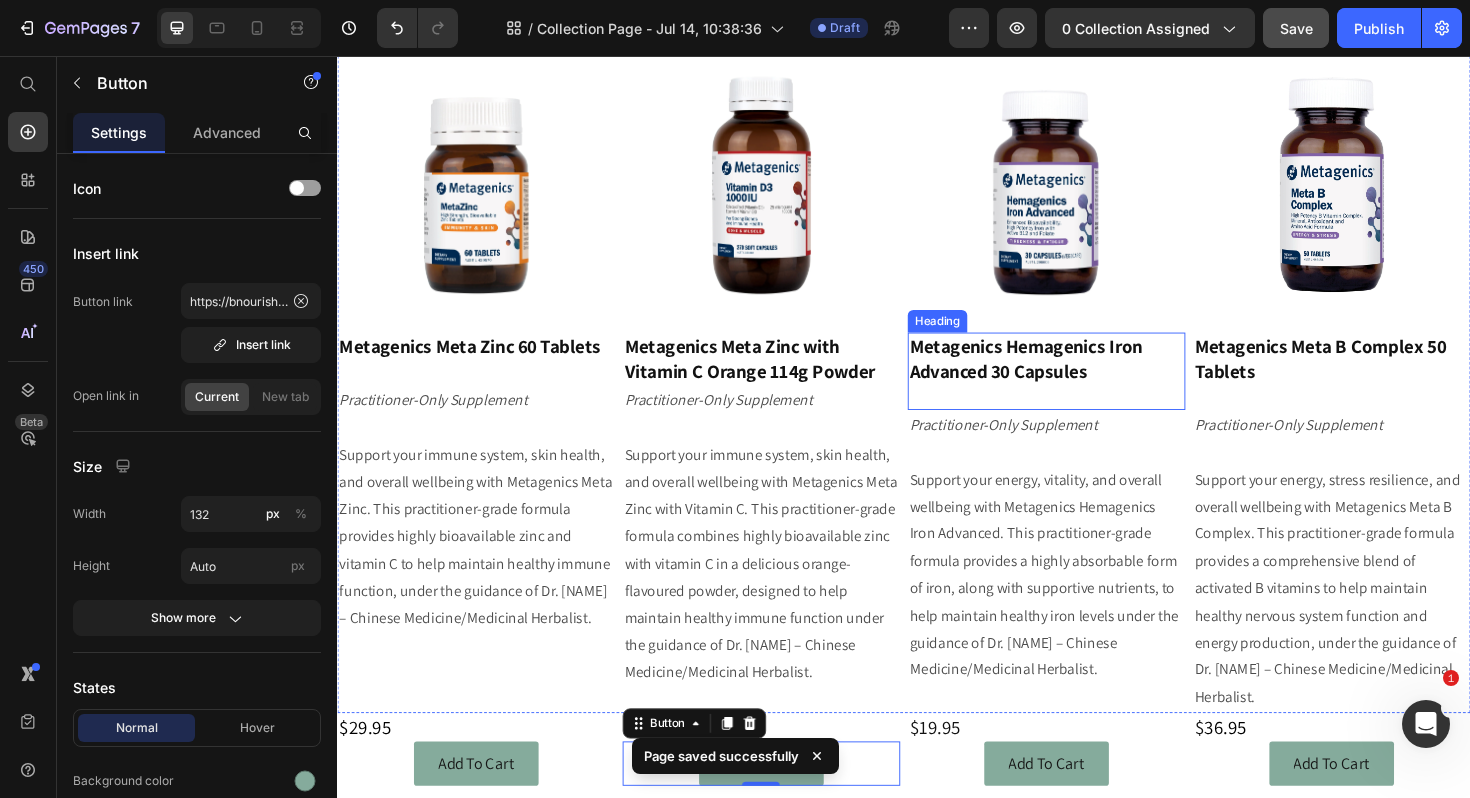 scroll, scrollTop: 1405, scrollLeft: 0, axis: vertical 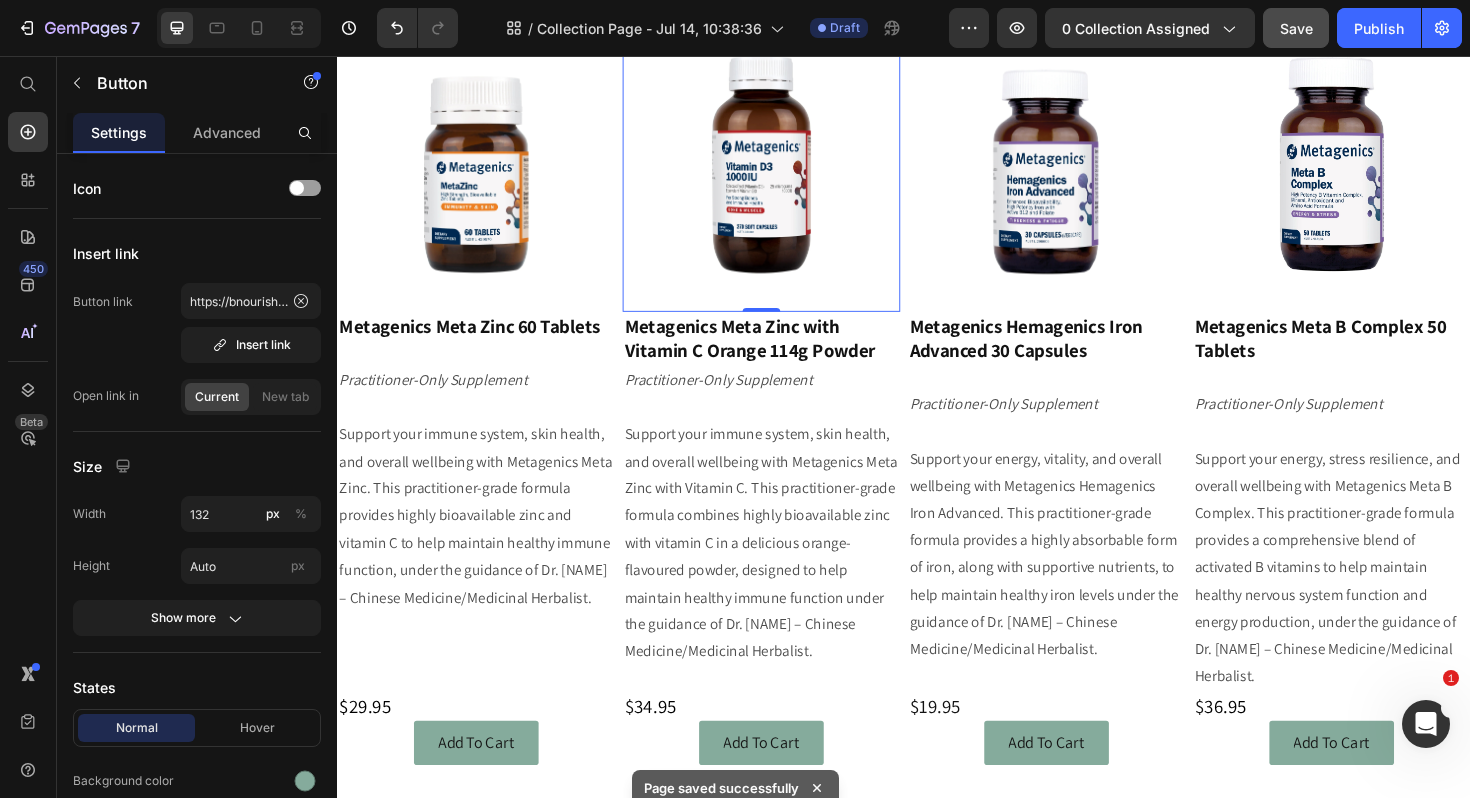 click at bounding box center (786, 171) 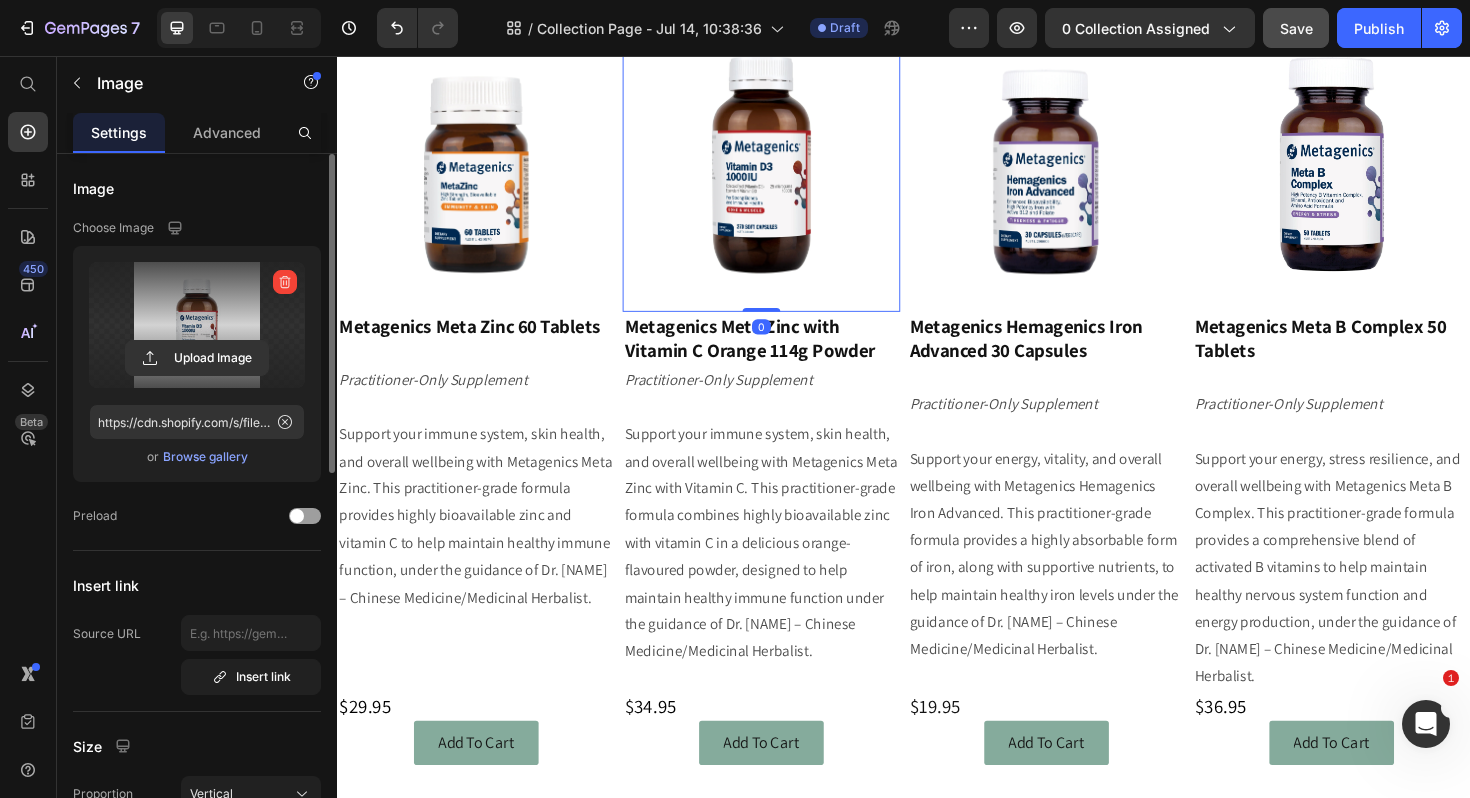 click at bounding box center [197, 325] 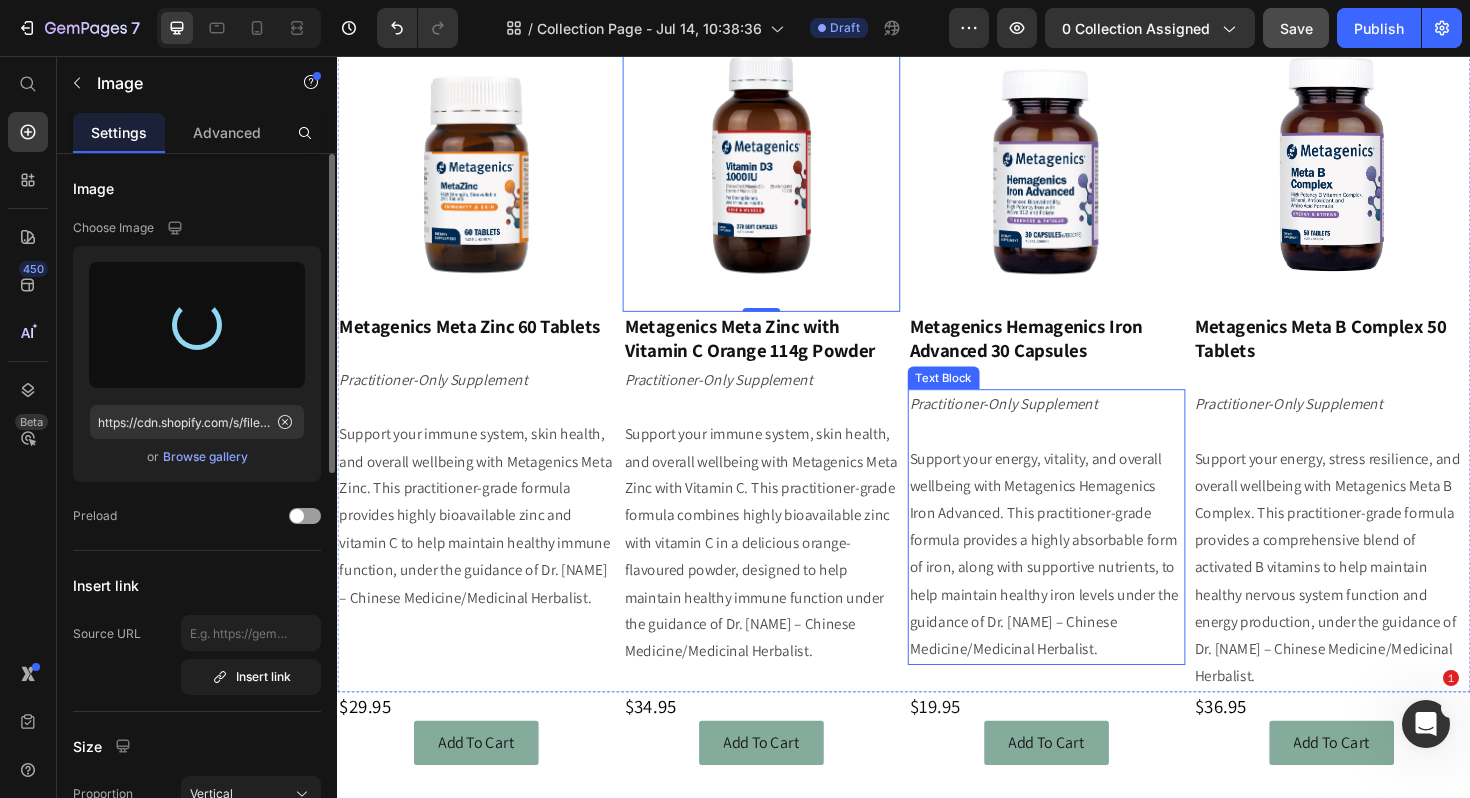 type on "https://cdn.shopify.com/s/files/1/0060/2924/6567/files/gempages_496021715462128776-082f7b0a-cab3-4442-9021-5b853e7d6cdd.webp" 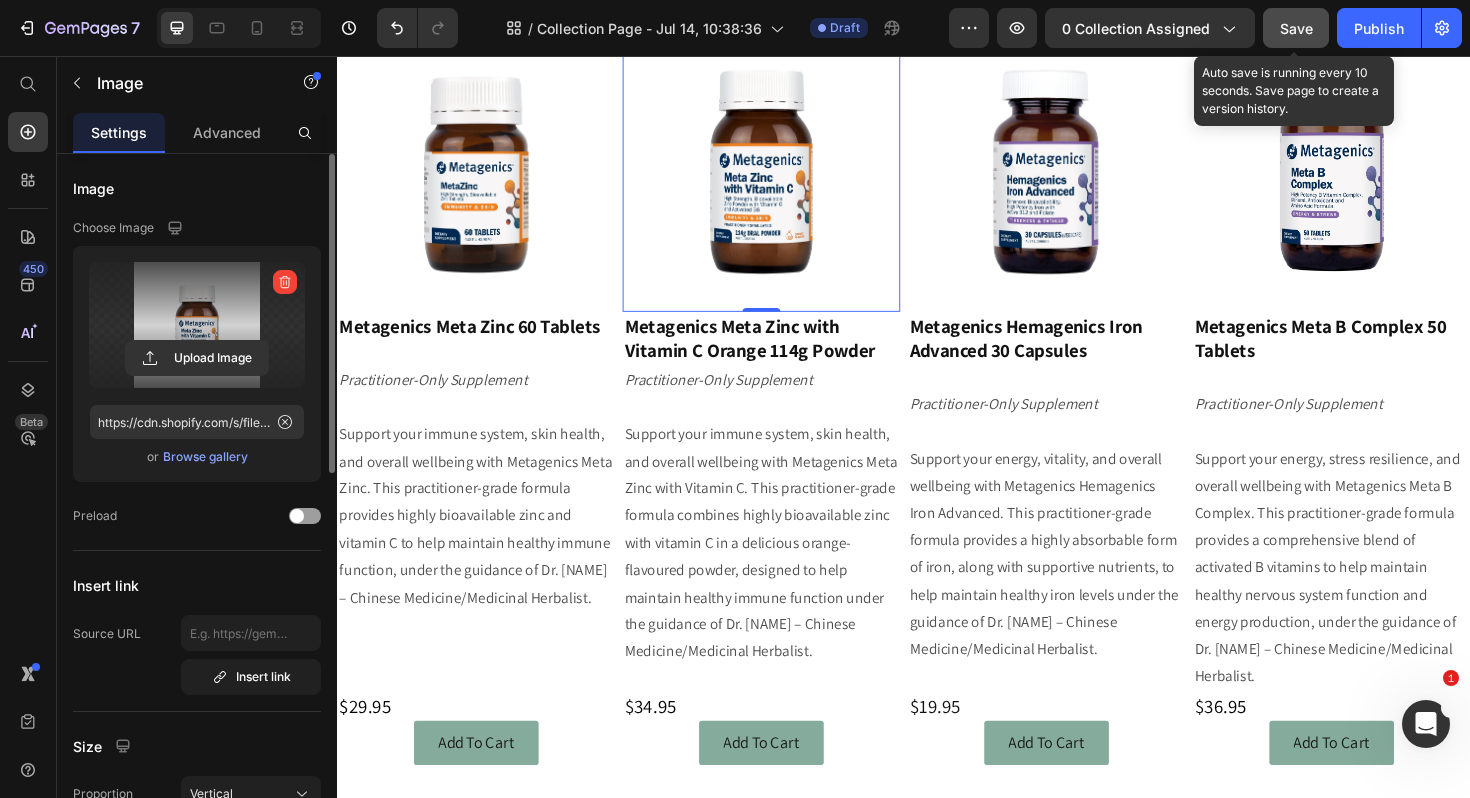 click on "Save" at bounding box center [1296, 28] 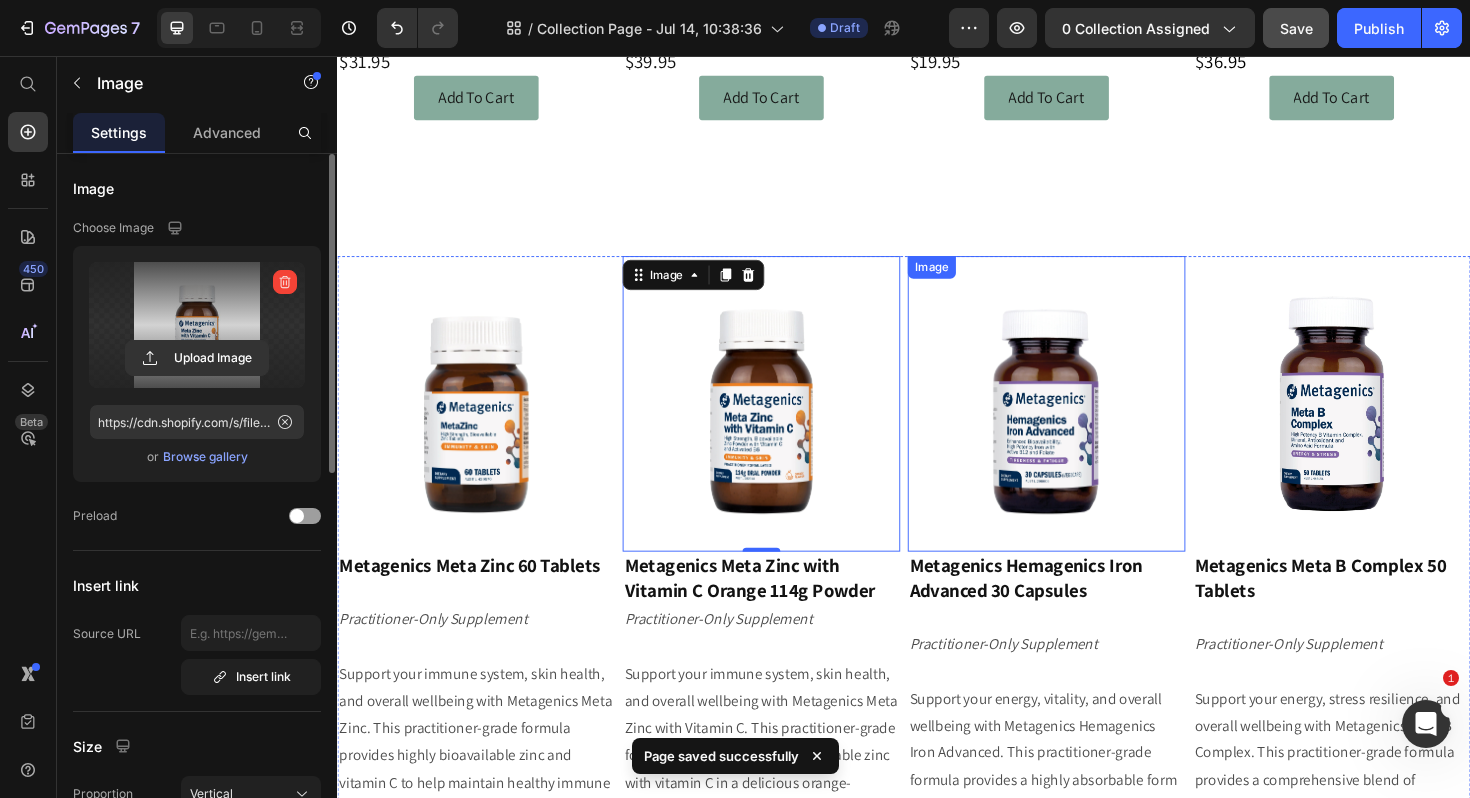 scroll, scrollTop: 1372, scrollLeft: 0, axis: vertical 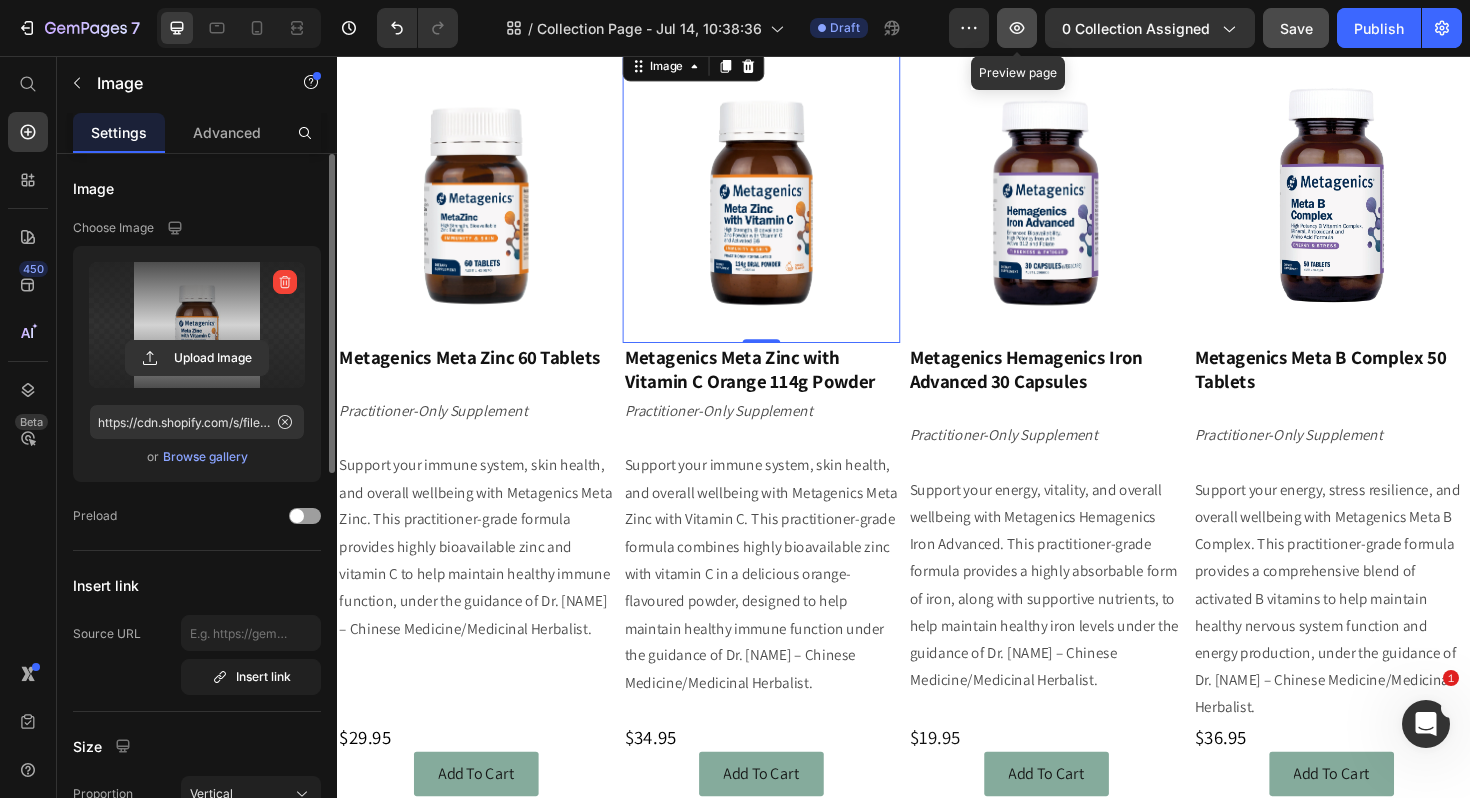 click 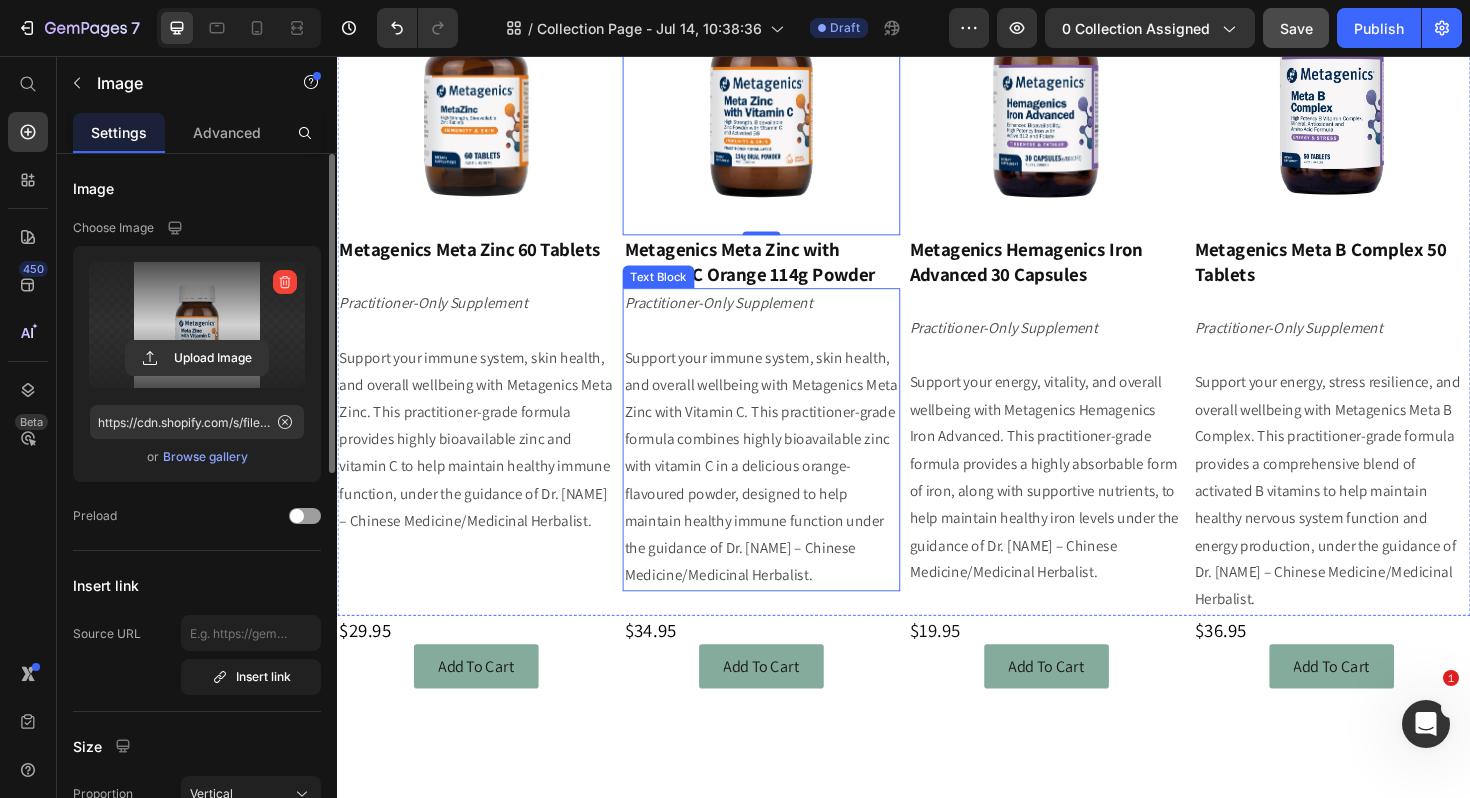 scroll, scrollTop: 1488, scrollLeft: 0, axis: vertical 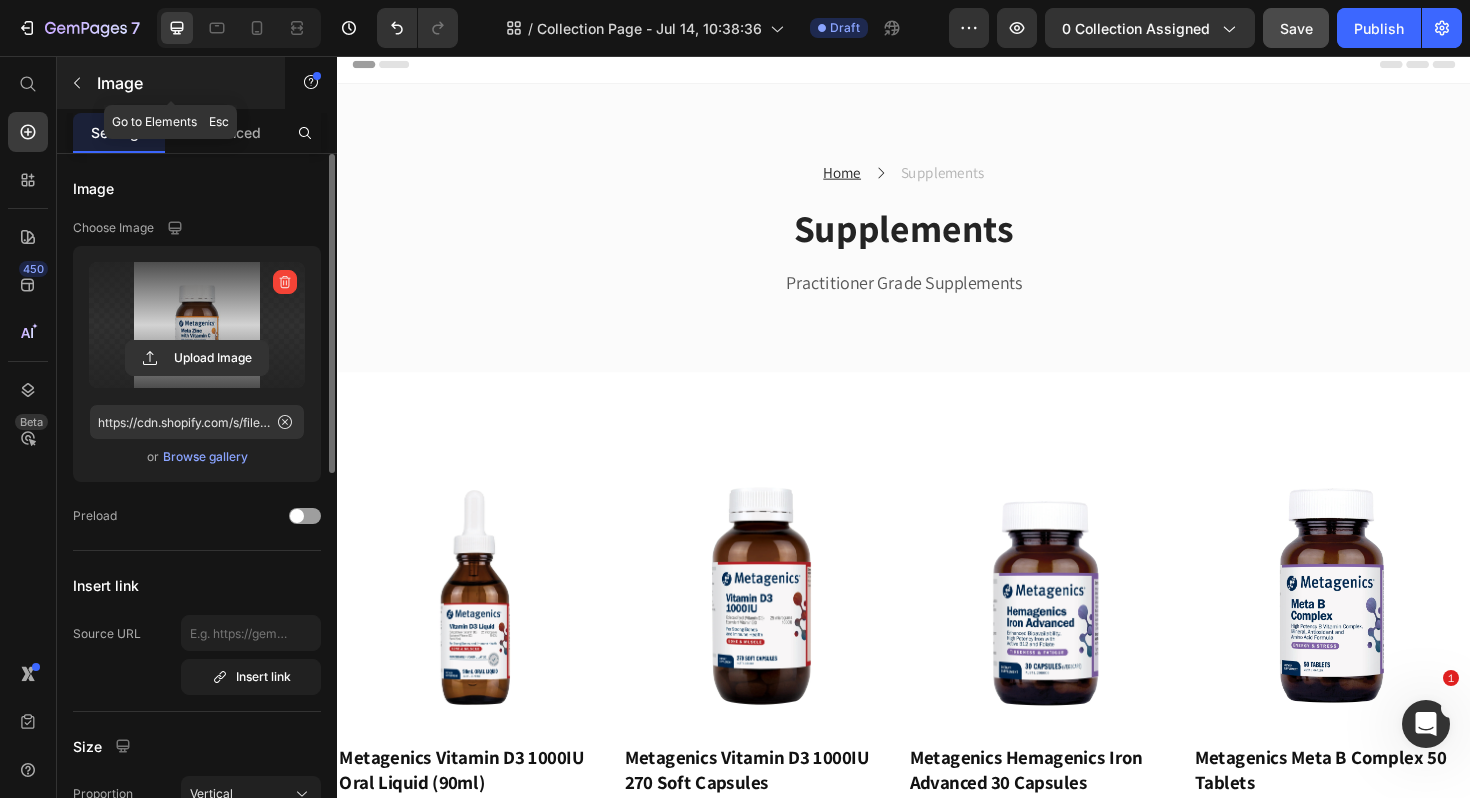click 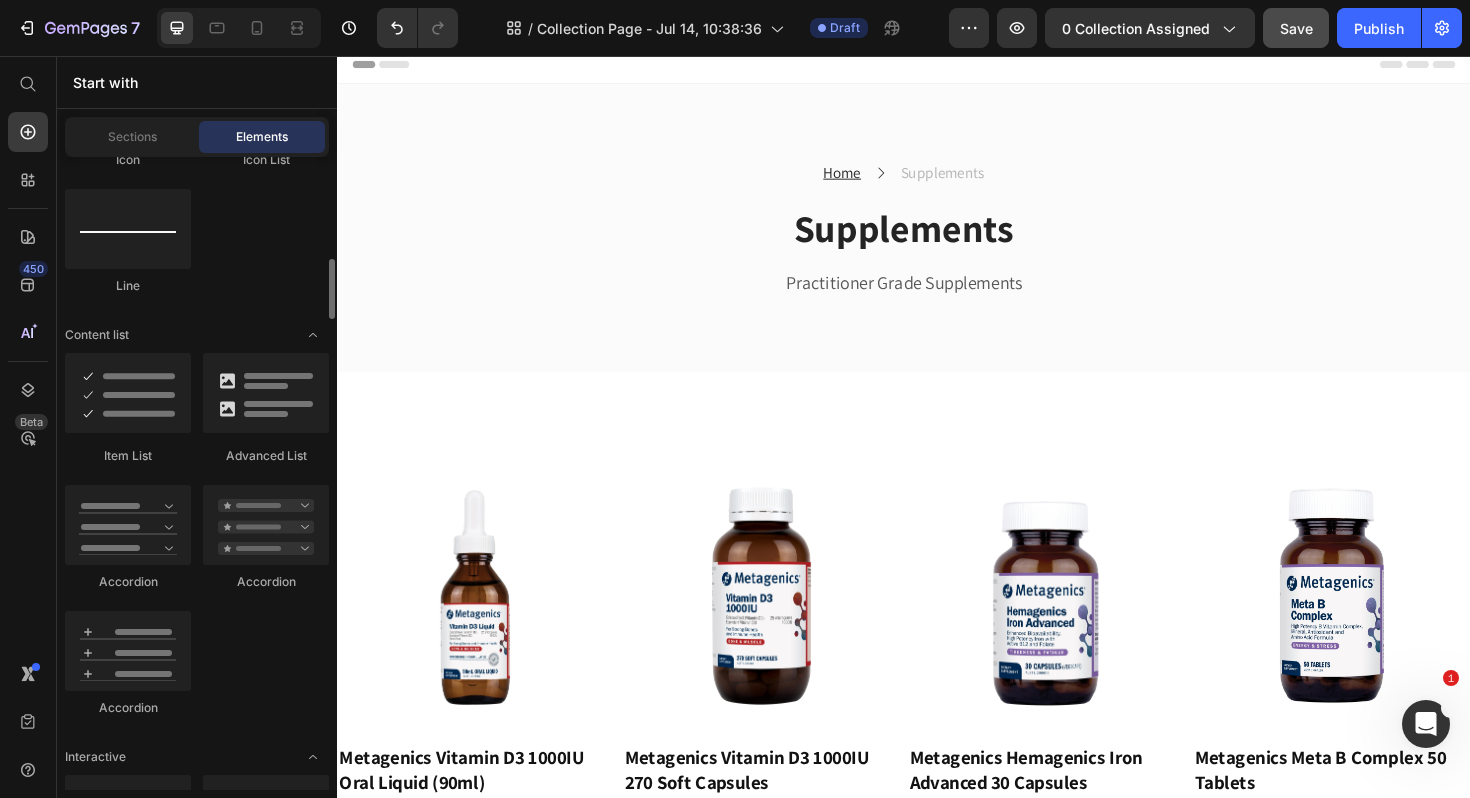 scroll, scrollTop: 1645, scrollLeft: 0, axis: vertical 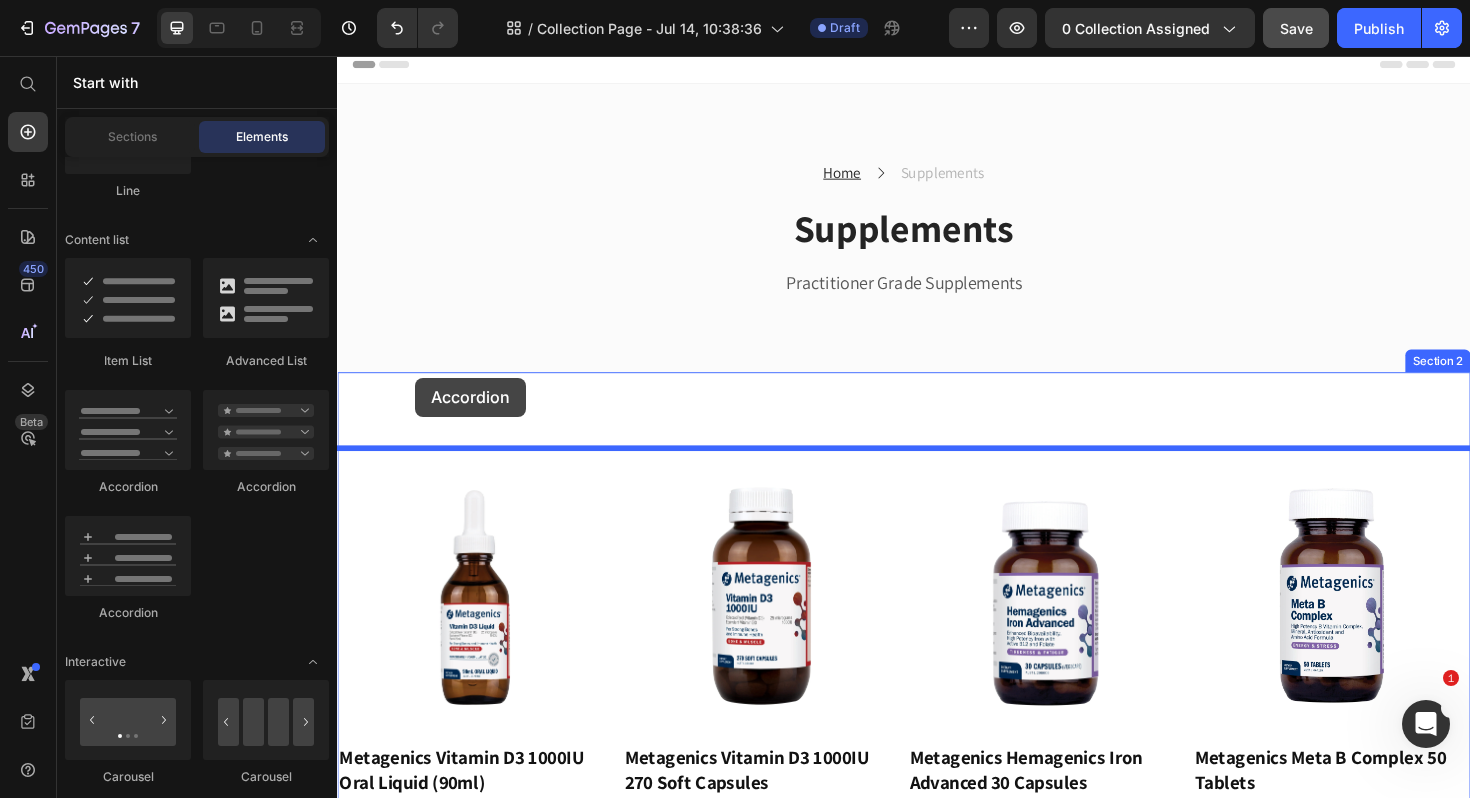 drag, startPoint x: 466, startPoint y: 598, endPoint x: 420, endPoint y: 397, distance: 206.1965 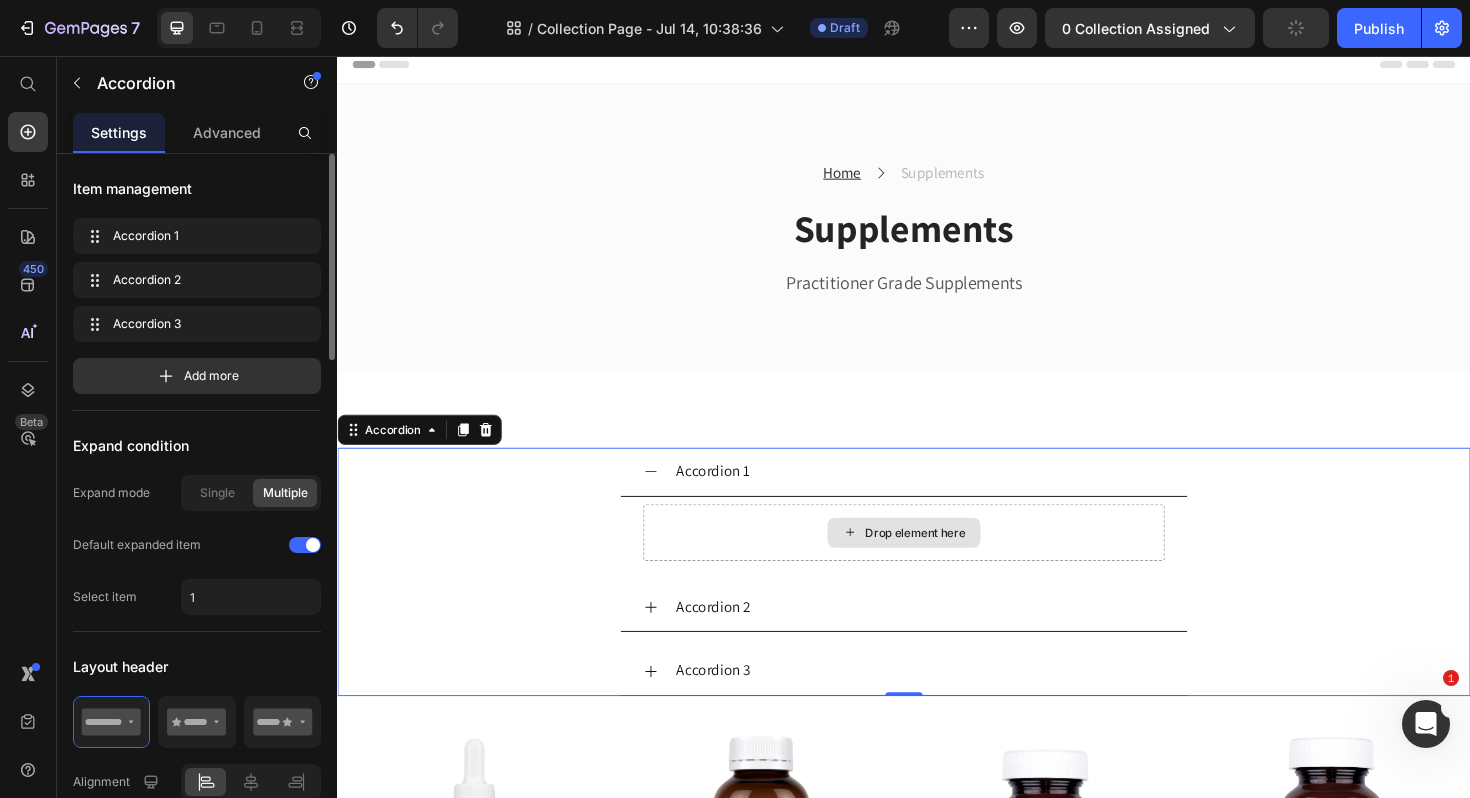 click on "Drop element here" at bounding box center [937, 561] 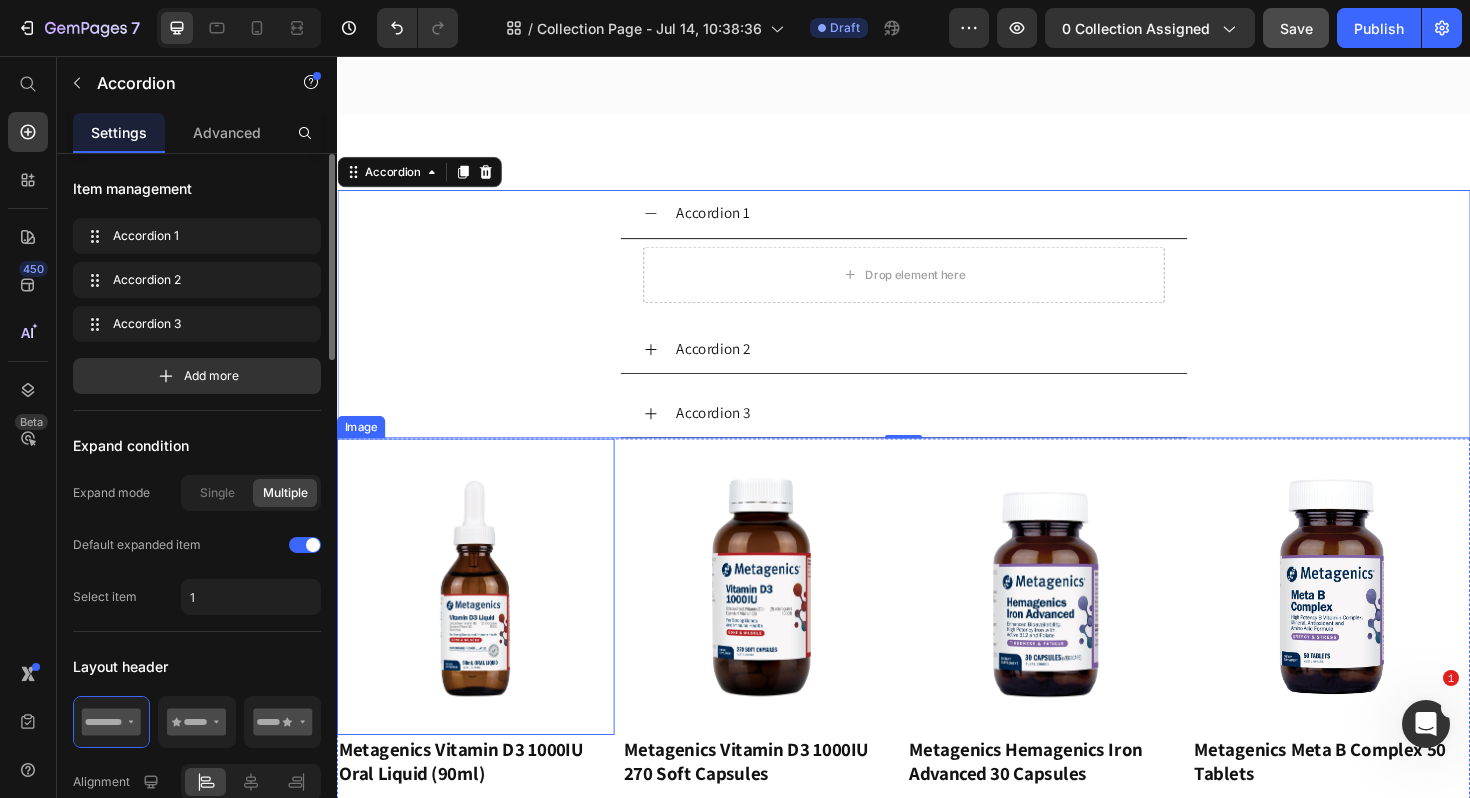 scroll, scrollTop: 302, scrollLeft: 0, axis: vertical 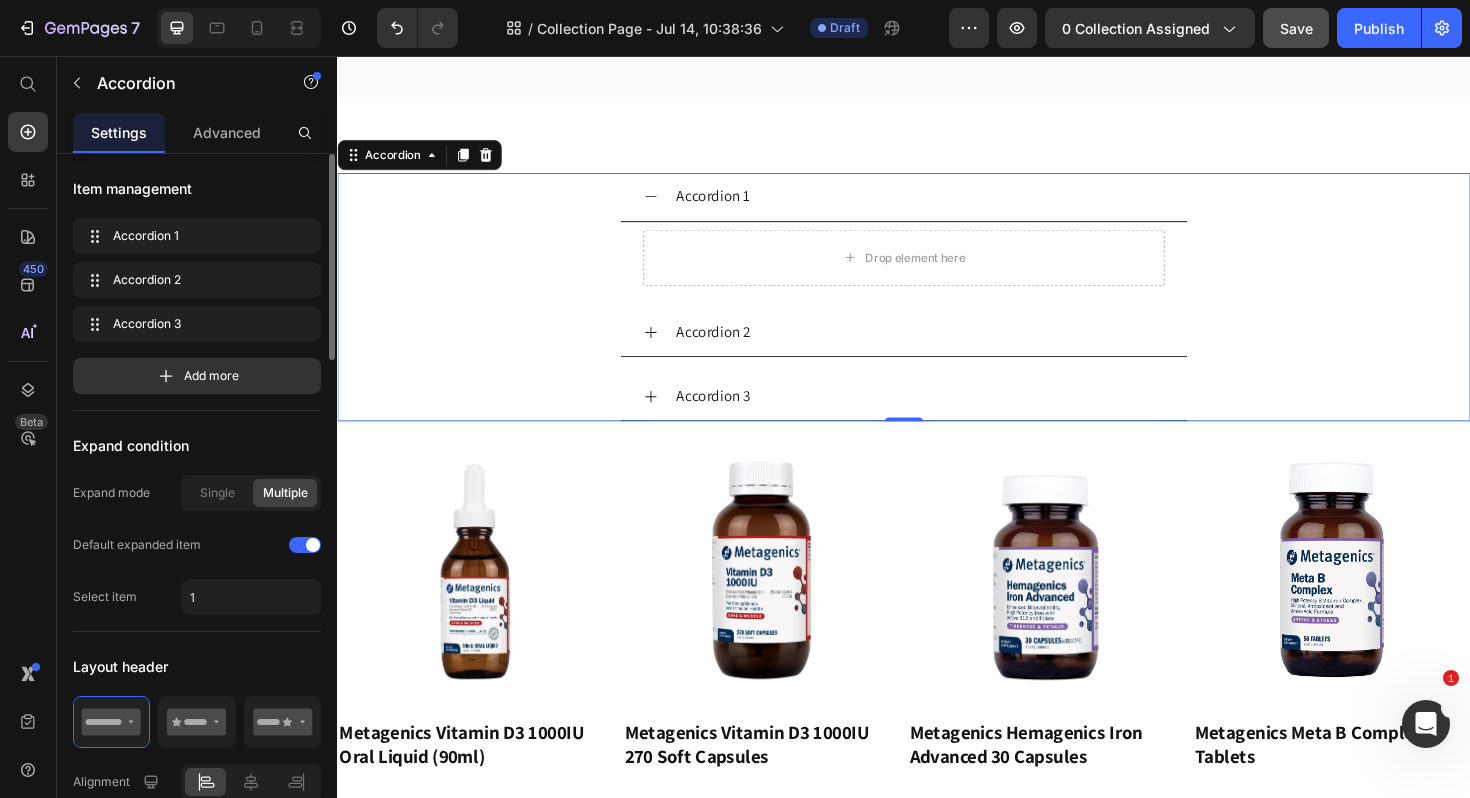 click on "Accordion 3" at bounding box center (937, 417) 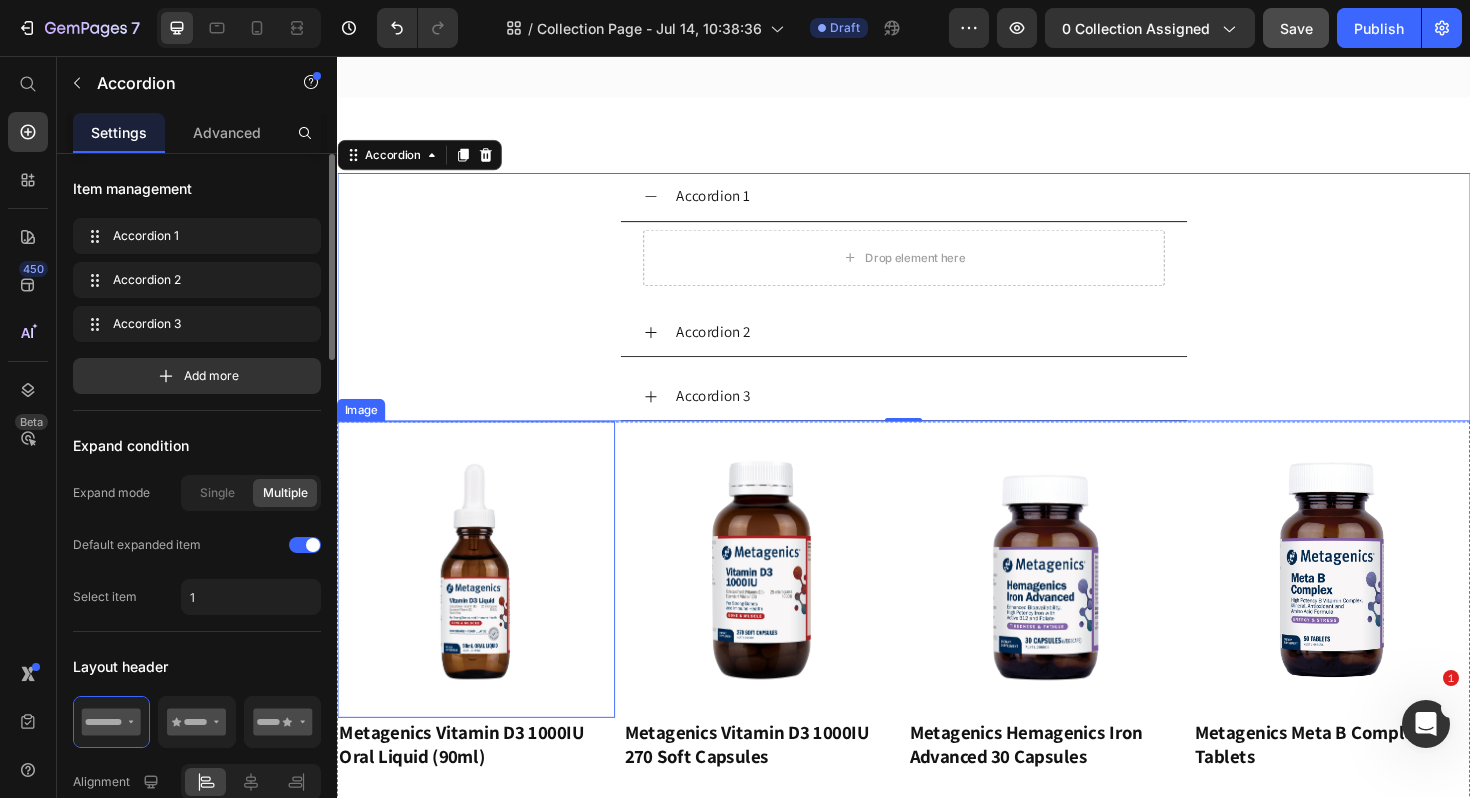 click at bounding box center [484, 600] 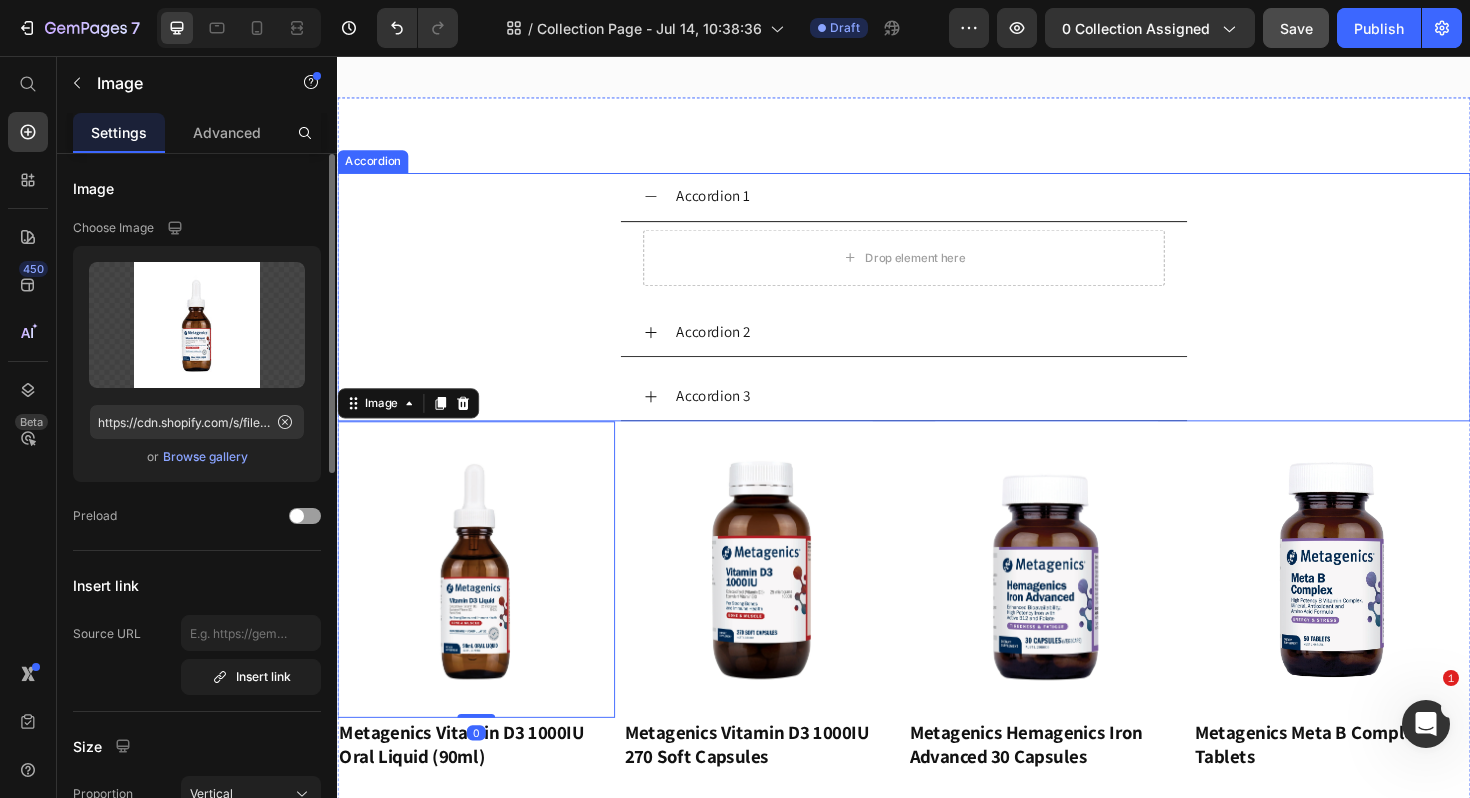 click on "Accordion 3" at bounding box center [937, 417] 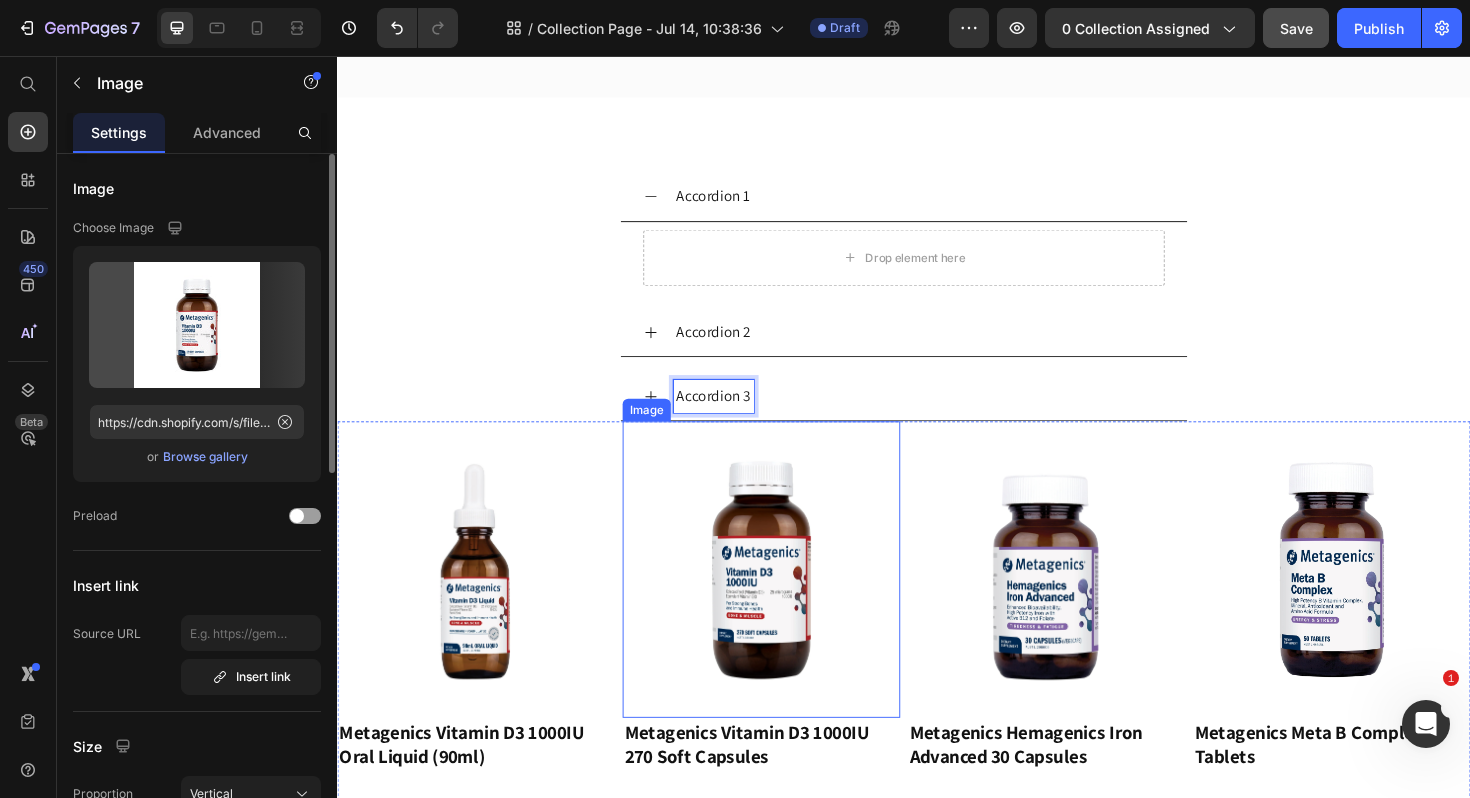 click at bounding box center [786, 600] 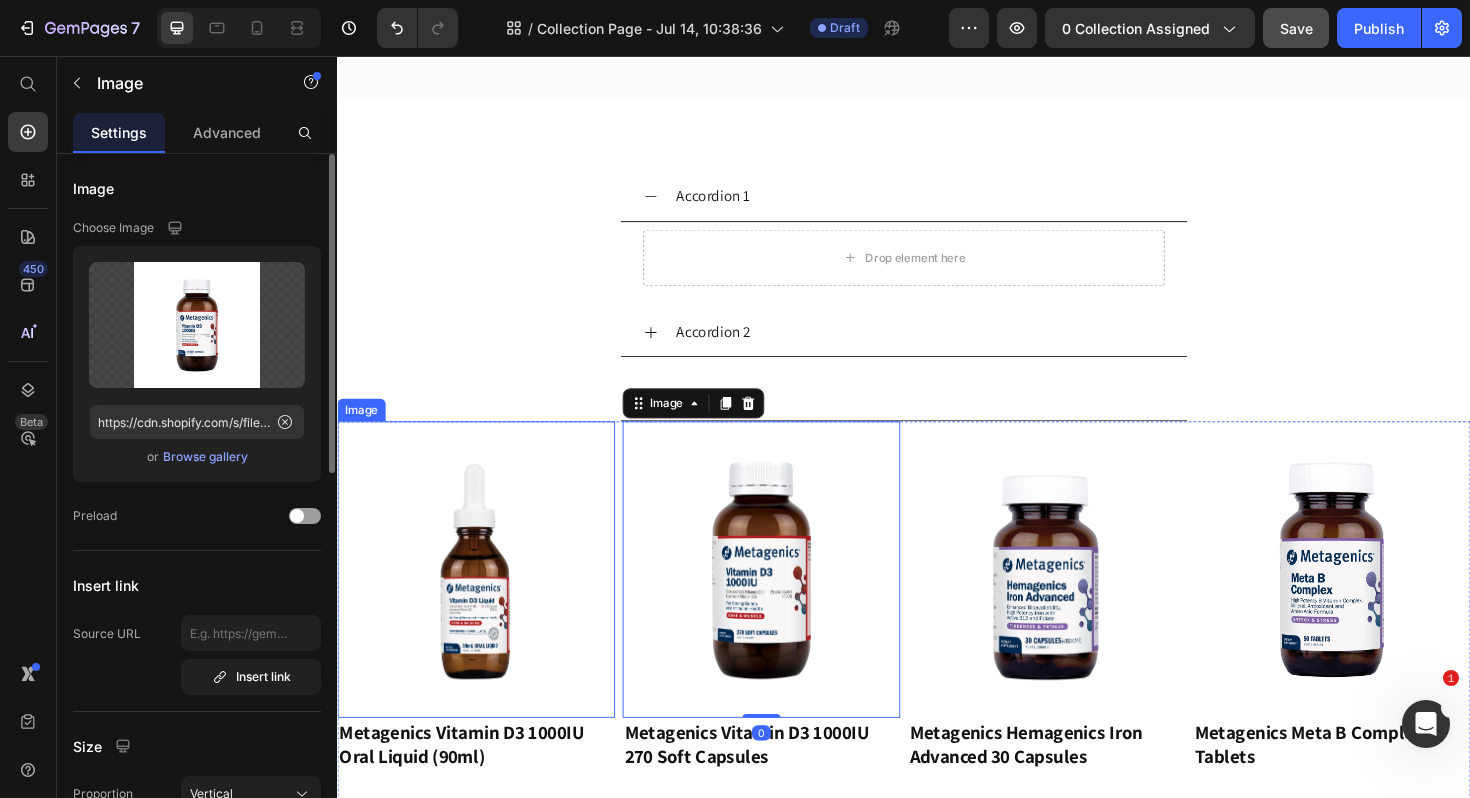 click at bounding box center [484, 600] 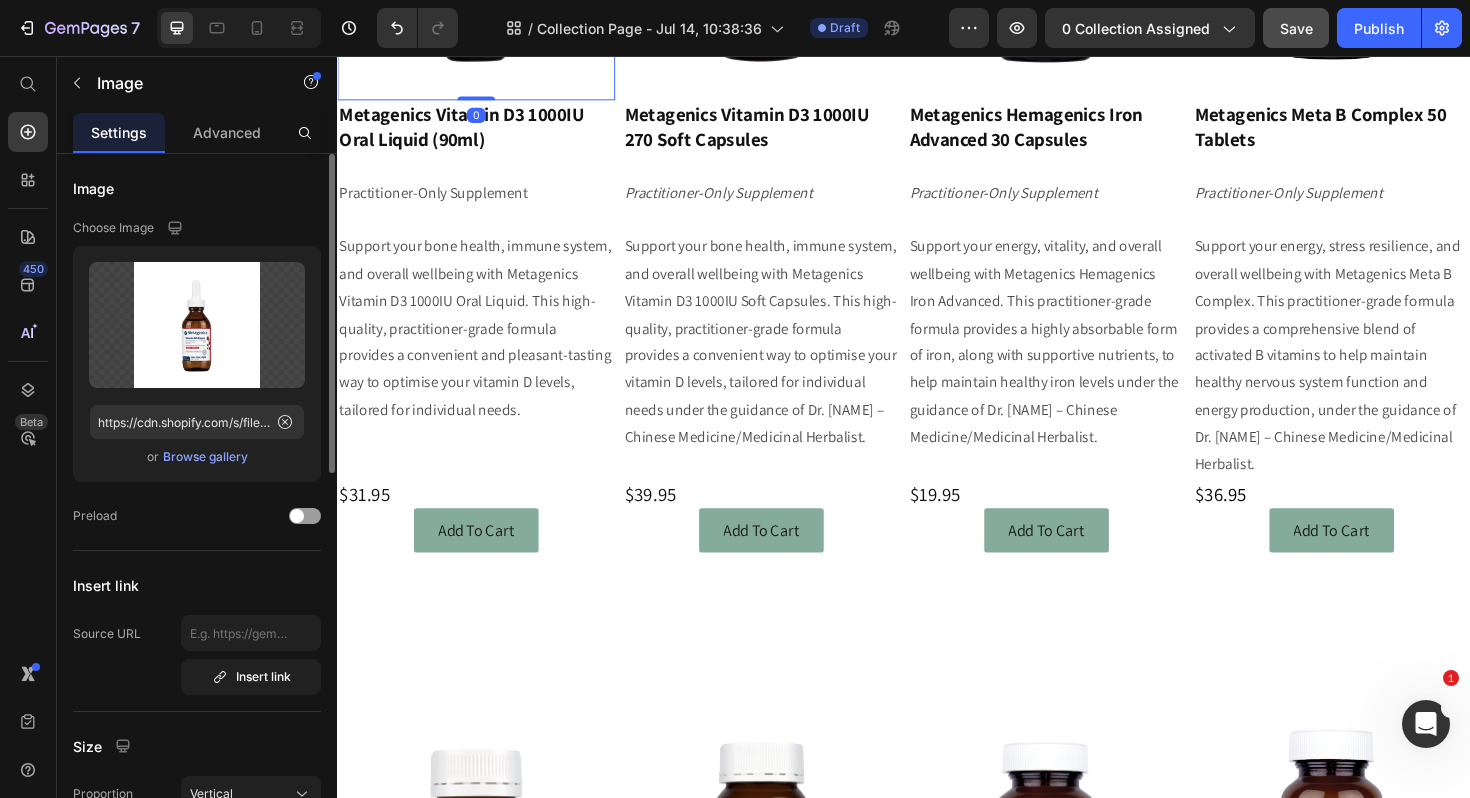 scroll, scrollTop: 1144, scrollLeft: 0, axis: vertical 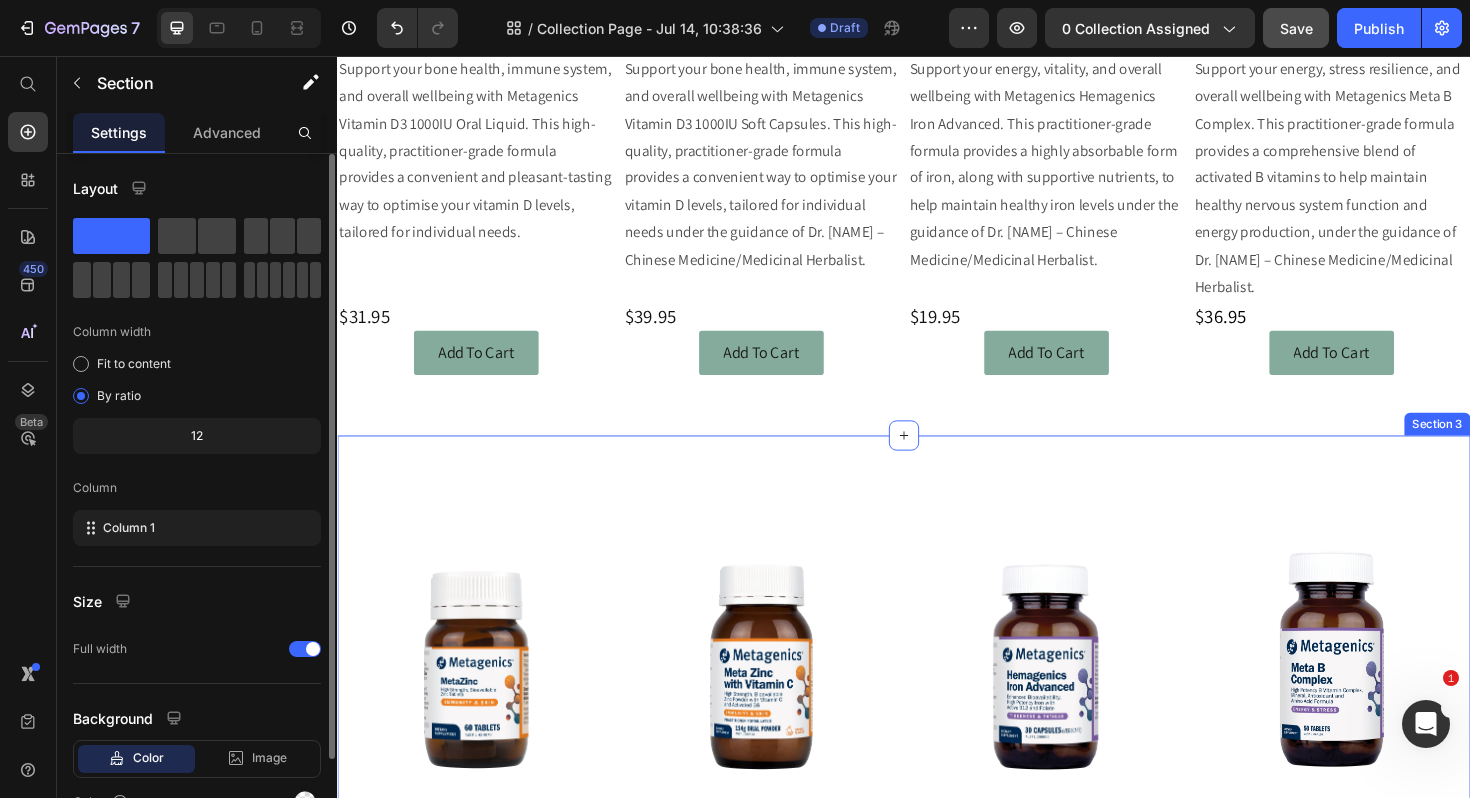 click on "Image Metagenics Meta Zinc 60 Tablets   Heading Practitioner-Only Supplement   Support your immune system, skin health, and overall wellbeing with Metagenics Meta Zinc. This practitioner-grade formula provides highly bioavailable zinc and vitamin C to help maintain healthy immune function, under the guidance of Dr. [NAME] – Chinese Medicine/Medicinal Herbalist.   Text Block Image Metagenics Meta Zinc with Vitamin C Orange 114g Powder   Heading Practitioner-Only Supplement   Support your immune system, skin health, and overall wellbeing with Metagenics Meta Zinc with Vitamin C. This practitioner-grade formula combines highly bioavailable zinc with vitamin C in a delicious orange-flavoured powder, designed to help maintain healthy immune function under the guidance of Dr. [NAME] – Chinese Medicine/Medicinal Herbalist. Text Block Image Metagenics Hemagenics Iron Advanced 30 Capsules   Heading Practitioner-Only Supplement   Text Block Image Metagenics Meta B Complex 50 Tablets   Heading   Text Block $ $" at bounding box center (937, 926) 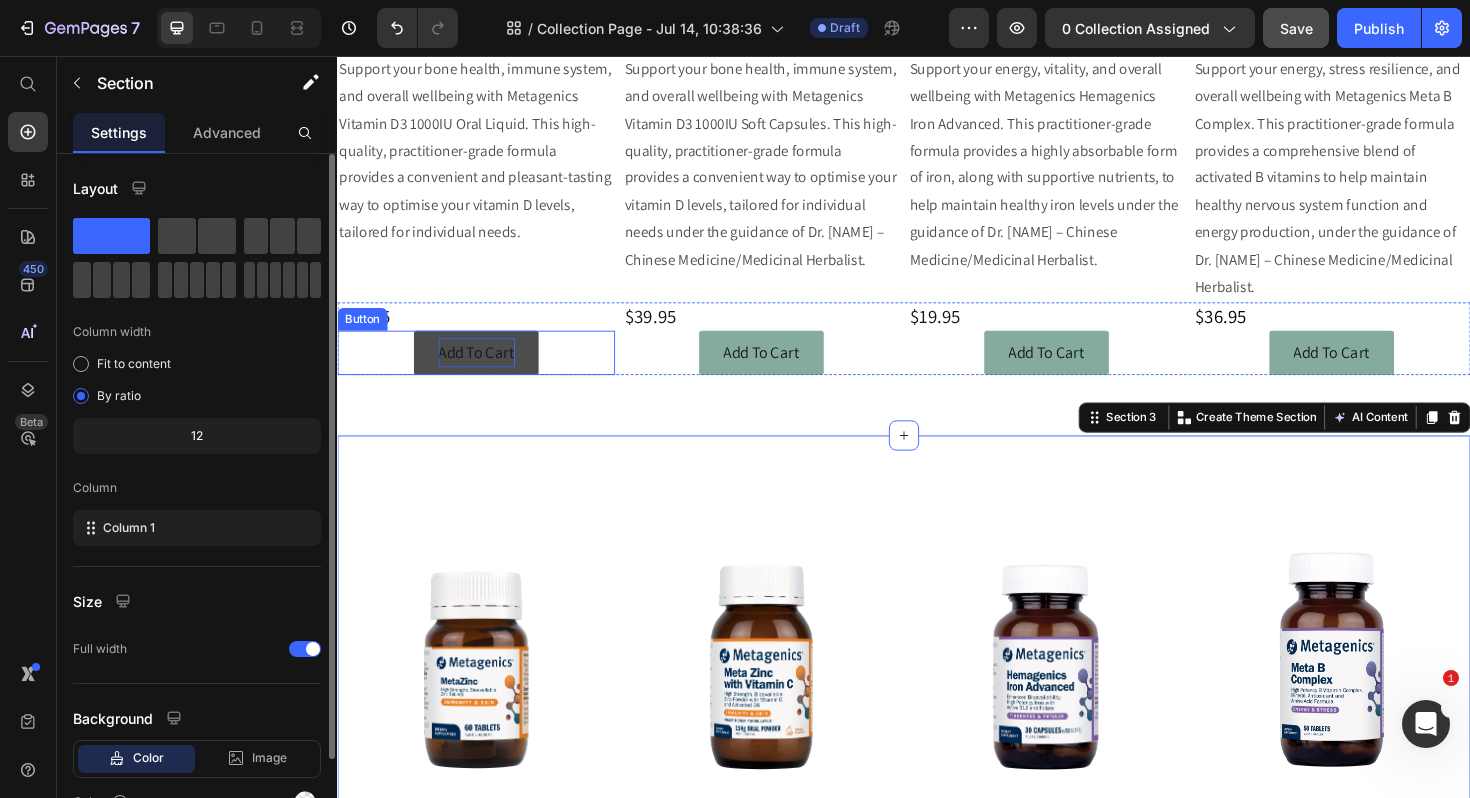 scroll, scrollTop: 1119, scrollLeft: 0, axis: vertical 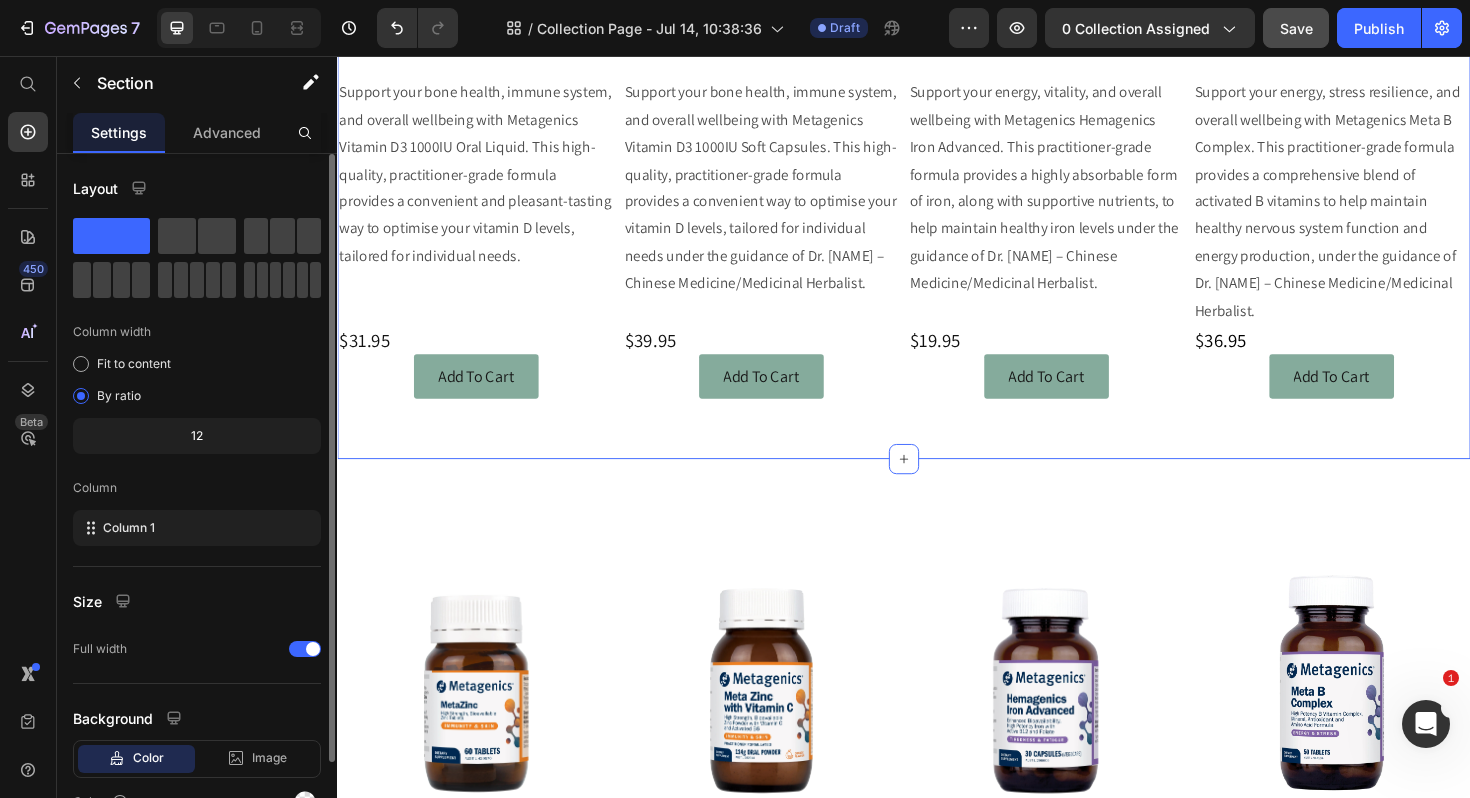 click on "Accordion 1
Drop element here
Accordion 2
Accordion 3 Accordion Image Metagenics Vitamin D3 1000IU Oral Liquid (90ml)   Heading Practitioner-Only Supplement   Support your bone health, immune system, and overall wellbeing with Metagenics Vitamin D3 1000IU Oral Liquid. This high-quality, practitioner-grade formula provides a convenient and pleasant-tasting way to optimise your vitamin D levels, tailored for individual needs.   Text Block Image Metagenics Vitamin D3 1000IU 270 Soft Capsules   Heading Practitioner-Only Supplement   Support your bone health, immune system, and overall wellbeing with Metagenics Vitamin D3 1000IU Soft Capsules. This high-quality, practitioner-grade formula provides a convenient way to optimise your vitamin D levels, tailored for individual needs under the guidance of Dr. [NAME] – Chinese Medicine/Medicinal Herbalist. Text Block" at bounding box center [937, -117] 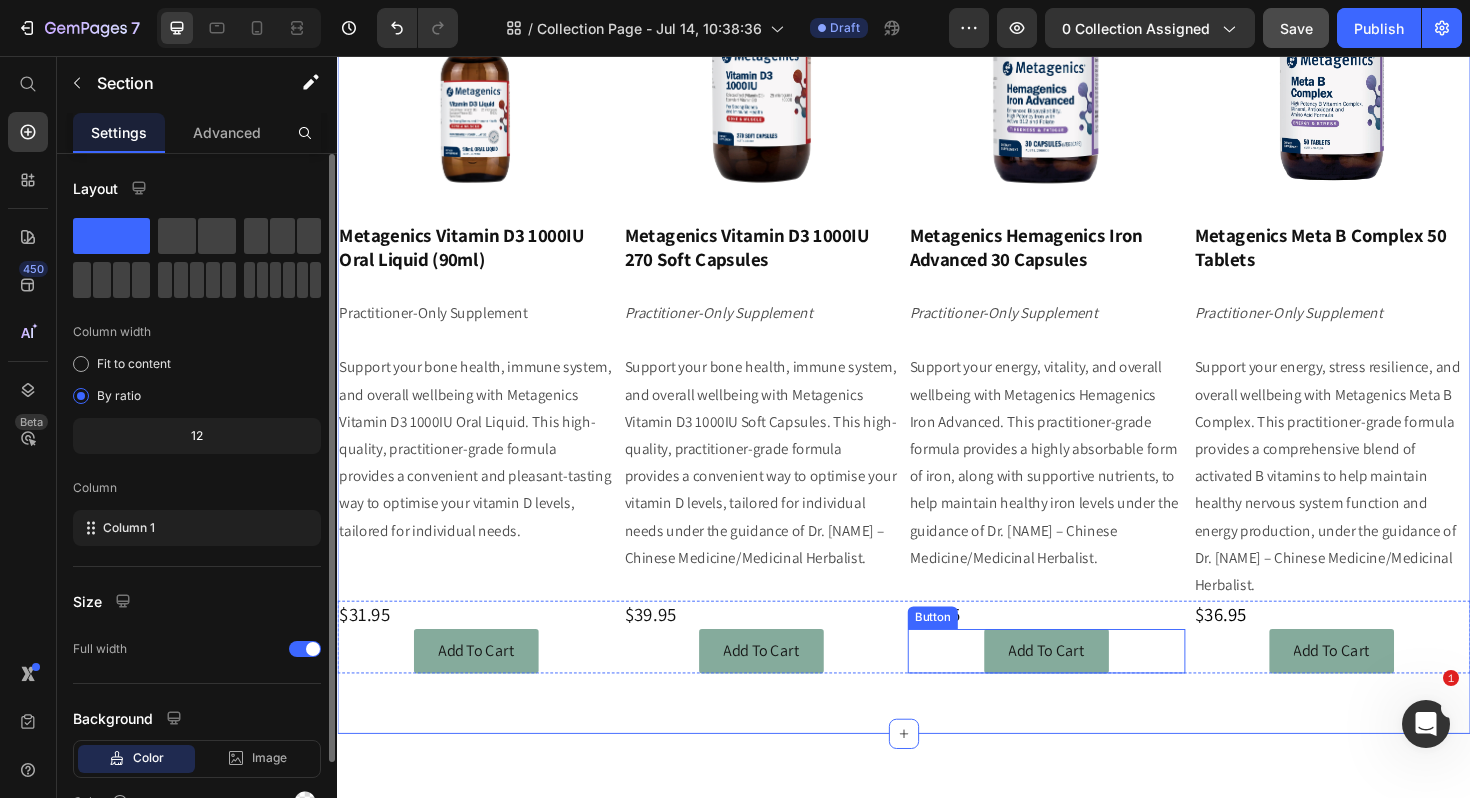 scroll, scrollTop: 865, scrollLeft: 0, axis: vertical 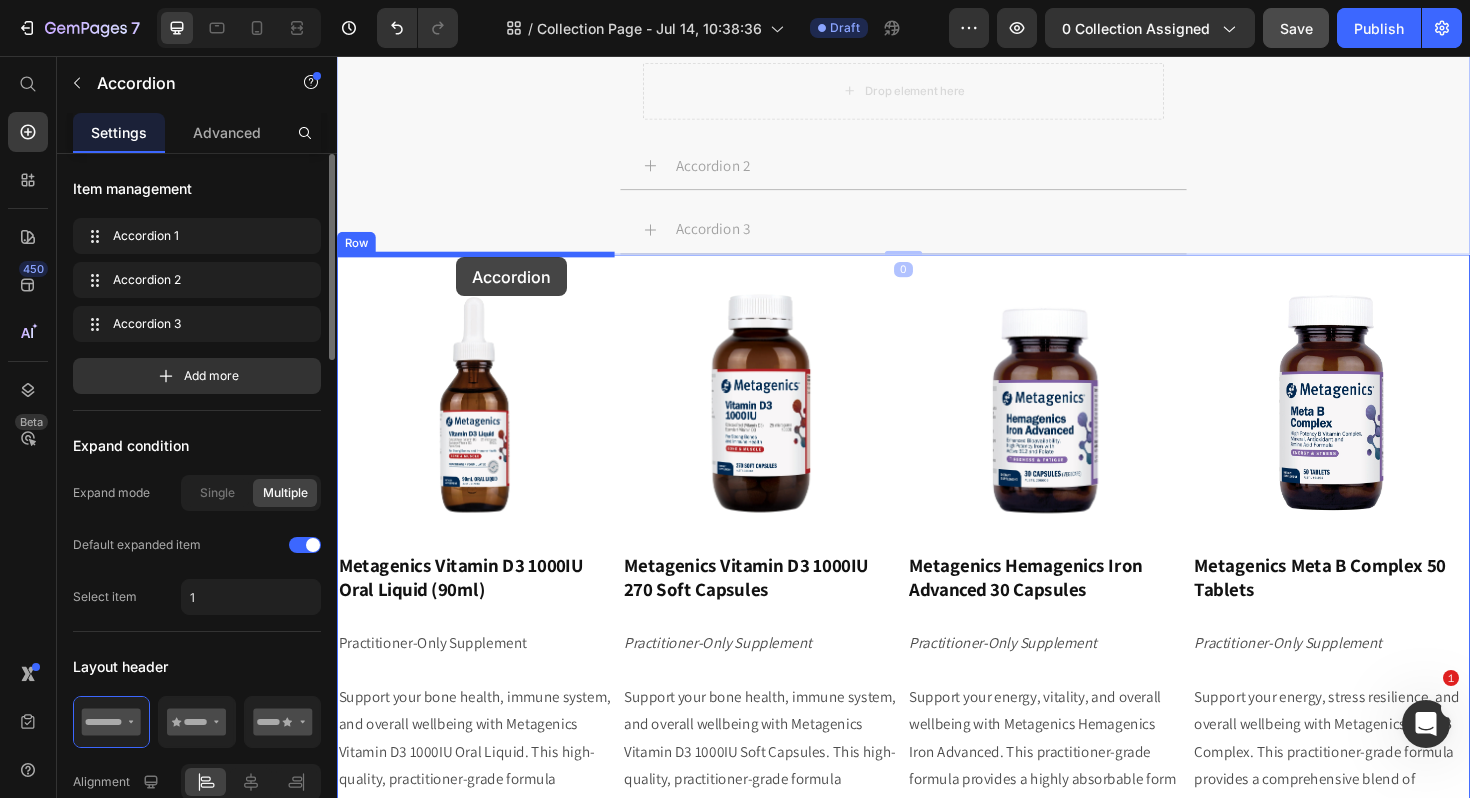 drag, startPoint x: 382, startPoint y: 263, endPoint x: 463, endPoint y: 268, distance: 81.154175 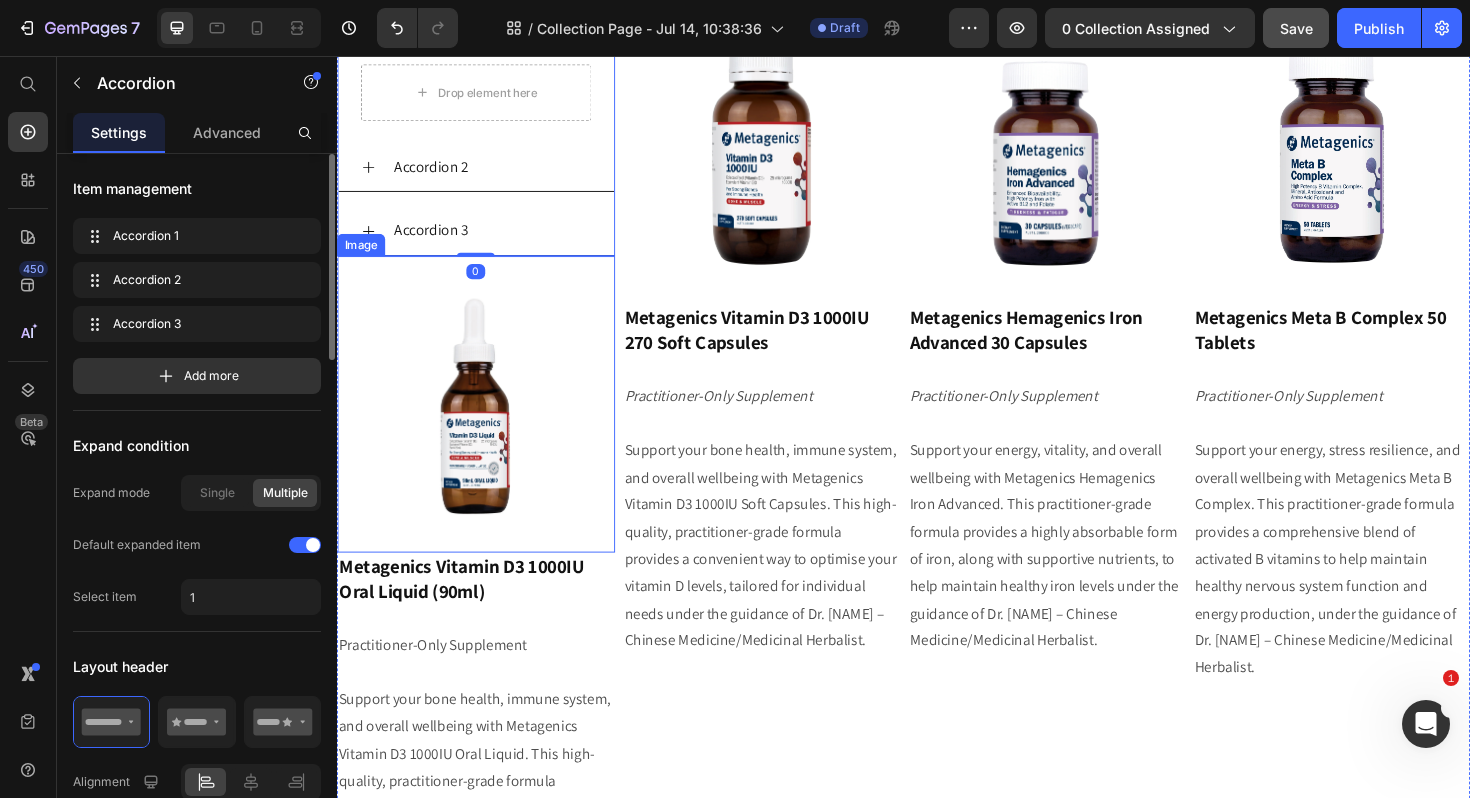 scroll, scrollTop: 479, scrollLeft: 0, axis: vertical 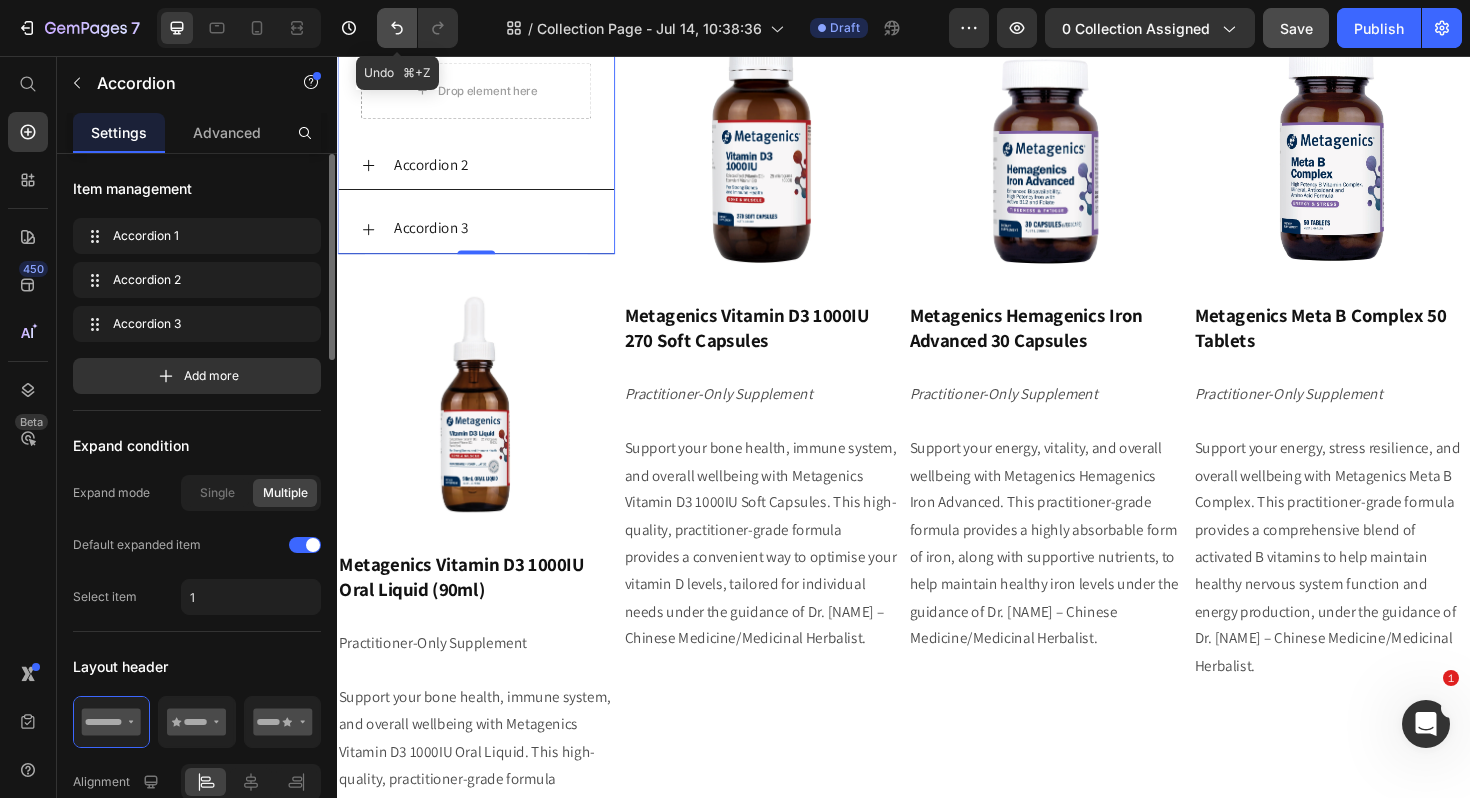 click 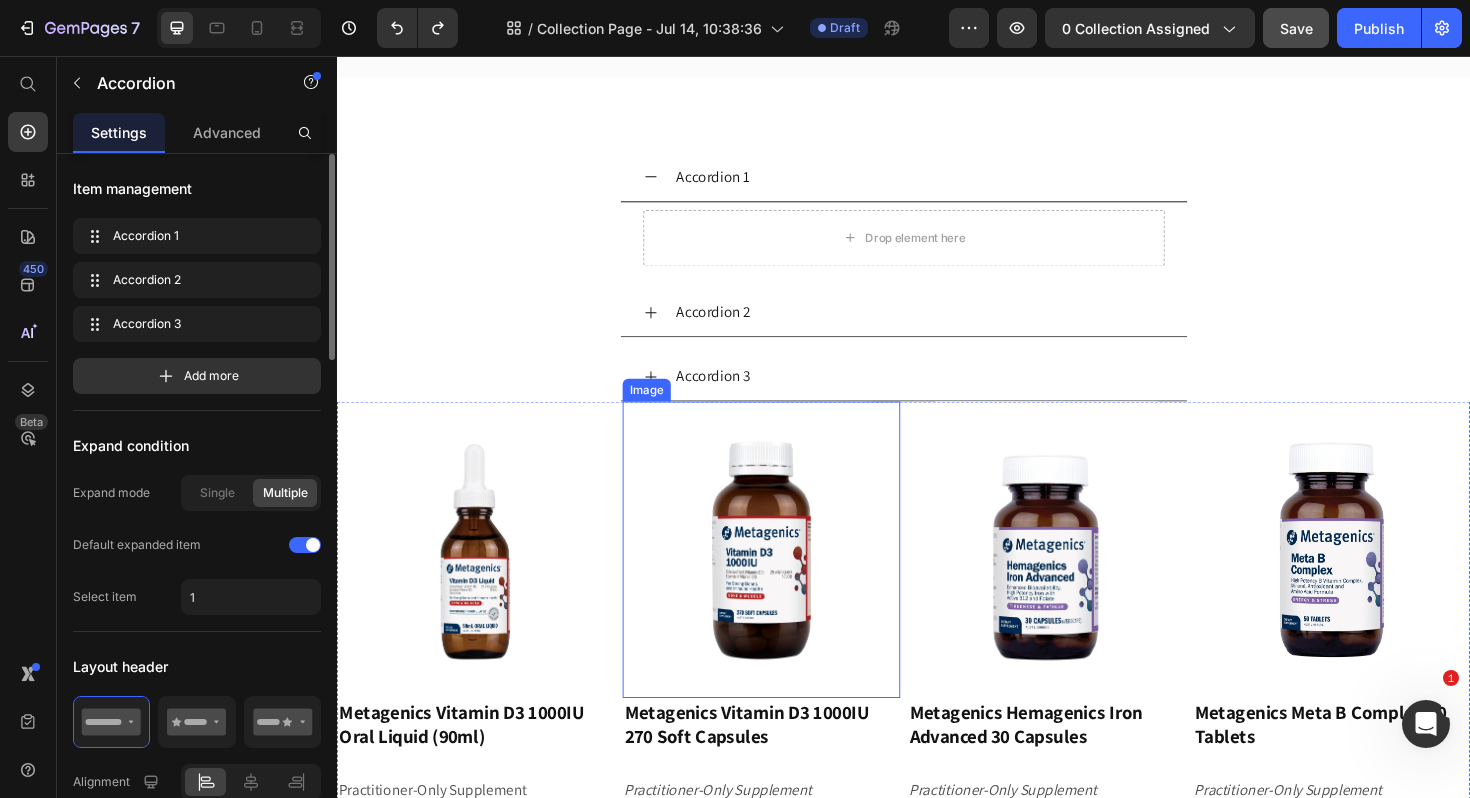 scroll, scrollTop: 168, scrollLeft: 0, axis: vertical 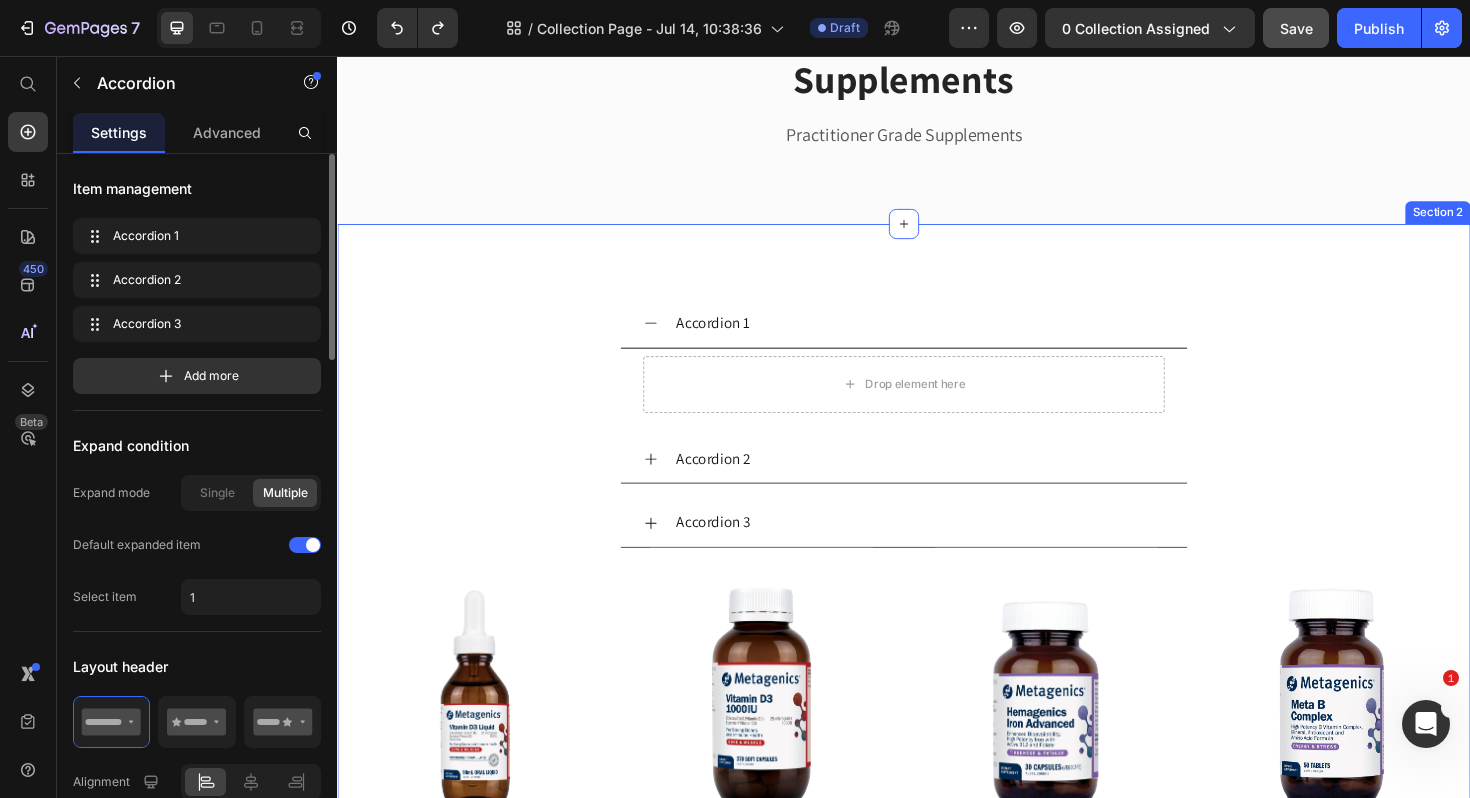 click on "Accordion 1
Drop element here
Accordion 2
Accordion 3 Accordion Image Metagenics Vitamin D3 1000IU Oral Liquid (90ml)   Heading Practitioner-Only Supplement   Support your bone health, immune system, and overall wellbeing with Metagenics Vitamin D3 1000IU Oral Liquid. This high-quality, practitioner-grade formula provides a convenient and pleasant-tasting way to optimise your vitamin D levels, tailored for individual needs.   Text Block Image Metagenics Vitamin D3 1000IU 270 Soft Capsules   Heading Practitioner-Only Supplement   Support your bone health, immune system, and overall wellbeing with Metagenics Vitamin D3 1000IU Soft Capsules. This high-quality, practitioner-grade formula provides a convenient way to optimise your vitamin D levels, tailored for individual needs under the guidance of Dr. [NAME] – Chinese Medicine/Medicinal Herbalist. Text Block" at bounding box center (937, 834) 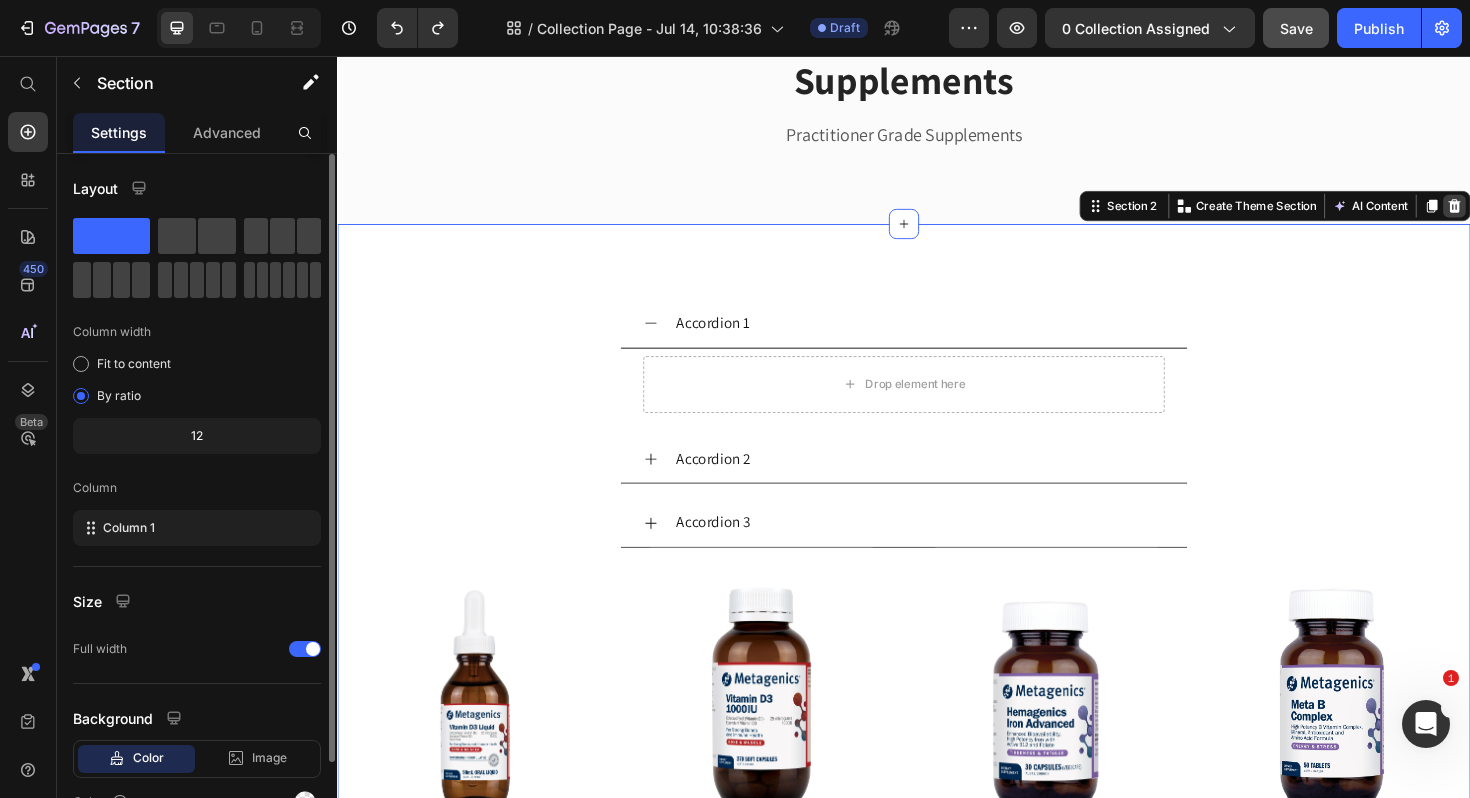click 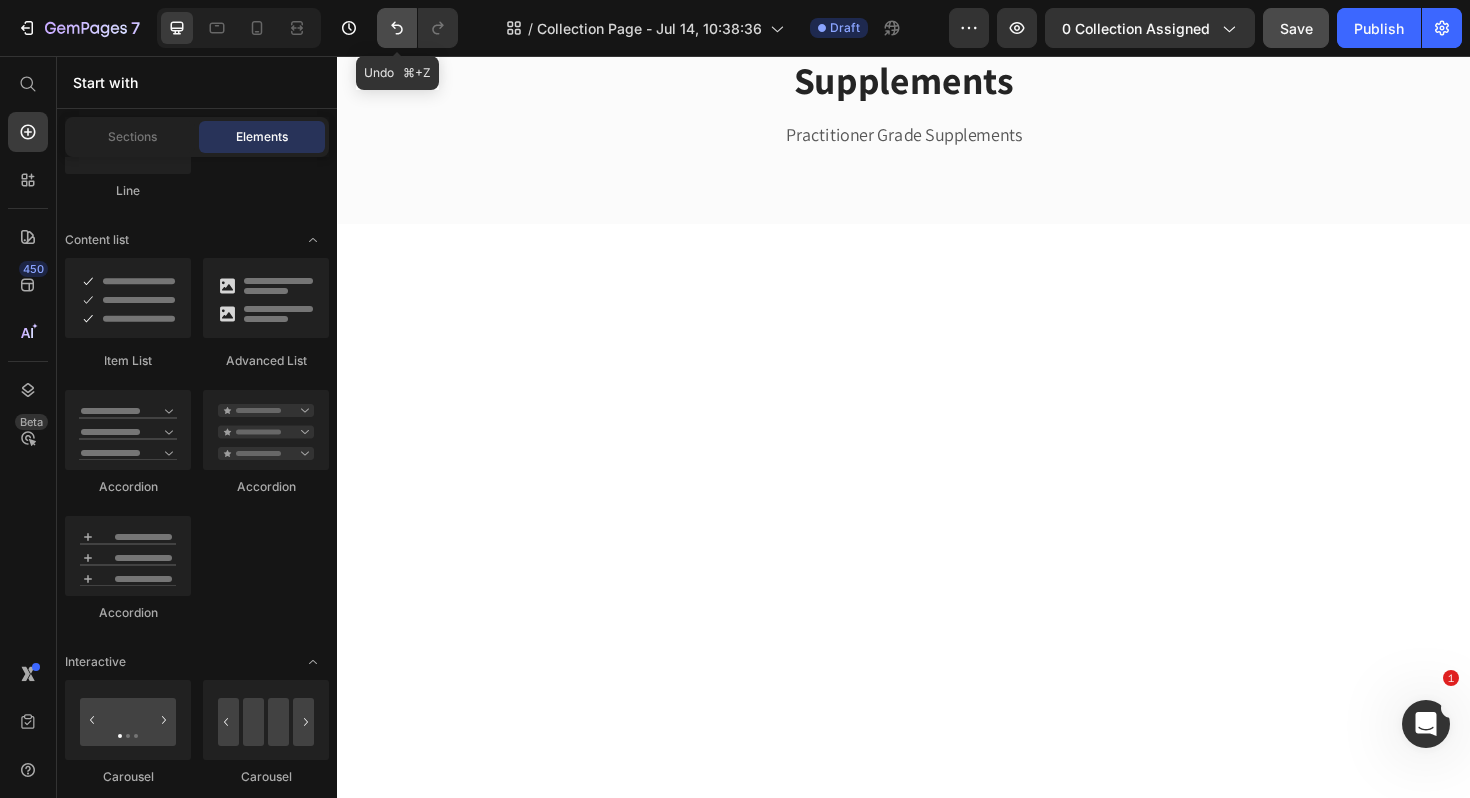 click 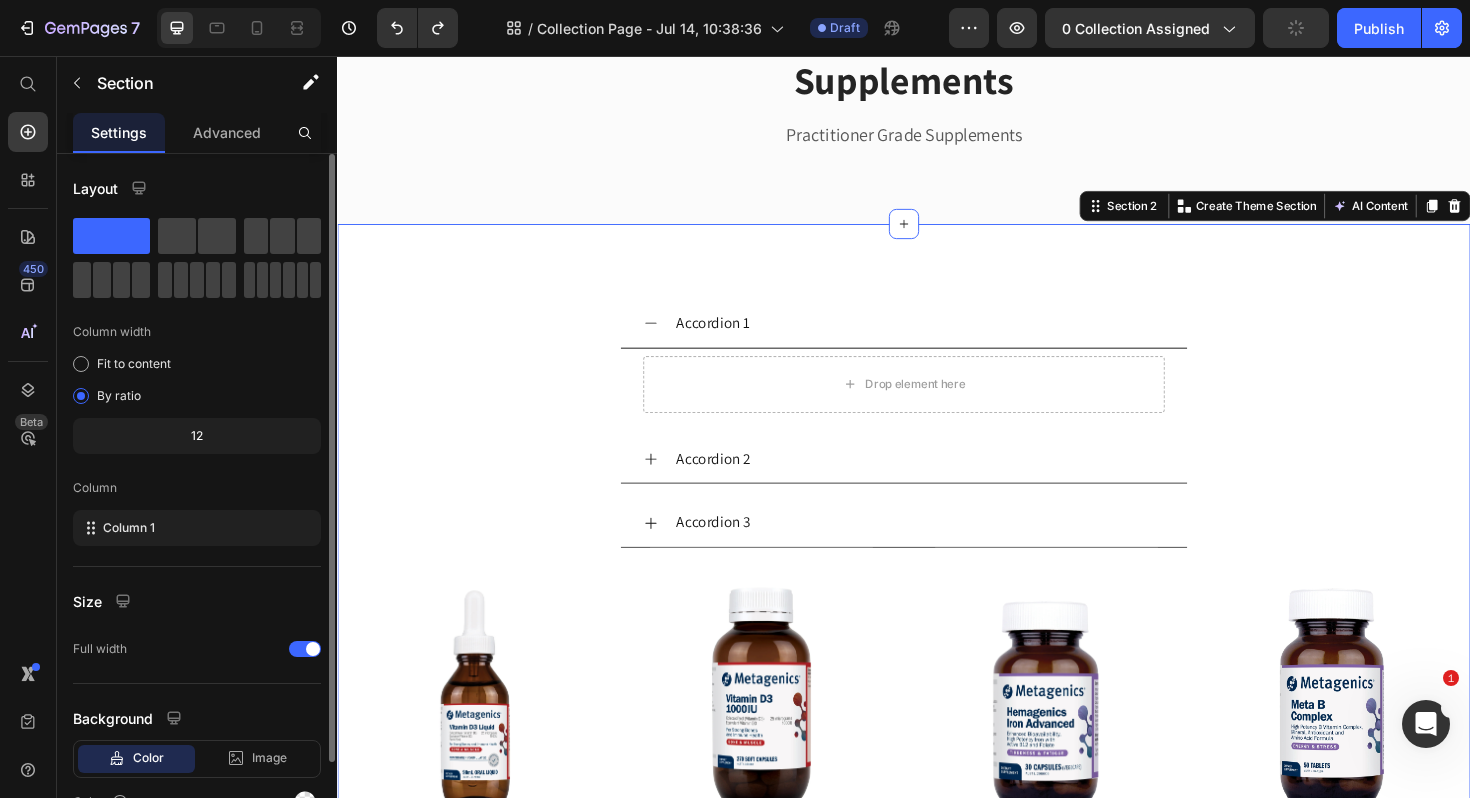 click on "Accordion 1
Drop element here
Accordion 2
Accordion 3 Accordion Image Metagenics Vitamin D3 1000IU Oral Liquid (90ml)   Heading Practitioner-Only Supplement   Support your bone health, immune system, and overall wellbeing with Metagenics Vitamin D3 1000IU Oral Liquid. This high-quality, practitioner-grade formula provides a convenient and pleasant-tasting way to optimise your vitamin D levels, tailored for individual needs.   Text Block Image Metagenics Vitamin D3 1000IU 270 Soft Capsules   Heading Practitioner-Only Supplement   Support your bone health, immune system, and overall wellbeing with Metagenics Vitamin D3 1000IU Soft Capsules. This high-quality, practitioner-grade formula provides a convenient way to optimise your vitamin D levels, tailored for individual needs under the guidance of Dr. [NAME] – Chinese Medicine/Medicinal Herbalist. Text Block" at bounding box center [937, 834] 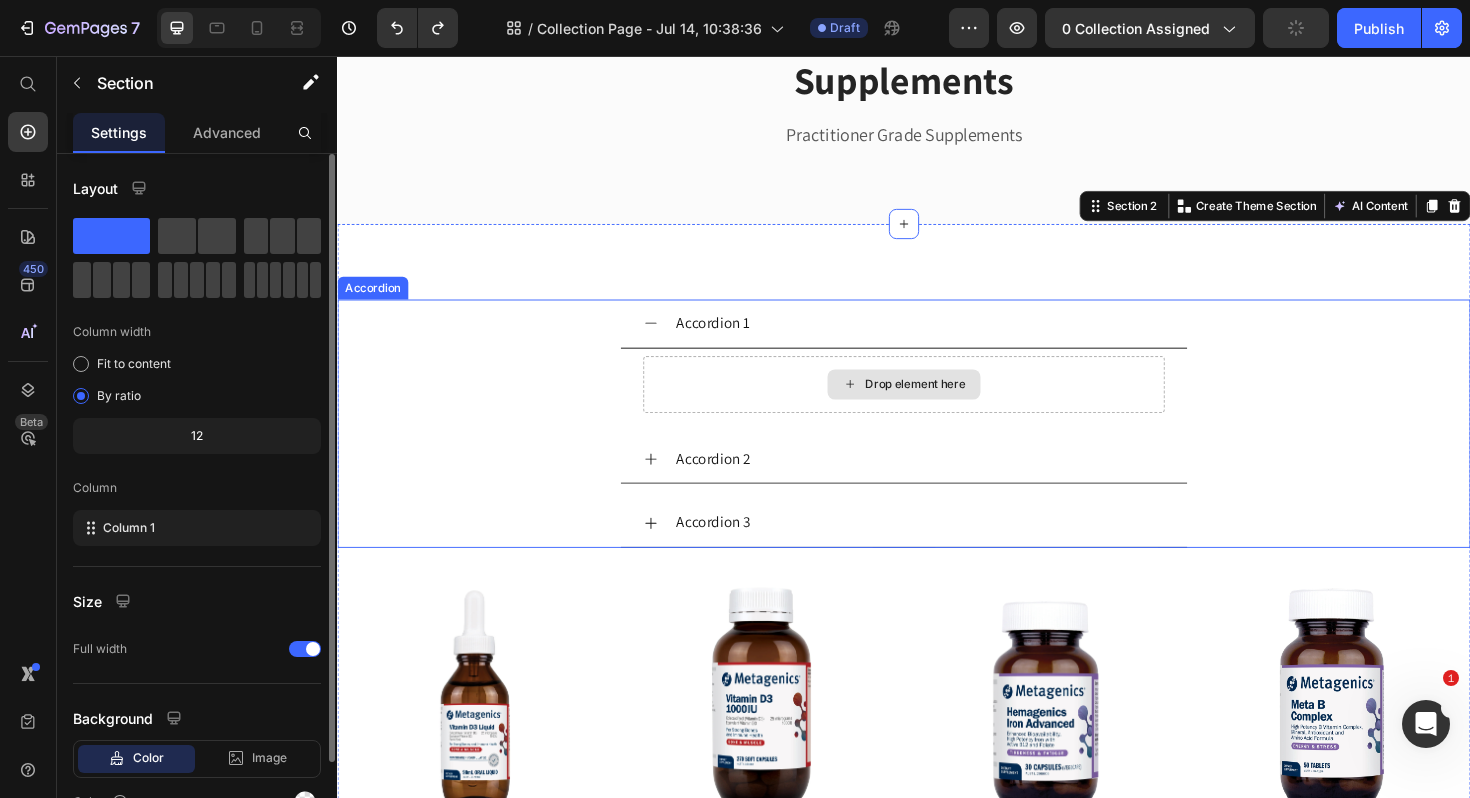 click on "Drop element here" at bounding box center (937, 404) 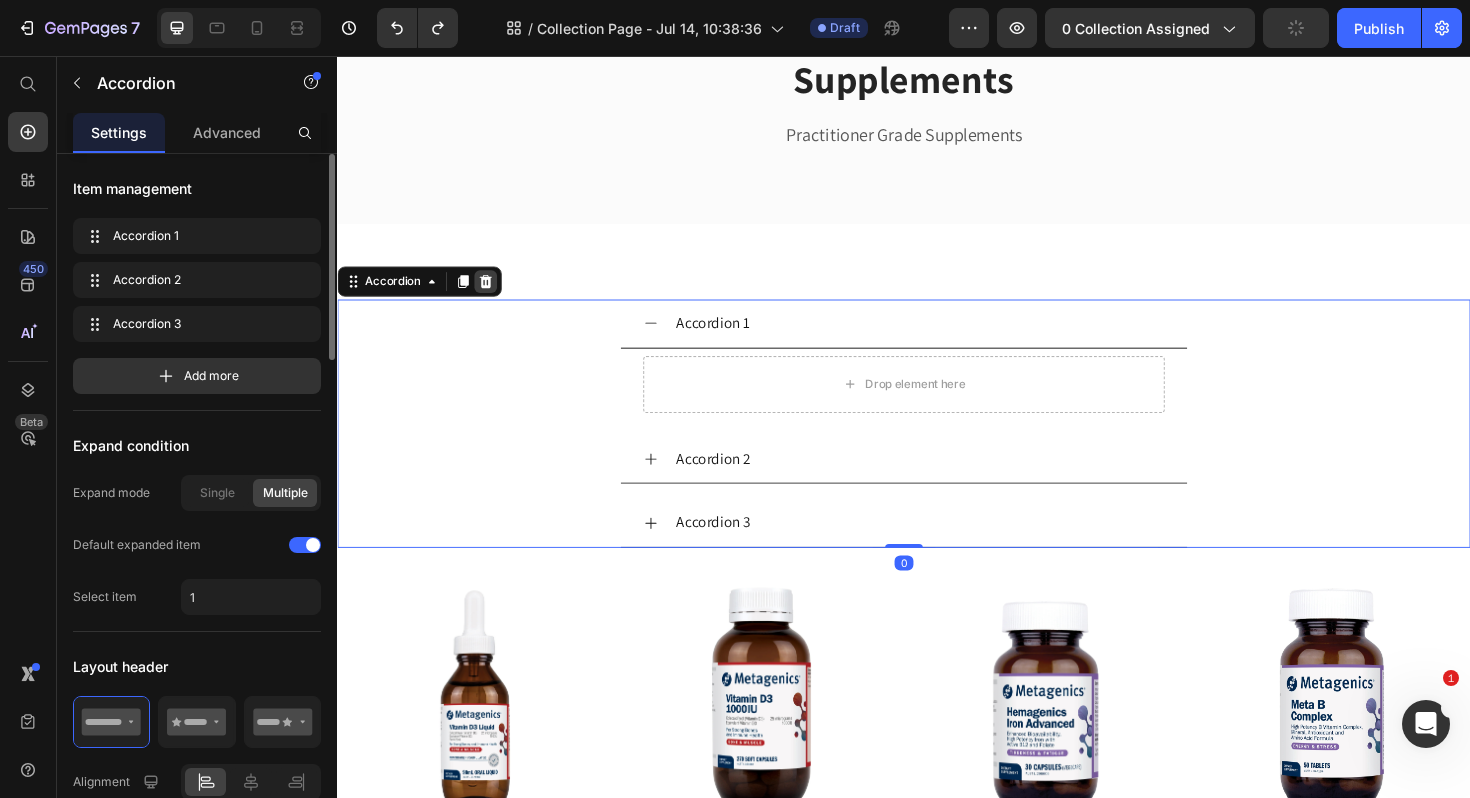 click 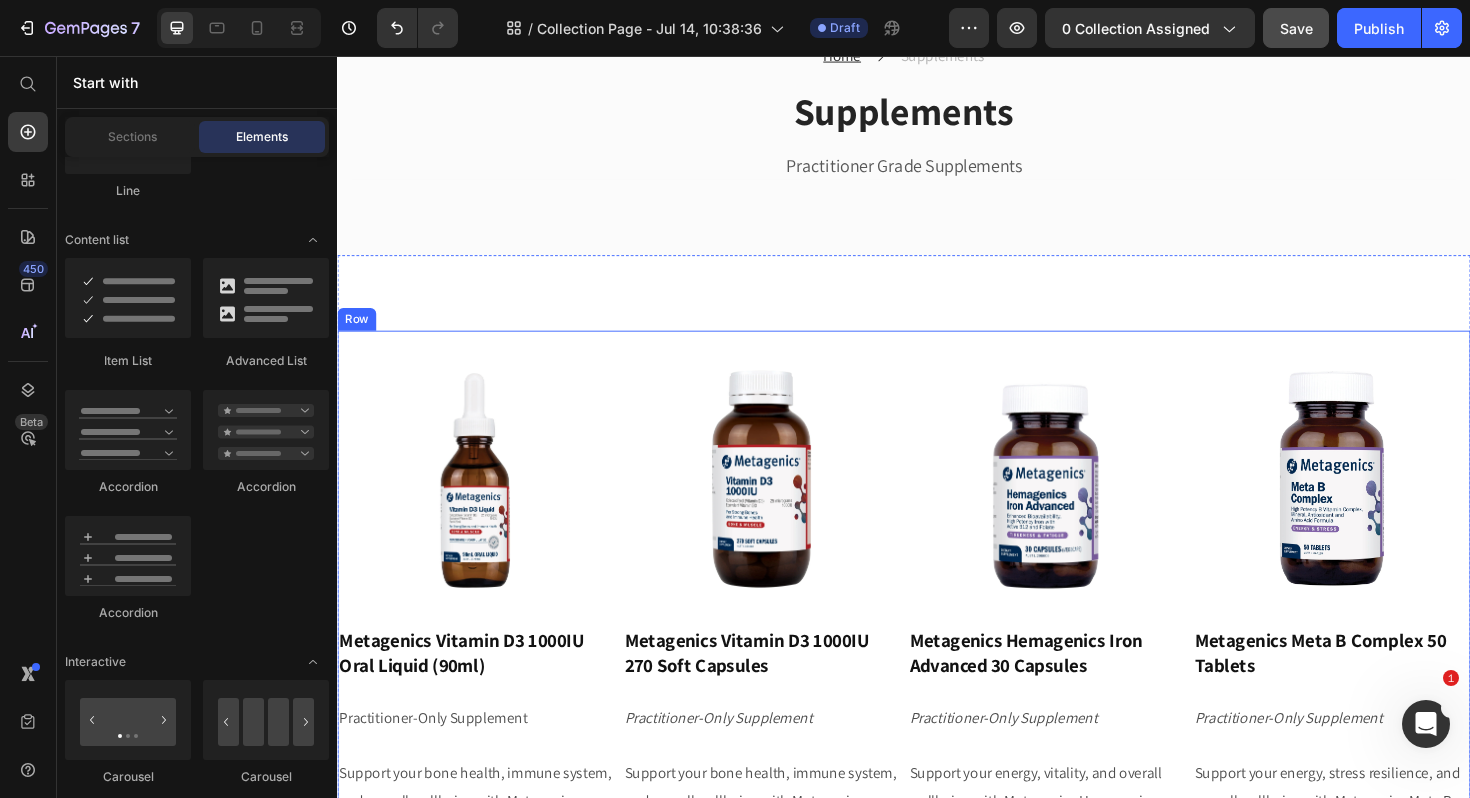 scroll, scrollTop: 84, scrollLeft: 0, axis: vertical 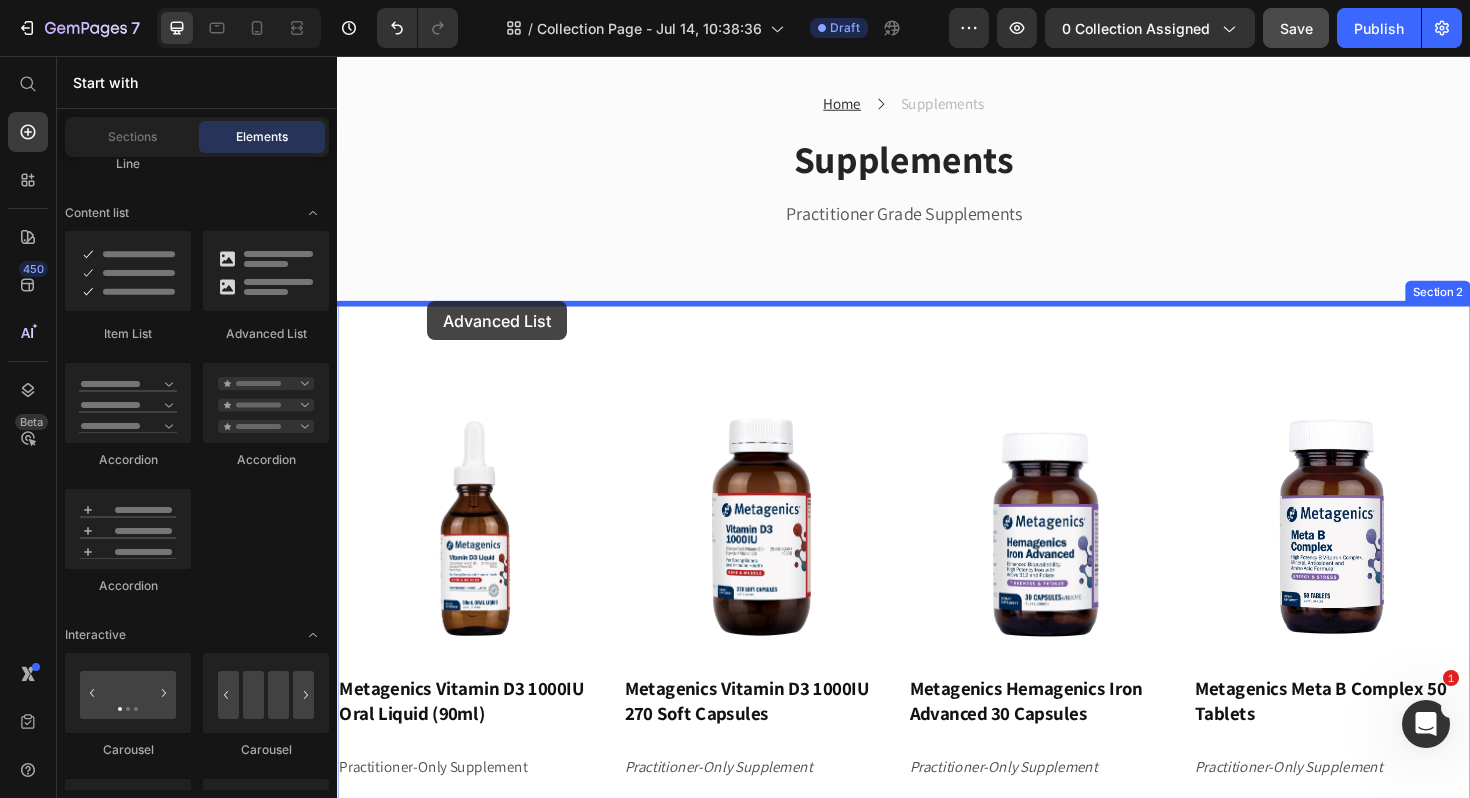 drag, startPoint x: 582, startPoint y: 337, endPoint x: 431, endPoint y: 317, distance: 152.31874 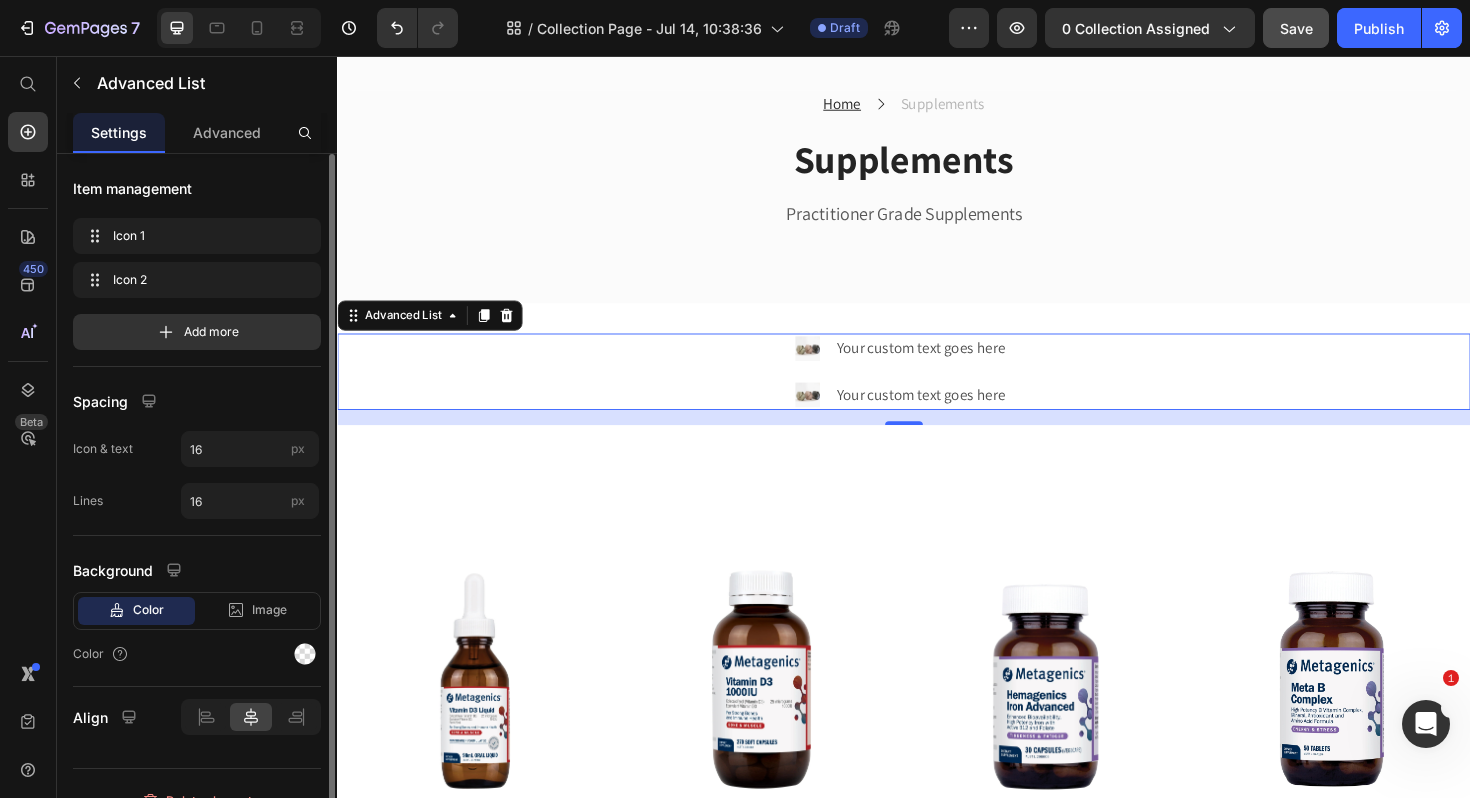 click on "Image Your custom text goes here Text Block Image Your custom text goes here Text Block" at bounding box center [937, 391] 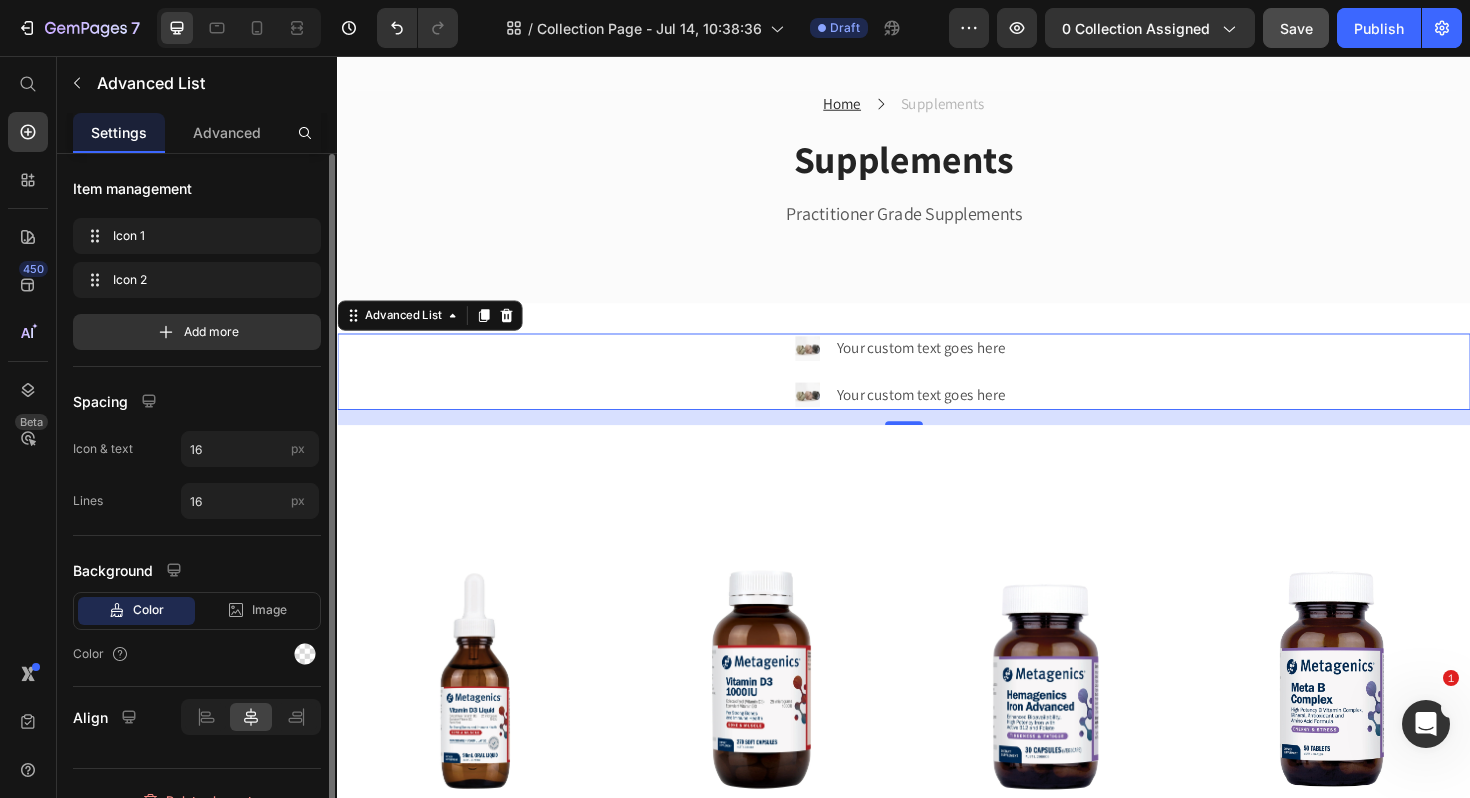 click on "Image Your custom text goes here Text Block Image Your custom text goes here Text Block" at bounding box center [937, 391] 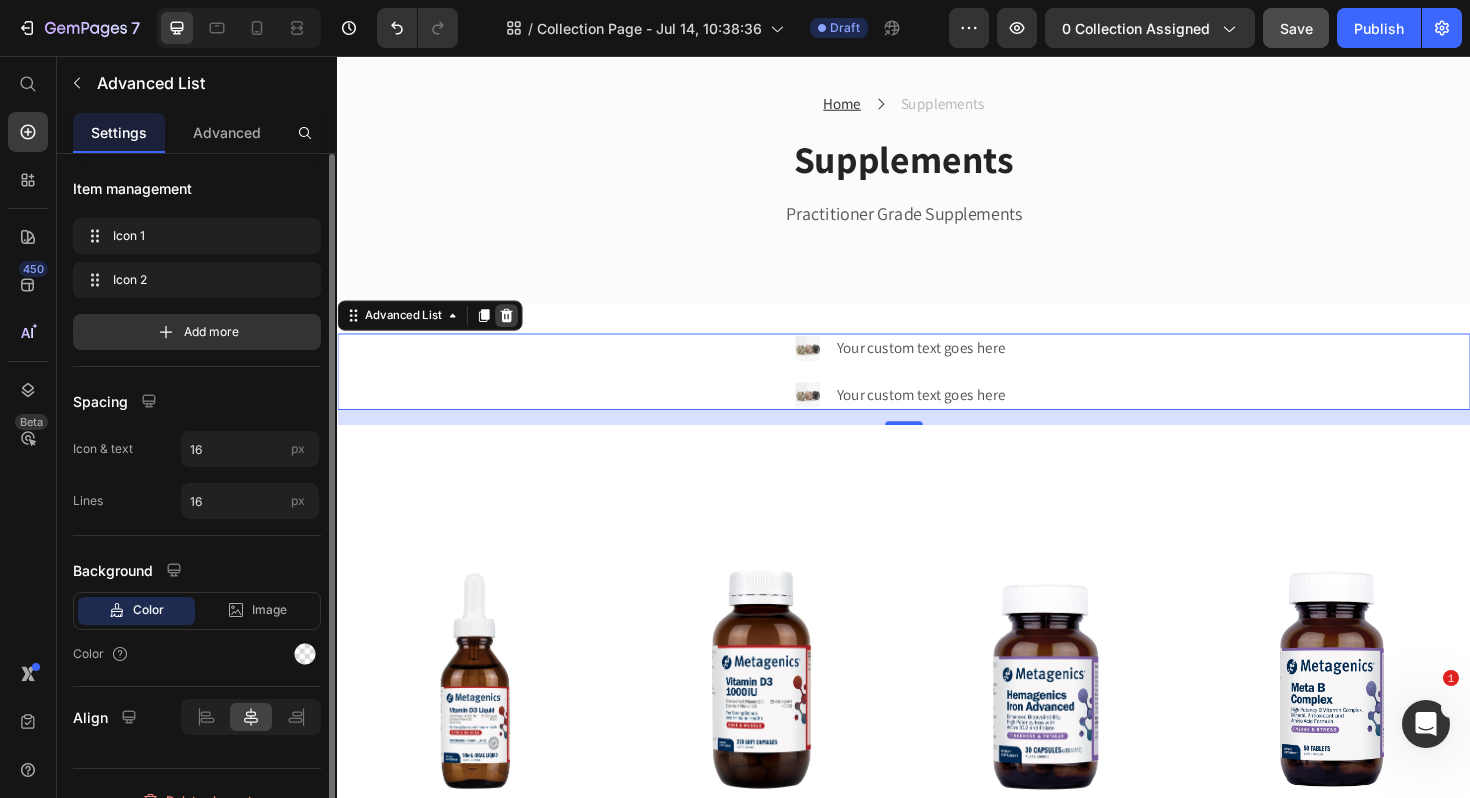 click 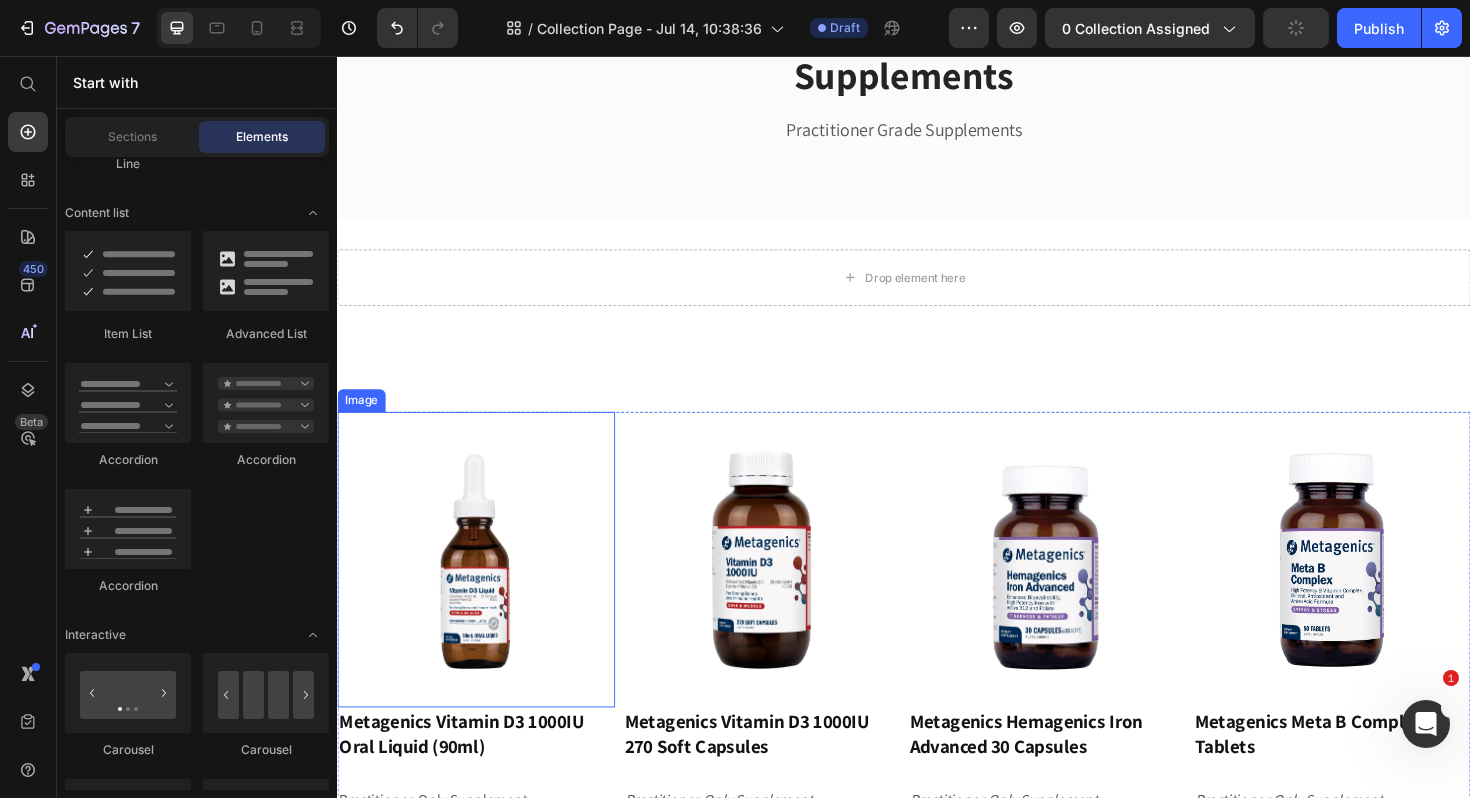 scroll, scrollTop: 151, scrollLeft: 0, axis: vertical 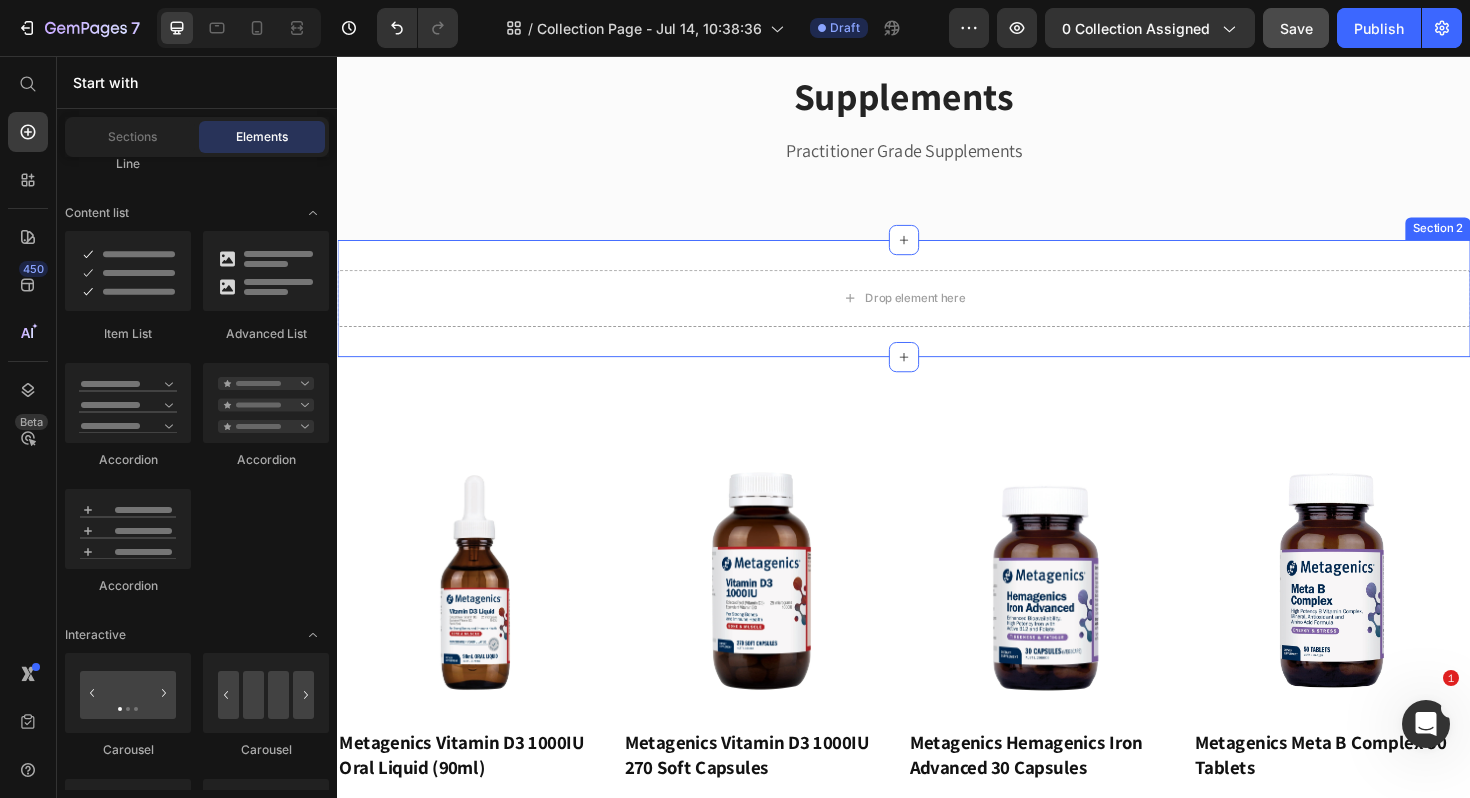 click on "Section 2" at bounding box center (1502, 239) 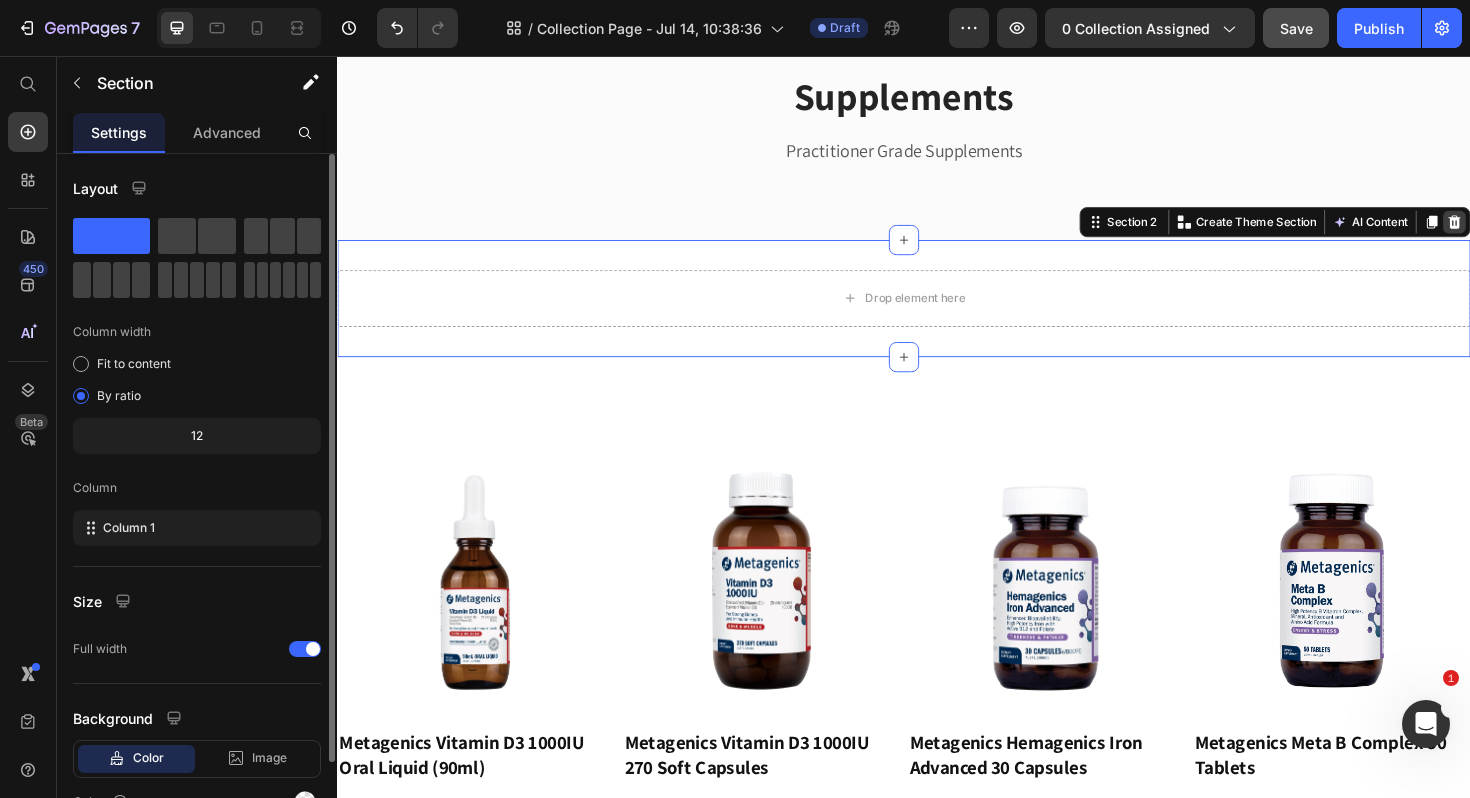 click 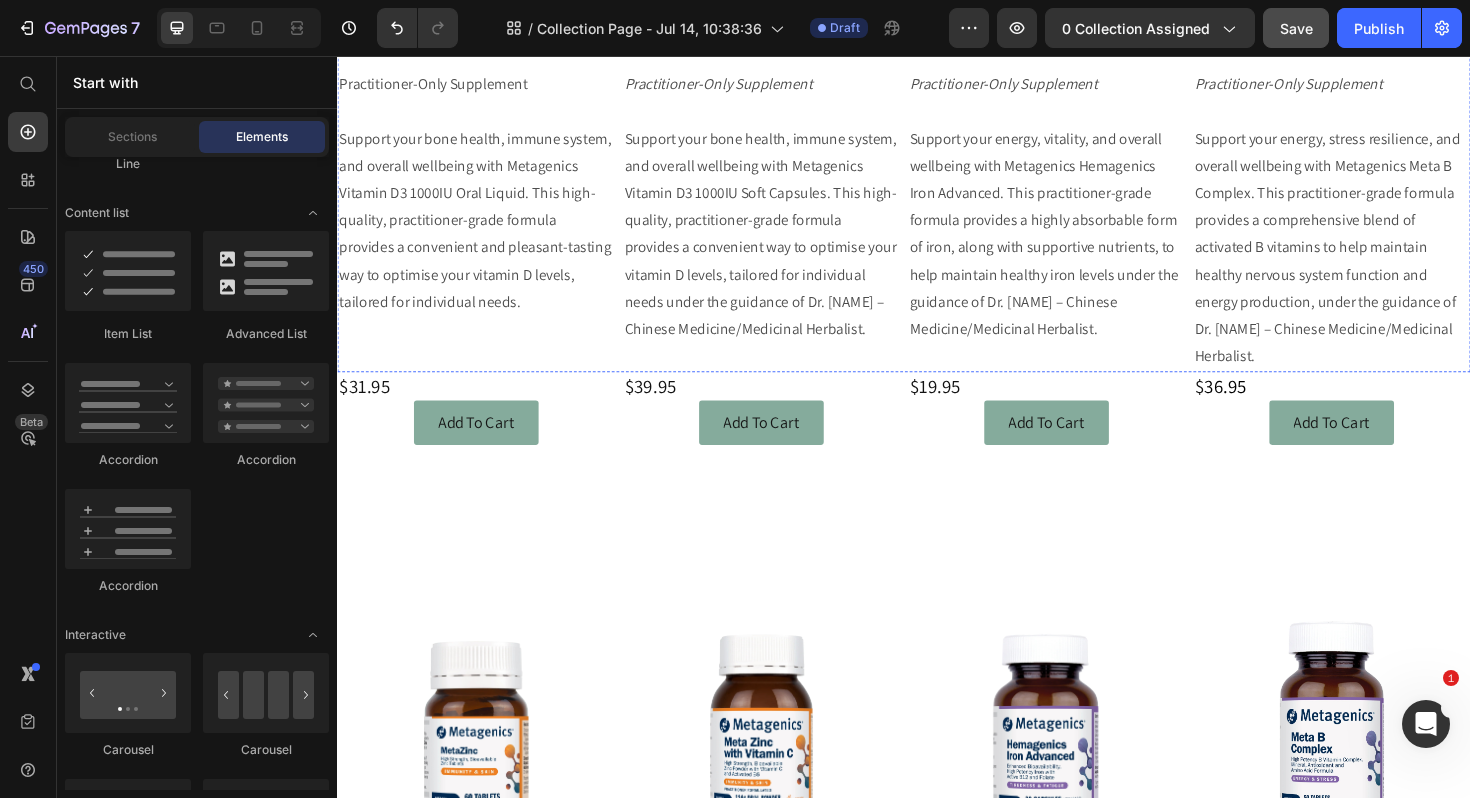 scroll, scrollTop: 778, scrollLeft: 0, axis: vertical 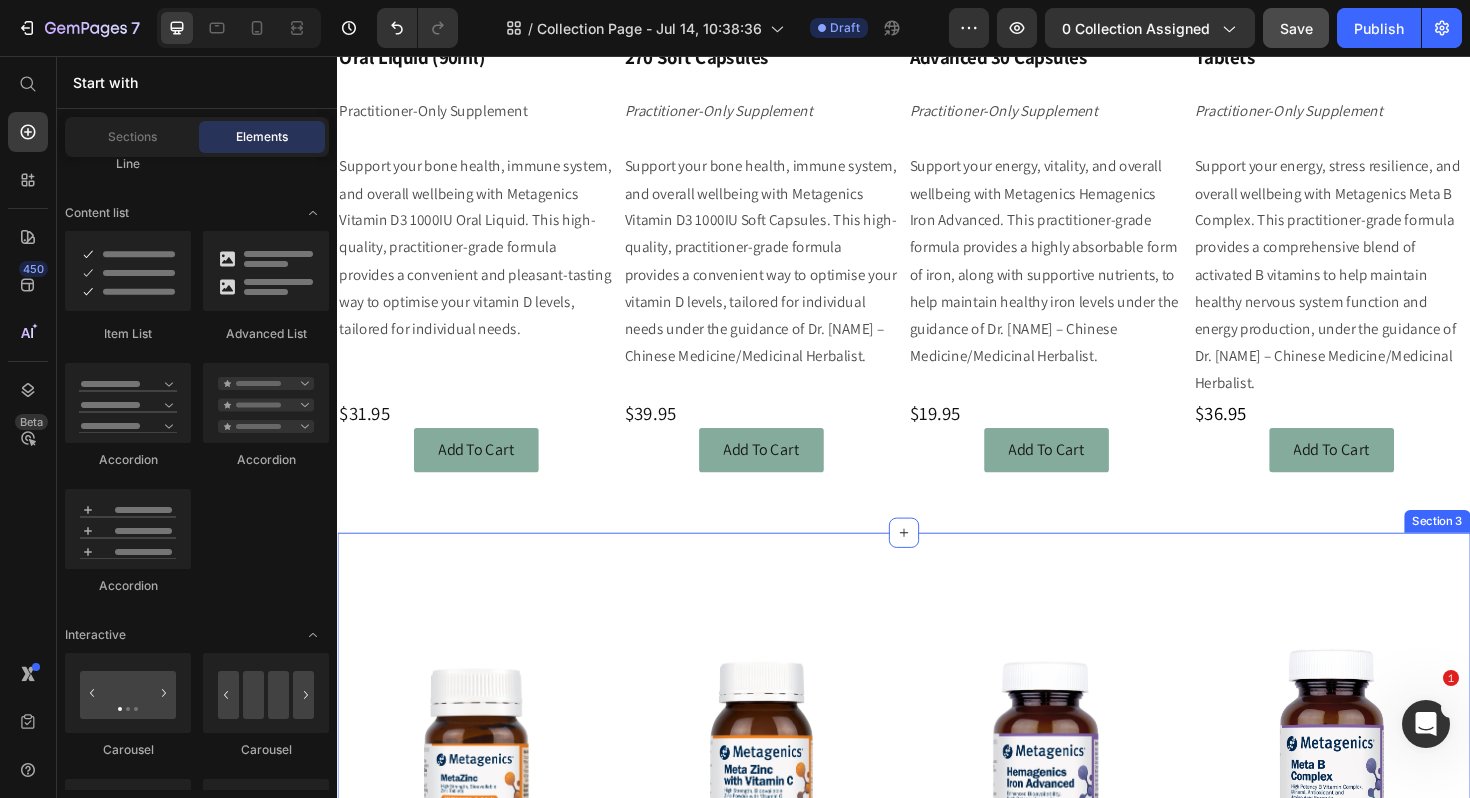 click on "Image Metagenics Meta Zinc 60 Tablets   Heading Practitioner-Only Supplement   Support your immune system, skin health, and overall wellbeing with Metagenics Meta Zinc. This practitioner-grade formula provides highly bioavailable zinc and vitamin C to help maintain healthy immune function, under the guidance of Dr. [NAME] – Chinese Medicine/Medicinal Herbalist.   Text Block Image Metagenics Meta Zinc with Vitamin C Orange 114g Powder   Heading Practitioner-Only Supplement   Support your immune system, skin health, and overall wellbeing with Metagenics Meta Zinc with Vitamin C. This practitioner-grade formula combines highly bioavailable zinc with vitamin C in a delicious orange-flavoured powder, designed to help maintain healthy immune function under the guidance of Dr. [NAME] – Chinese Medicine/Medicinal Herbalist. Text Block Image Metagenics Hemagenics Iron Advanced 30 Capsules   Heading Practitioner-Only Supplement   Text Block Image Metagenics Meta B Complex 50 Tablets   Heading   Text Block $ $" at bounding box center [937, 1029] 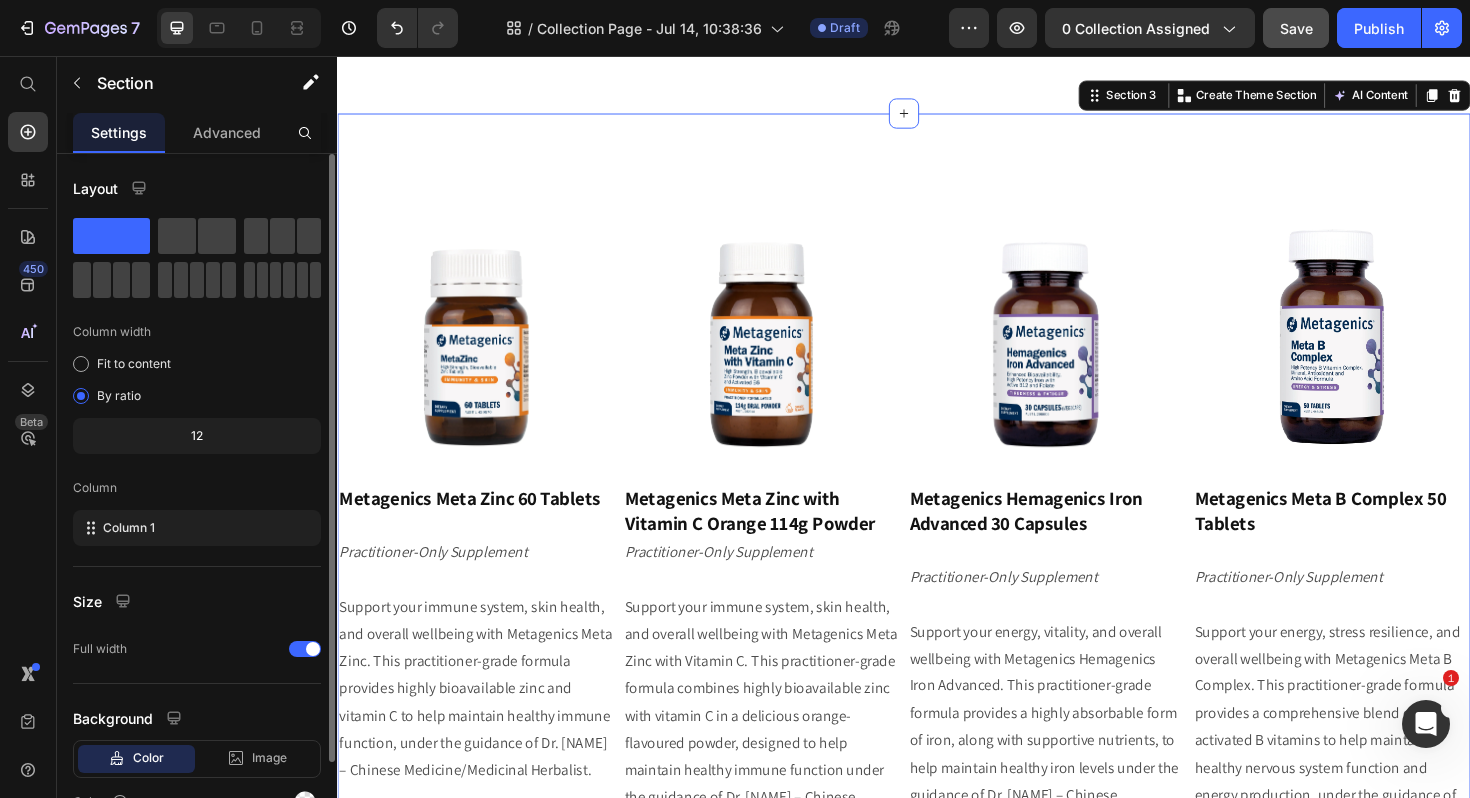 scroll, scrollTop: 1224, scrollLeft: 0, axis: vertical 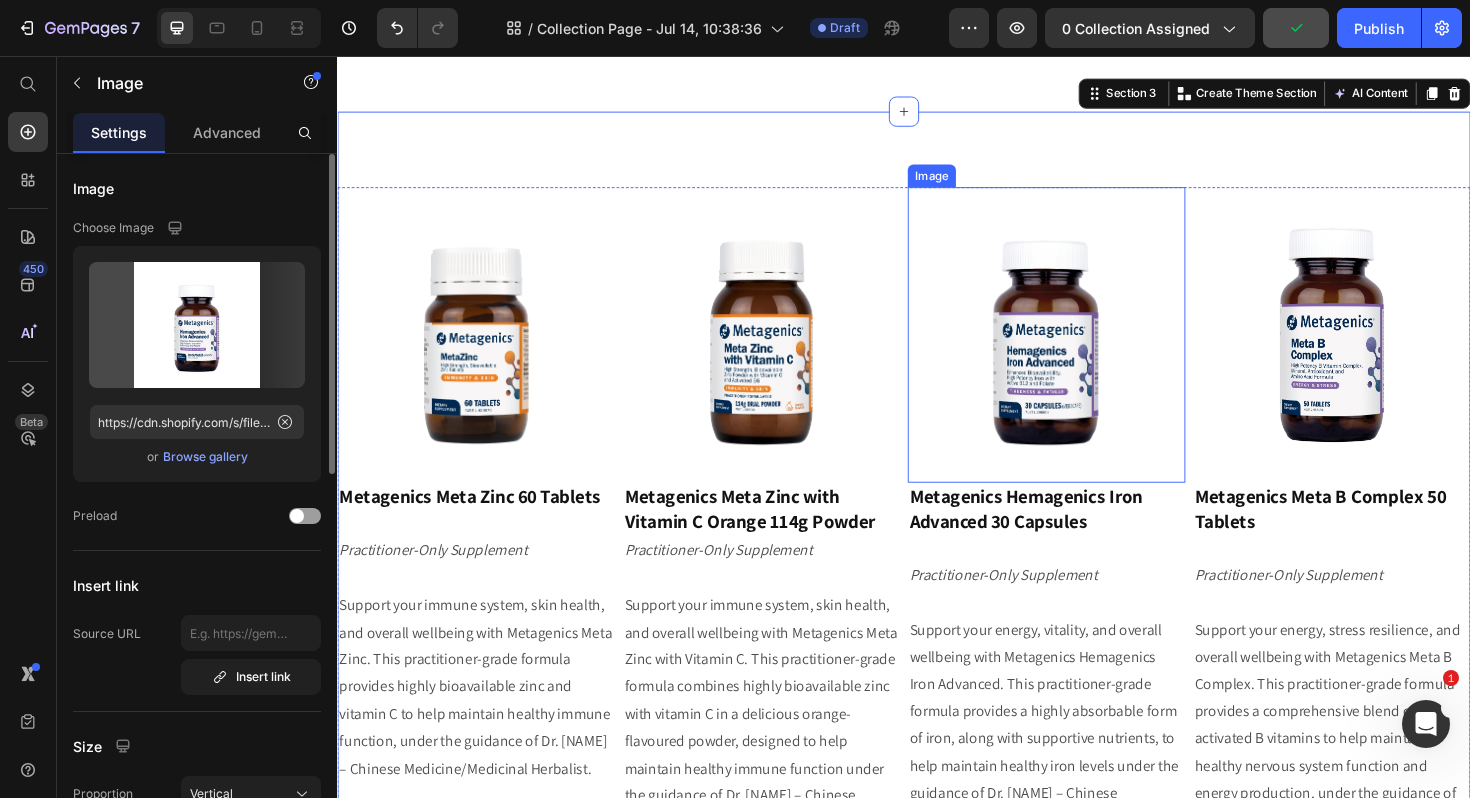 click at bounding box center [1088, 352] 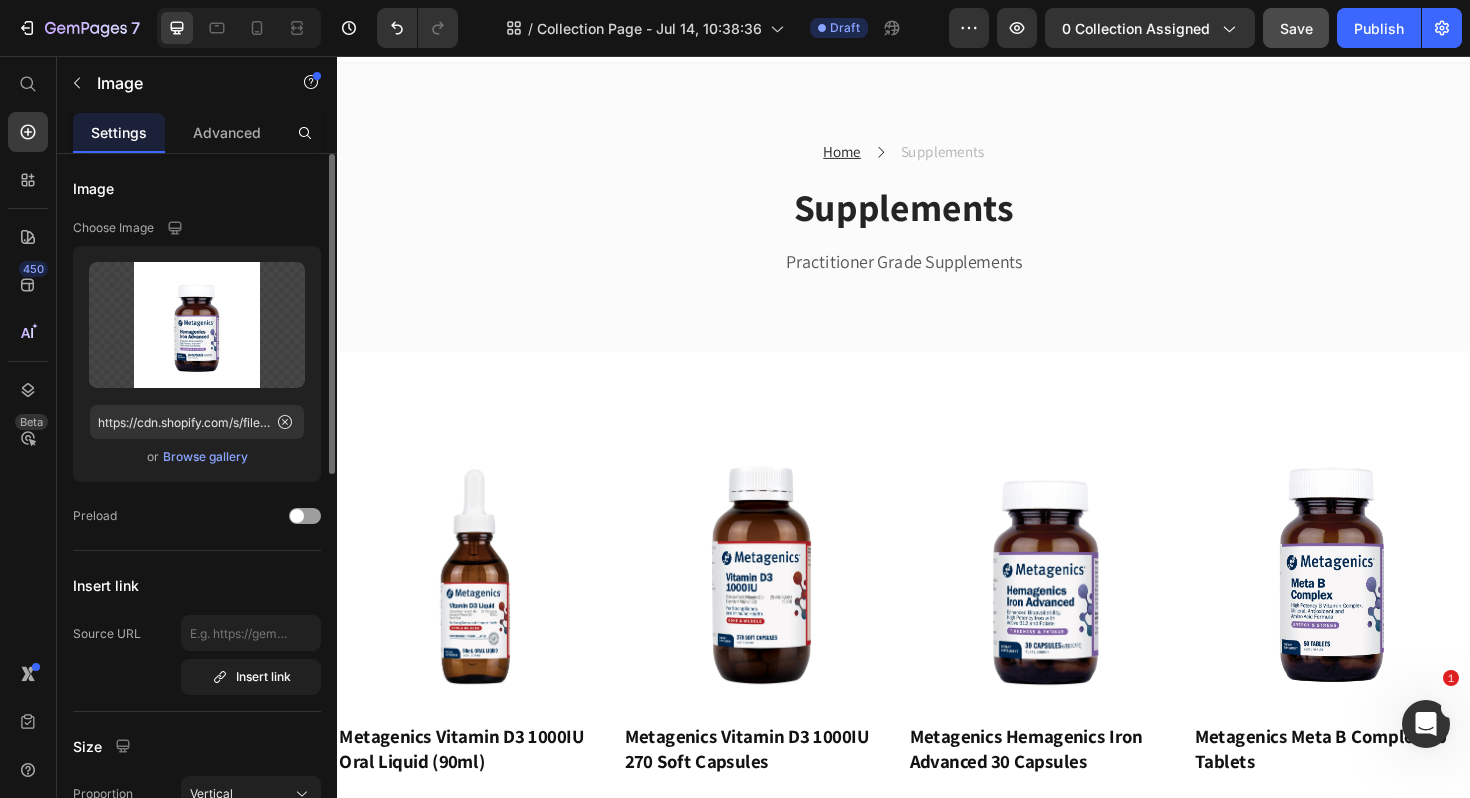 scroll, scrollTop: 0, scrollLeft: 0, axis: both 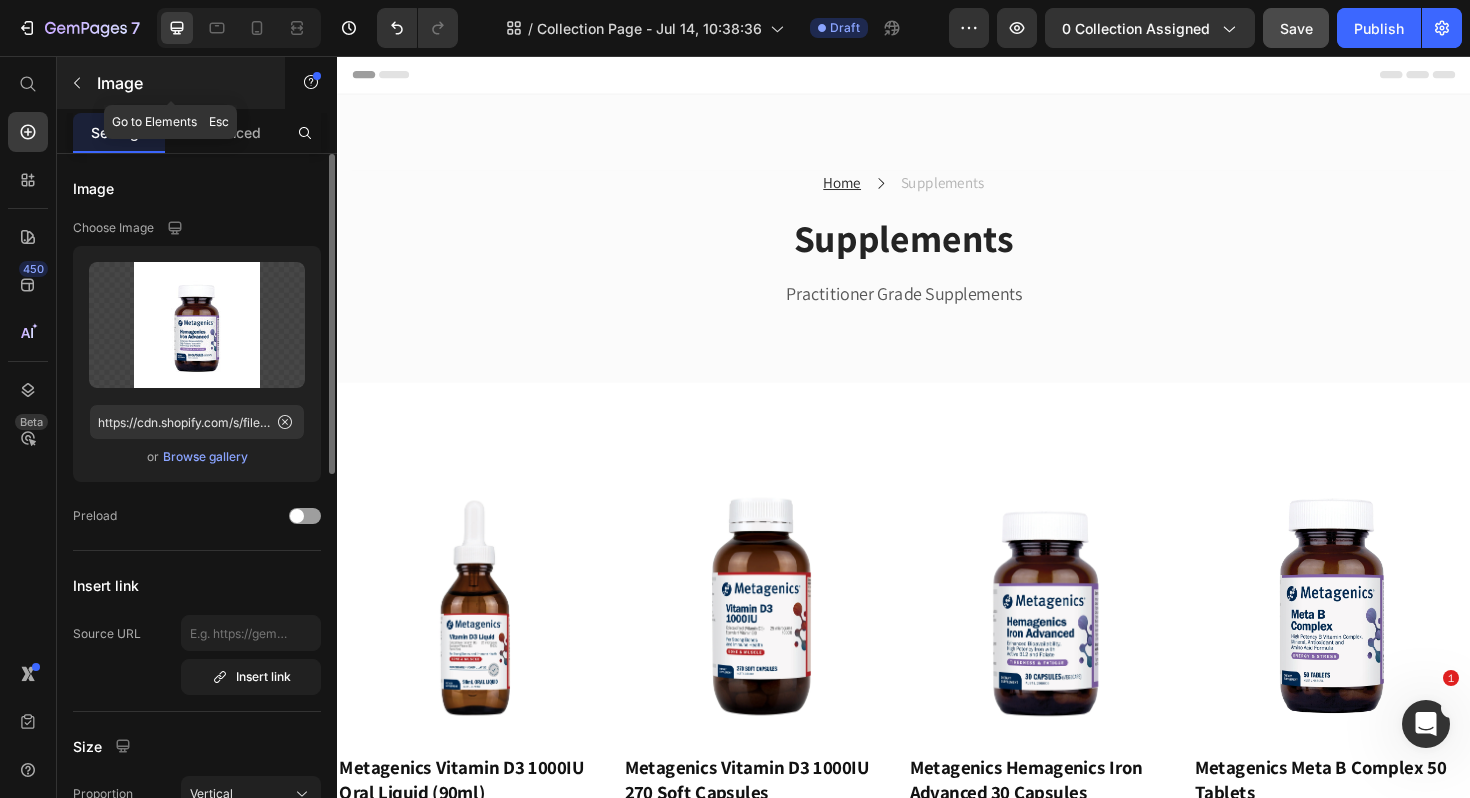 click 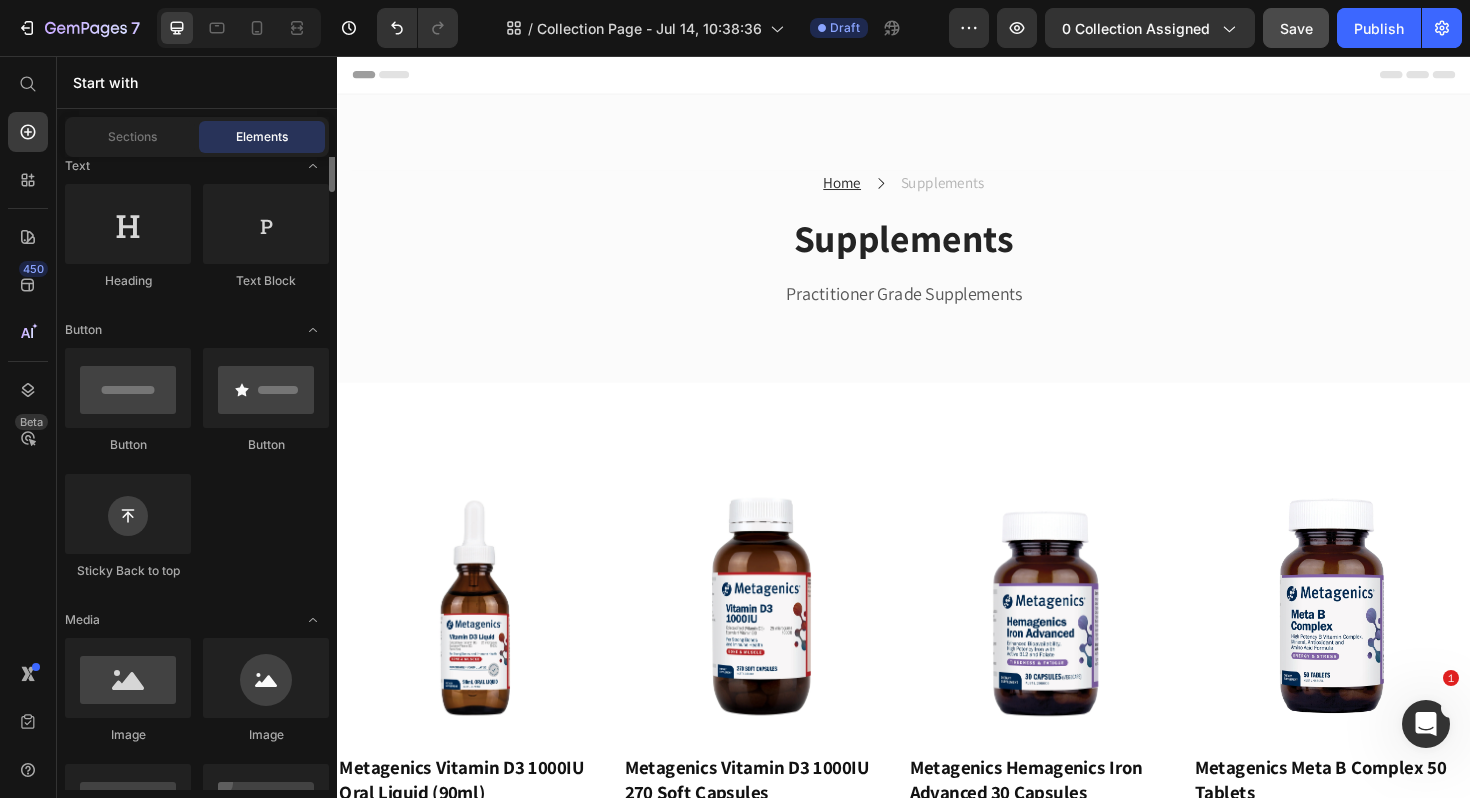 scroll, scrollTop: 0, scrollLeft: 0, axis: both 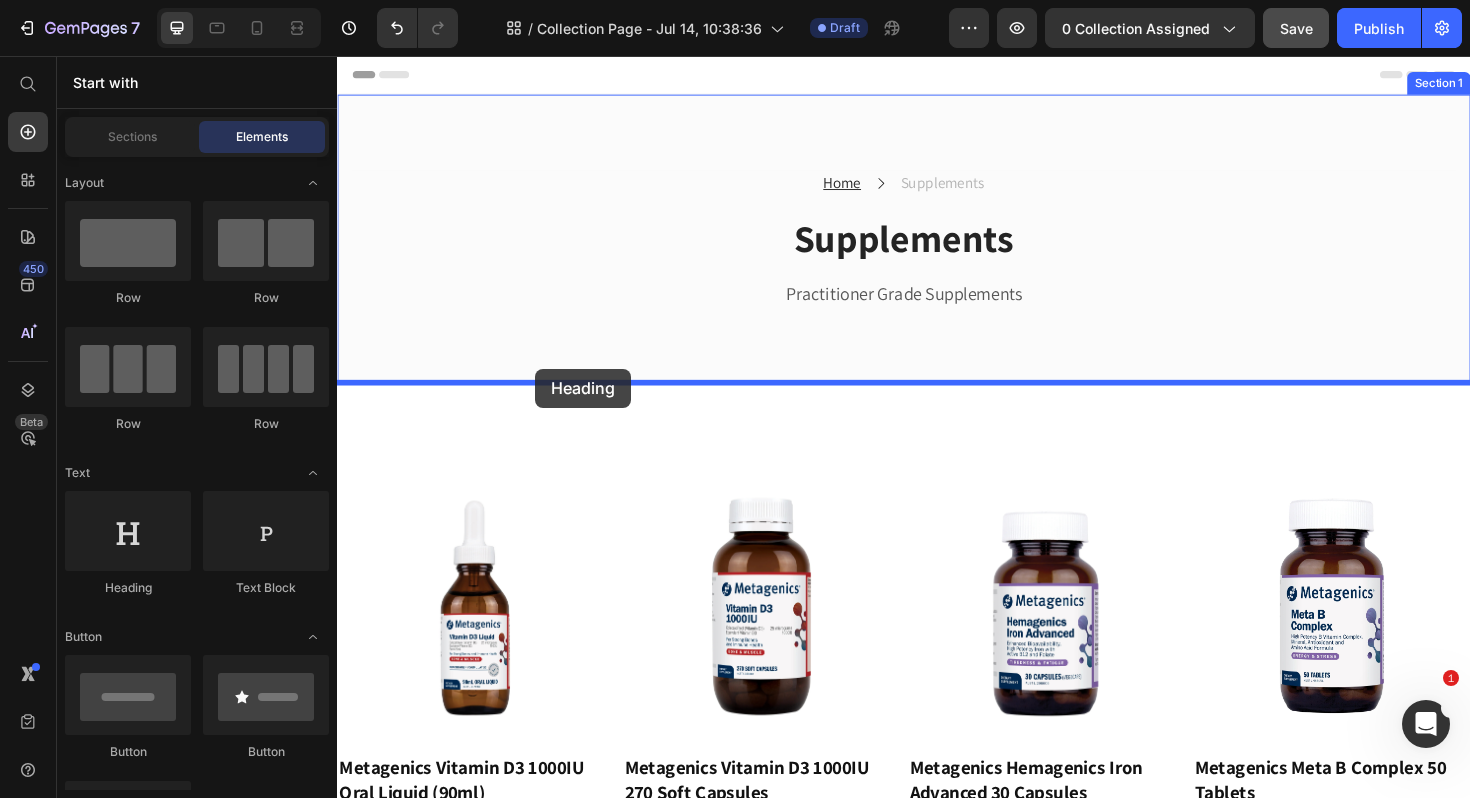 drag, startPoint x: 466, startPoint y: 590, endPoint x: 545, endPoint y: 384, distance: 220.62865 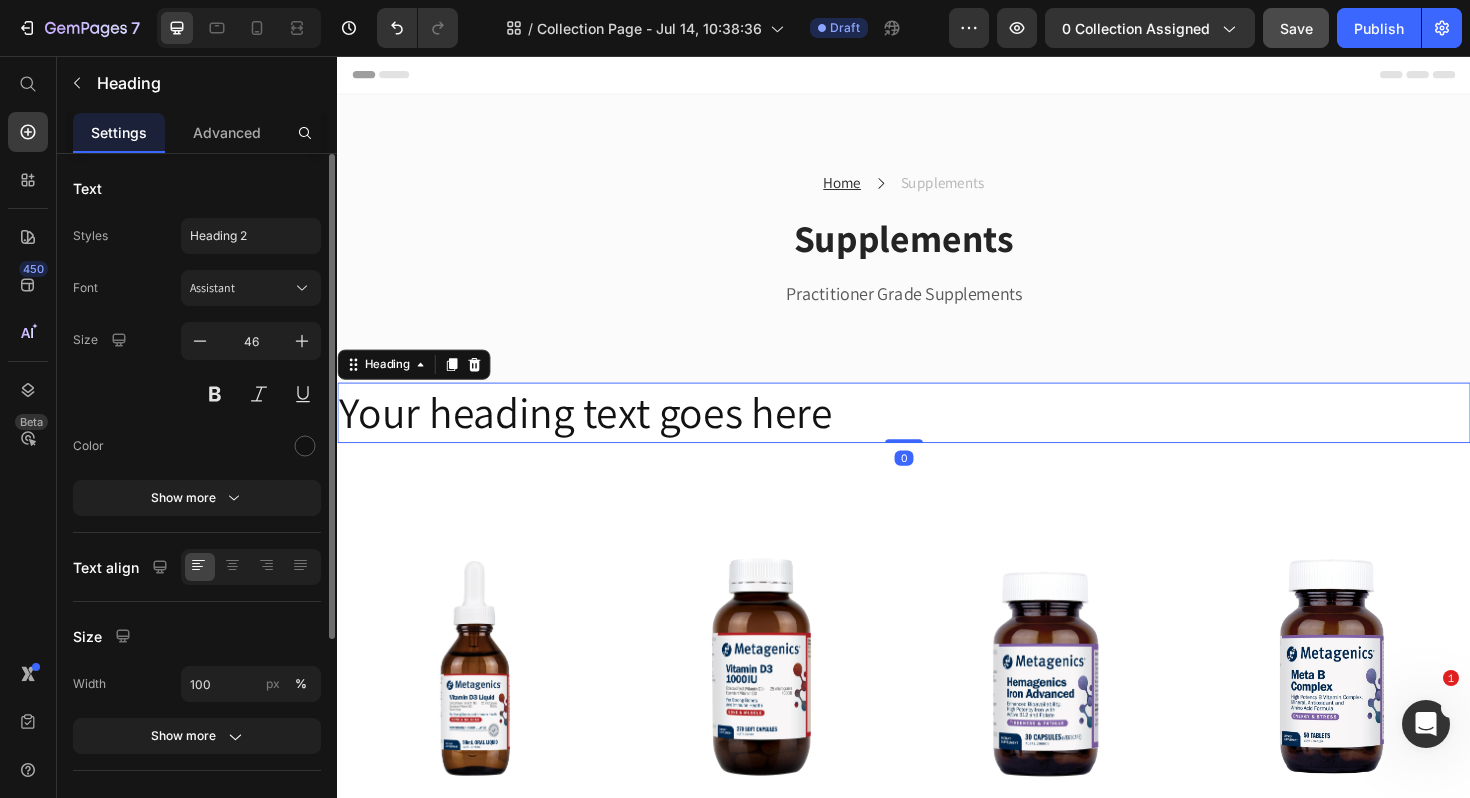 click on "Your heading text goes here" at bounding box center [937, 434] 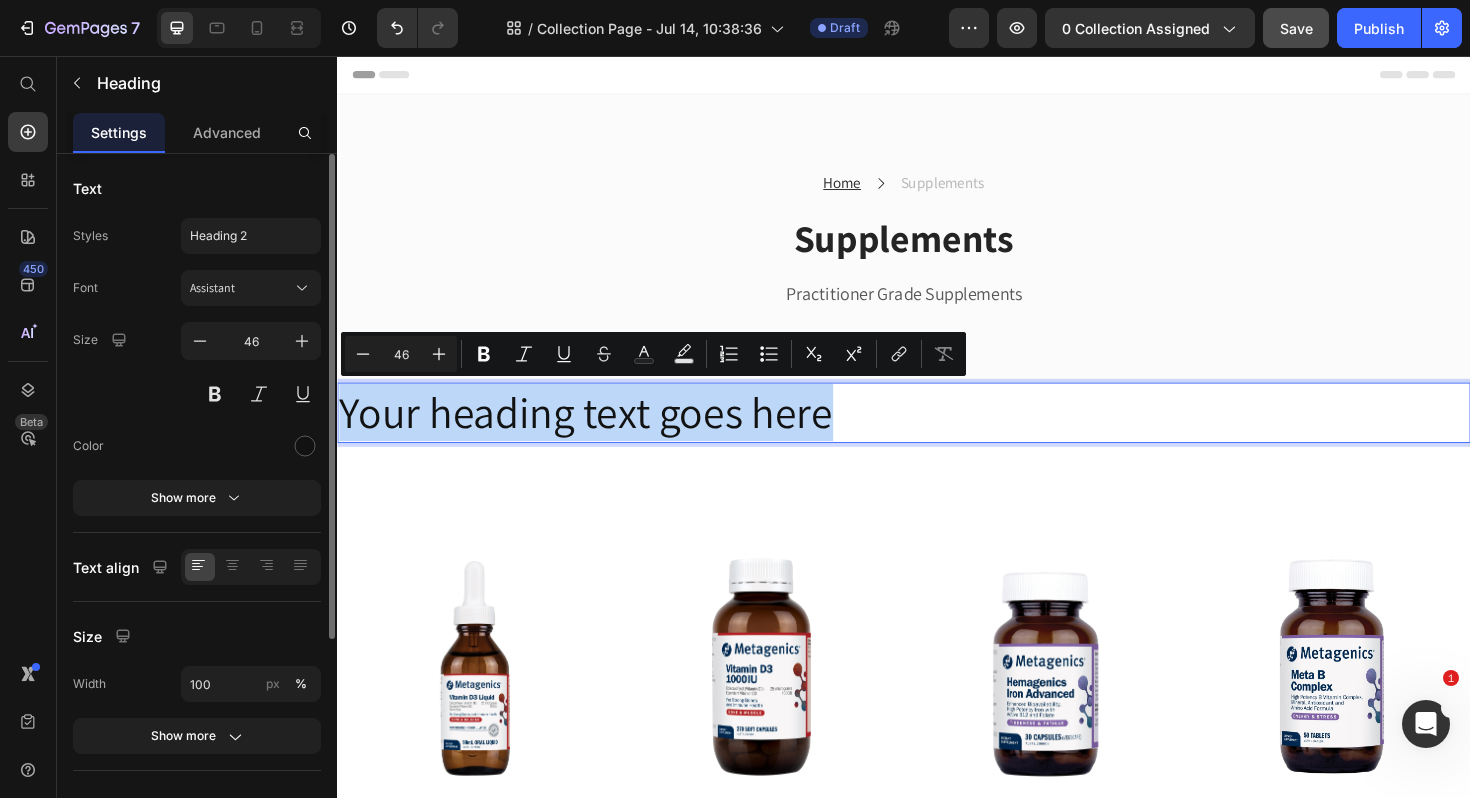 drag, startPoint x: 872, startPoint y: 442, endPoint x: 339, endPoint y: 441, distance: 533.0009 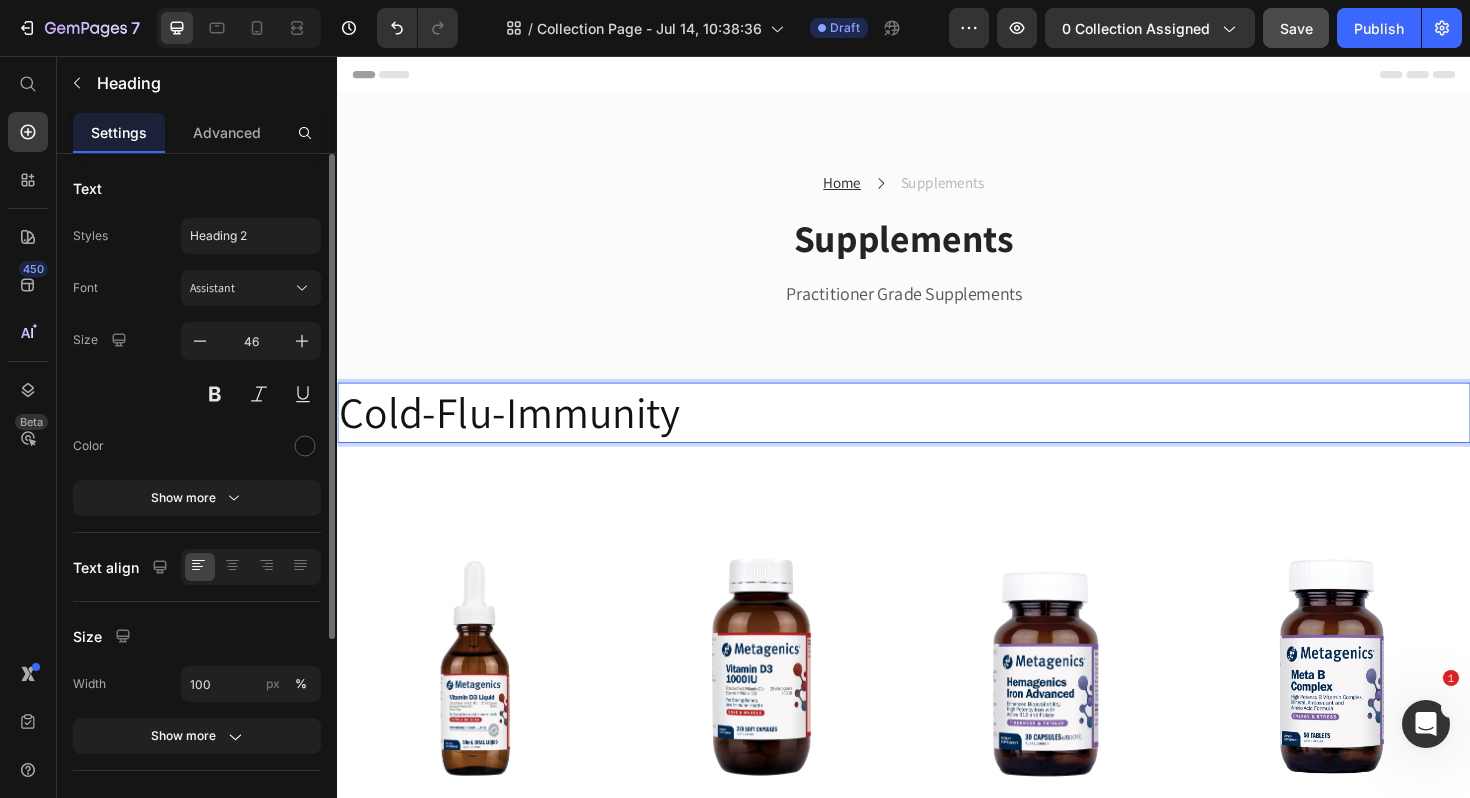click on "Cold-Flu-Immunity" at bounding box center [937, 434] 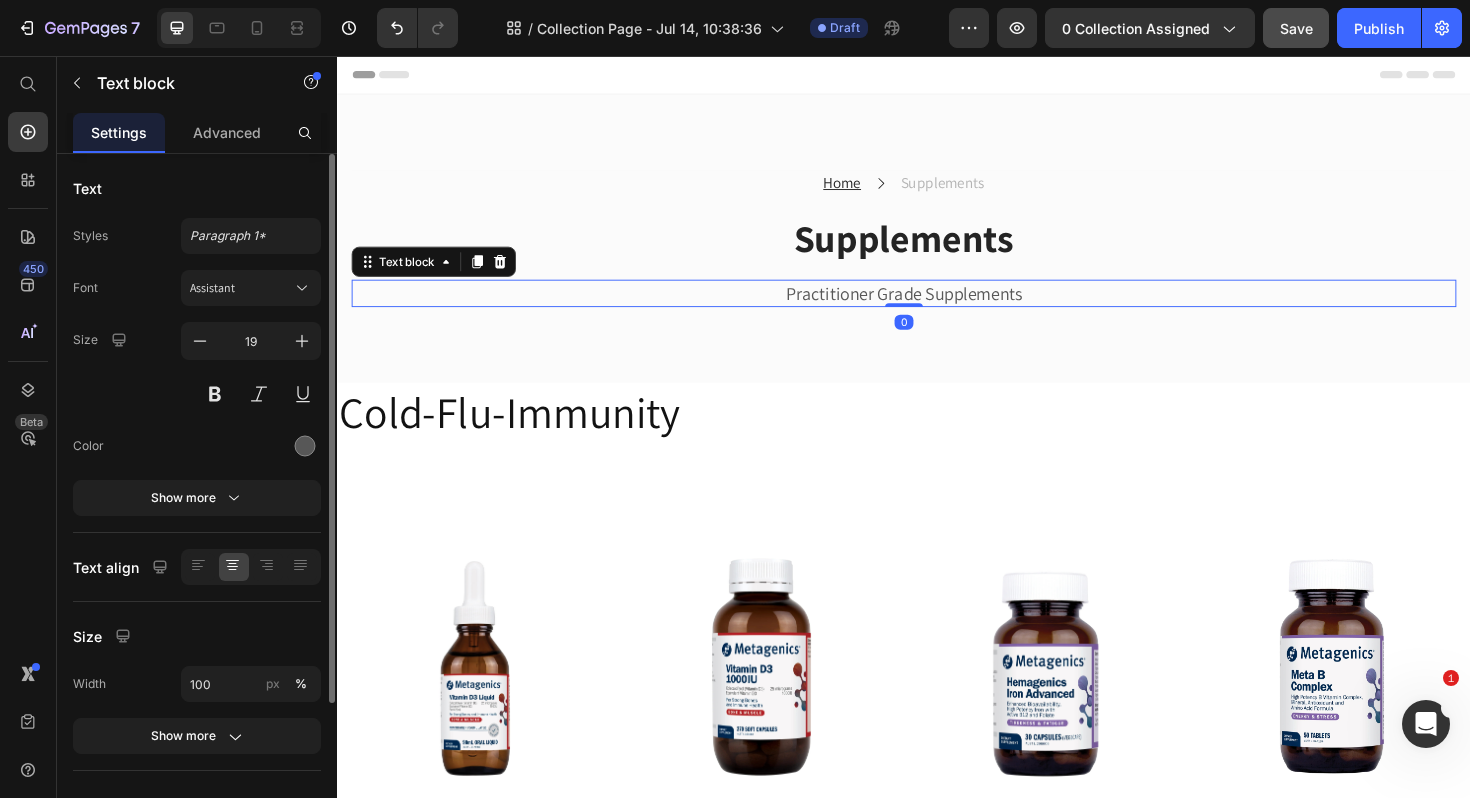 click on "Practitioner Grade Supplements" at bounding box center [937, 307] 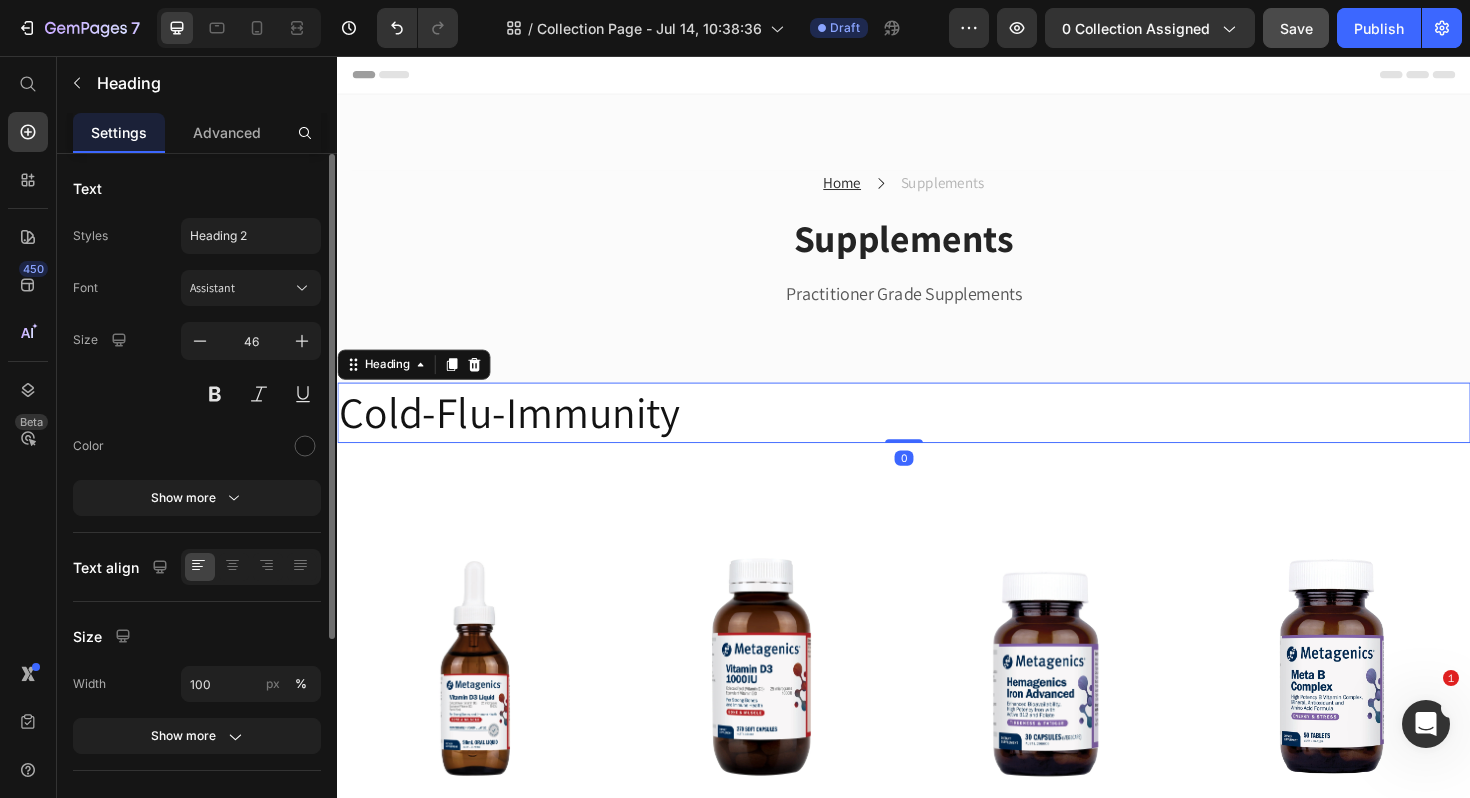 click on "Cold-Flu-Immunity" at bounding box center (937, 434) 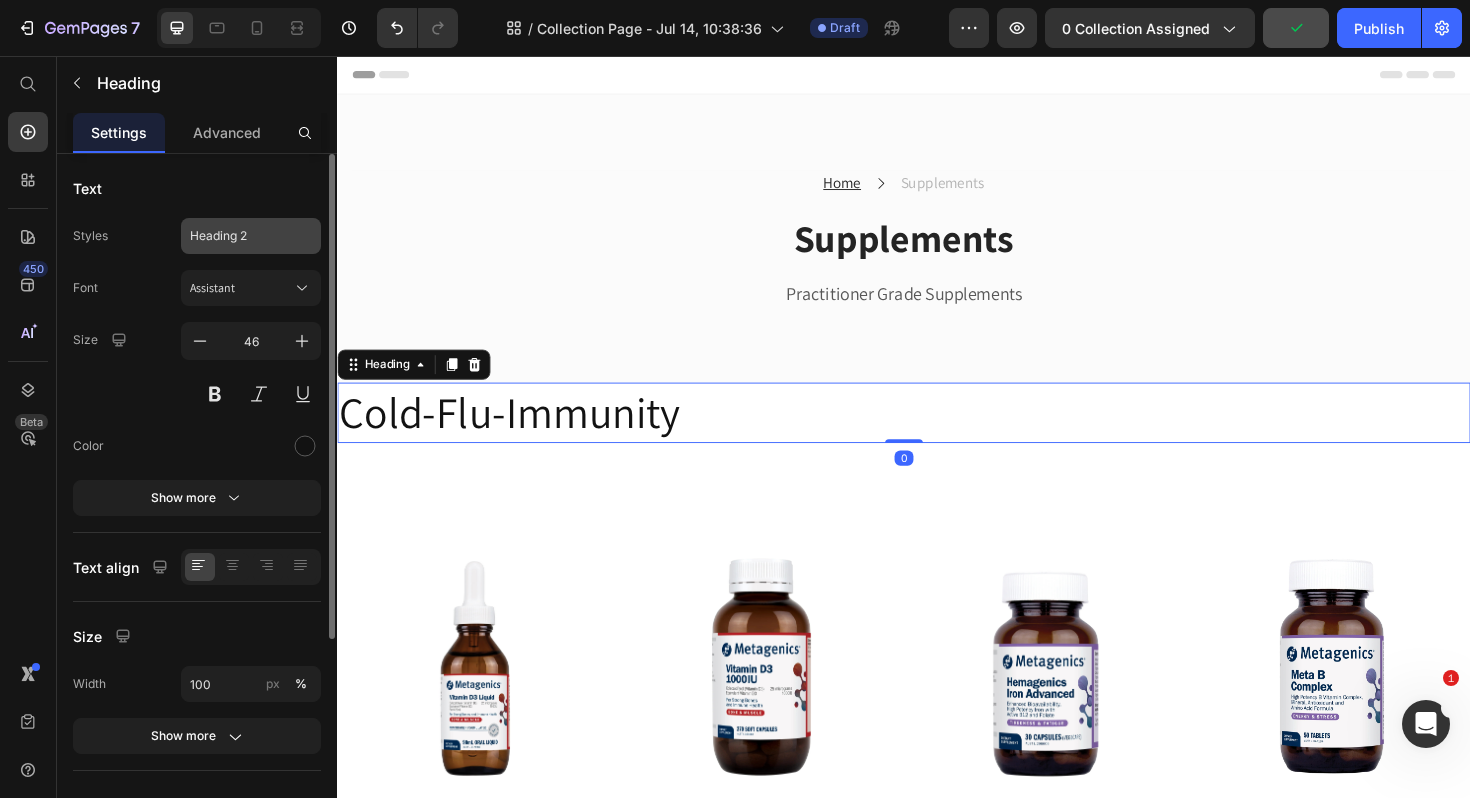 click on "Heading 2" at bounding box center (239, 236) 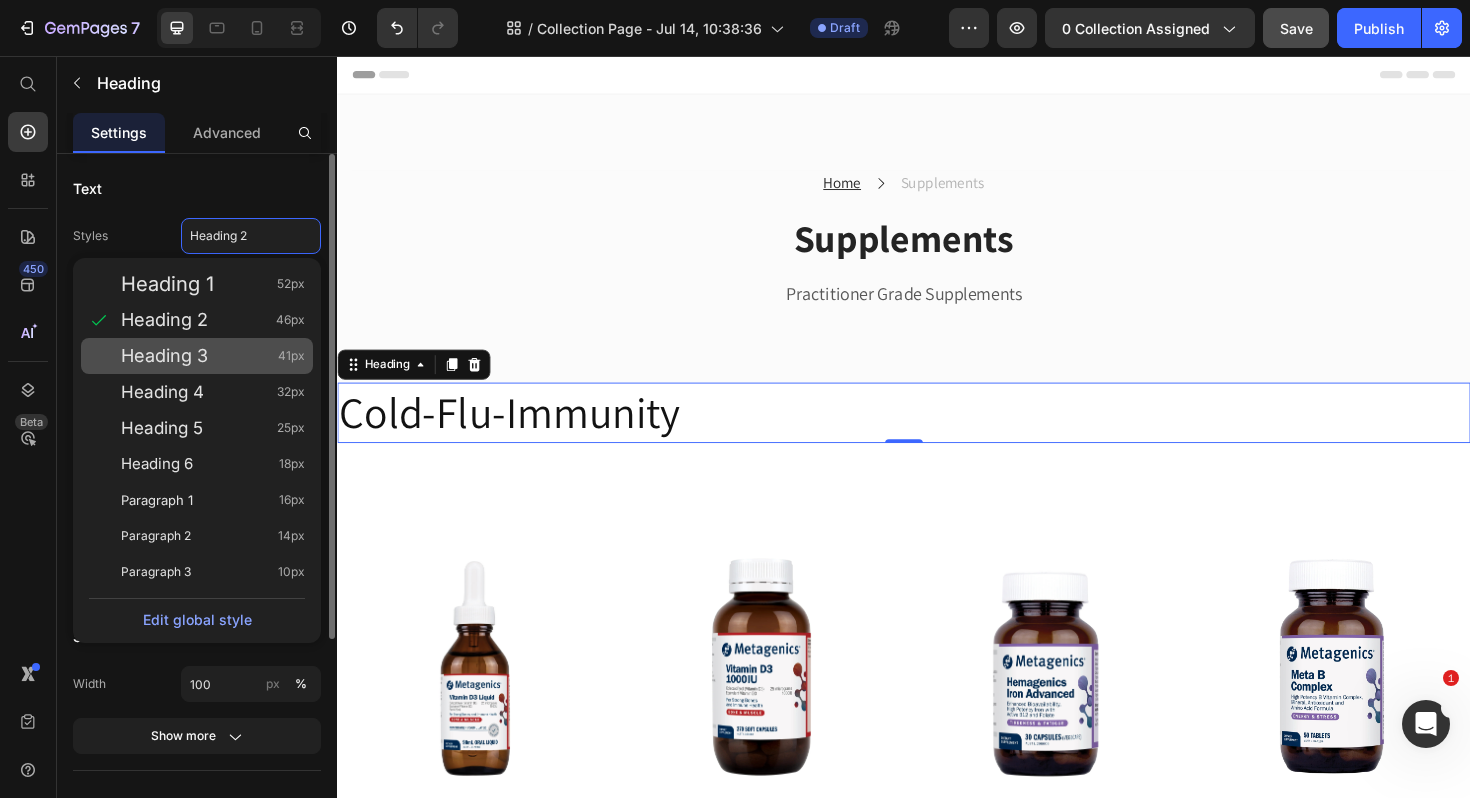 click on "Heading 3 41px" at bounding box center (213, 356) 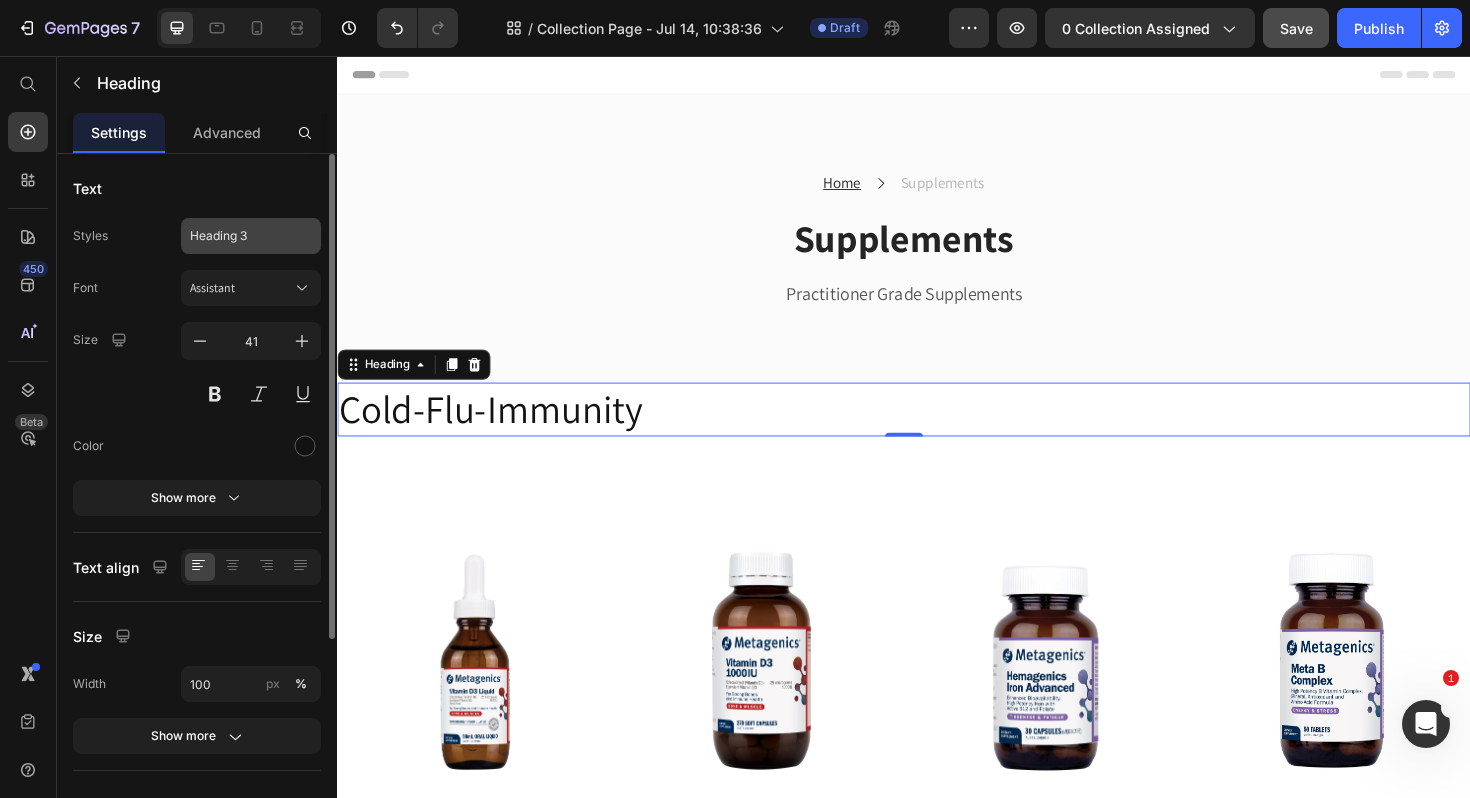 click on "Heading 3" at bounding box center [239, 236] 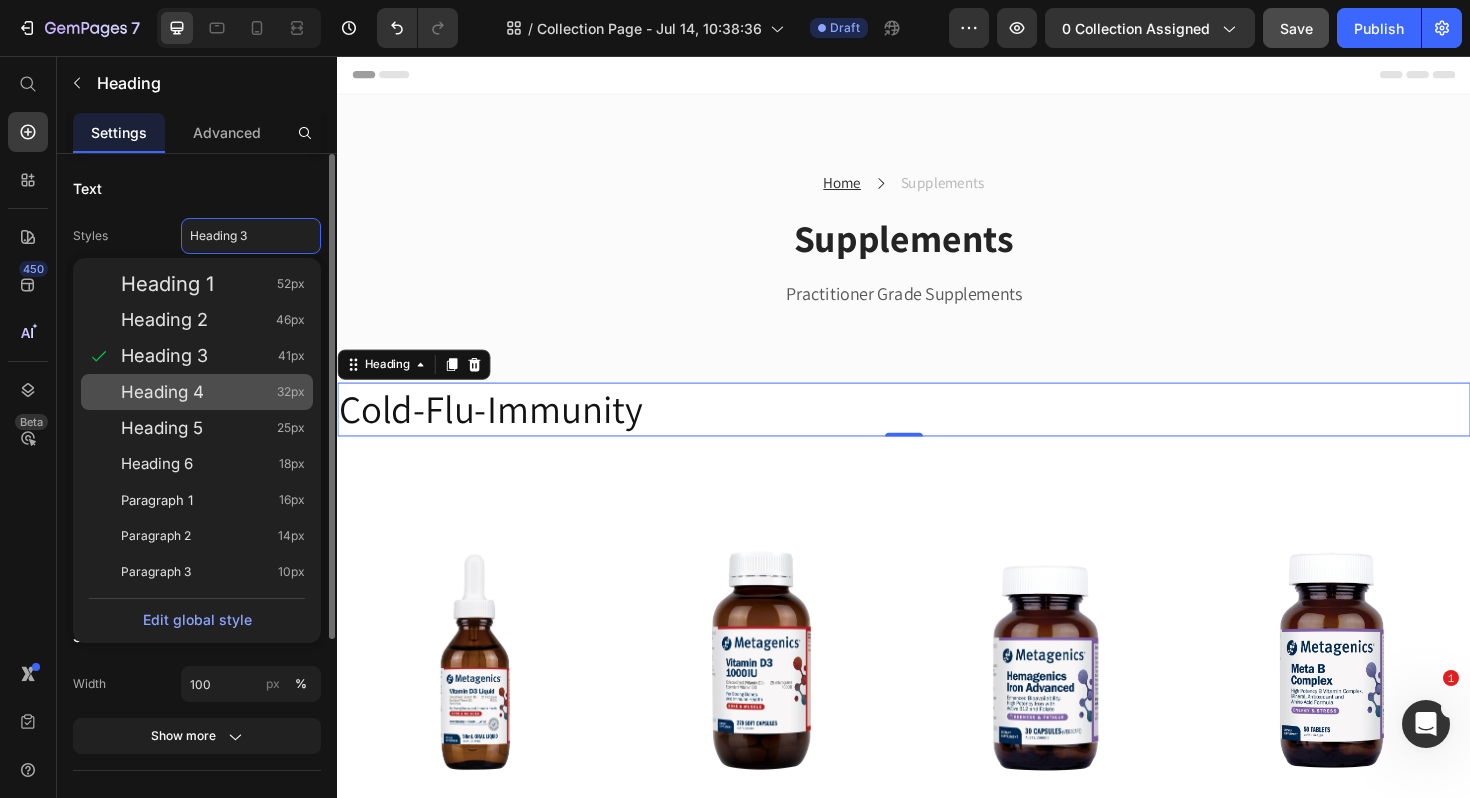 click on "Heading 4 32px" 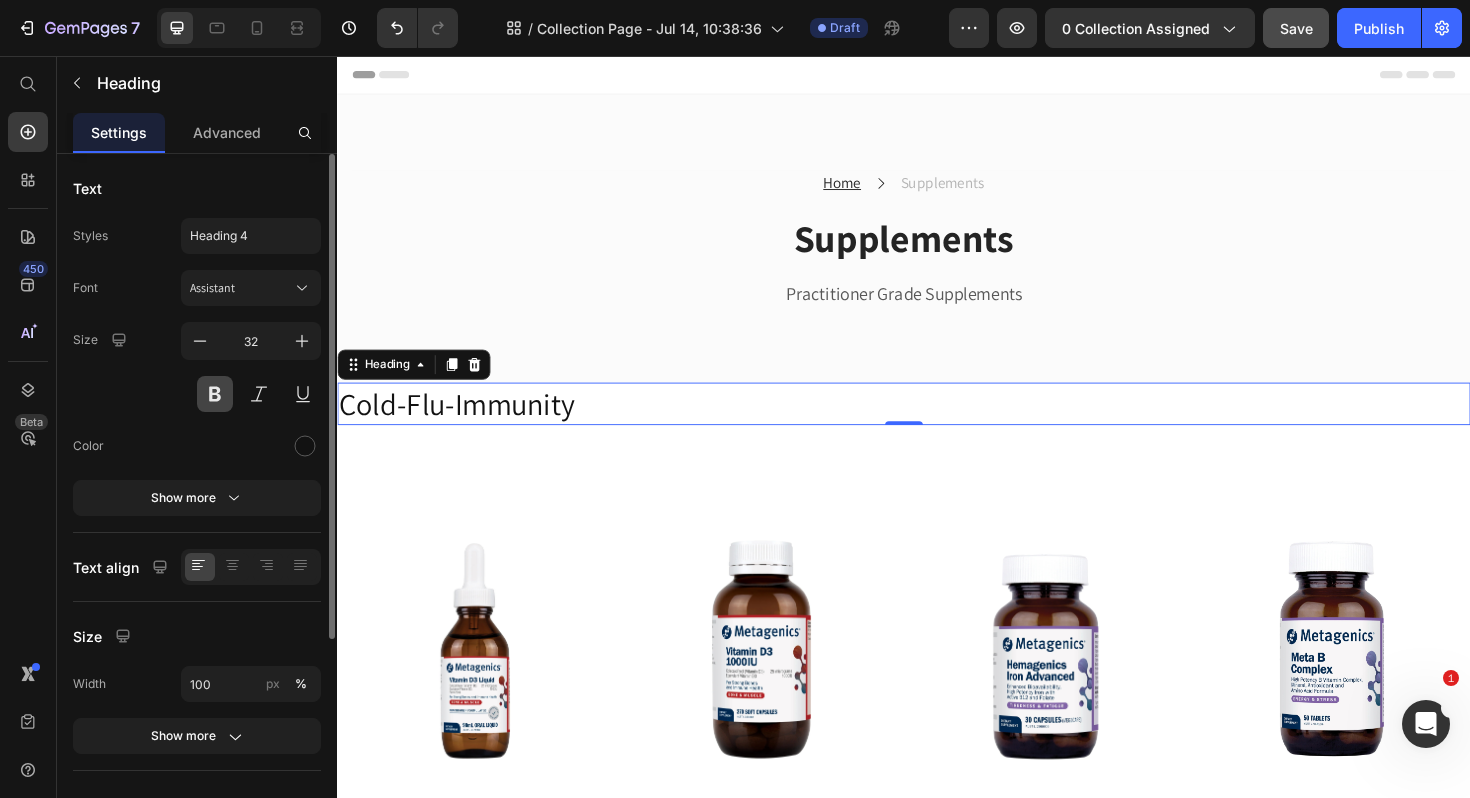 click at bounding box center [215, 394] 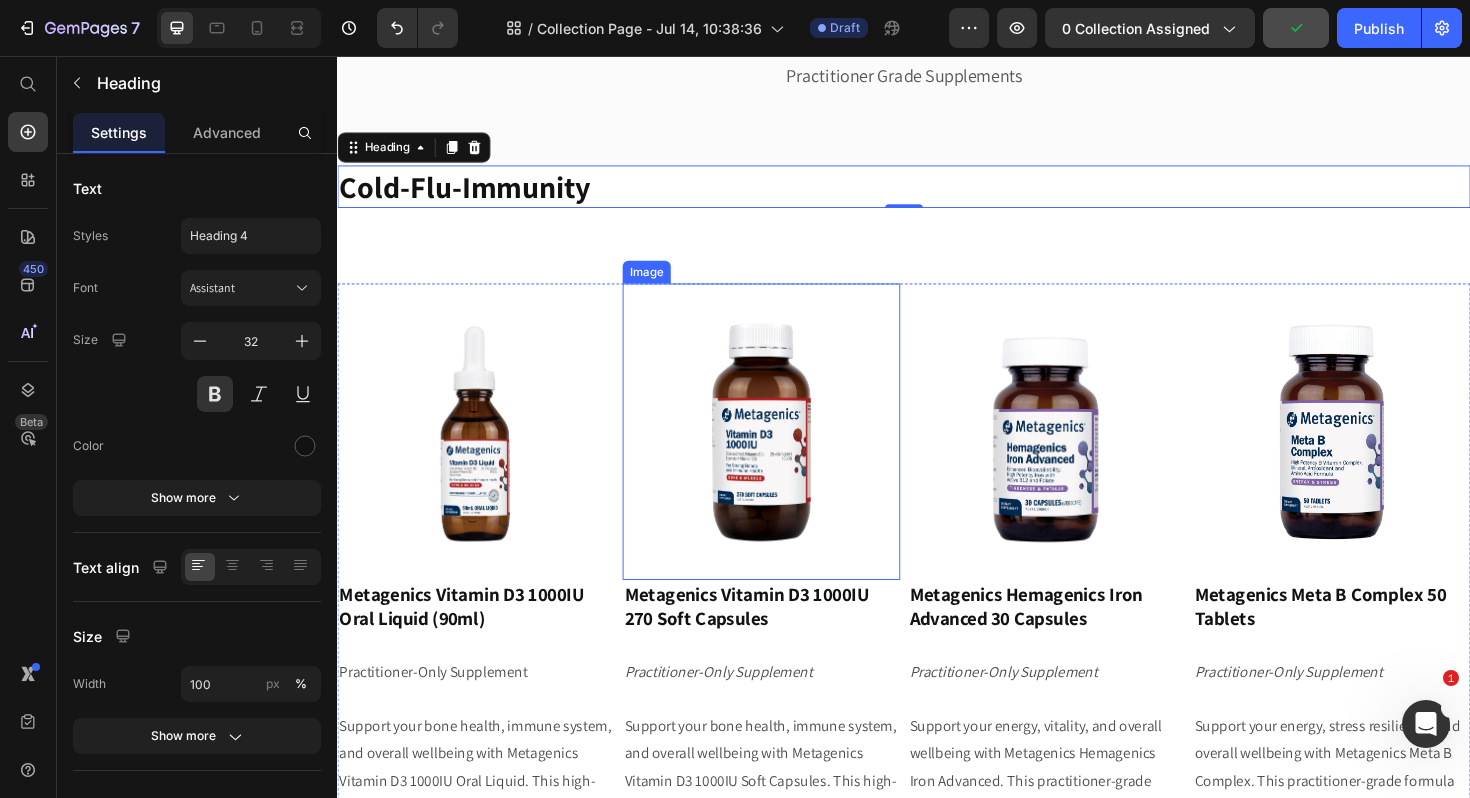 scroll, scrollTop: 194, scrollLeft: 0, axis: vertical 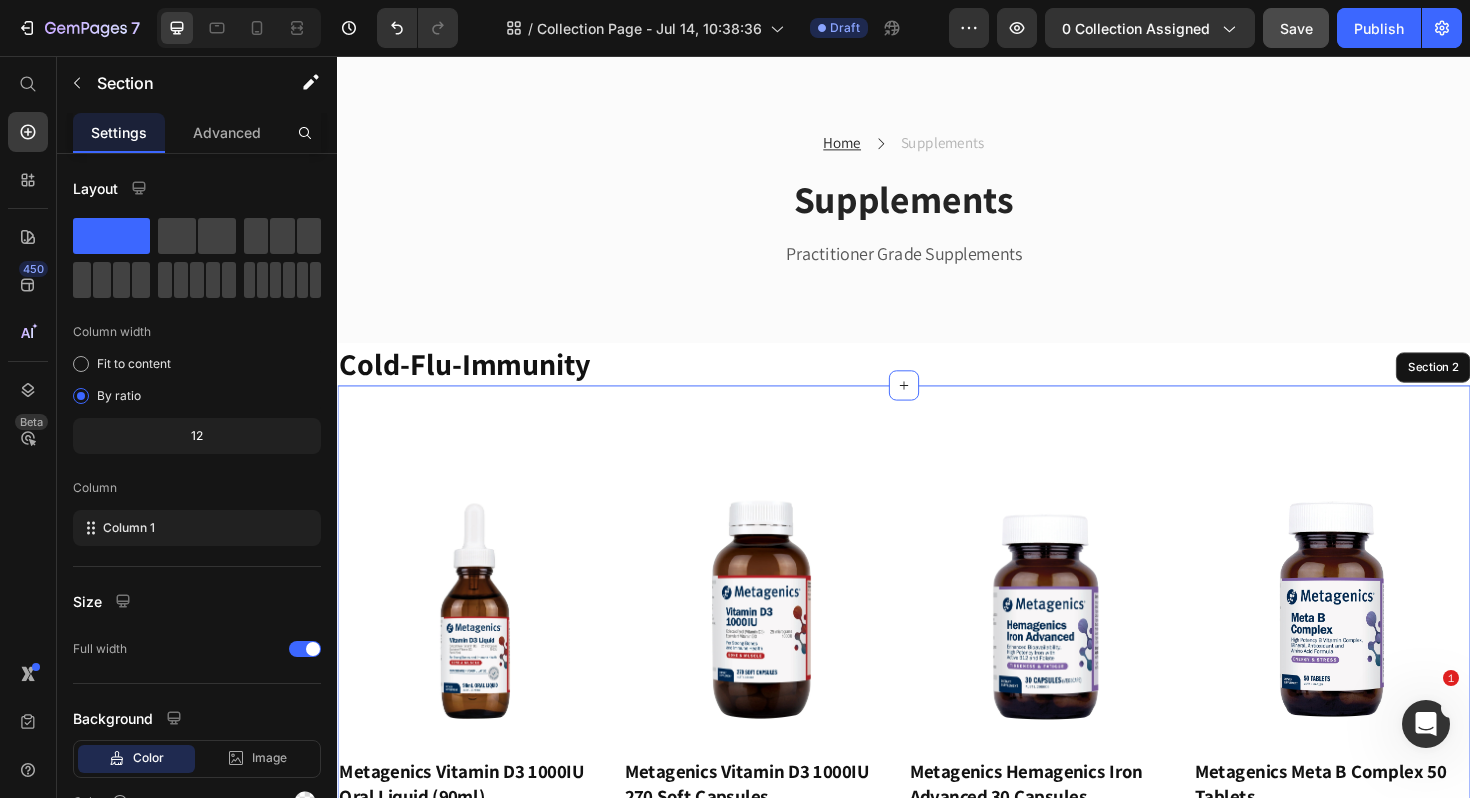 click on "Image Metagenics Vitamin D3 1000IU Oral Liquid (90ml)   Heading Practitioner-Only Supplement   Support your bone health, immune system, and overall wellbeing with Metagenics Vitamin D3 1000IU Oral Liquid. This high-quality, practitioner-grade formula provides a convenient and pleasant-tasting way to optimise your vitamin D levels, tailored for individual needs.   Text Block Image Metagenics Vitamin D3 1000IU 270 Soft Capsules   Heading Practitioner-Only Supplement   Support your bone health, immune system, and overall wellbeing with Metagenics Vitamin D3 1000IU Soft Capsules. This high-quality, practitioner-grade formula provides a convenient way to optimise your vitamin D levels, tailored for individual needs under the guidance of Dr. [NAME] – Chinese Medicine/Medicinal Herbalist. Text Block Image Metagenics Hemagenics Iron Advanced 30 Capsules   Heading Practitioner-Only Supplement   Text Block Image Metagenics Meta B Complex 50 Tablets   Heading Practitioner-Only Supplement   Text Block Row $ Row" at bounding box center (937, 873) 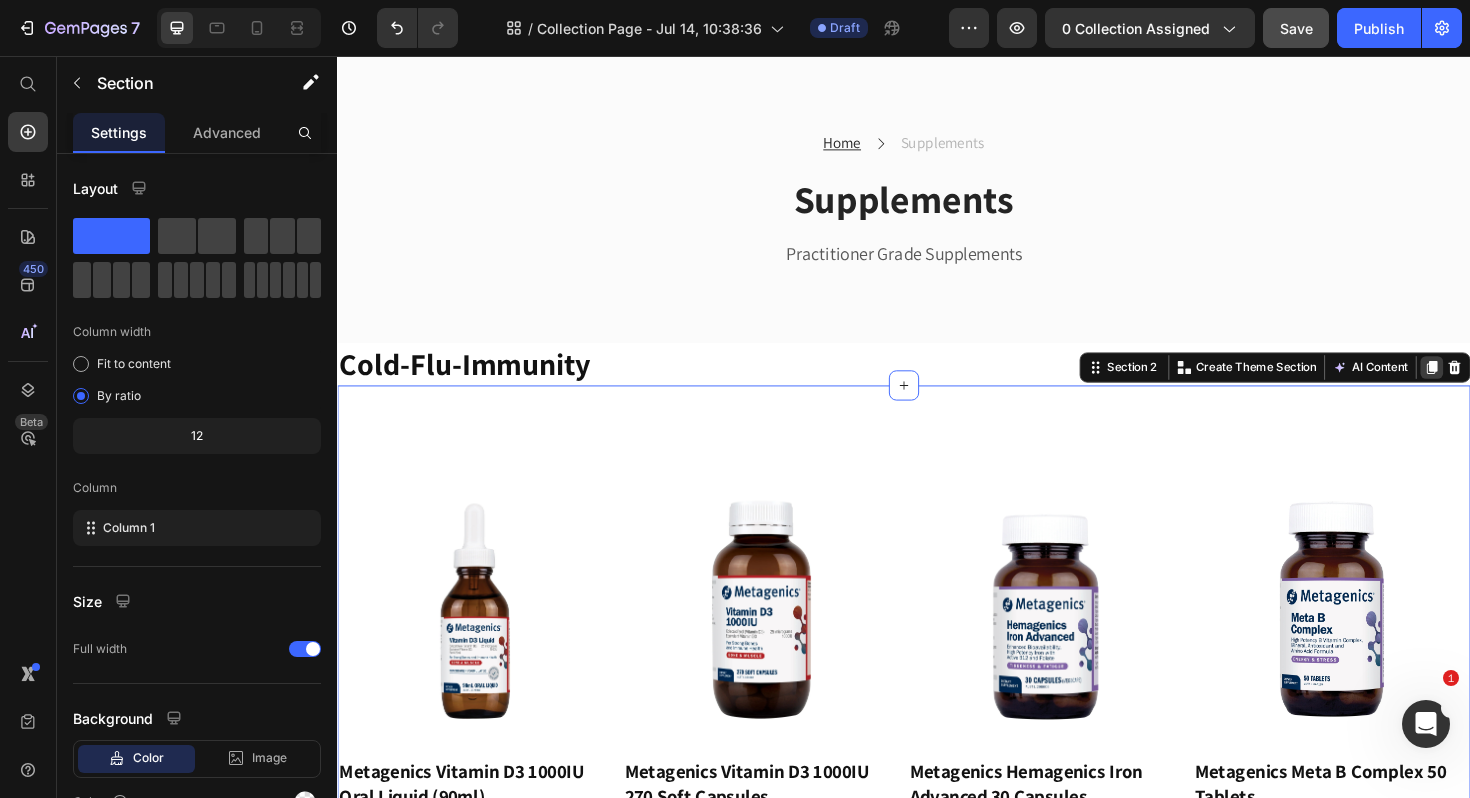 click 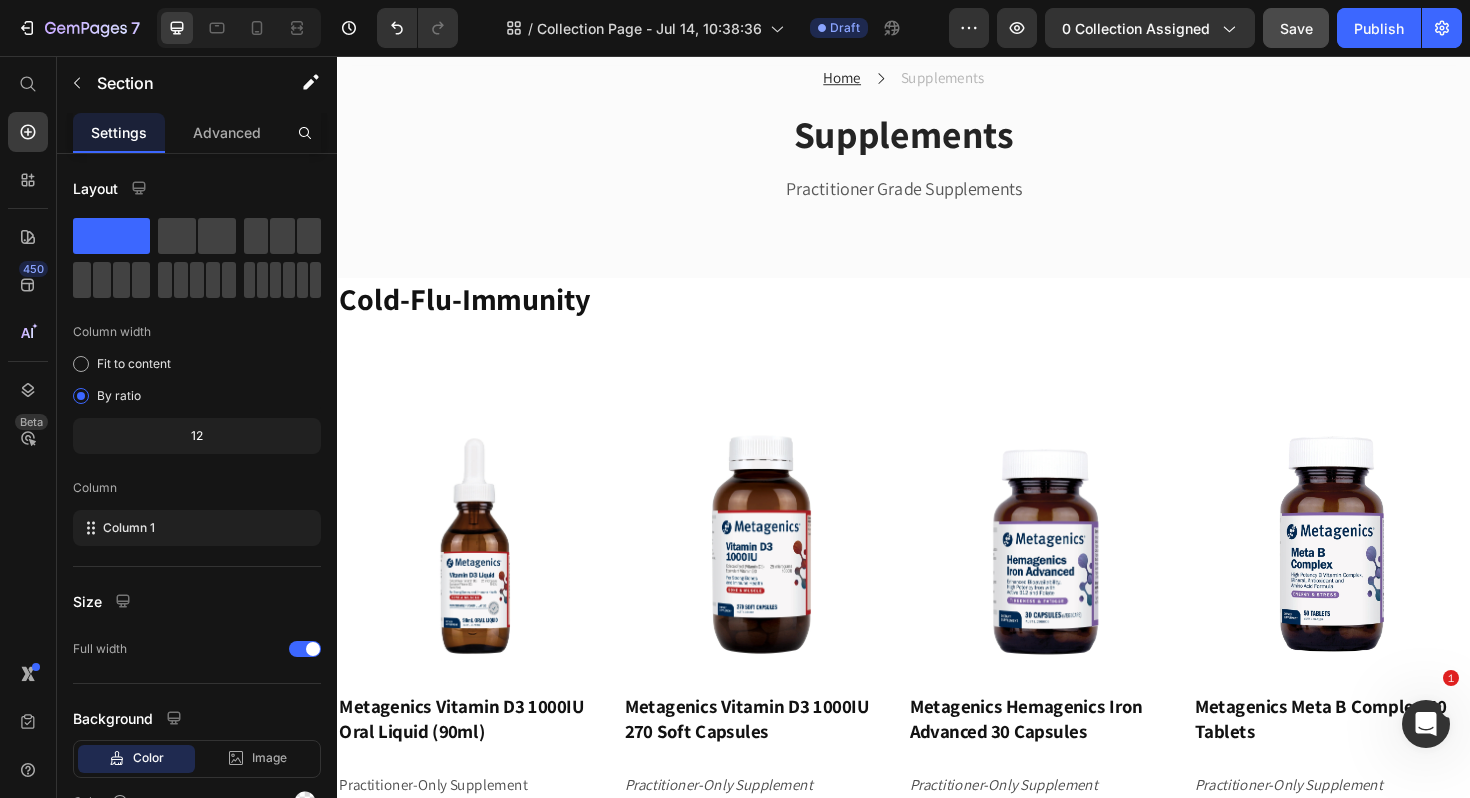 scroll, scrollTop: 0, scrollLeft: 0, axis: both 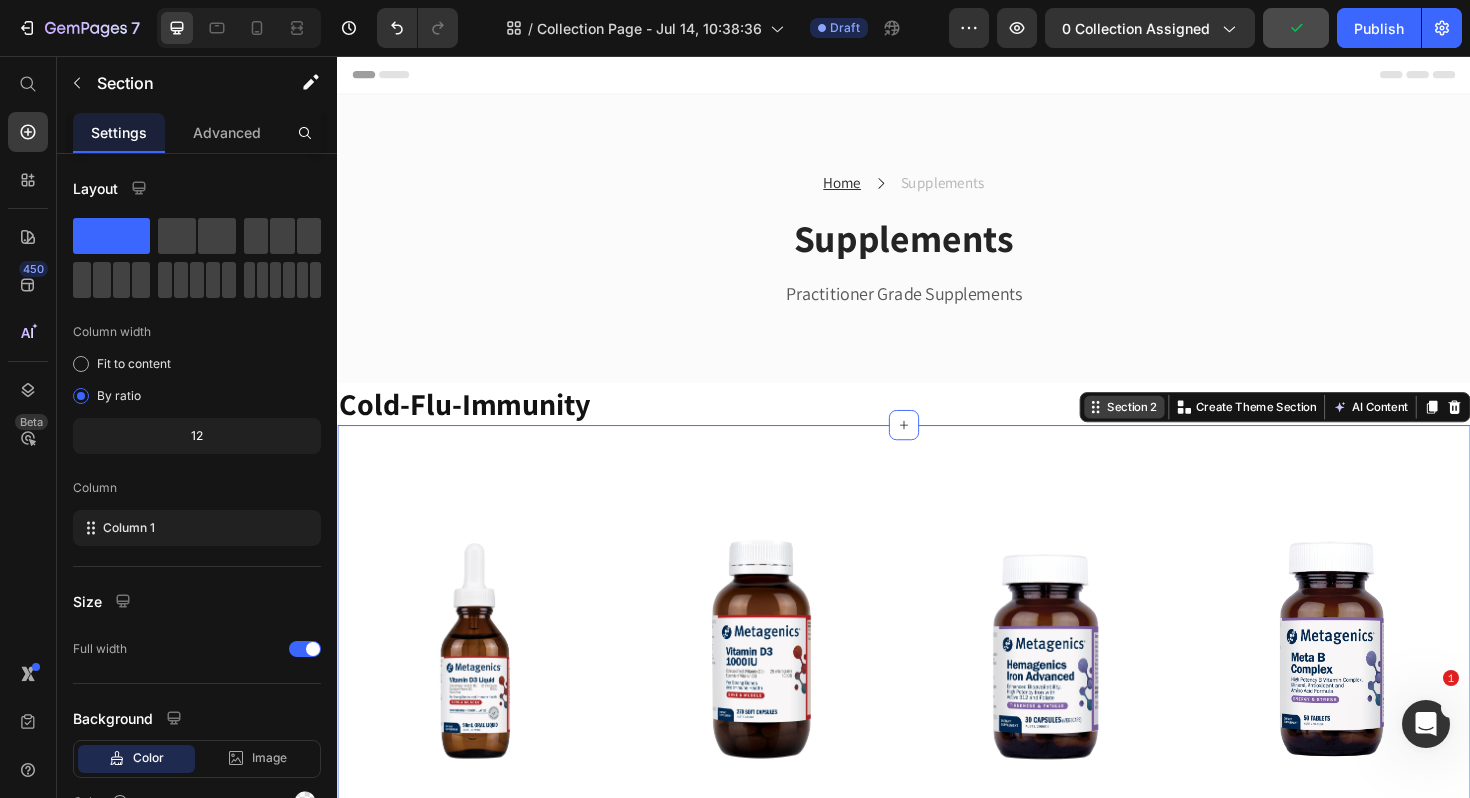 click on "Section 2   You can create reusable sections Create Theme Section AI Content Write with GemAI What would you like to describe here? Tone and Voice Persuasive Product Metagenics Meta Zinc 60 Tablets Show more Generate" at bounding box center [1330, 428] 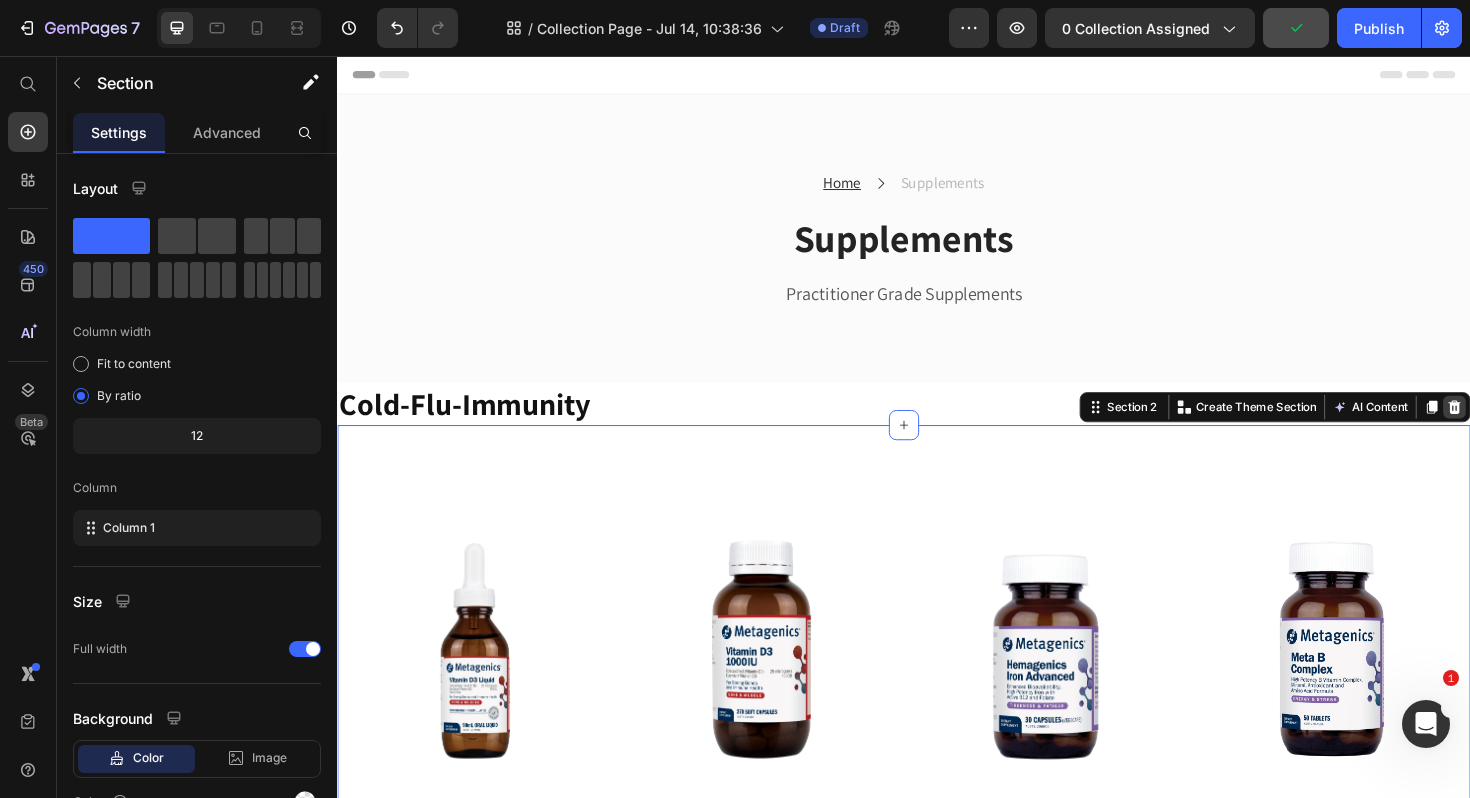 click 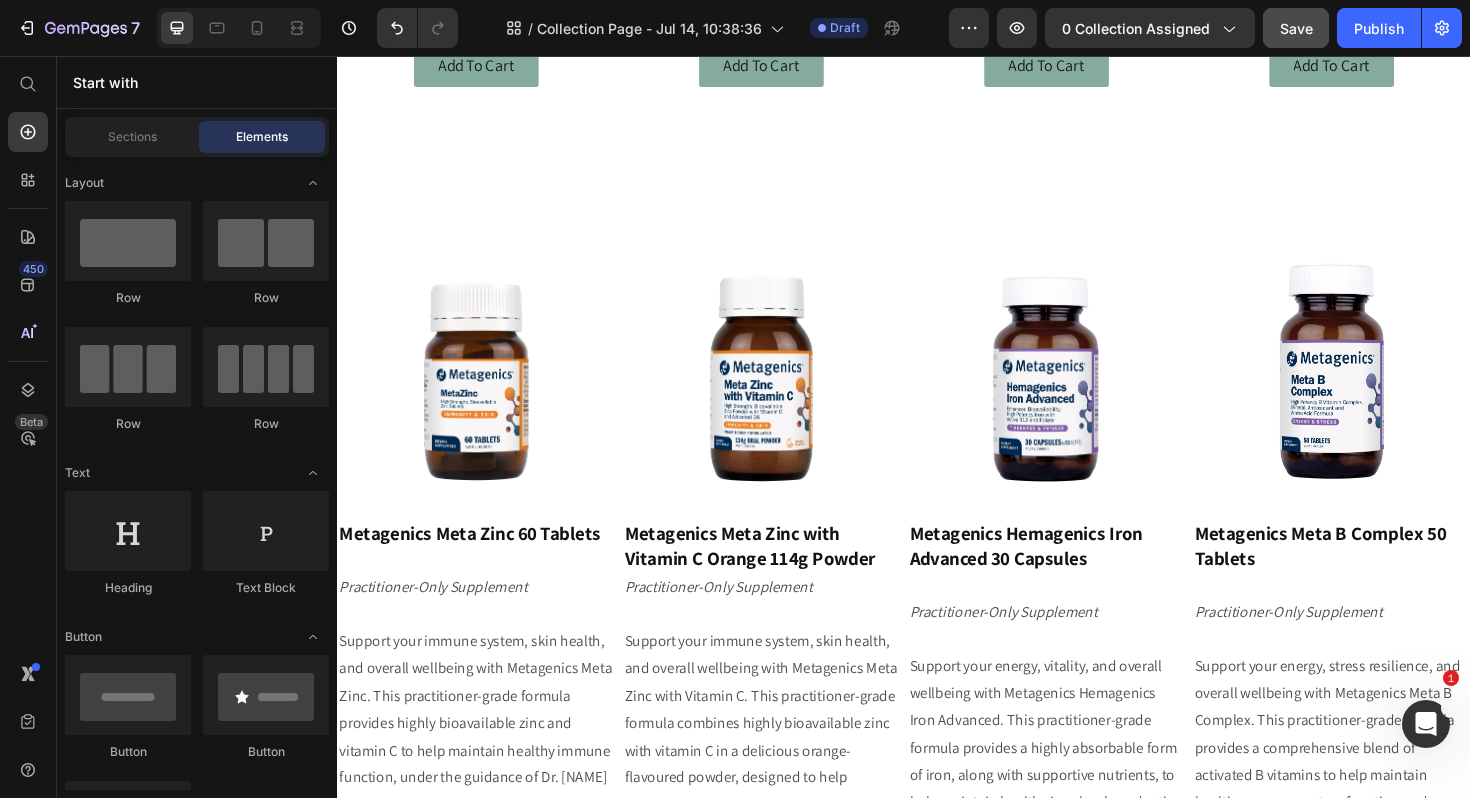scroll, scrollTop: 1230, scrollLeft: 0, axis: vertical 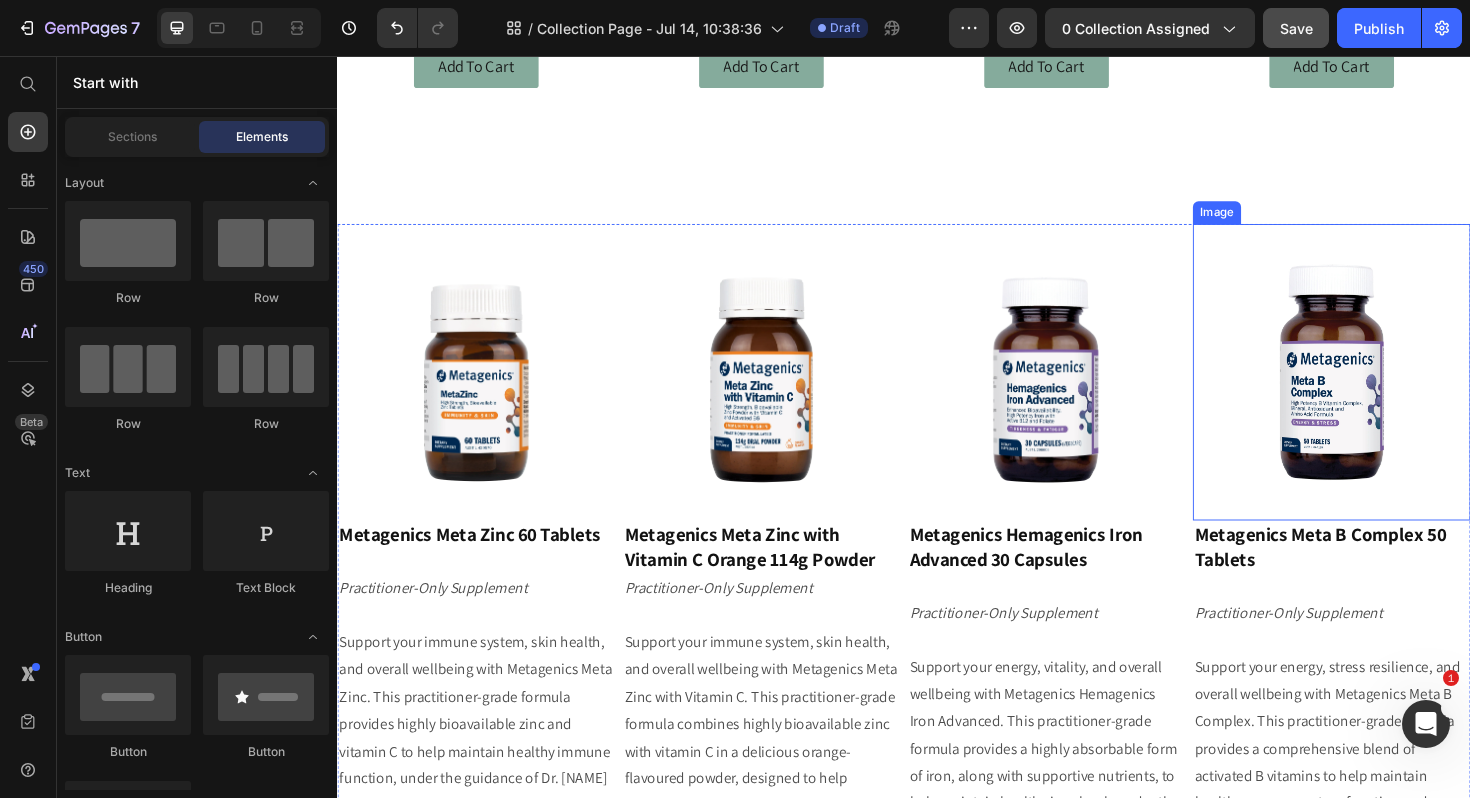click at bounding box center (1390, 391) 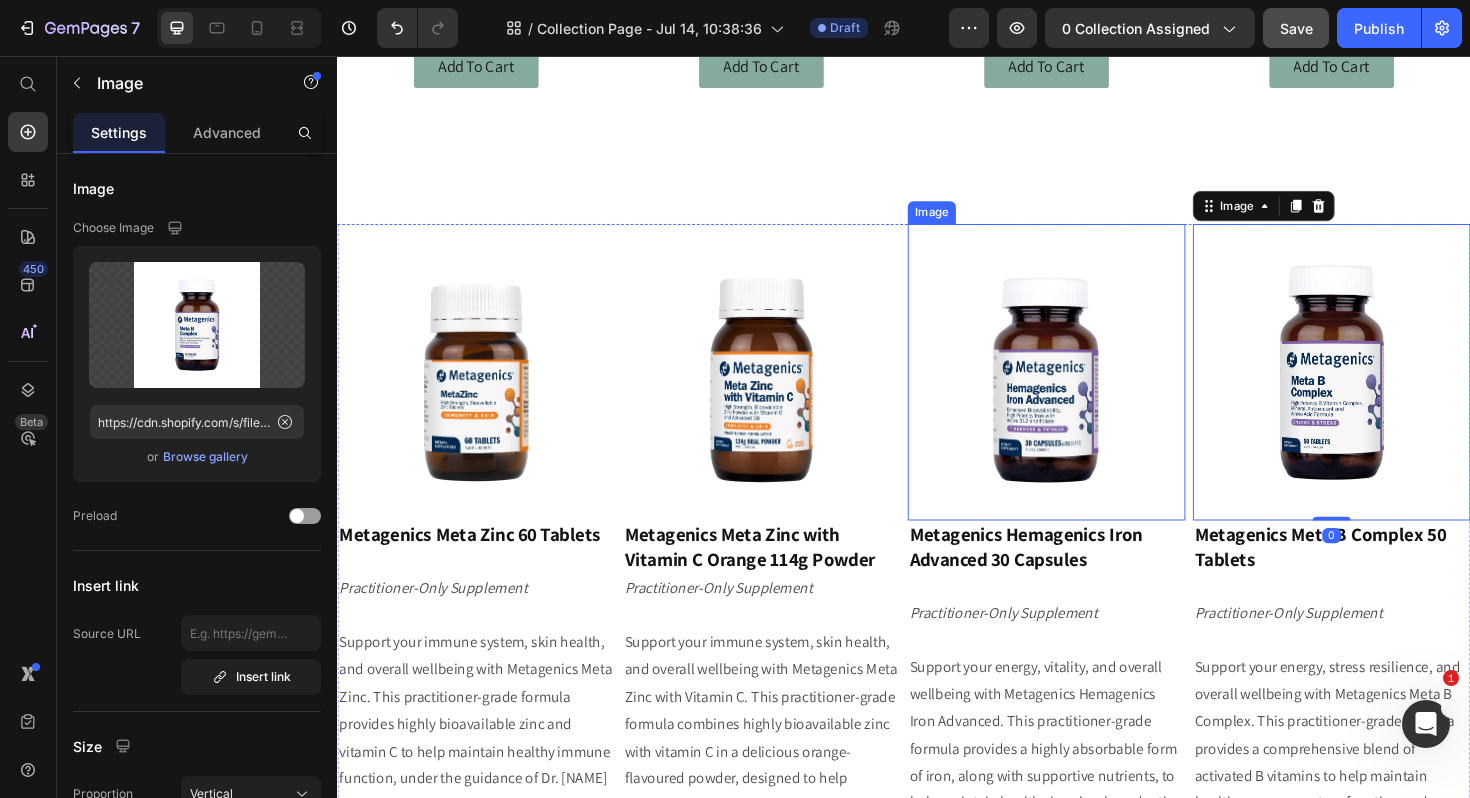 click at bounding box center [1088, 391] 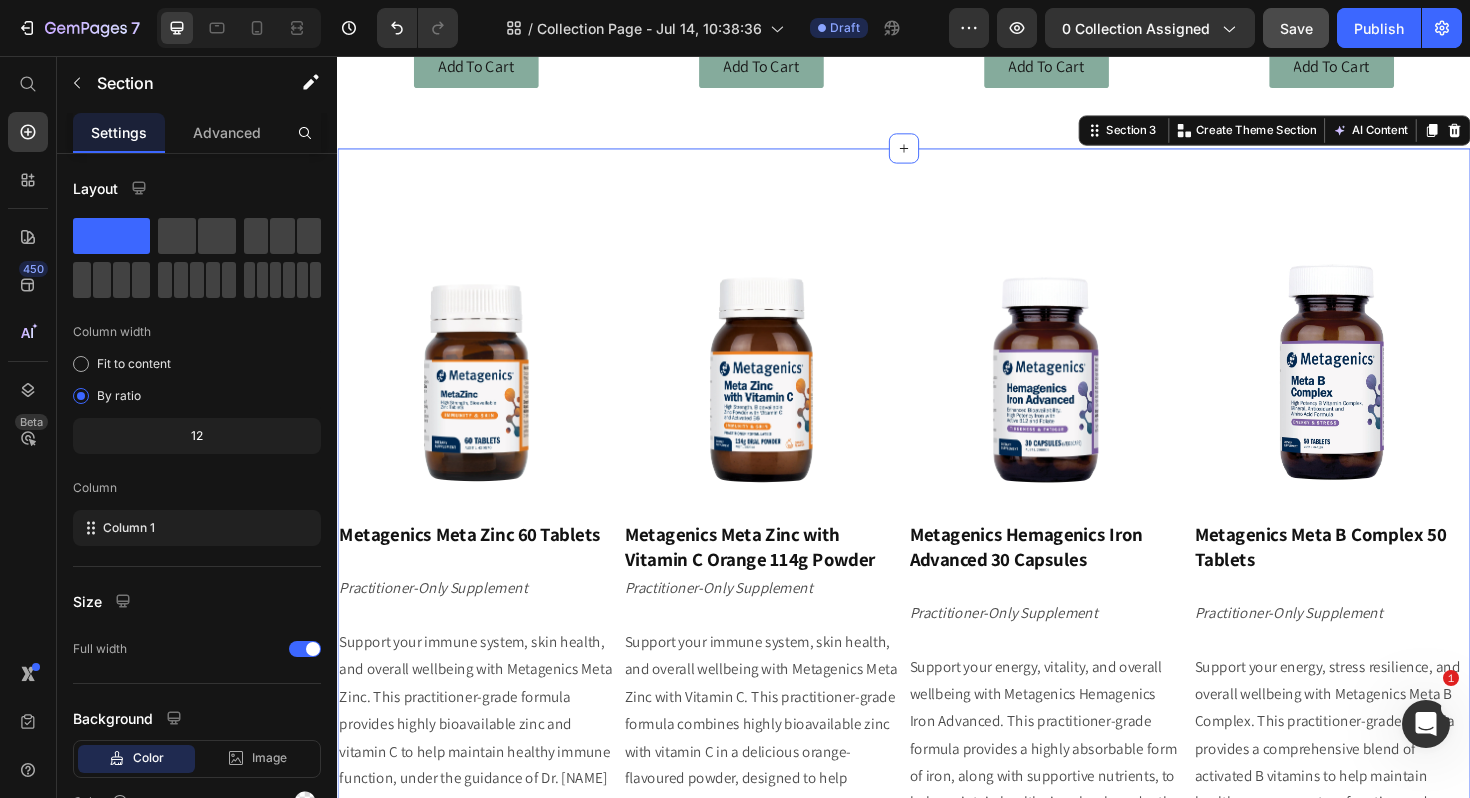 click on "Image Metagenics Meta Zinc 60 Tablets   Heading Practitioner-Only Supplement   Support your immune system, skin health, and overall wellbeing with Metagenics Meta Zinc. This practitioner-grade formula provides highly bioavailable zinc and vitamin C to help maintain healthy immune function, under the guidance of Dr. [NAME] – Chinese Medicine/Medicinal Herbalist.   Text Block Image Metagenics Meta Zinc with Vitamin C Orange 114g Powder   Heading Practitioner-Only Supplement   Support your immune system, skin health, and overall wellbeing with Metagenics Meta Zinc with Vitamin C. This practitioner-grade formula combines highly bioavailable zinc with vitamin C in a delicious orange-flavoured powder, designed to help maintain healthy immune function under the guidance of Dr. [NAME] – Chinese Medicine/Medicinal Herbalist. Text Block Image Metagenics Hemagenics Iron Advanced 30 Capsules   Heading Practitioner-Only Supplement   Text Block Image Metagenics Meta B Complex 50 Tablets   Heading   Text Block $ $" at bounding box center [937, 622] 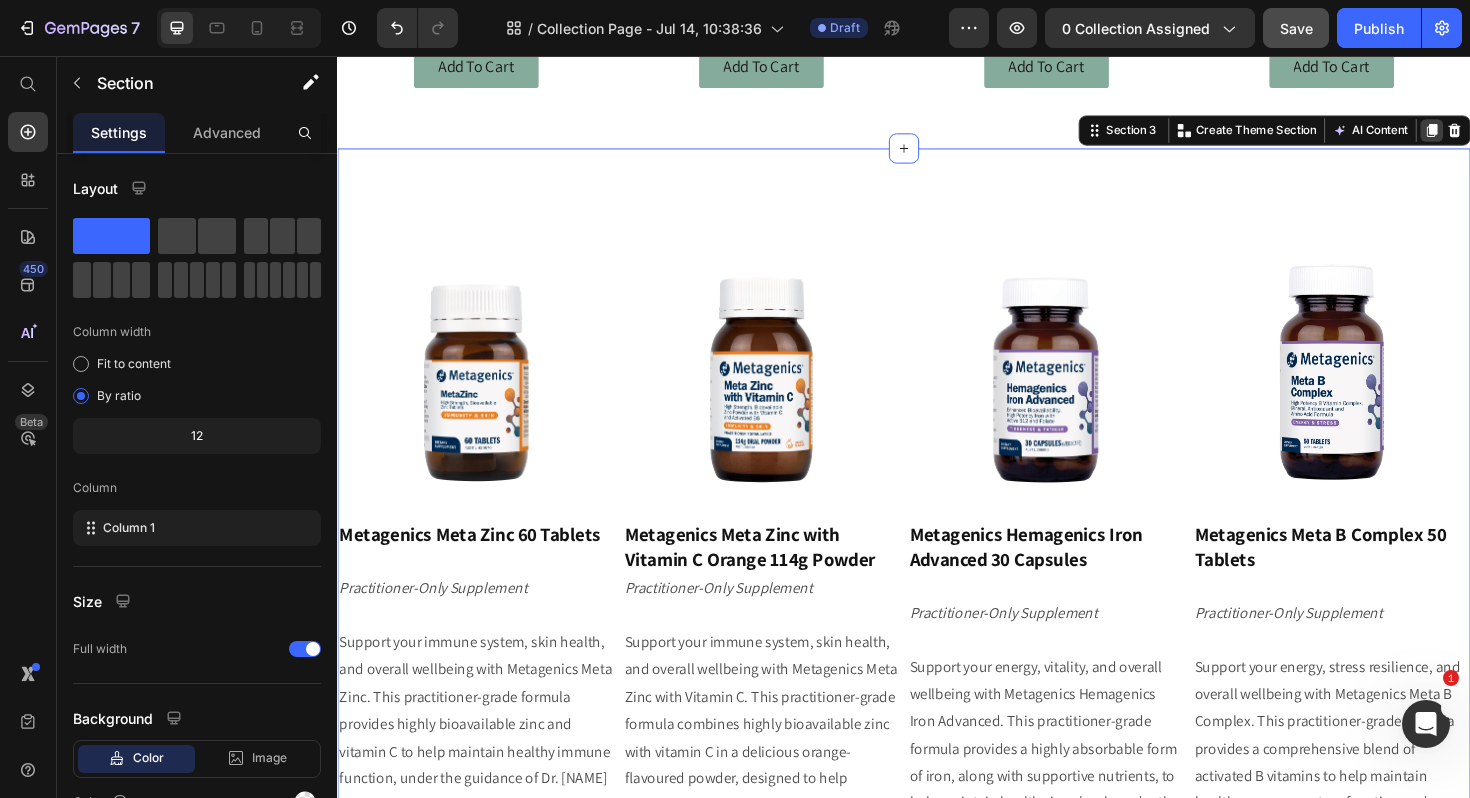 click 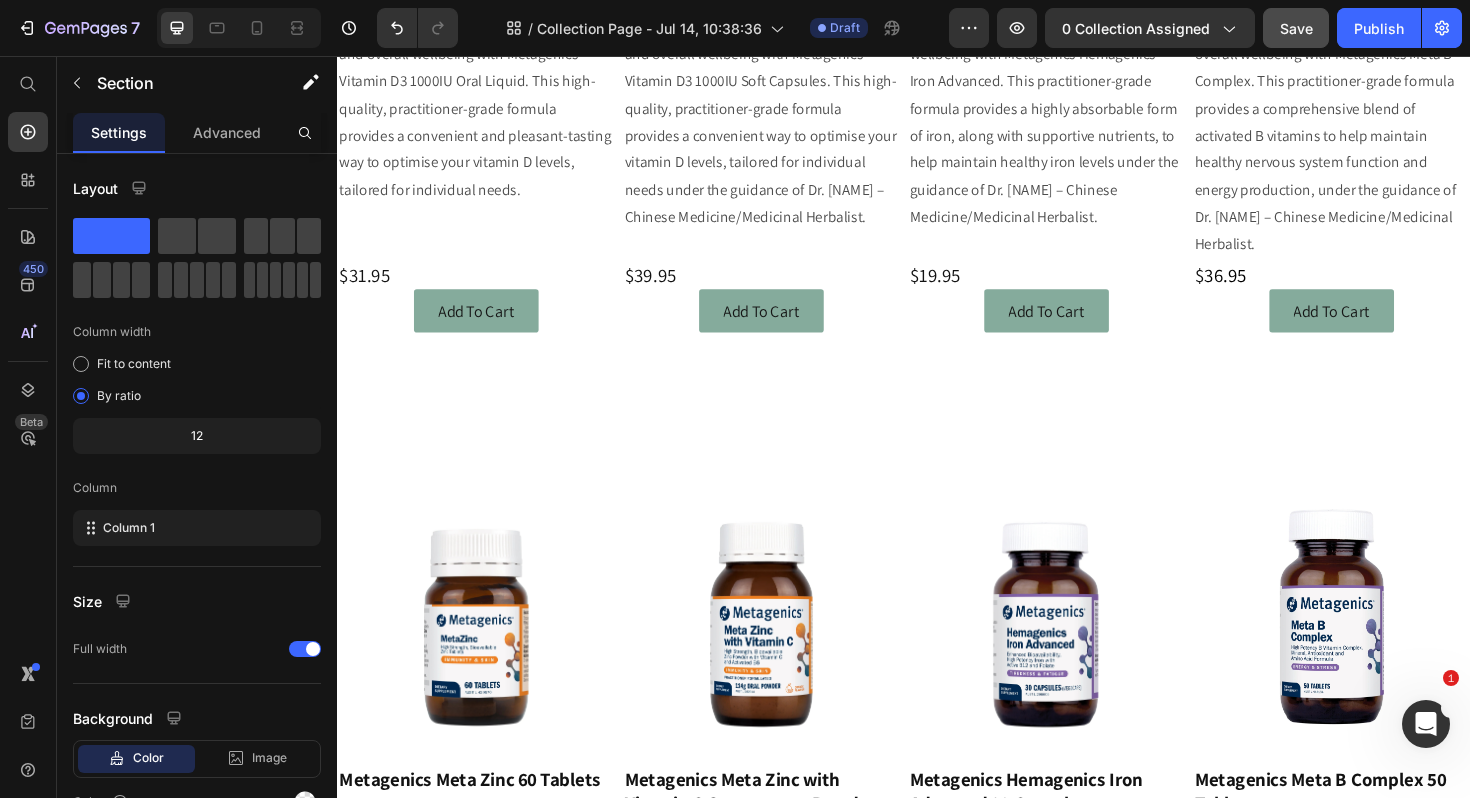 scroll, scrollTop: 866, scrollLeft: 0, axis: vertical 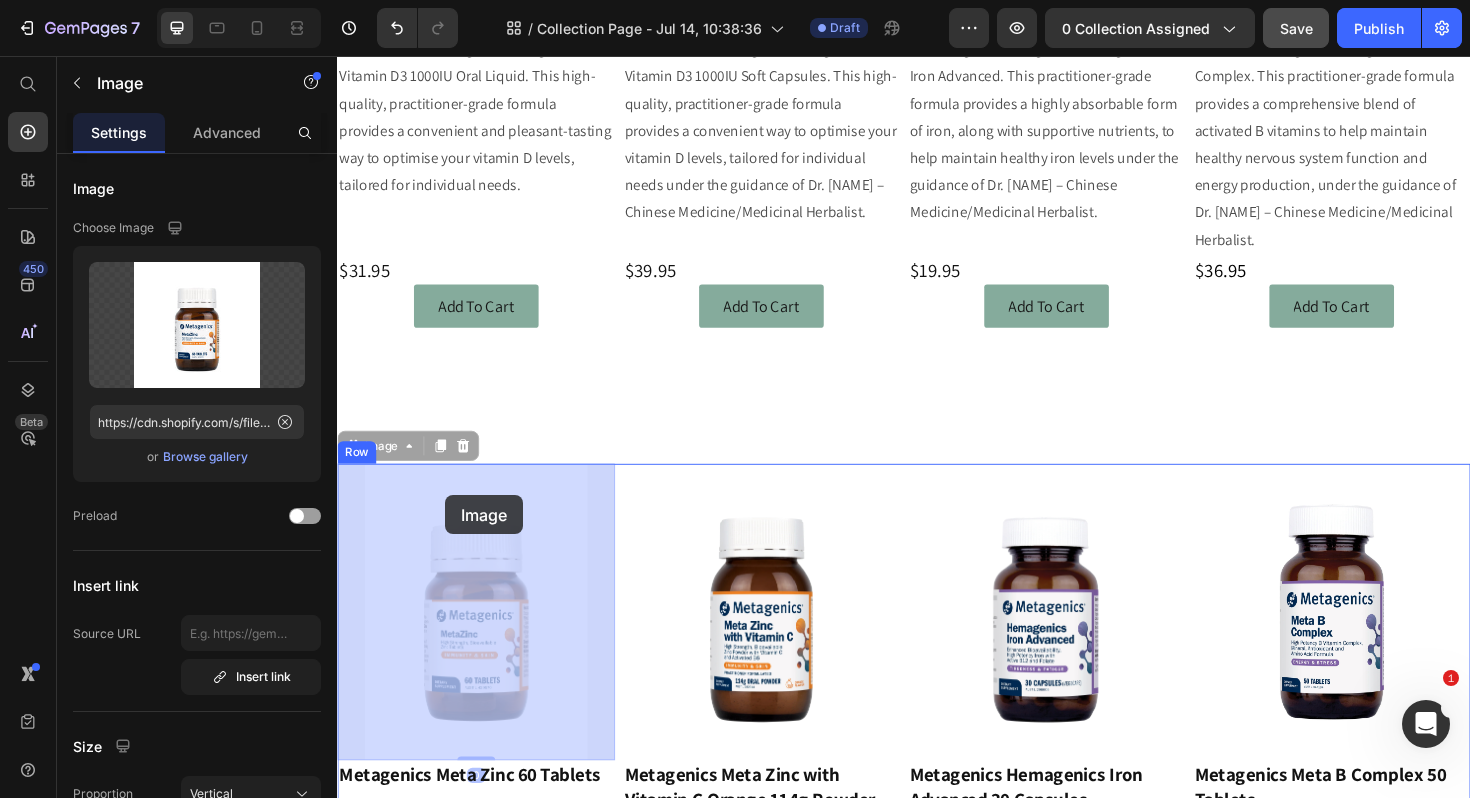 drag, startPoint x: 374, startPoint y: 592, endPoint x: 450, endPoint y: 499, distance: 120.10412 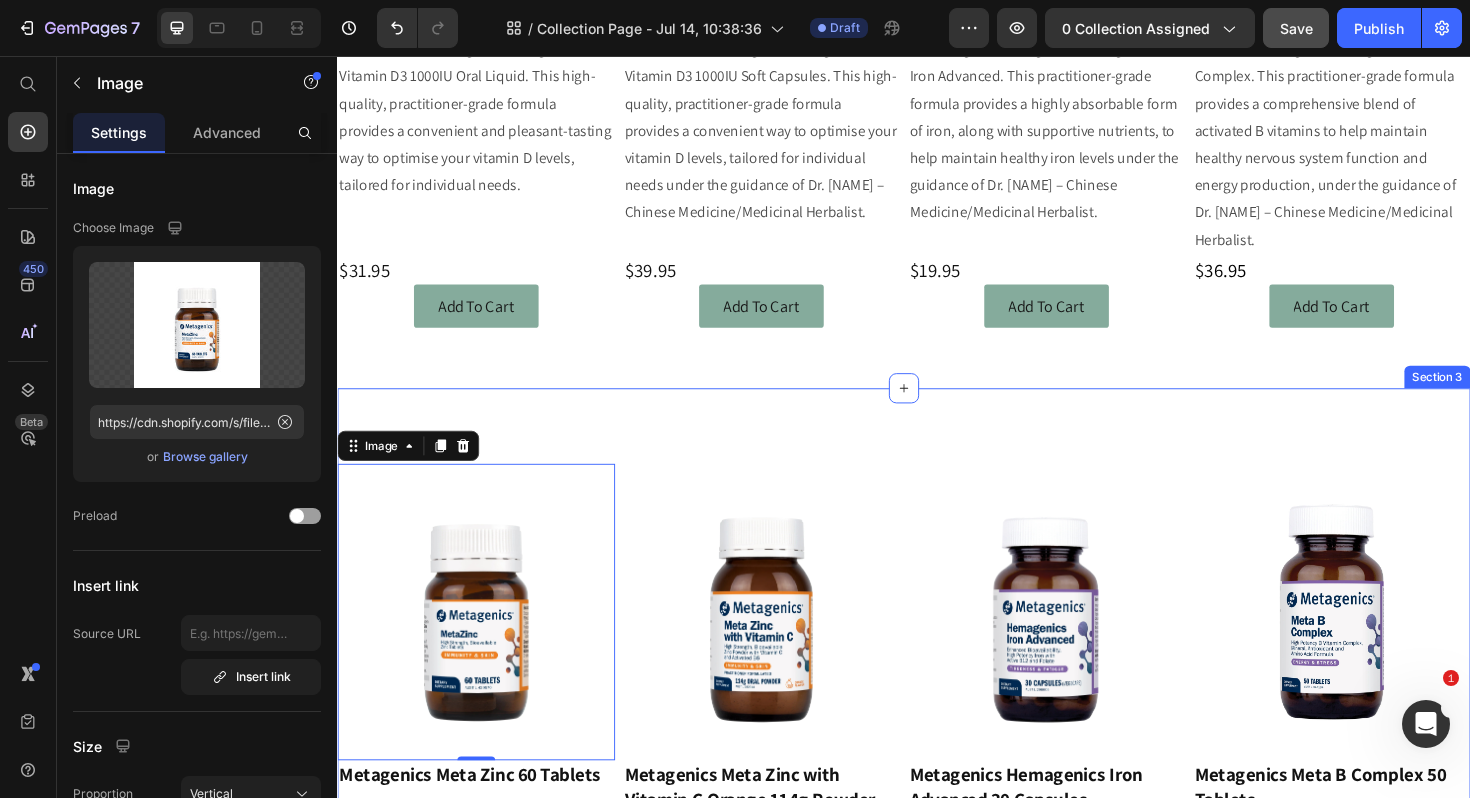 click on "Image   0 Metagenics Meta Zinc 60 Tablets   Heading Practitioner-Only Supplement   Support your immune system, skin health, and overall wellbeing with Metagenics Meta Zinc. This practitioner-grade formula provides highly bioavailable zinc and vitamin C to help maintain healthy immune function, under the guidance of Dr. [NAME] – Chinese Medicine/Medicinal Herbalist.   Text Block Image Metagenics Meta Zinc with Vitamin C Orange 114g Powder   Heading Practitioner-Only Supplement   Support your immune system, skin health, and overall wellbeing with Metagenics Meta Zinc with Vitamin C. This practitioner-grade formula combines highly bioavailable zinc with vitamin C in a delicious orange-flavoured powder, designed to help maintain healthy immune function under the guidance of Dr. [NAME] – Chinese Medicine/Medicinal Herbalist. Text Block Image Metagenics Hemagenics Iron Advanced 30 Capsules   Heading Practitioner-Only Supplement   Text Block Image Metagenics Meta B Complex 50 Tablets   Heading   Row $ $" at bounding box center [937, 876] 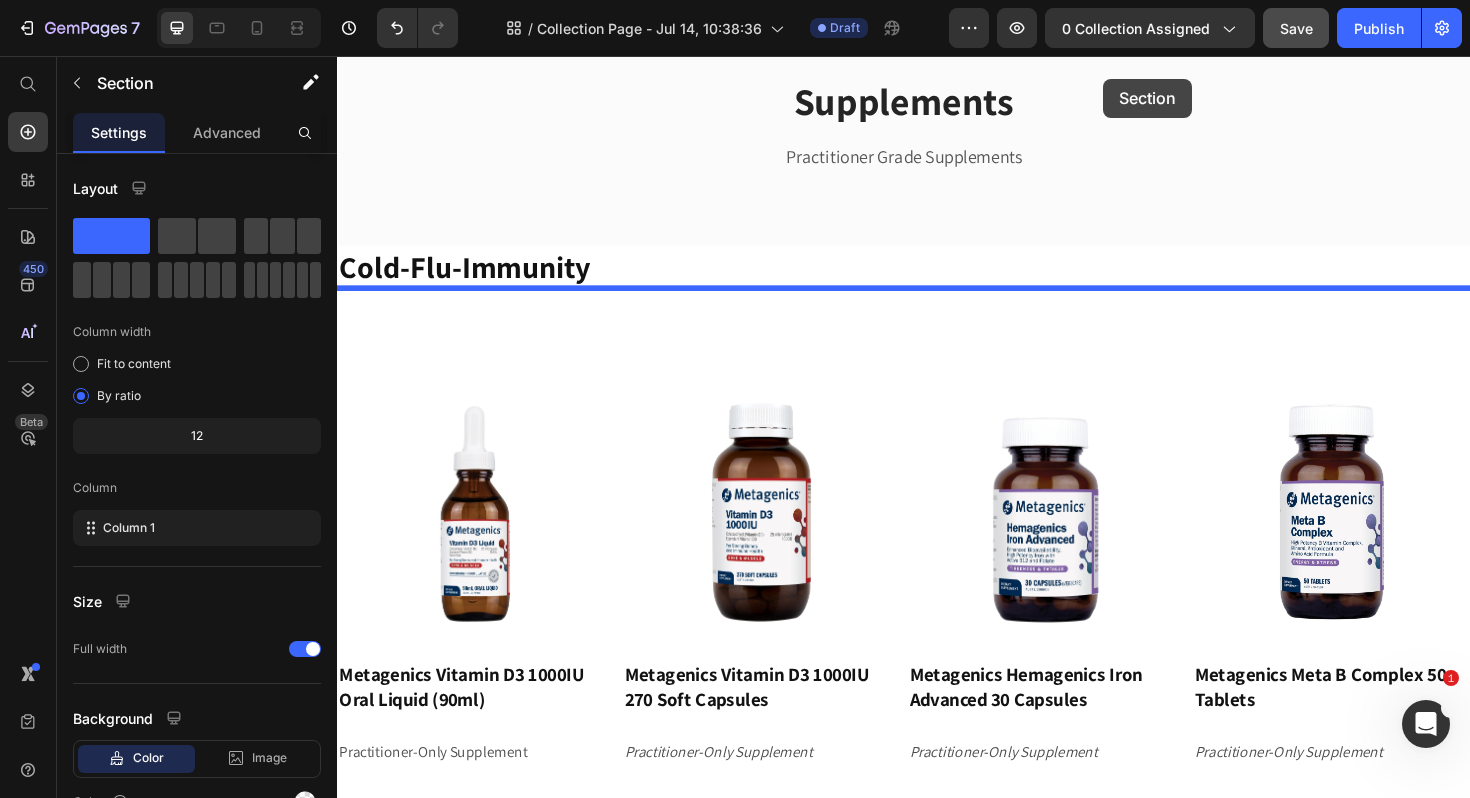 scroll, scrollTop: 105, scrollLeft: 0, axis: vertical 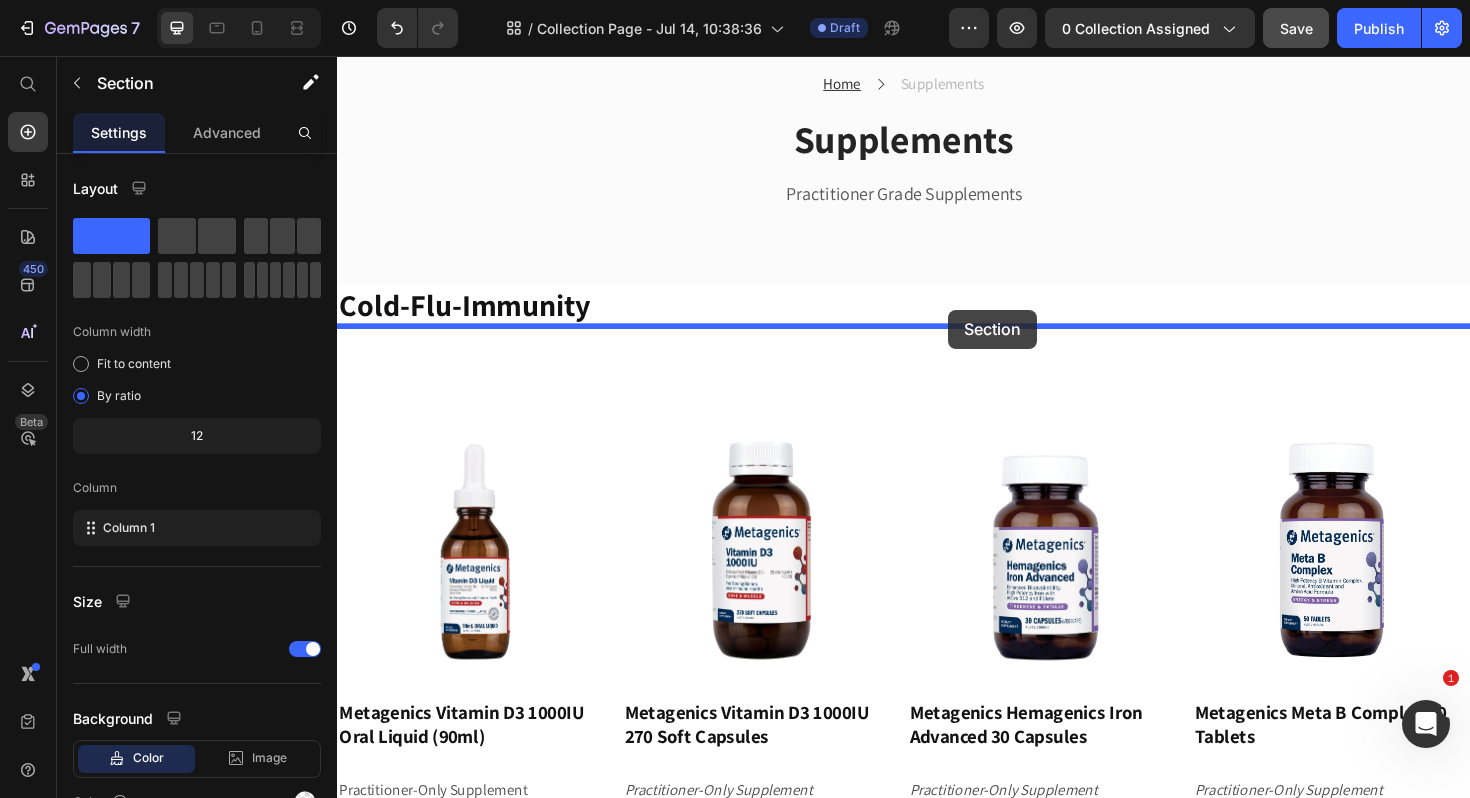 drag, startPoint x: 1151, startPoint y: 393, endPoint x: 982, endPoint y: 326, distance: 181.79659 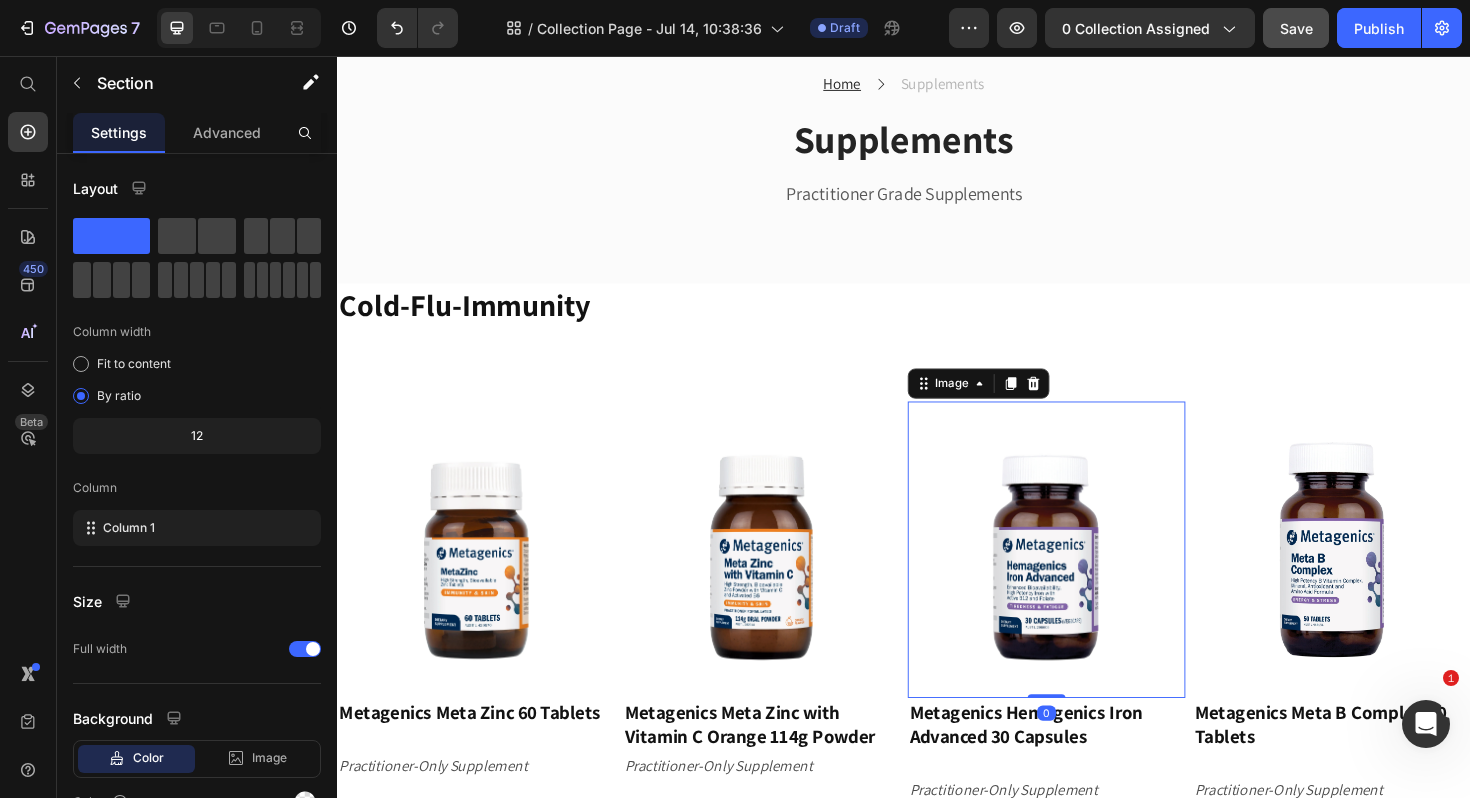 click at bounding box center [1088, 579] 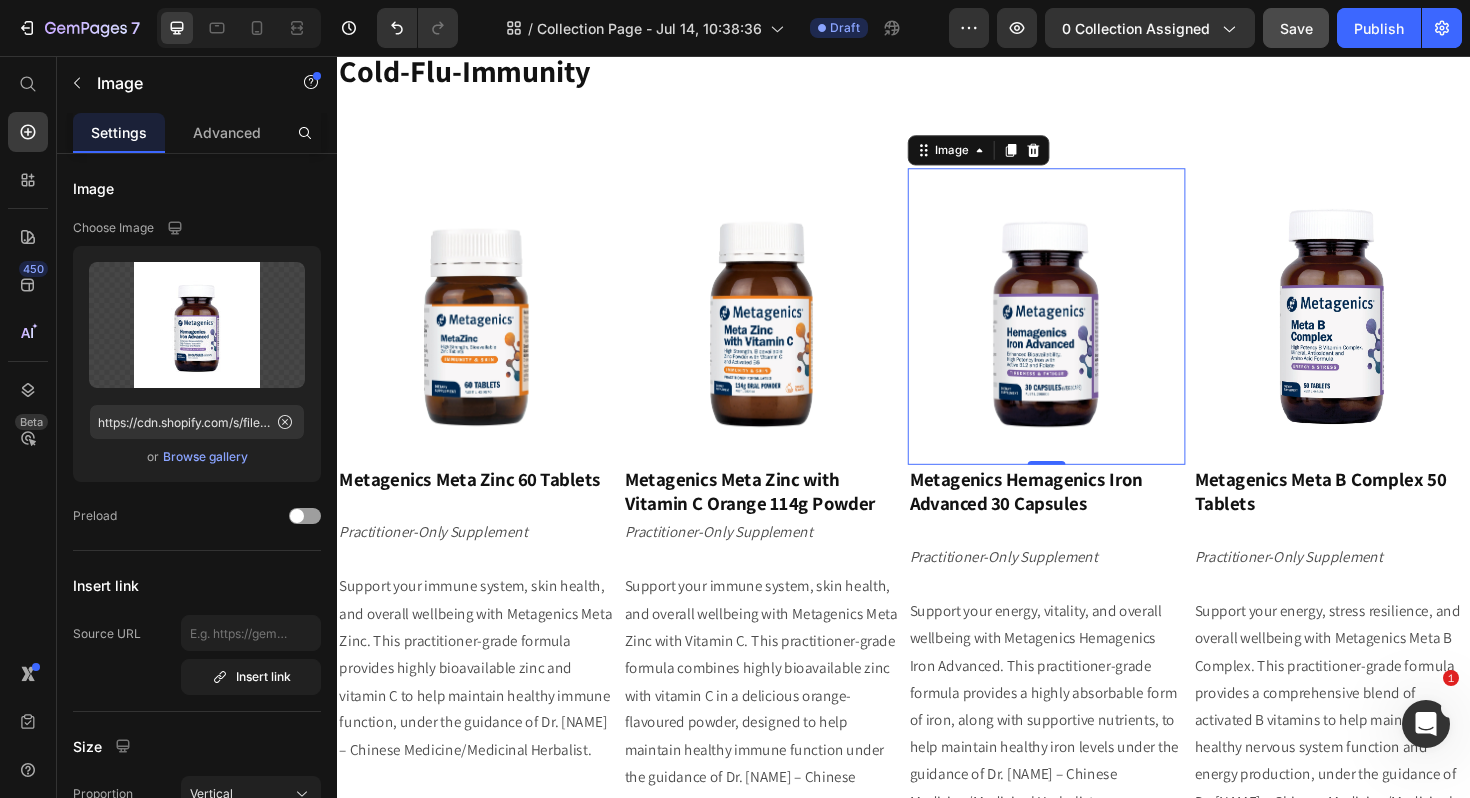 scroll, scrollTop: 358, scrollLeft: 0, axis: vertical 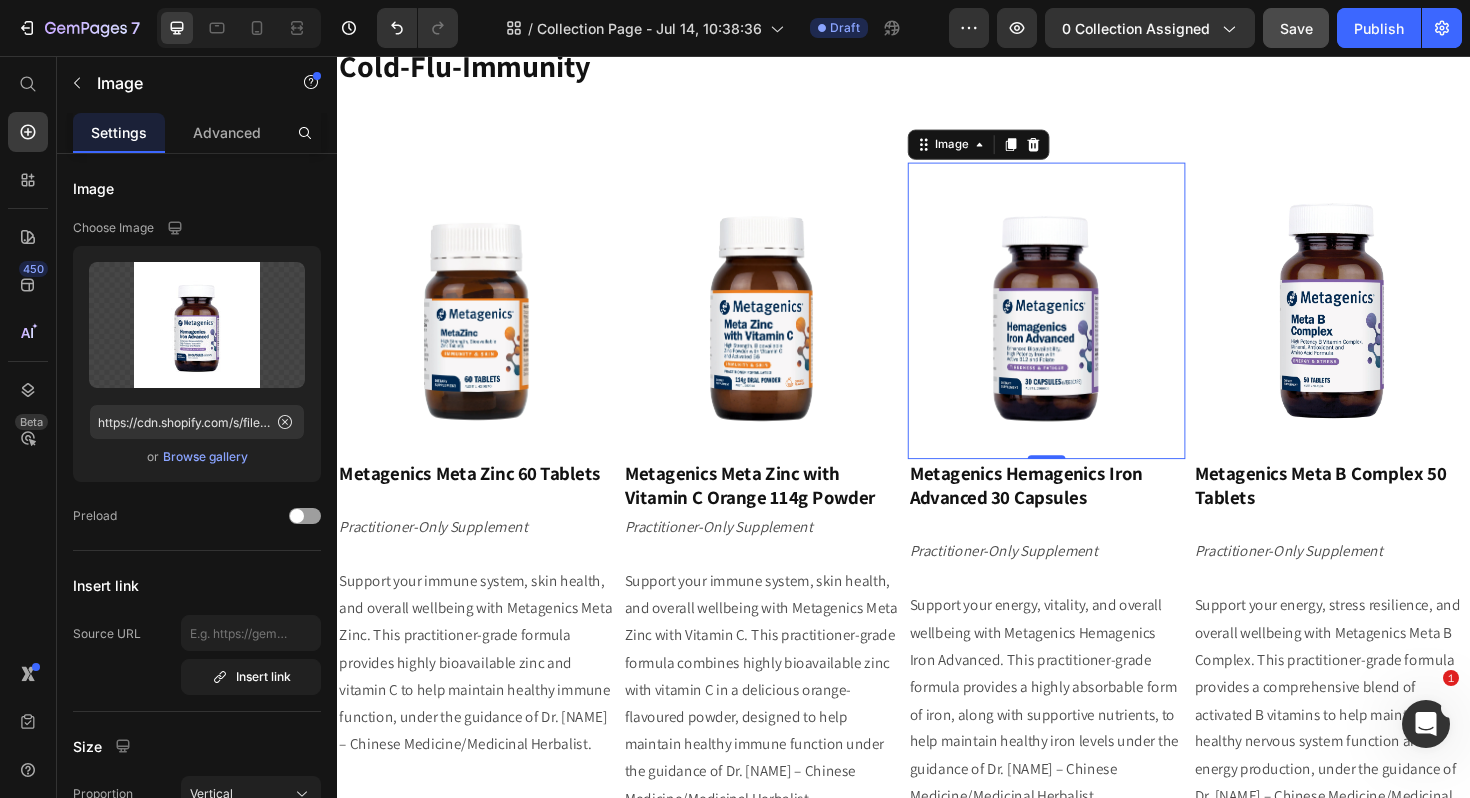 click on "0" at bounding box center (1088, 499) 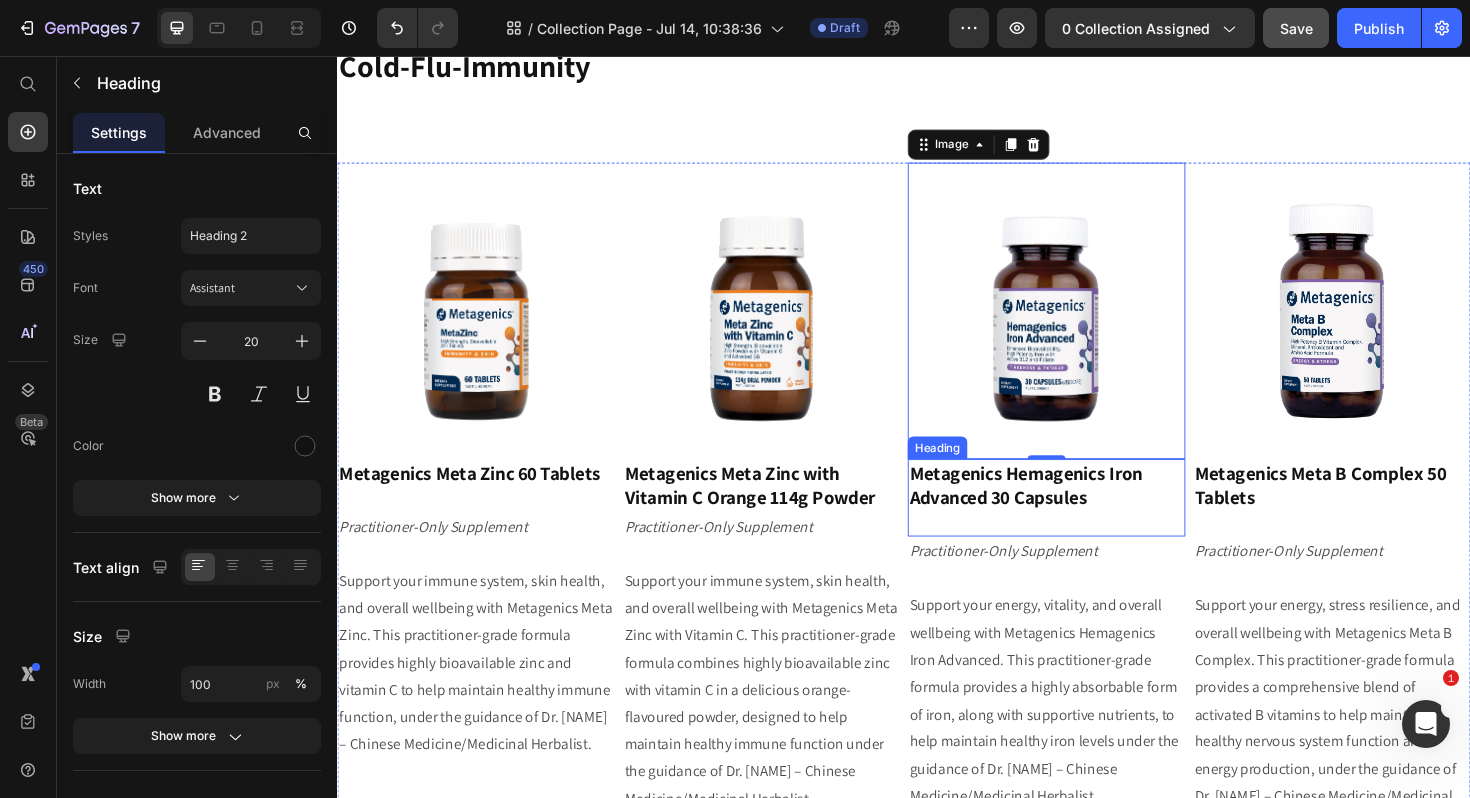 click on "Metagenics Hemagenics Iron Advanced 30 Capsules" at bounding box center (1066, 511) 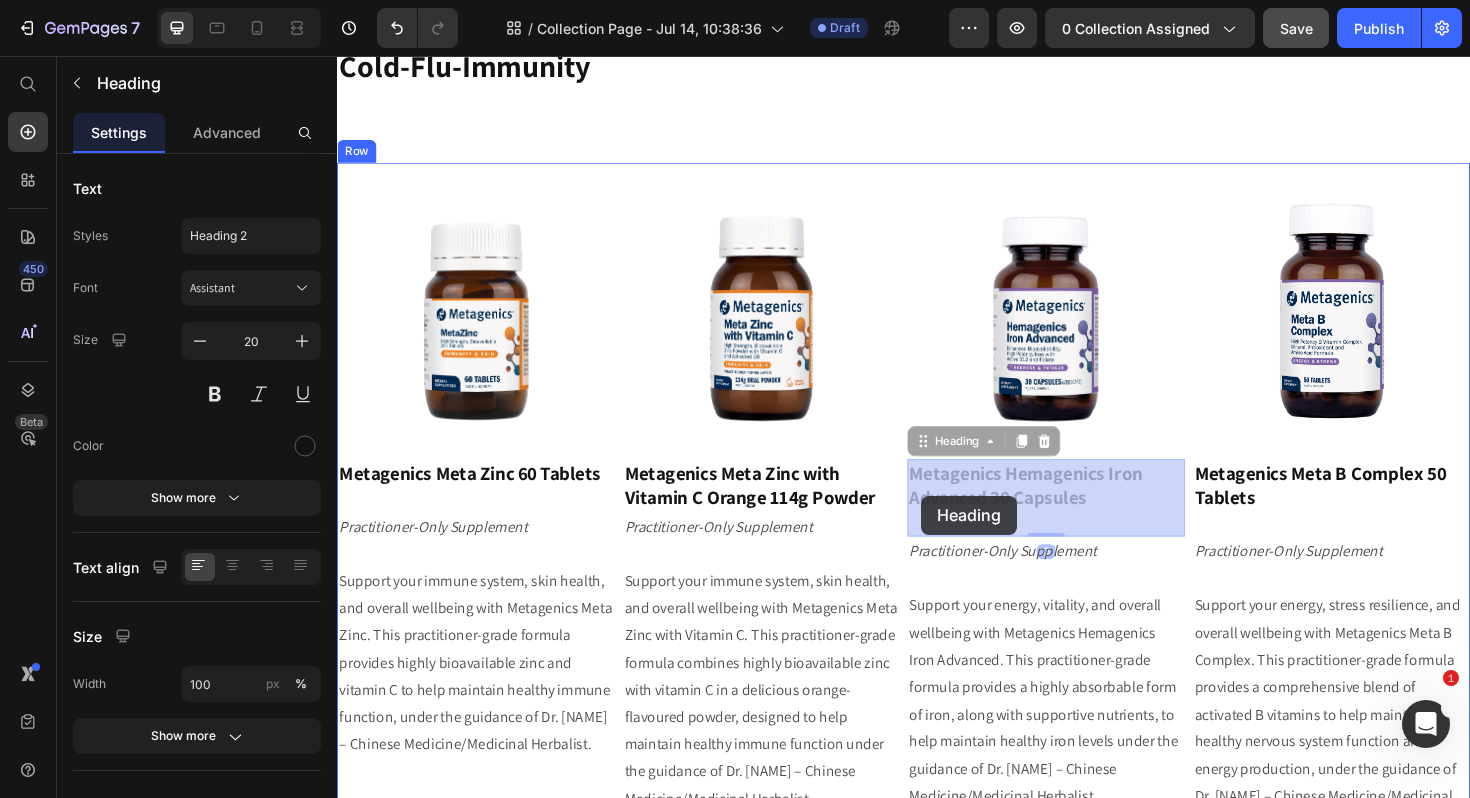 drag, startPoint x: 1168, startPoint y: 528, endPoint x: 956, endPoint y: 522, distance: 212.08488 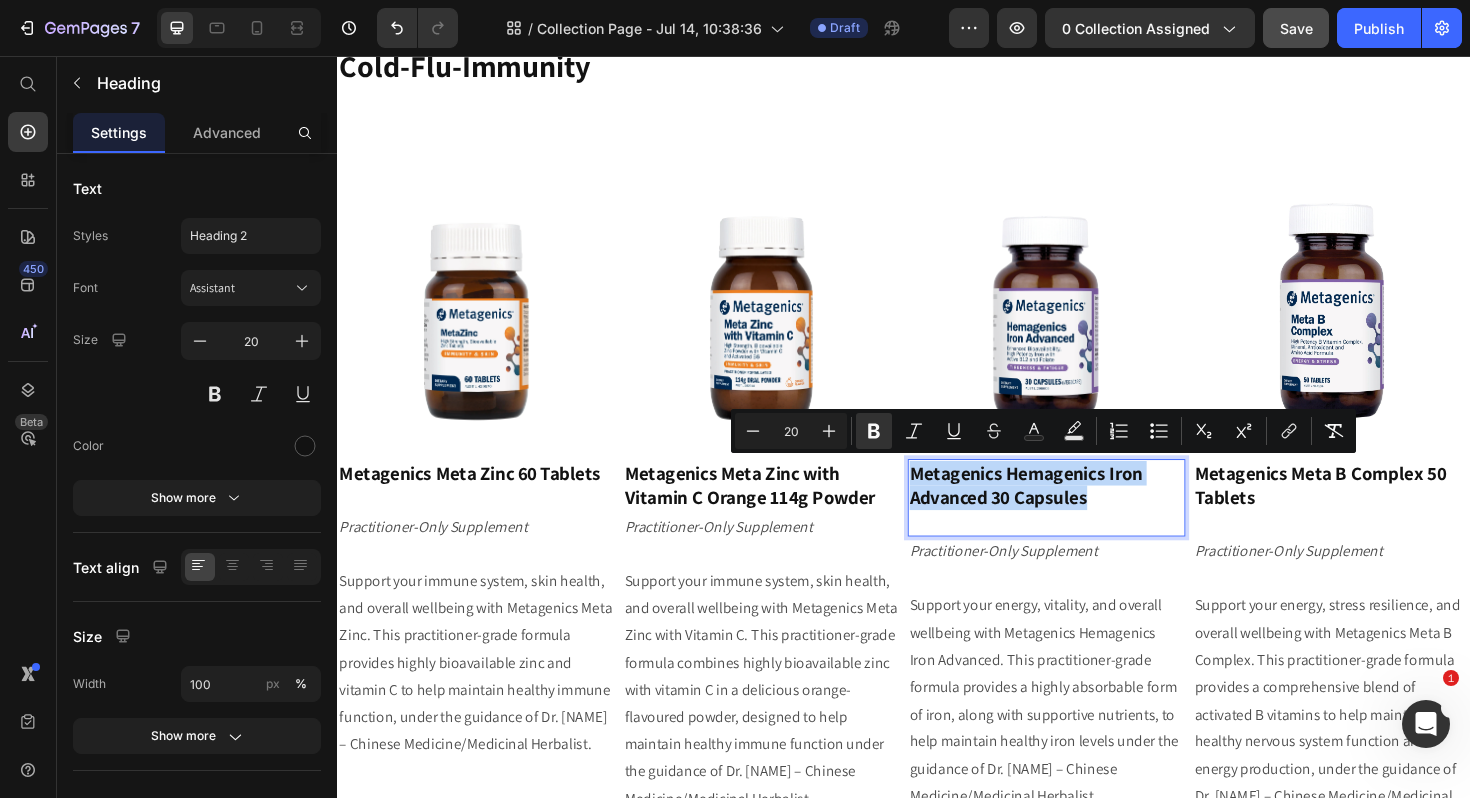 drag, startPoint x: 1139, startPoint y: 529, endPoint x: 945, endPoint y: 501, distance: 196.01021 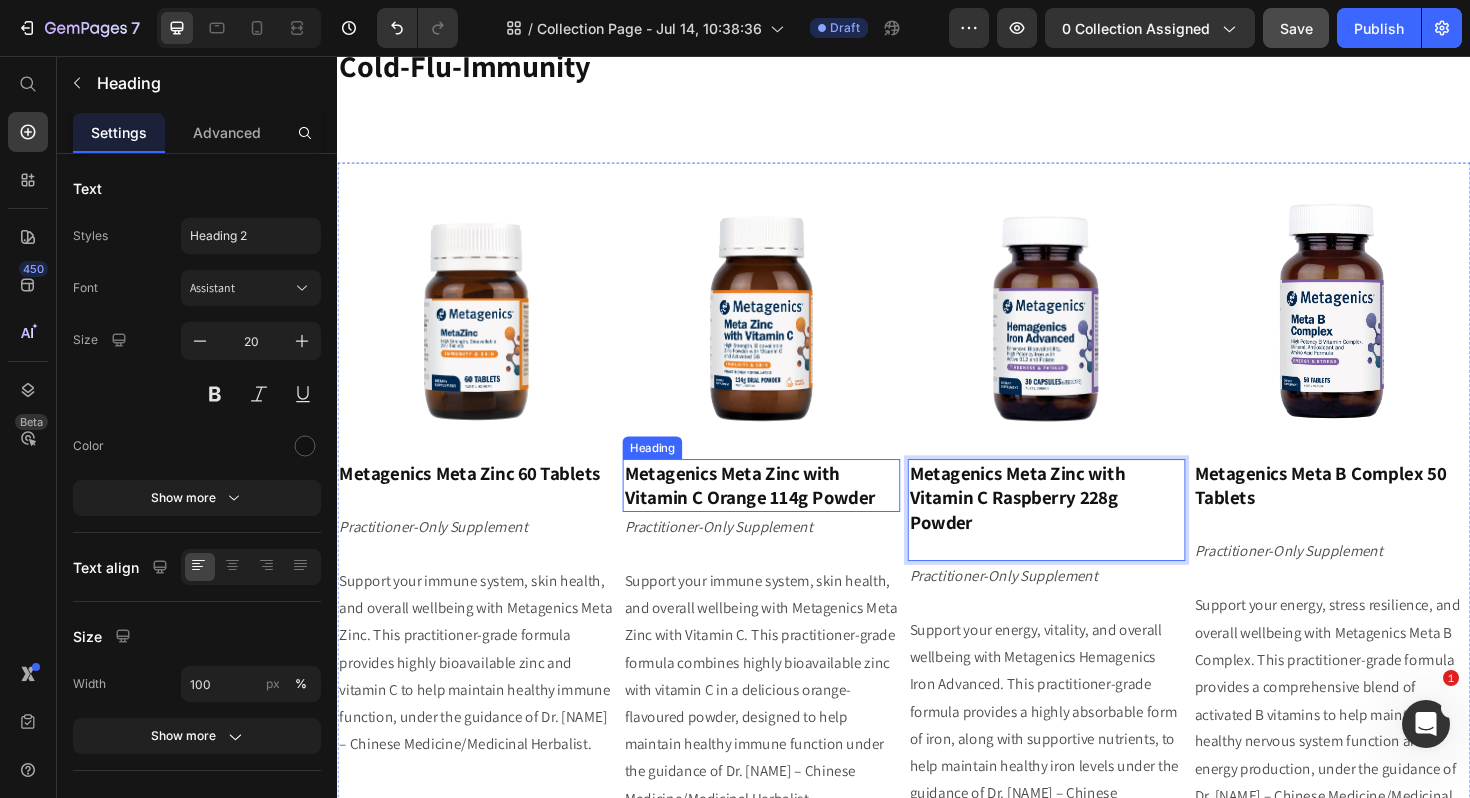 click on "Metagenics Meta Zinc with Vitamin C Orange 114g Powder" at bounding box center (774, 511) 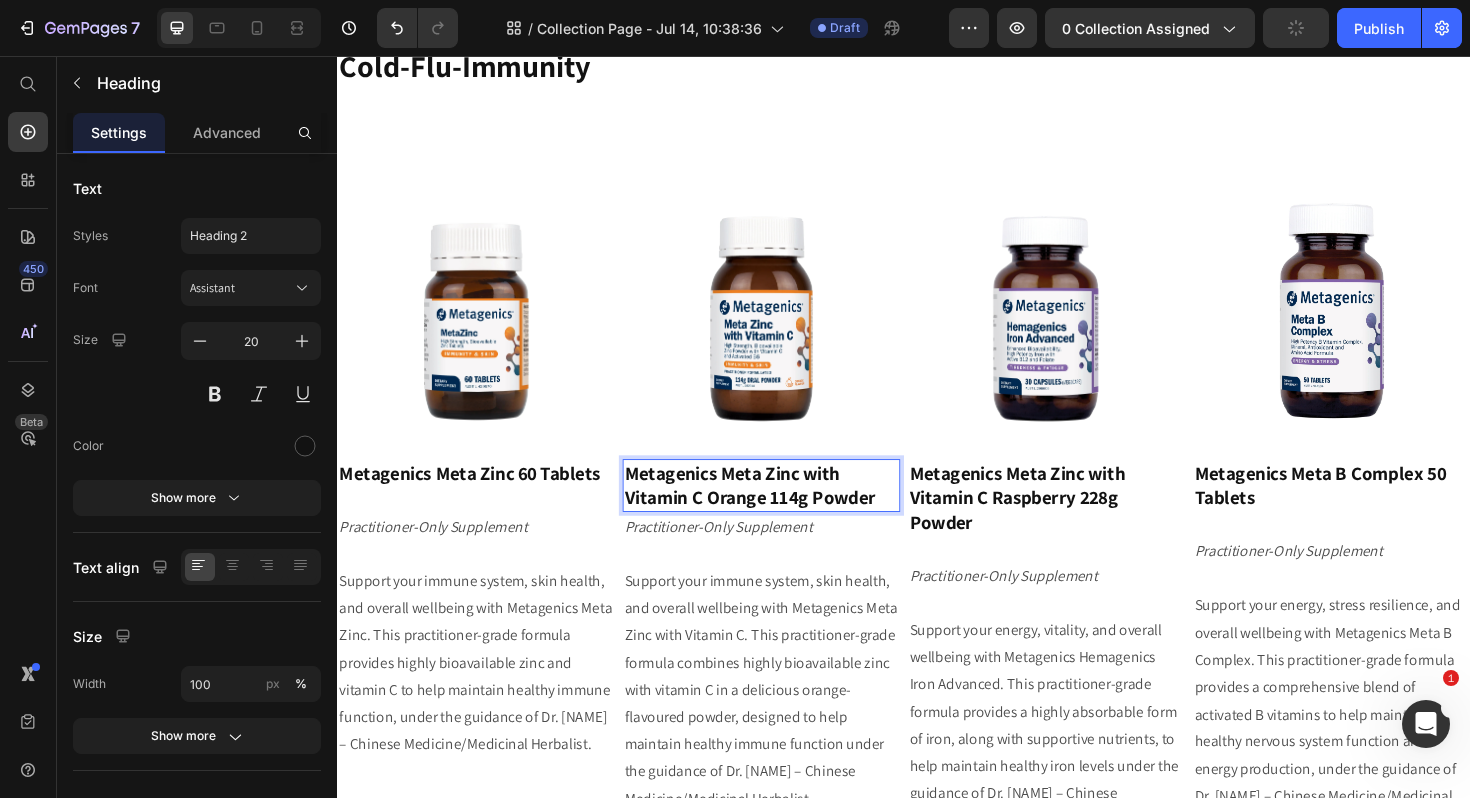 click on "Metagenics Meta Zinc with Vitamin C Orange 114g Powder" at bounding box center [774, 511] 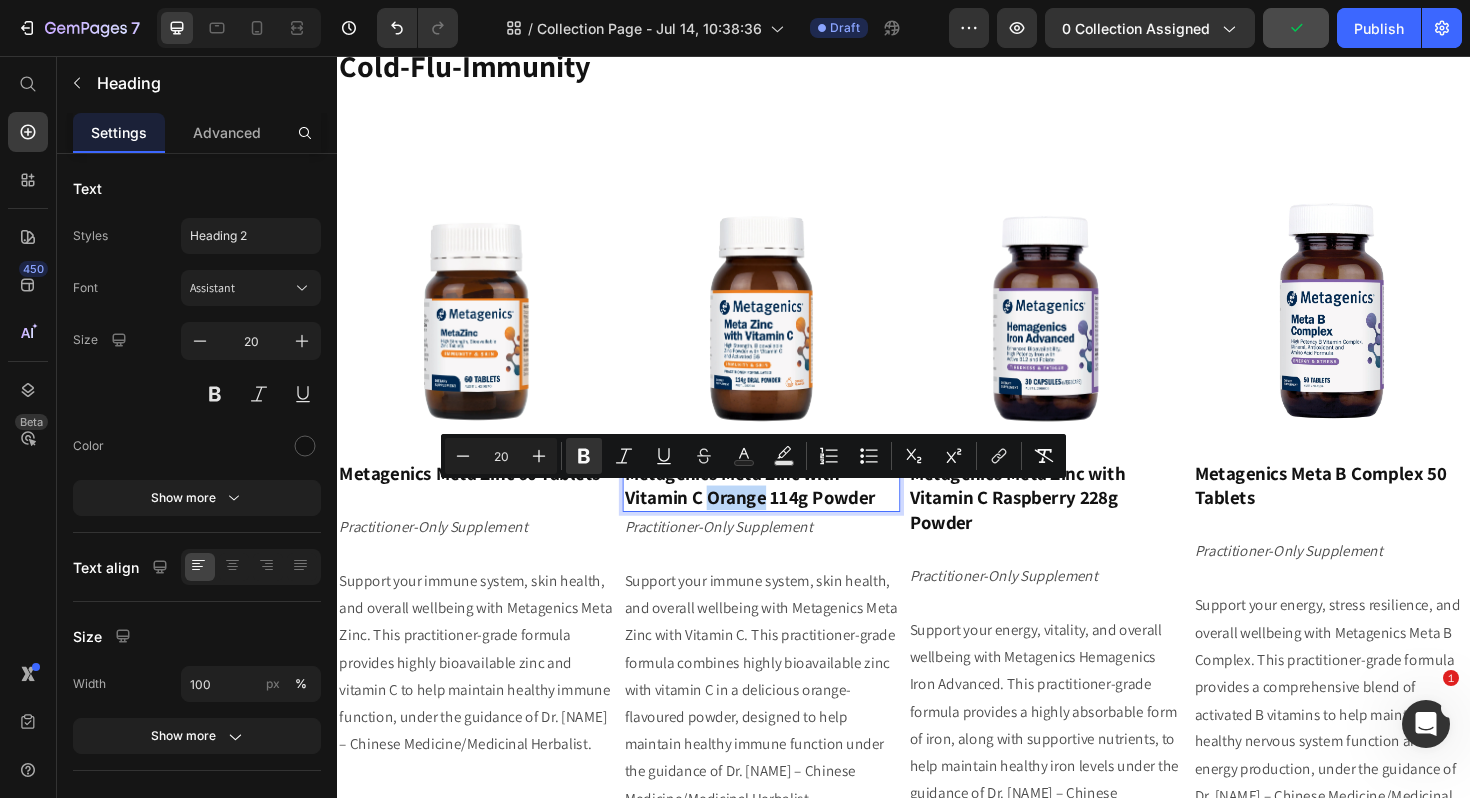drag, startPoint x: 791, startPoint y: 524, endPoint x: 733, endPoint y: 529, distance: 58.21512 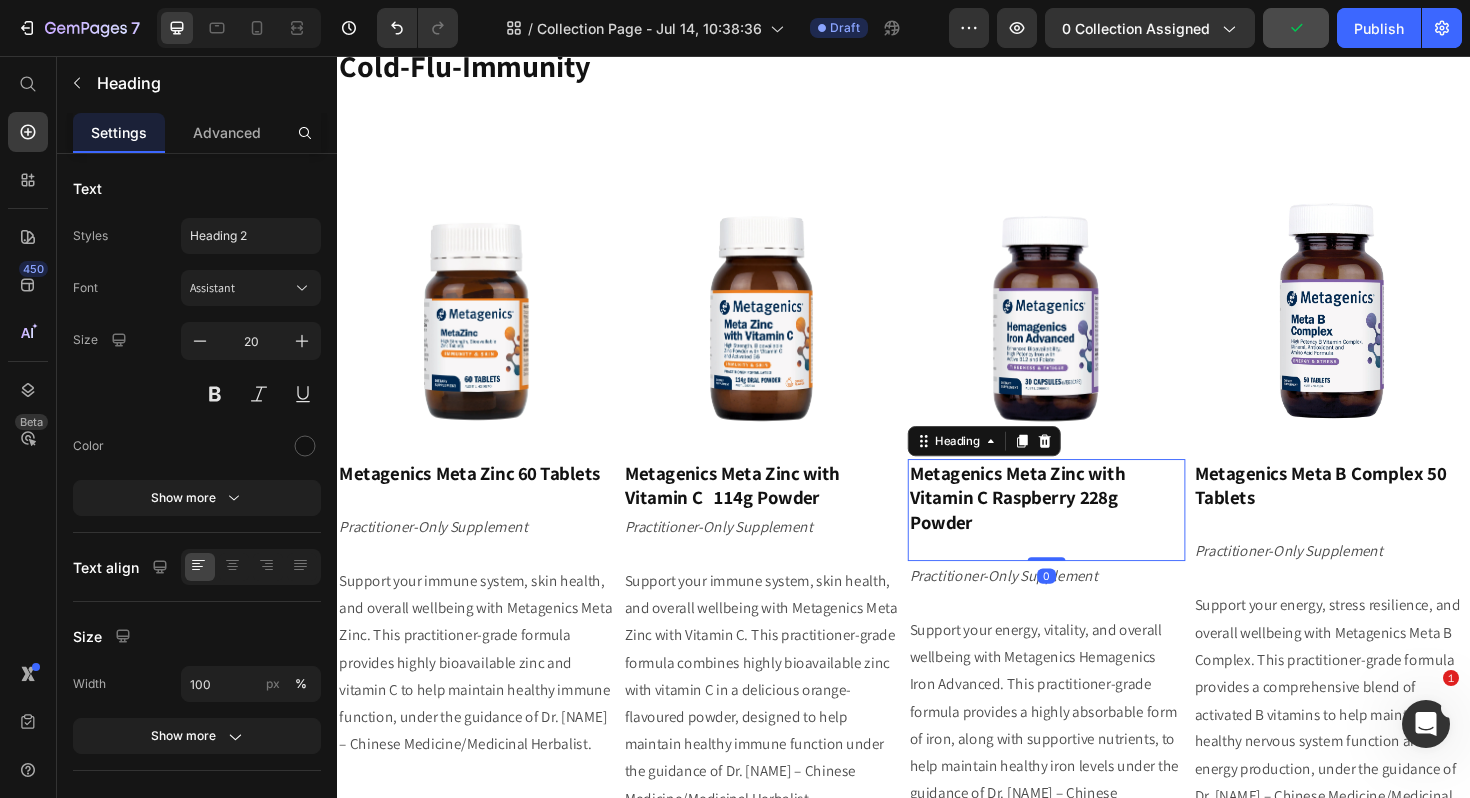 click on "Metagenics Meta Zinc with Vitamin C Raspberry 228g Powder" at bounding box center (1057, 524) 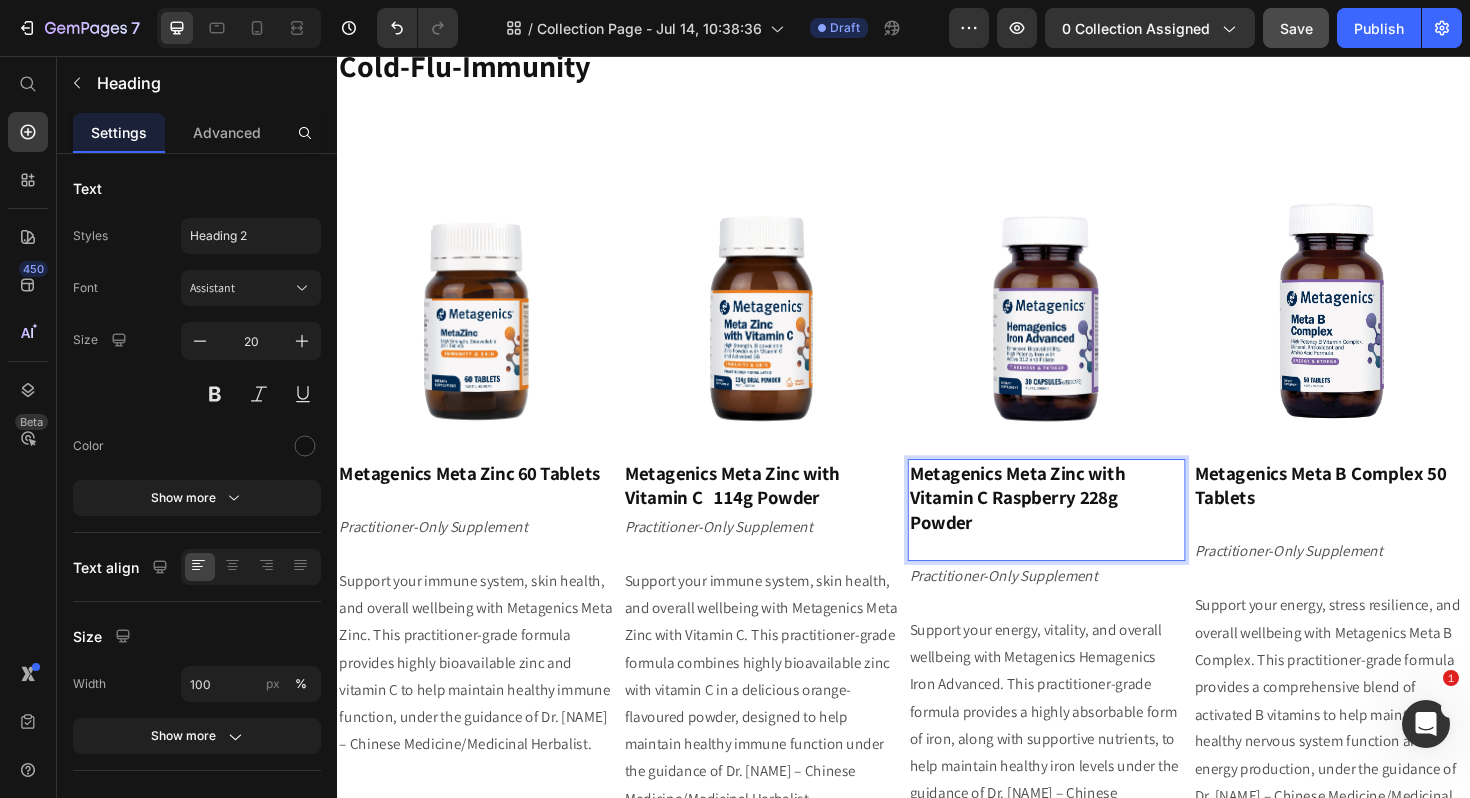 click on "Metagenics Meta Zinc with Vitamin C Raspberry 228g Powder" at bounding box center (1057, 524) 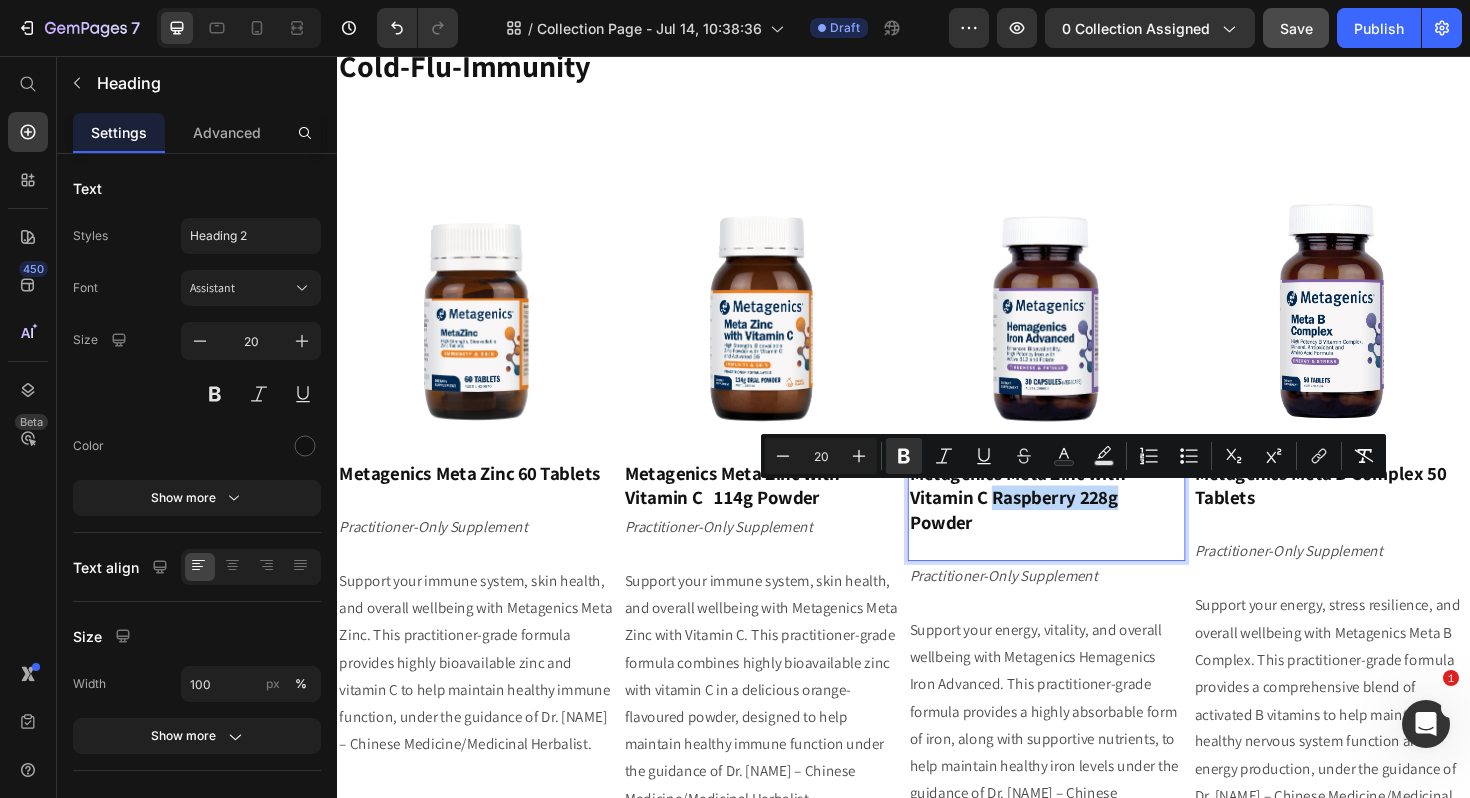 drag, startPoint x: 1123, startPoint y: 526, endPoint x: 1040, endPoint y: 531, distance: 83.15047 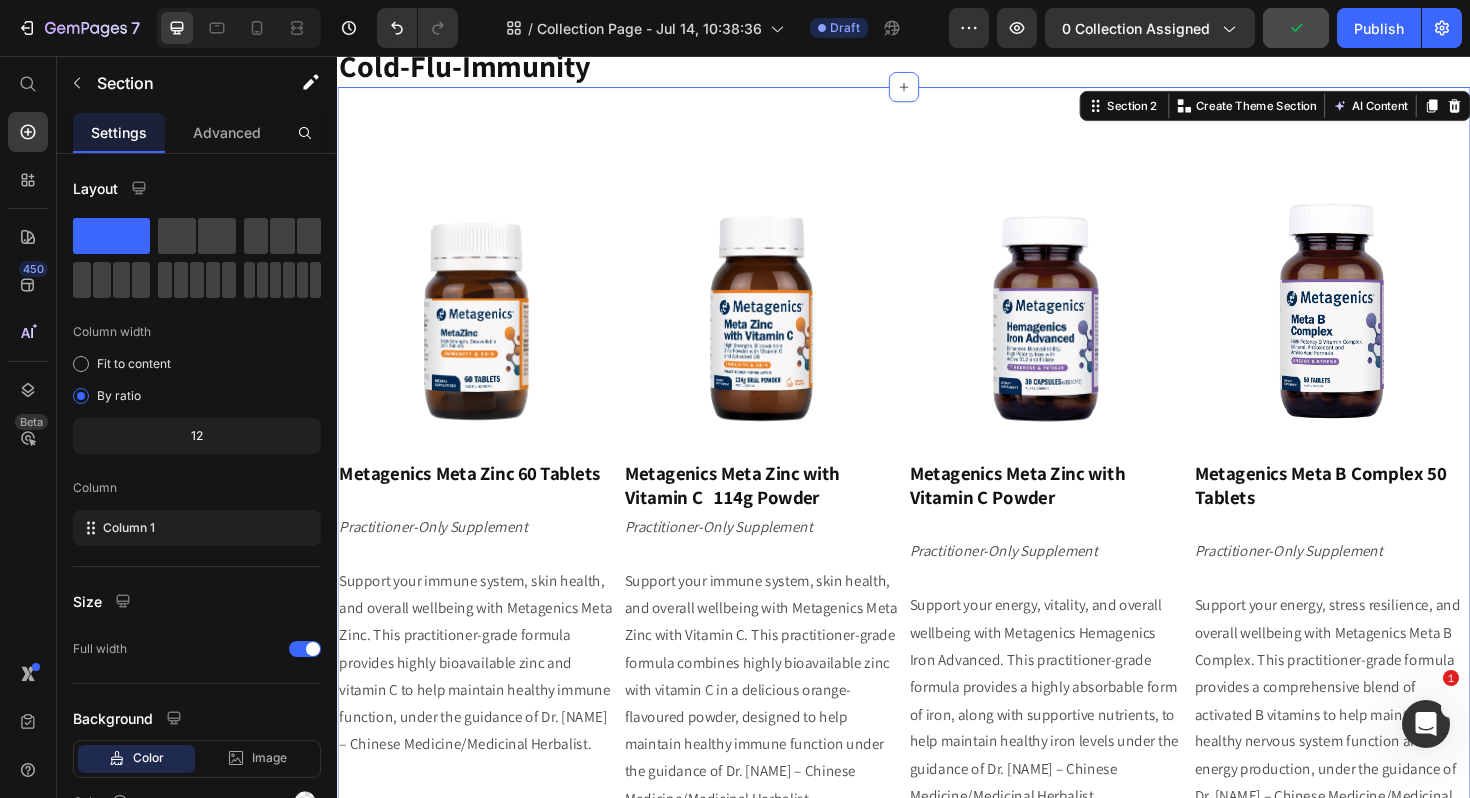 click on "Image Metagenics Meta Zinc 60 Tablets   Heading Practitioner-Only Supplement   Support your immune system, skin health, and overall wellbeing with Metagenics Meta Zinc. This practitioner-grade formula provides highly bioavailable zinc and vitamin C to help maintain healthy immune function, under the guidance of Dr. [NAME] – Chinese Medicine/Medicinal Herbalist.   Text Block Image ⁠⁠⁠⁠⁠⁠⁠ Metagenics Meta Zinc with Vitamin C   114g Powder   Heading Practitioner-Only Supplement   Support your immune system, skin health, and overall wellbeing with Metagenics Meta Zinc with Vitamin C. This practitioner-grade formula combines highly bioavailable zinc with vitamin C in a delicious orange-flavoured powder, designed to help maintain healthy immune function under the guidance of Dr. [NAME] – Chinese Medicine/Medicinal Herbalist. Text Block Image ⁠⁠⁠⁠⁠⁠⁠ Metagenics Meta Zinc with Vitamin C Powder   Heading Practitioner-Only Supplement   Text Block Image   Heading   Text Block Row" at bounding box center (937, 557) 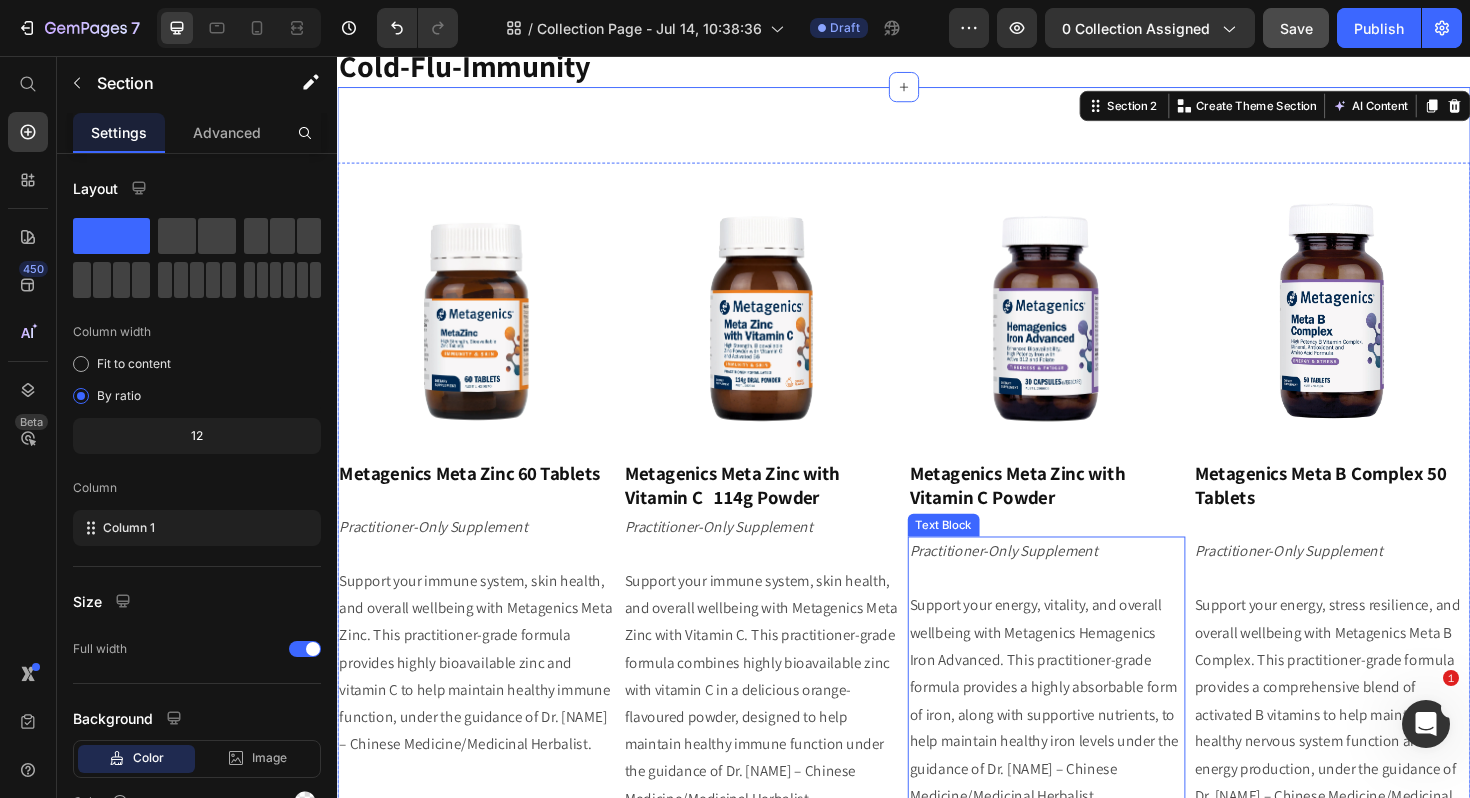 click on "Practitioner-Only Supplement" at bounding box center (1042, 580) 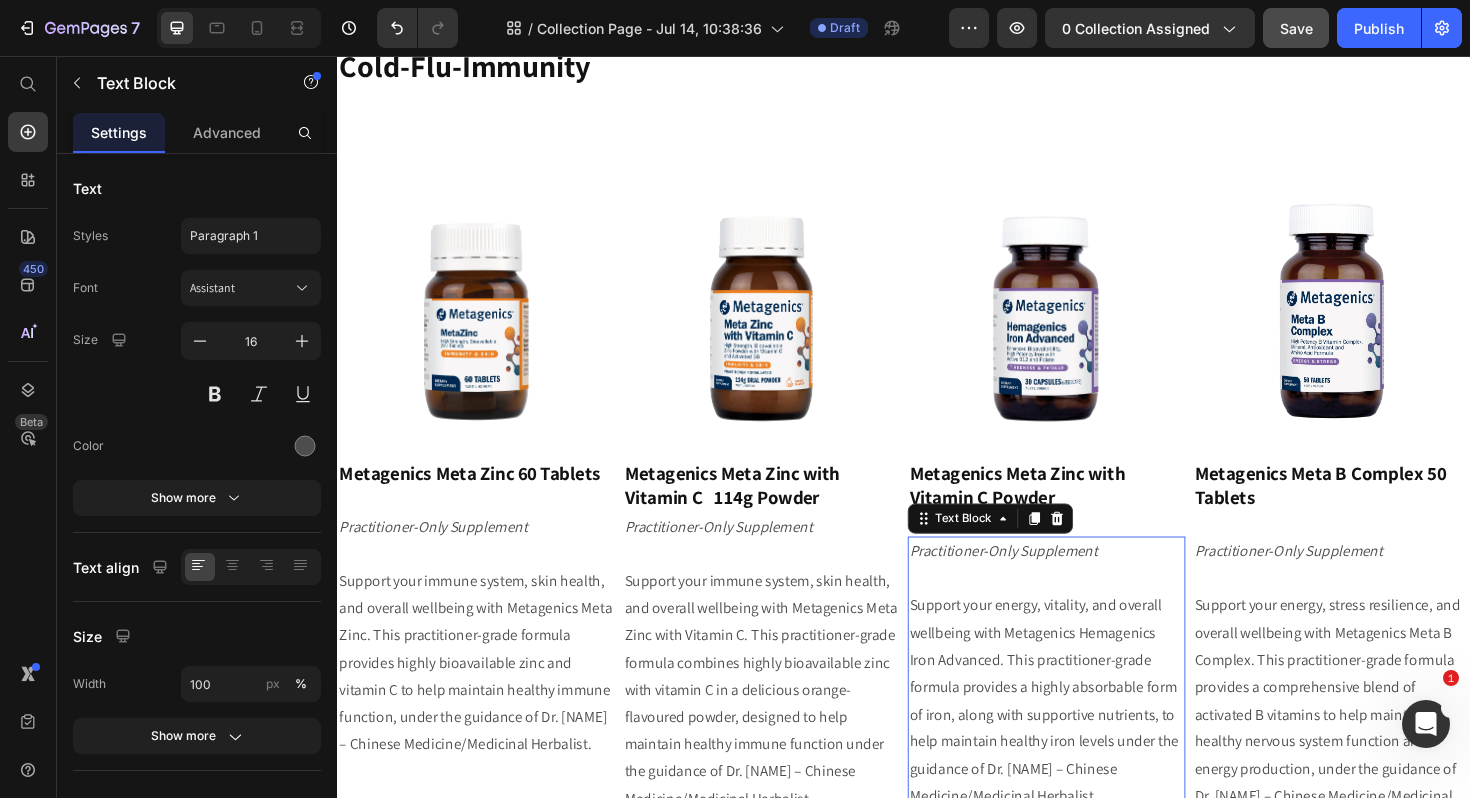 click on "Practitioner-Only Supplement" at bounding box center [1042, 580] 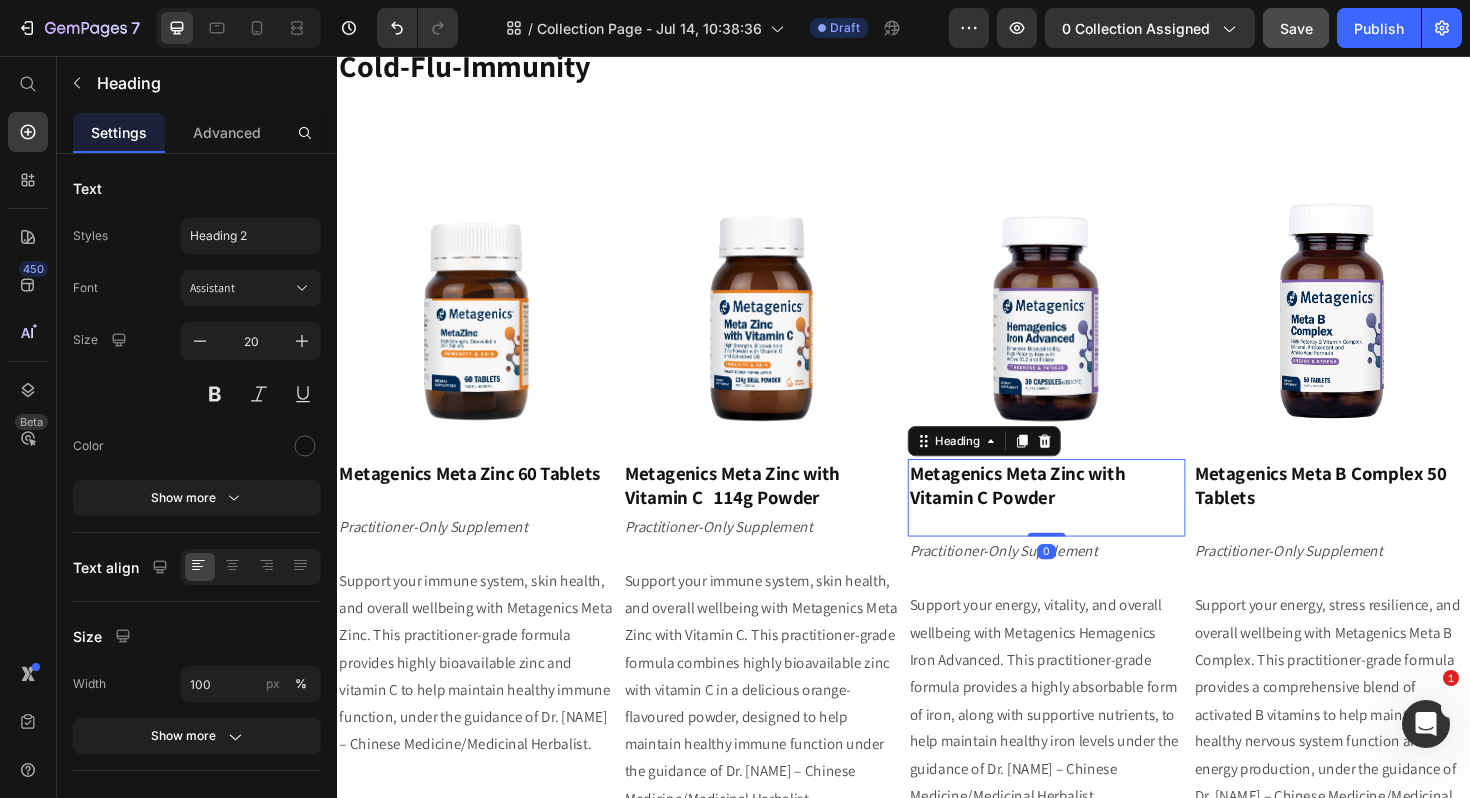 click on "⁠⁠⁠⁠⁠⁠⁠ Metagenics Meta Zinc with Vitamin C Powder" at bounding box center (1088, 524) 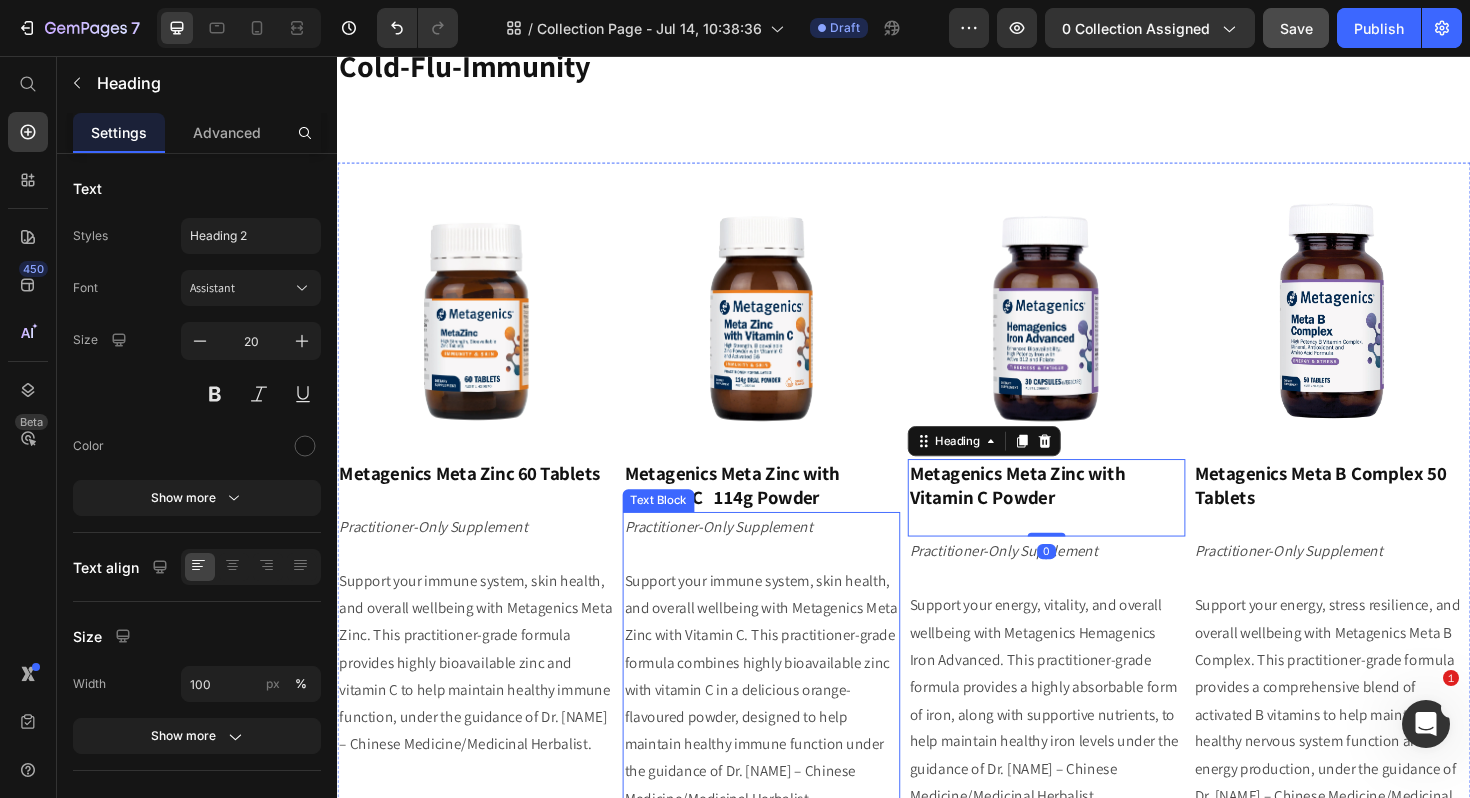 click on "Practitioner-Only Supplement" at bounding box center [740, 554] 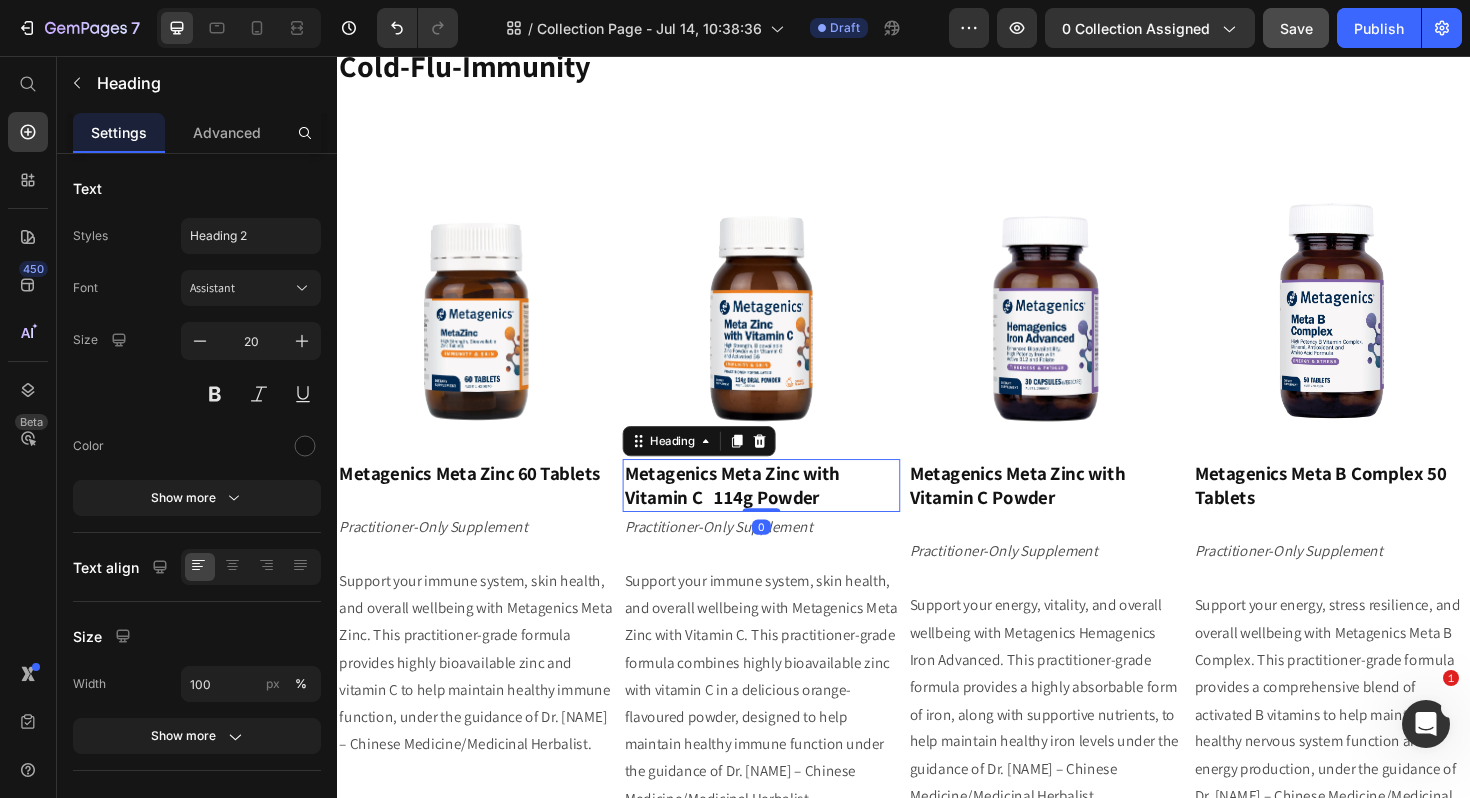 click on "Metagenics Meta Zinc with Vitamin C   114g Powder" at bounding box center [755, 511] 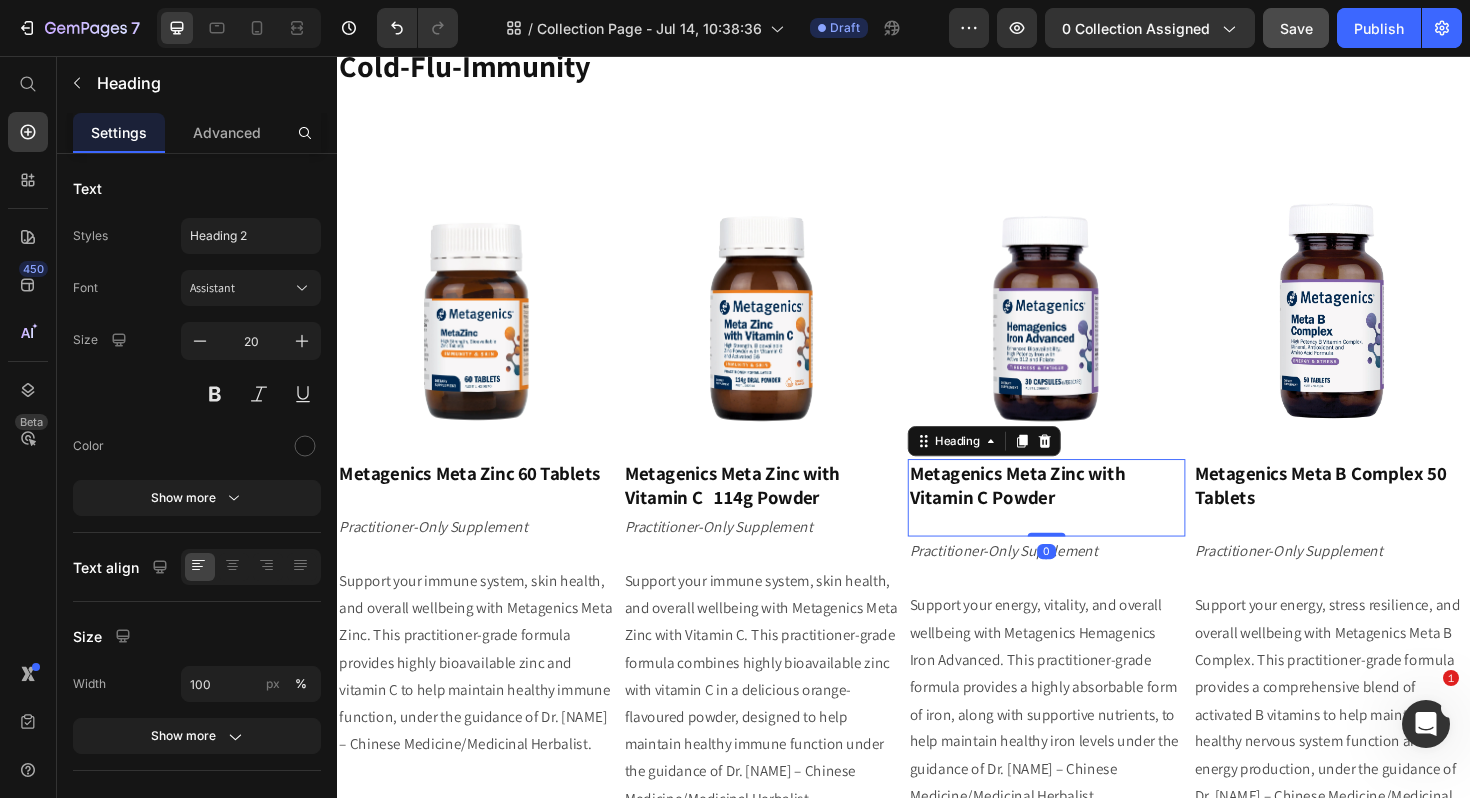 click on "Metagenics Meta Zinc with Vitamin C Powder" at bounding box center (1057, 511) 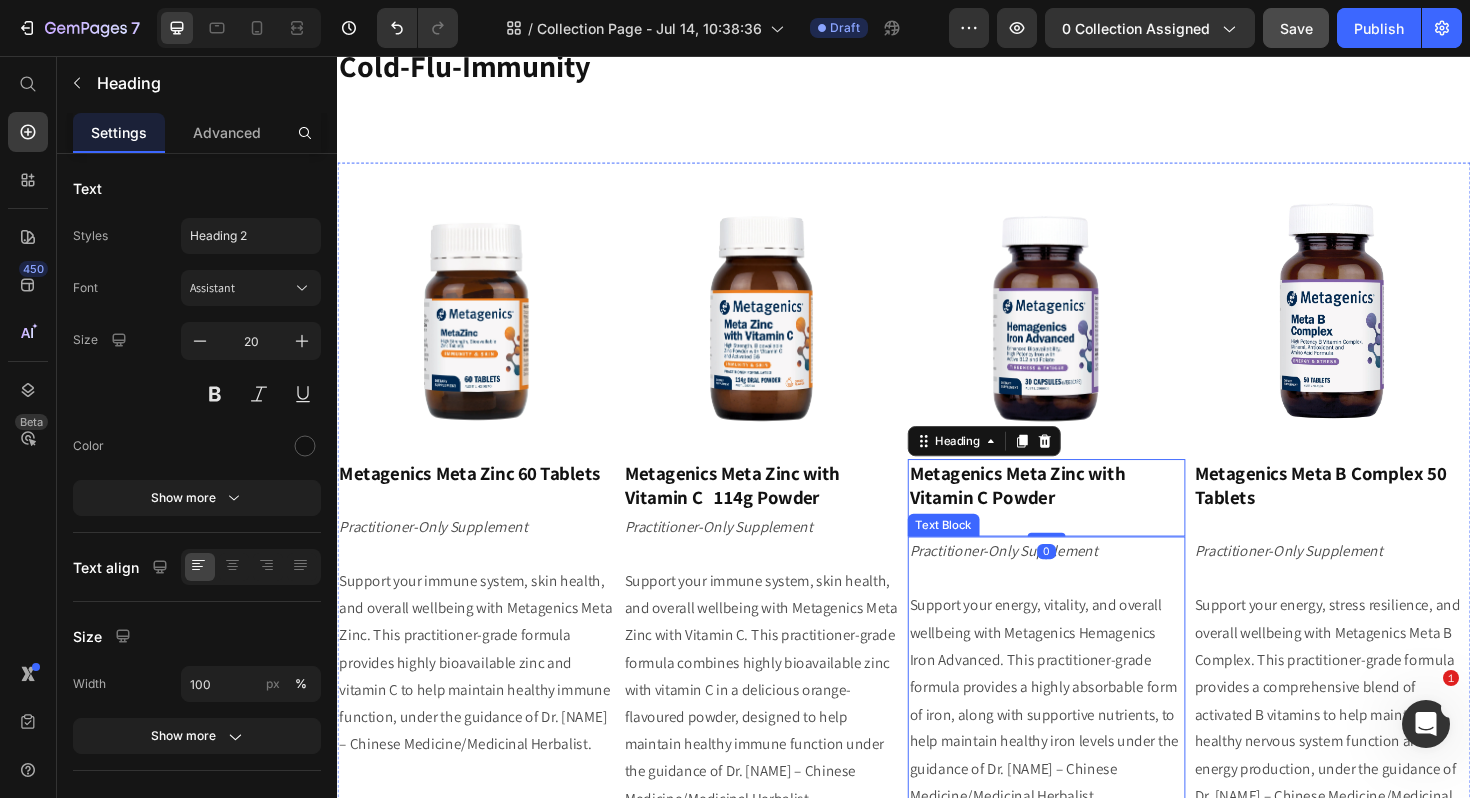 click at bounding box center [1088, 610] 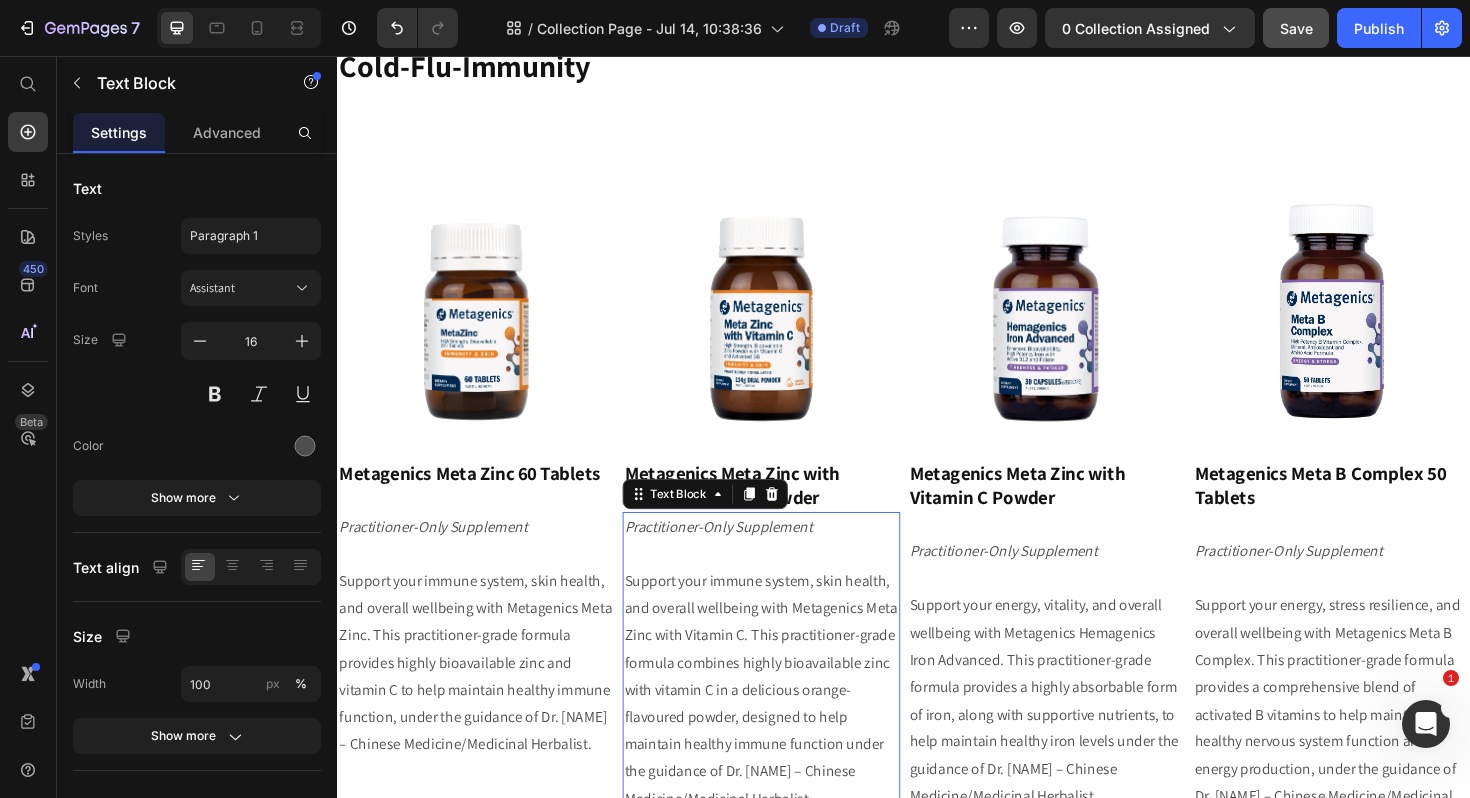 click at bounding box center (786, 584) 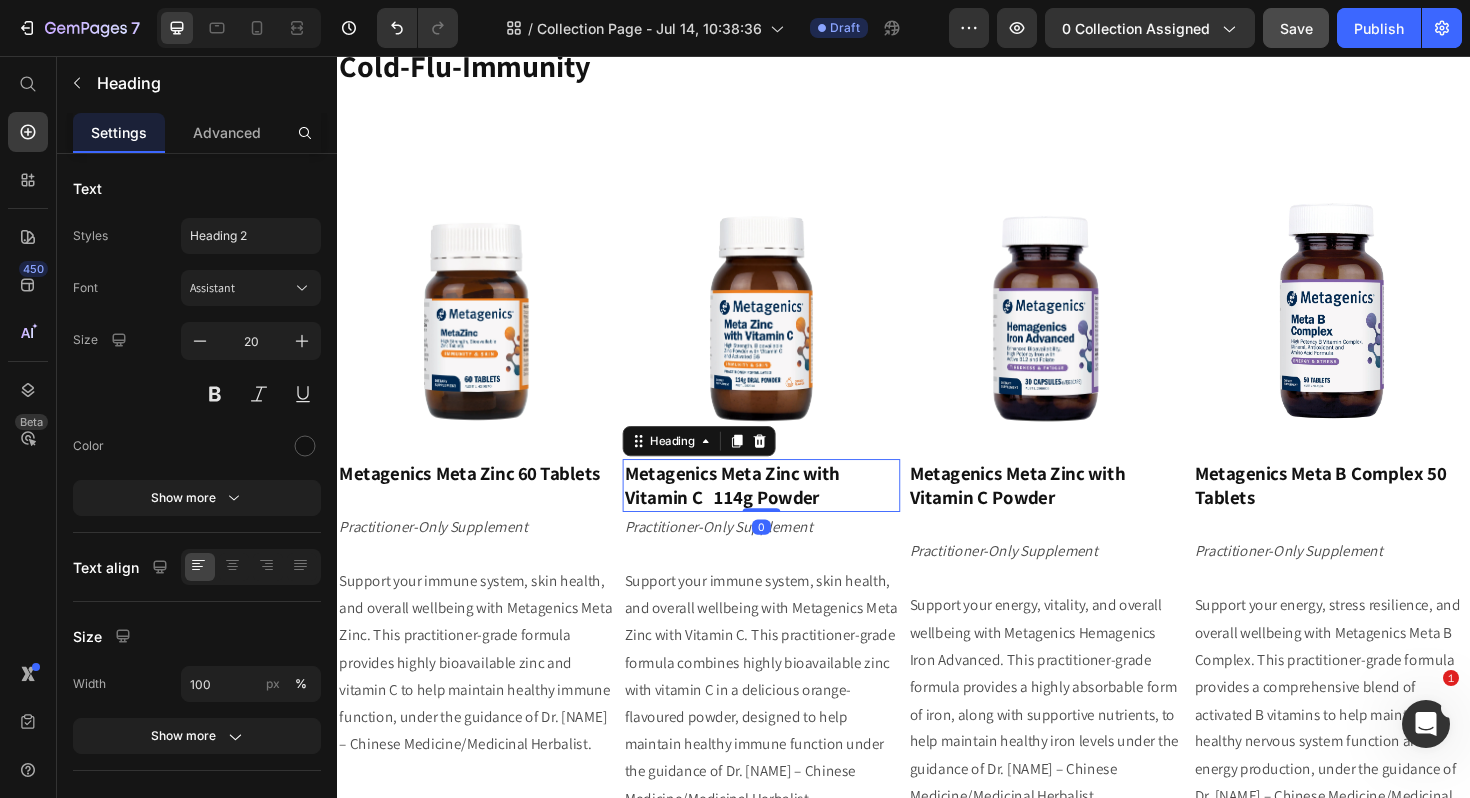 click on "Metagenics Meta Zinc with Vitamin C   114g Powder" at bounding box center [755, 511] 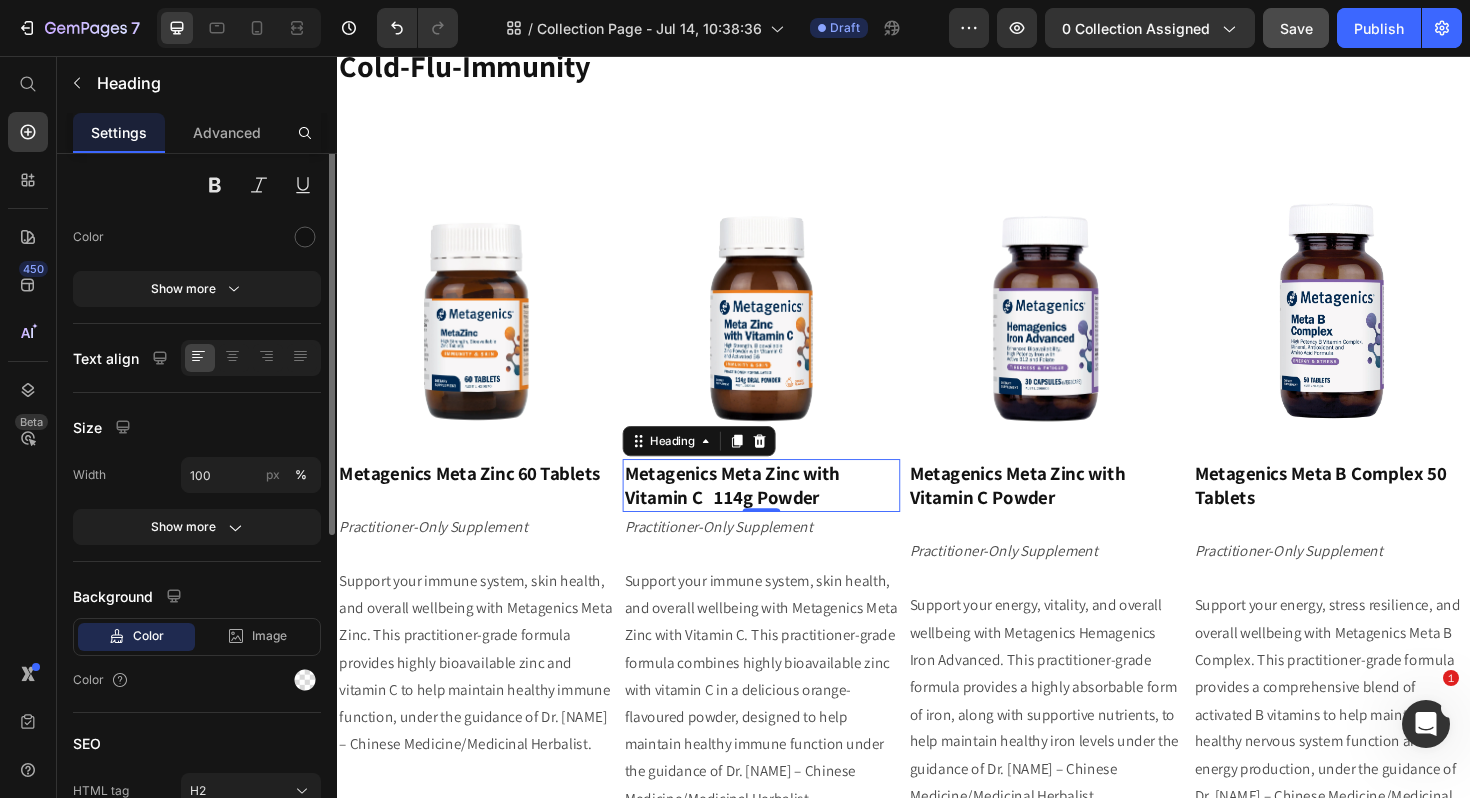 scroll, scrollTop: 0, scrollLeft: 0, axis: both 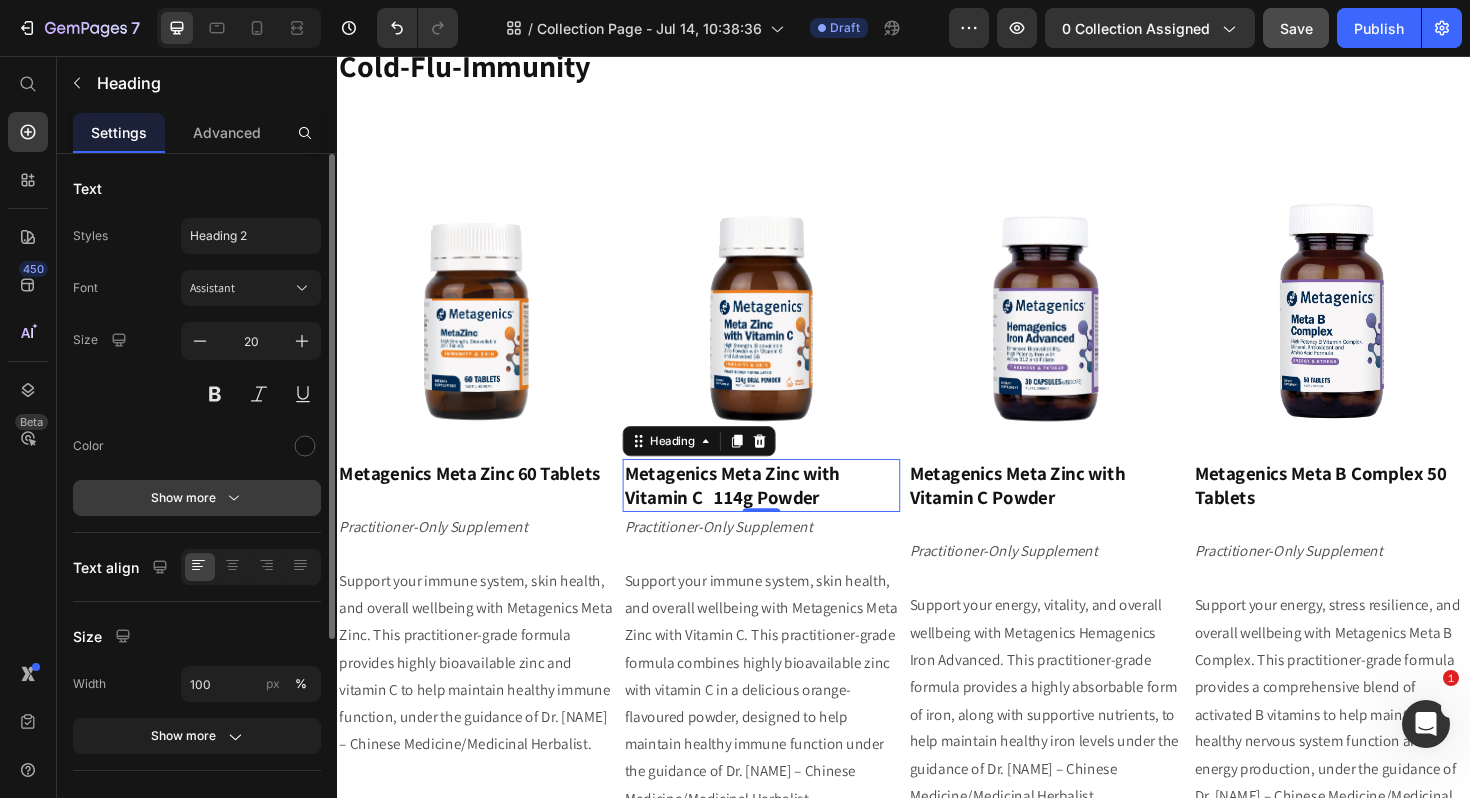 click 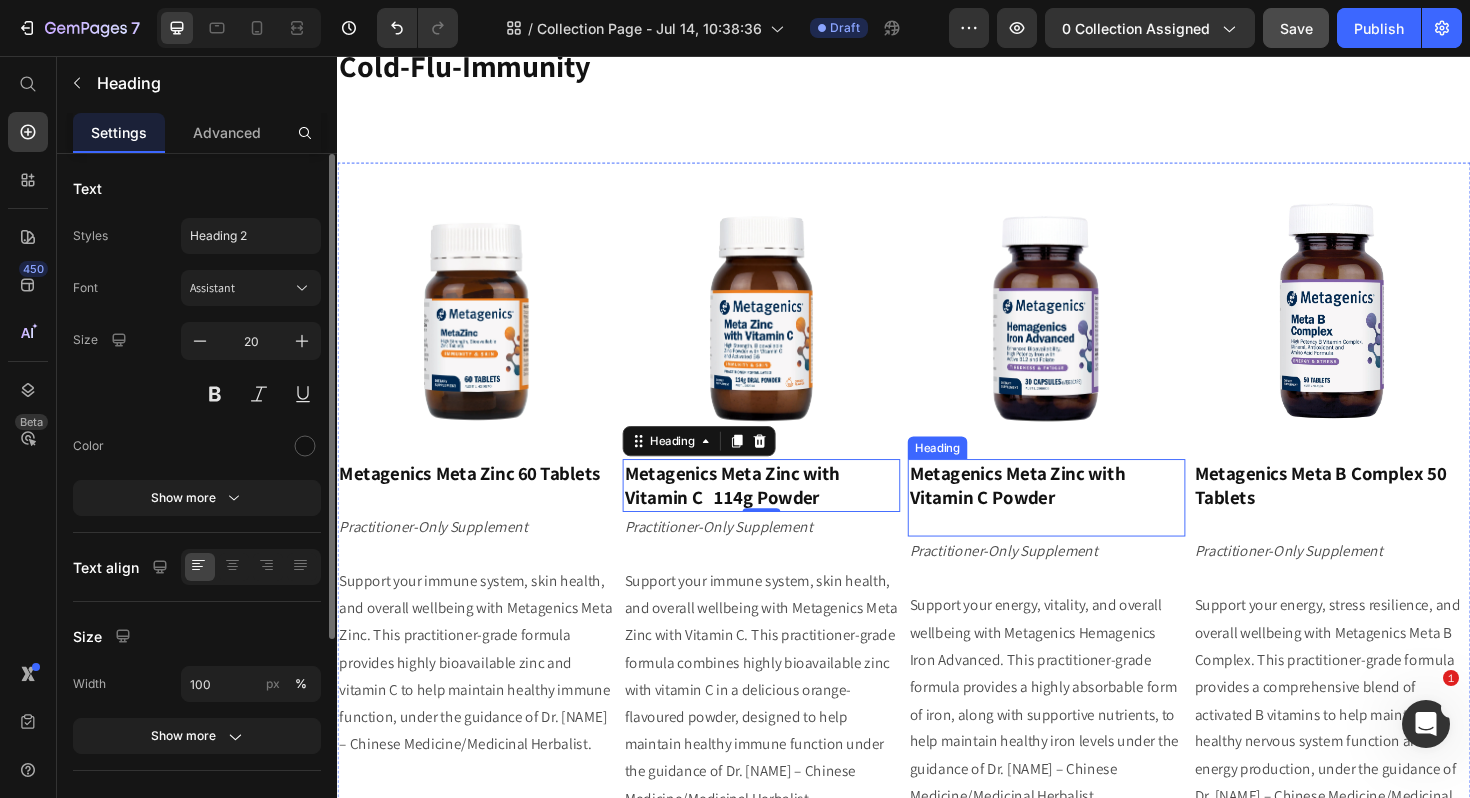 click on "Metagenics Meta Zinc with Vitamin C Powder" at bounding box center [1057, 511] 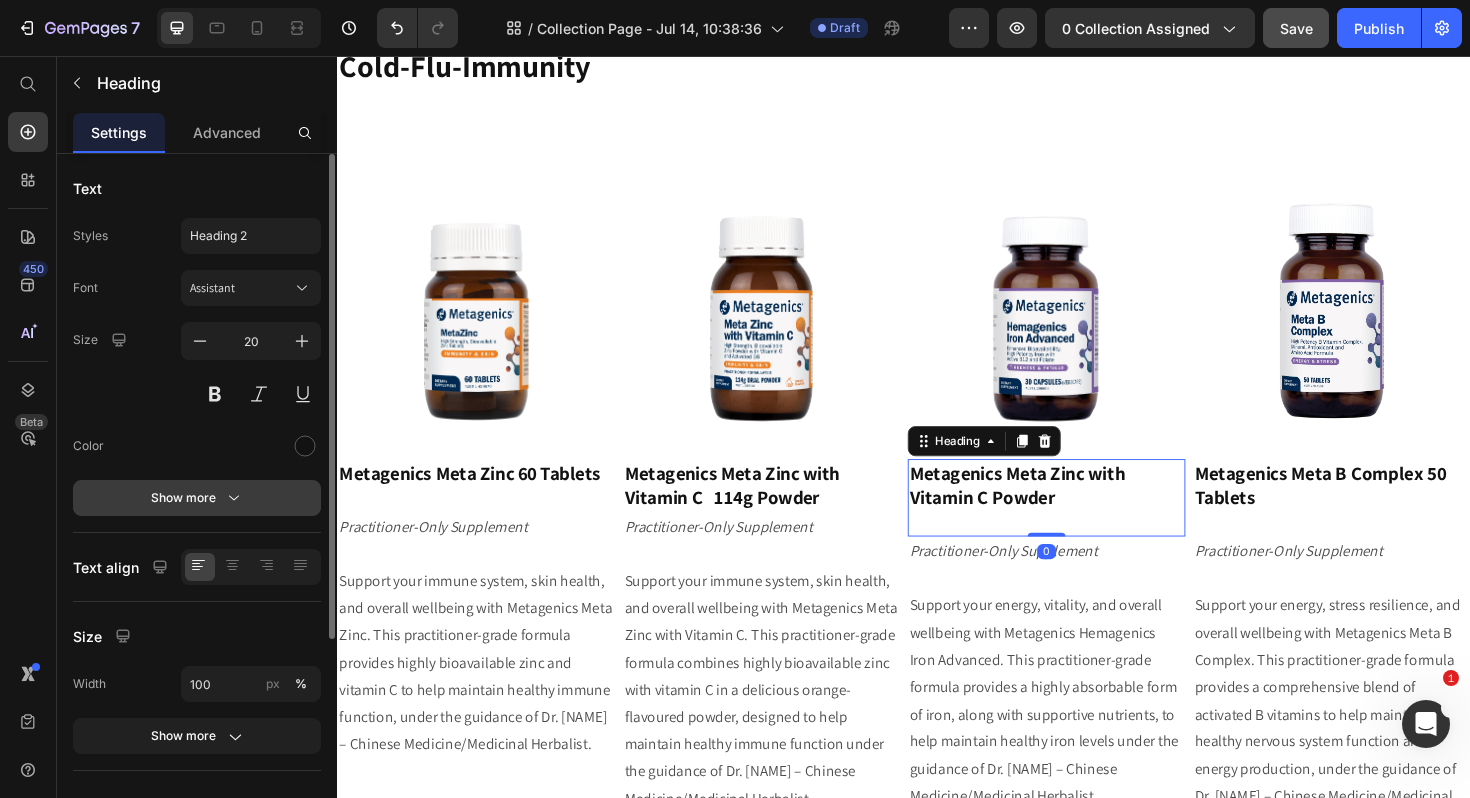 click on "Show more" at bounding box center [197, 498] 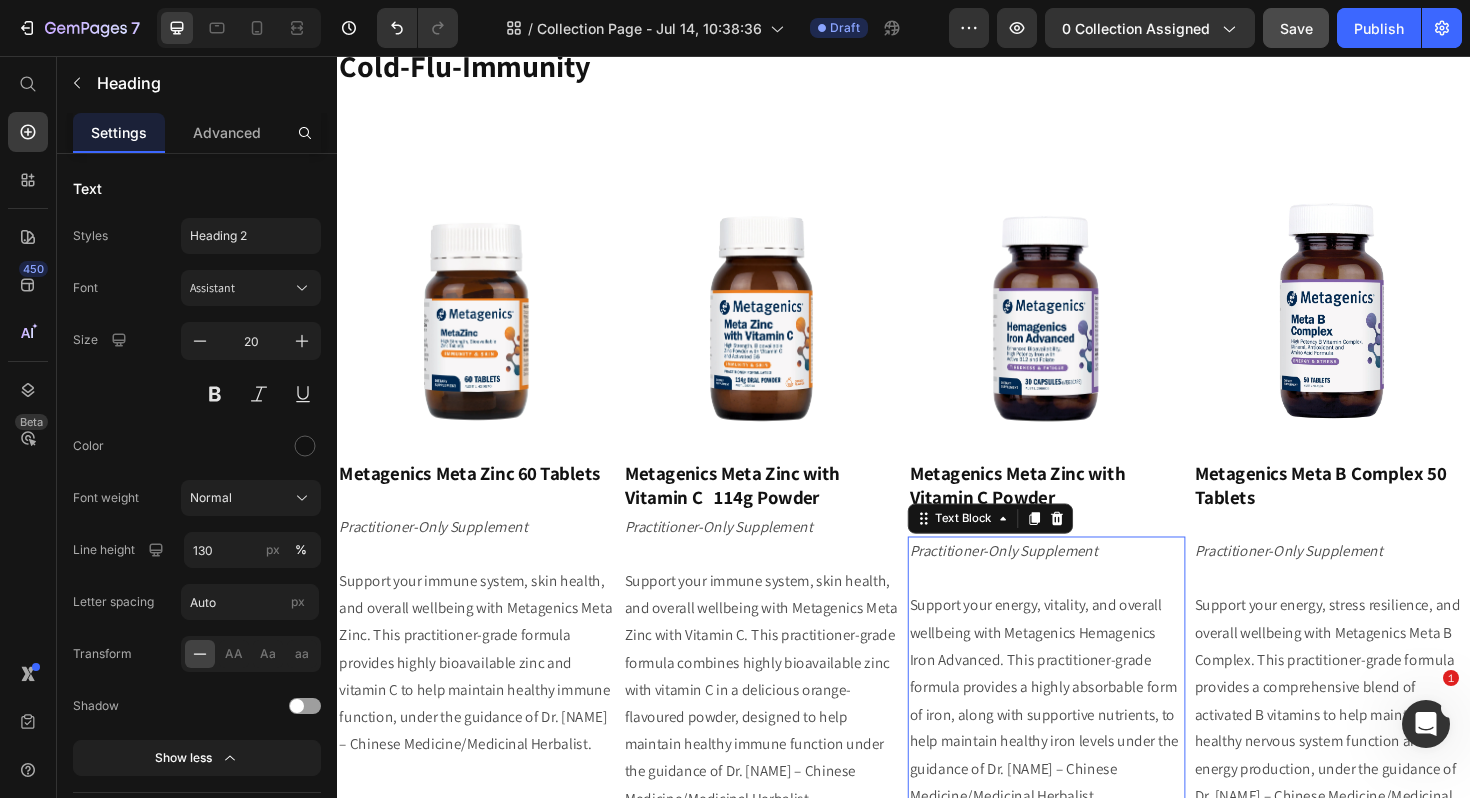 click at bounding box center [1088, 610] 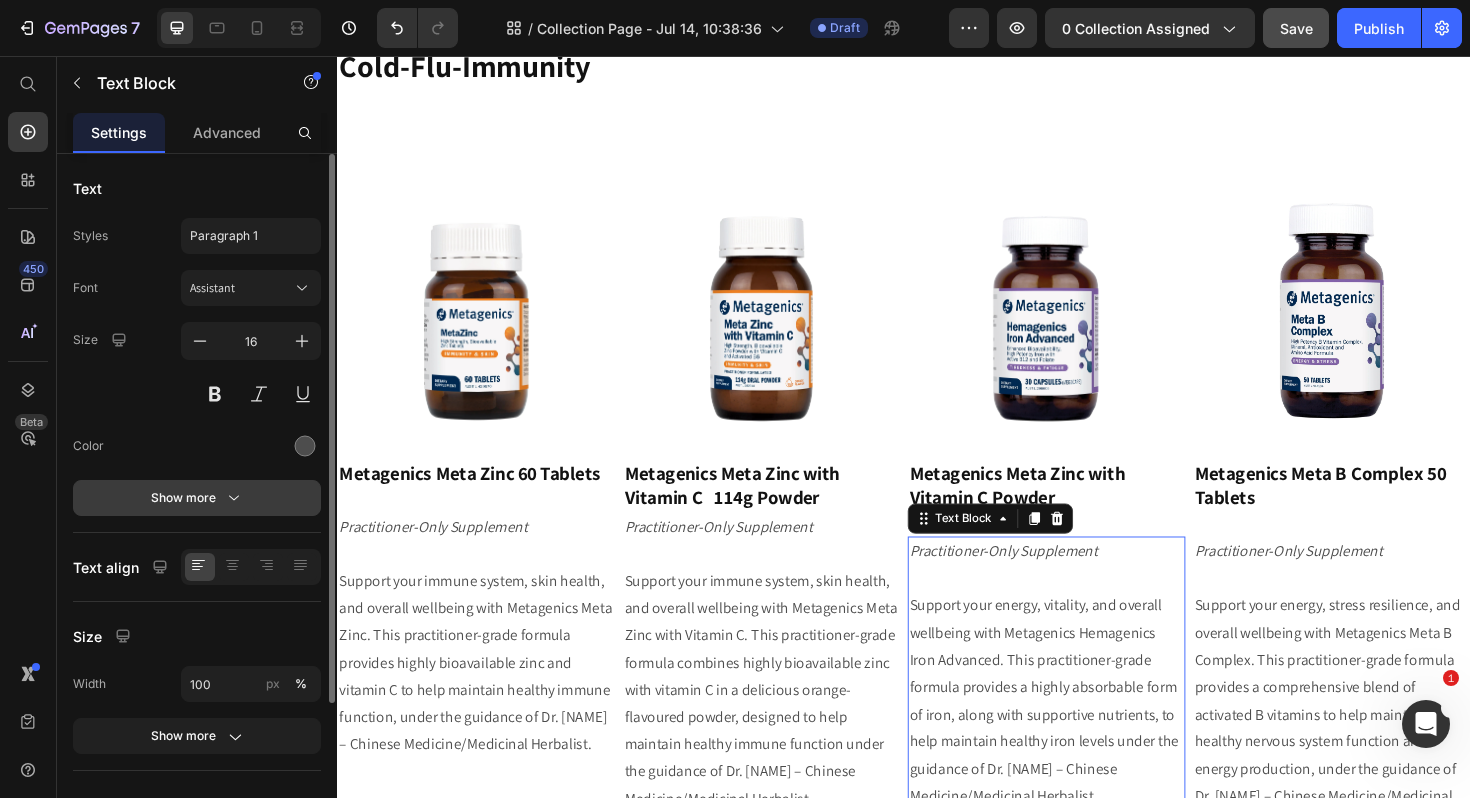 click 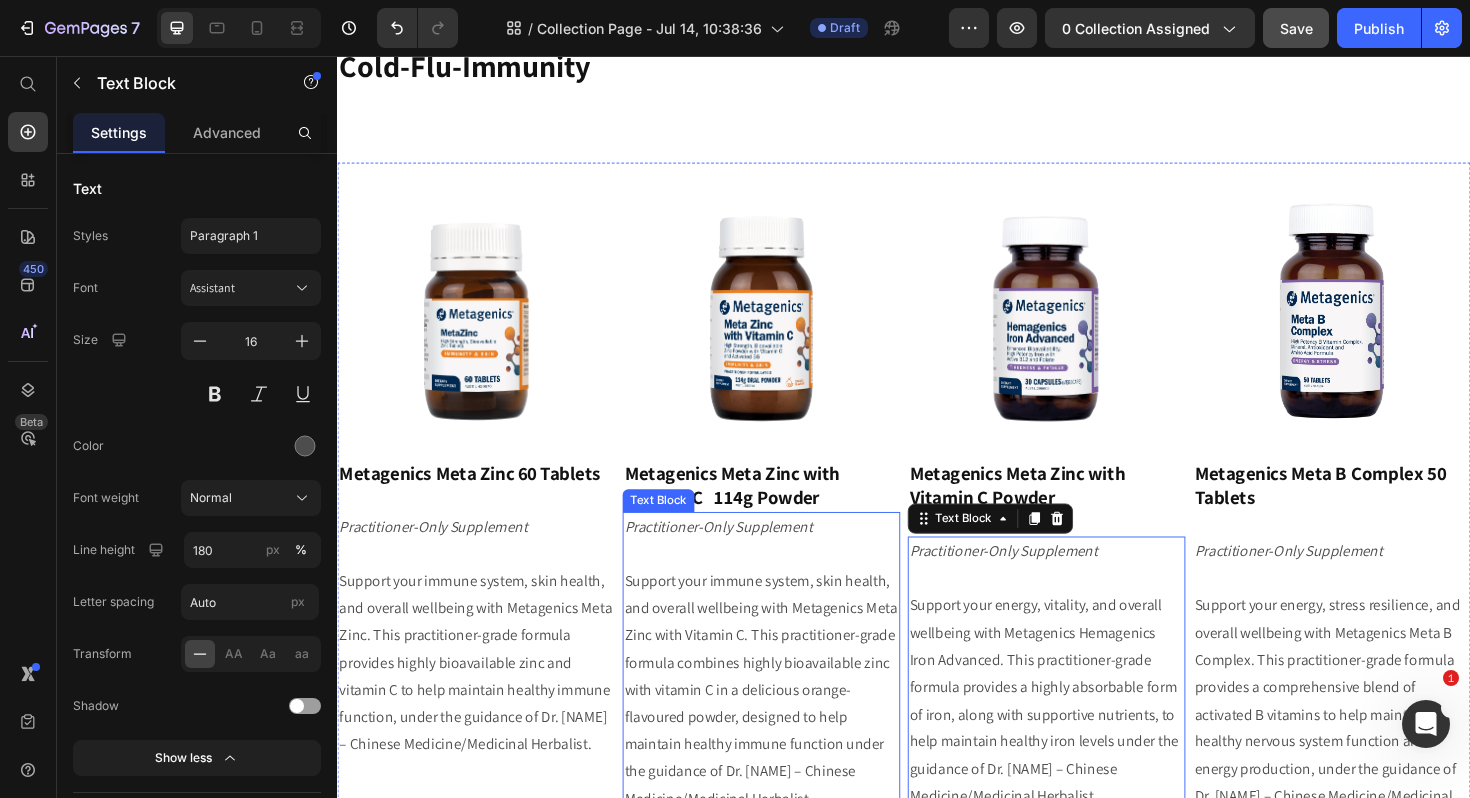click on "Support your immune system, skin health, and overall wellbeing with Metagenics Meta Zinc with Vitamin C. This practitioner-grade formula combines highly bioavailable zinc with vitamin C in a delicious orange-flavoured powder, designed to help maintain healthy immune function under the guidance of Dr. [NAME] – Chinese Medicine/Medicinal Herbalist." at bounding box center [786, 727] 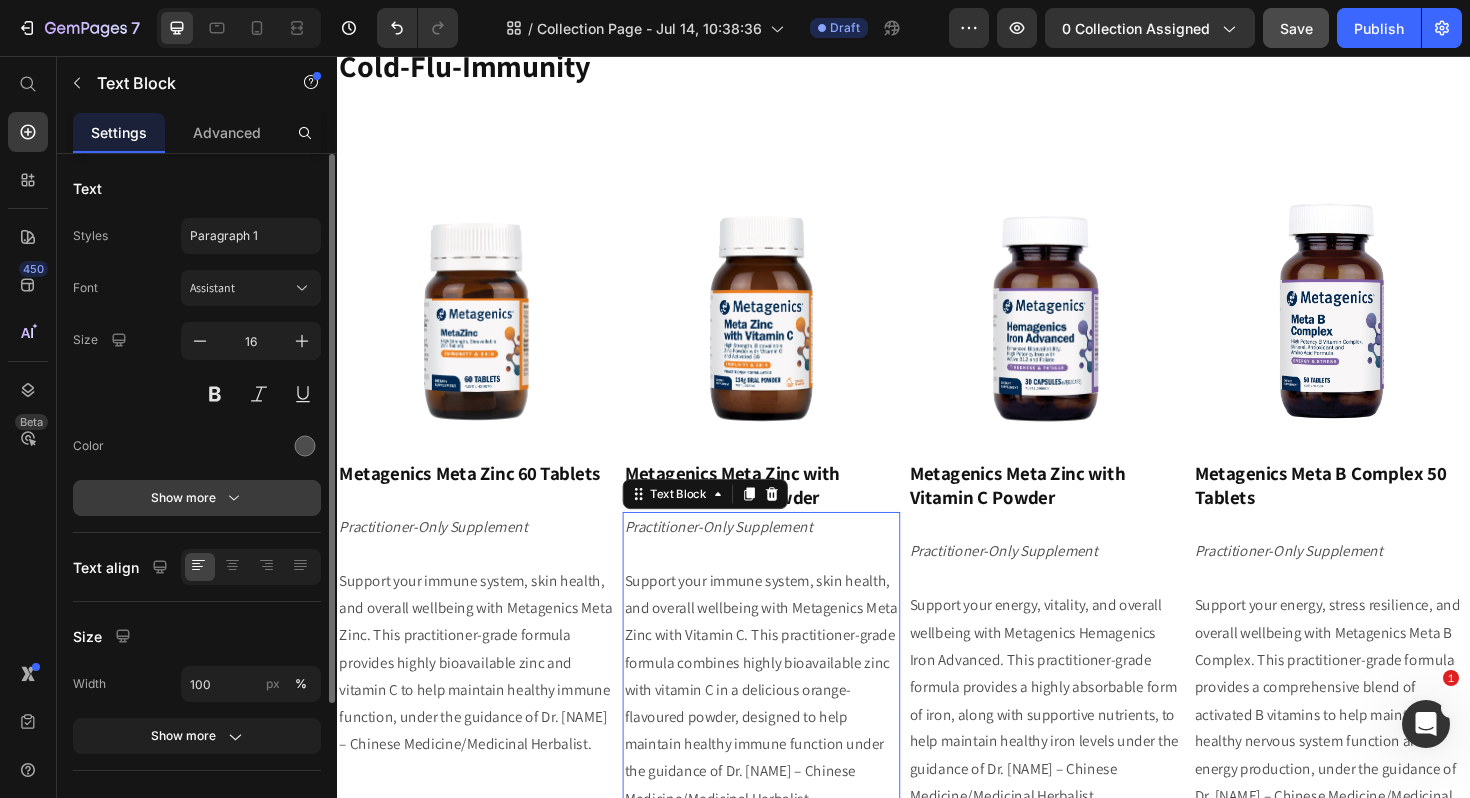 click on "Show more" at bounding box center [197, 498] 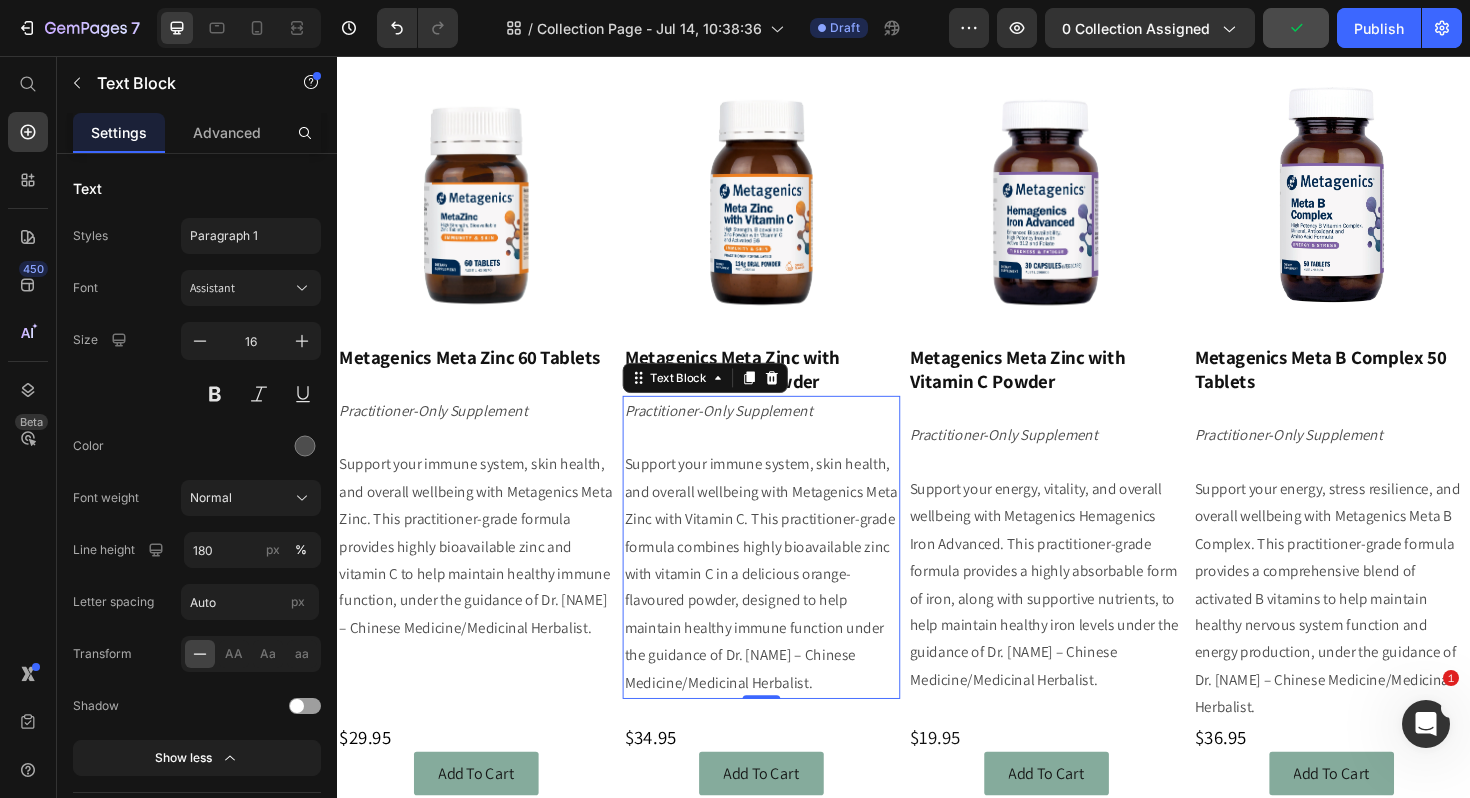 scroll, scrollTop: 505, scrollLeft: 0, axis: vertical 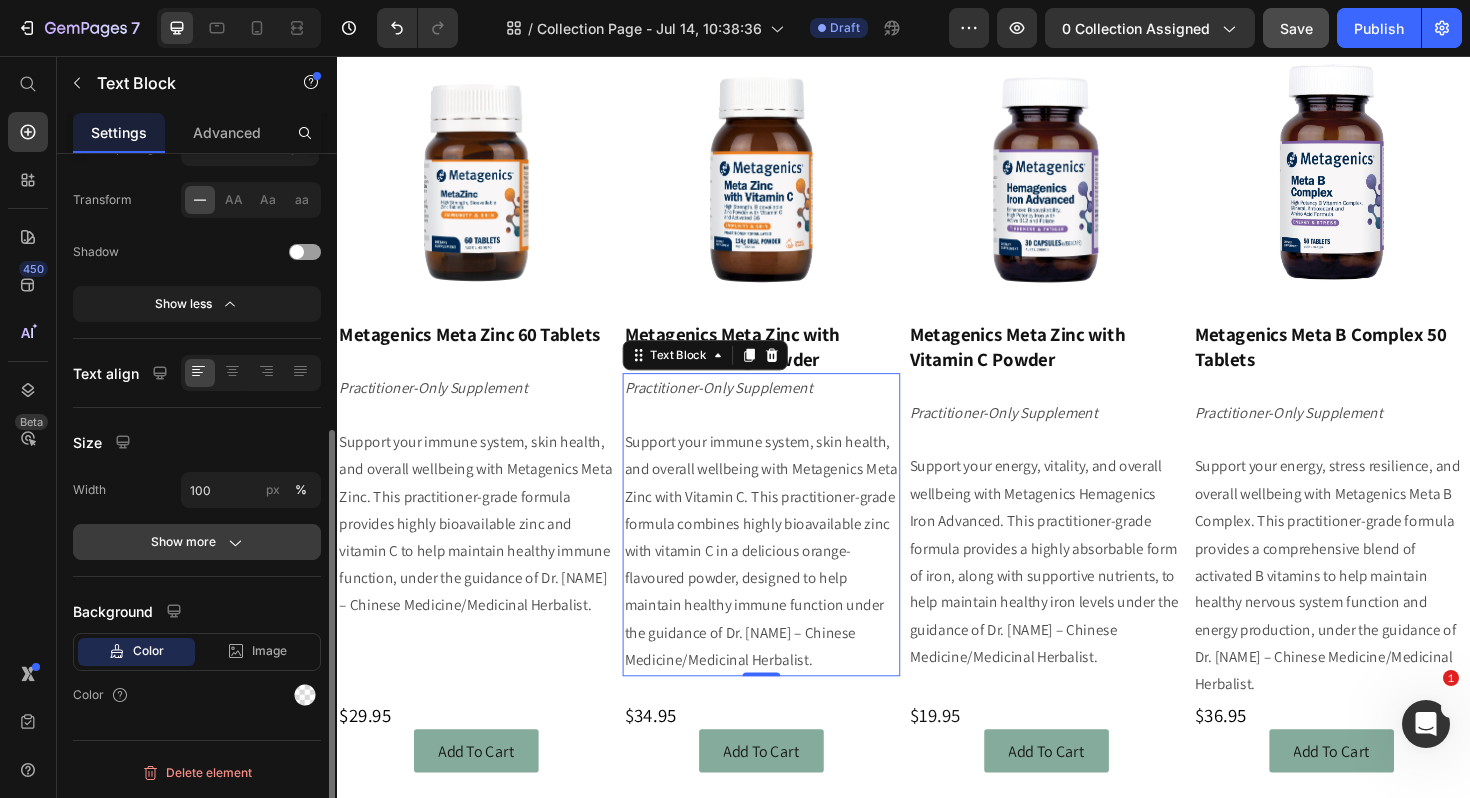 click 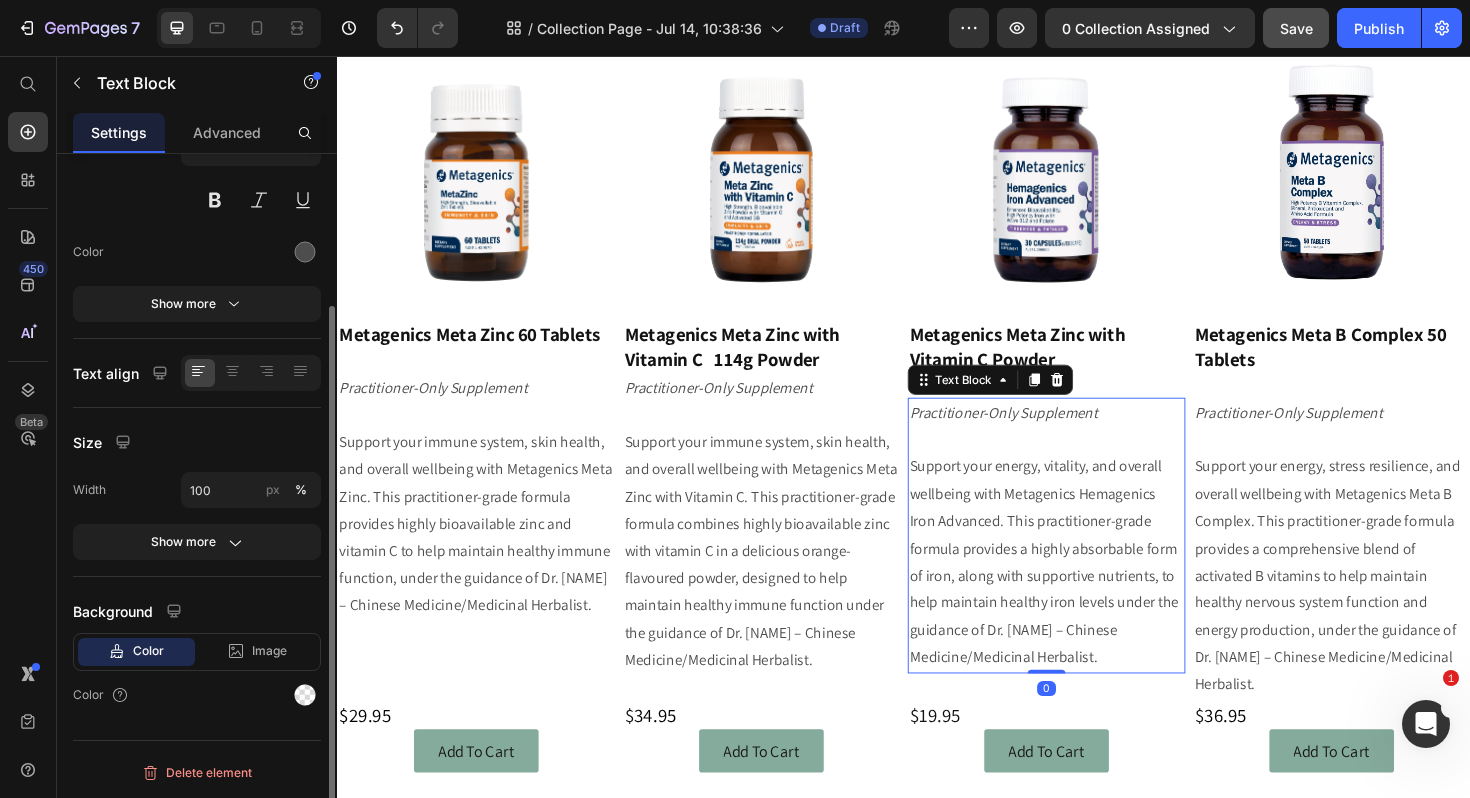 click at bounding box center [1088, 463] 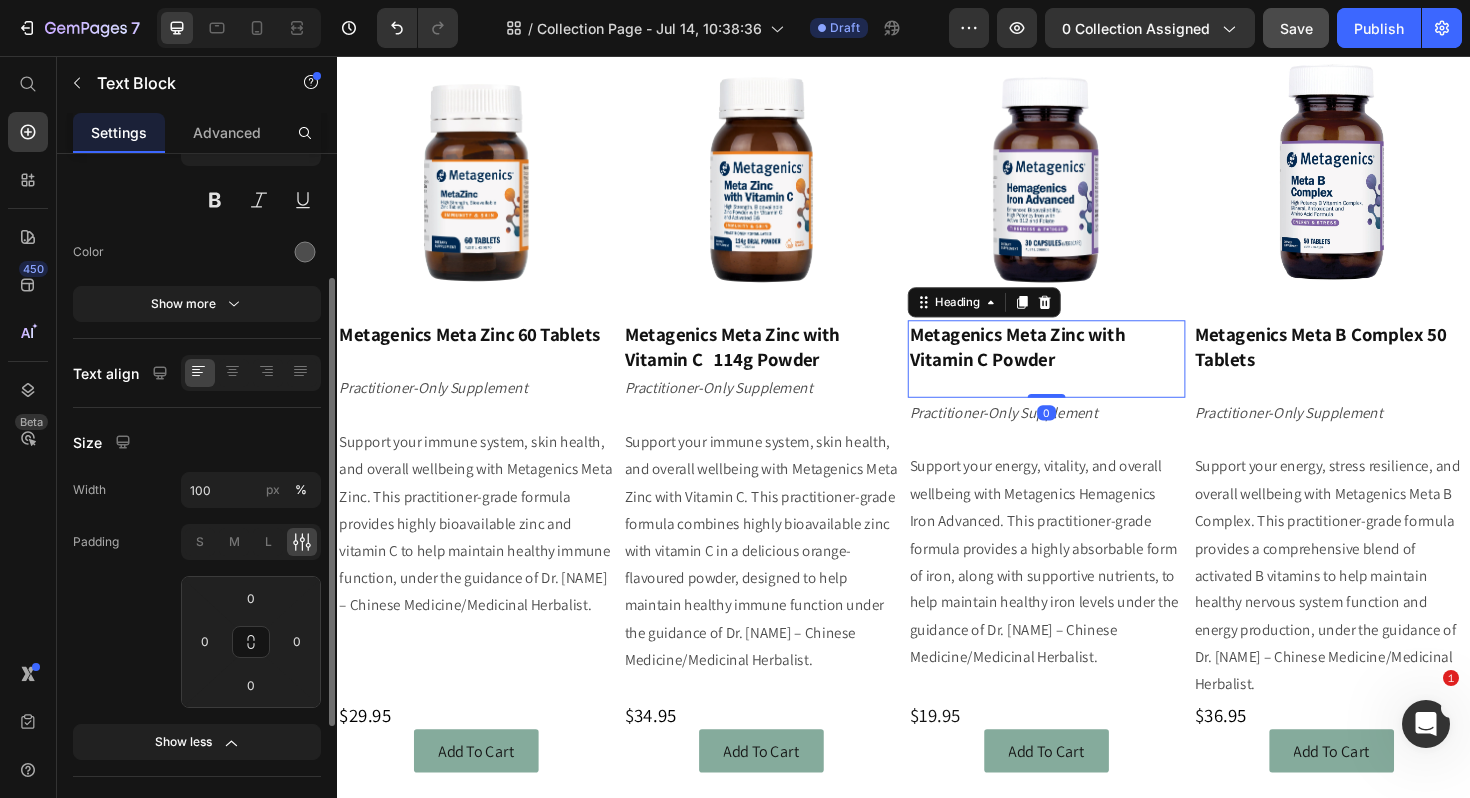 click on "⁠⁠⁠⁠⁠⁠⁠ Metagenics Meta Zinc with Vitamin C Powder" at bounding box center [1088, 377] 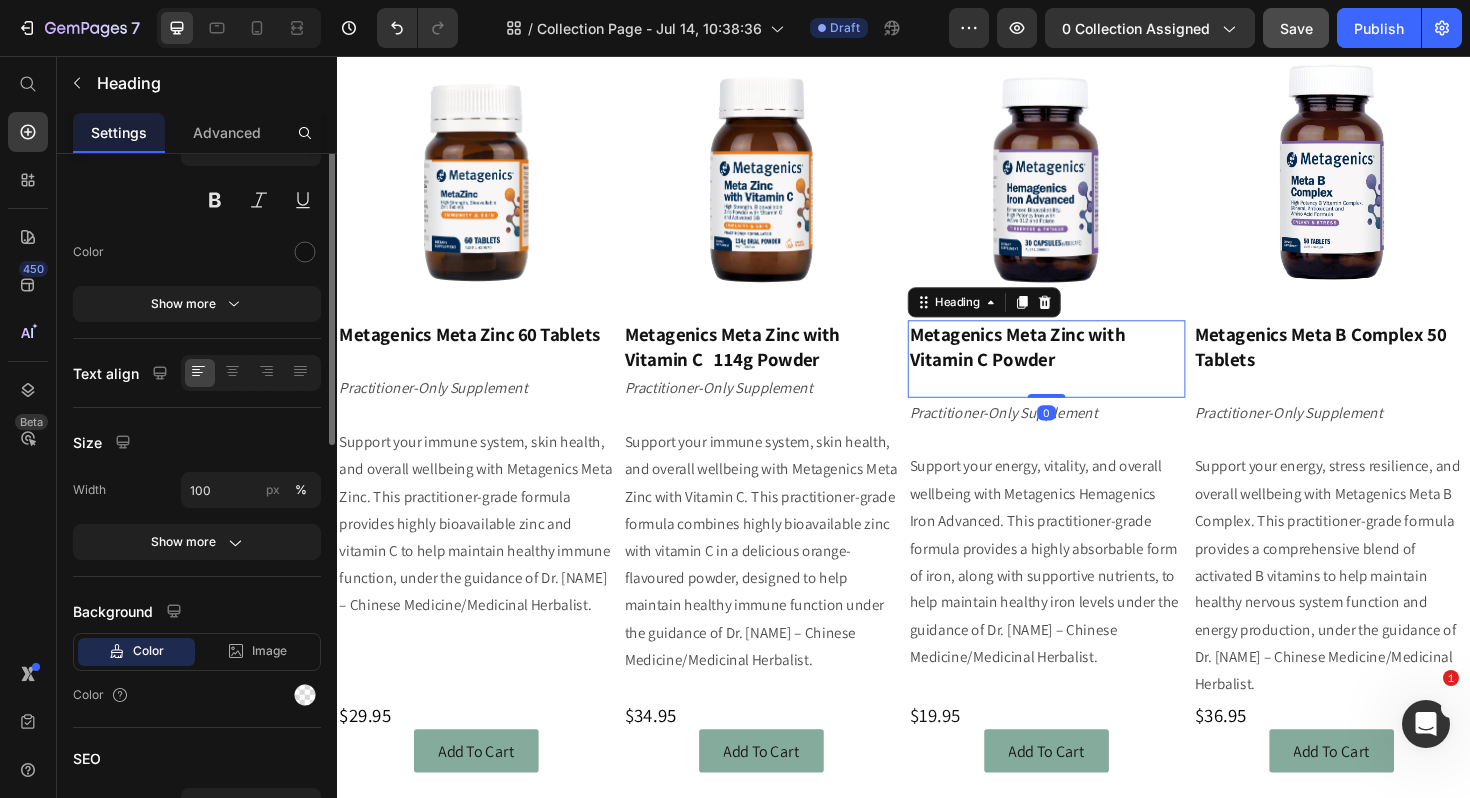 scroll, scrollTop: 0, scrollLeft: 0, axis: both 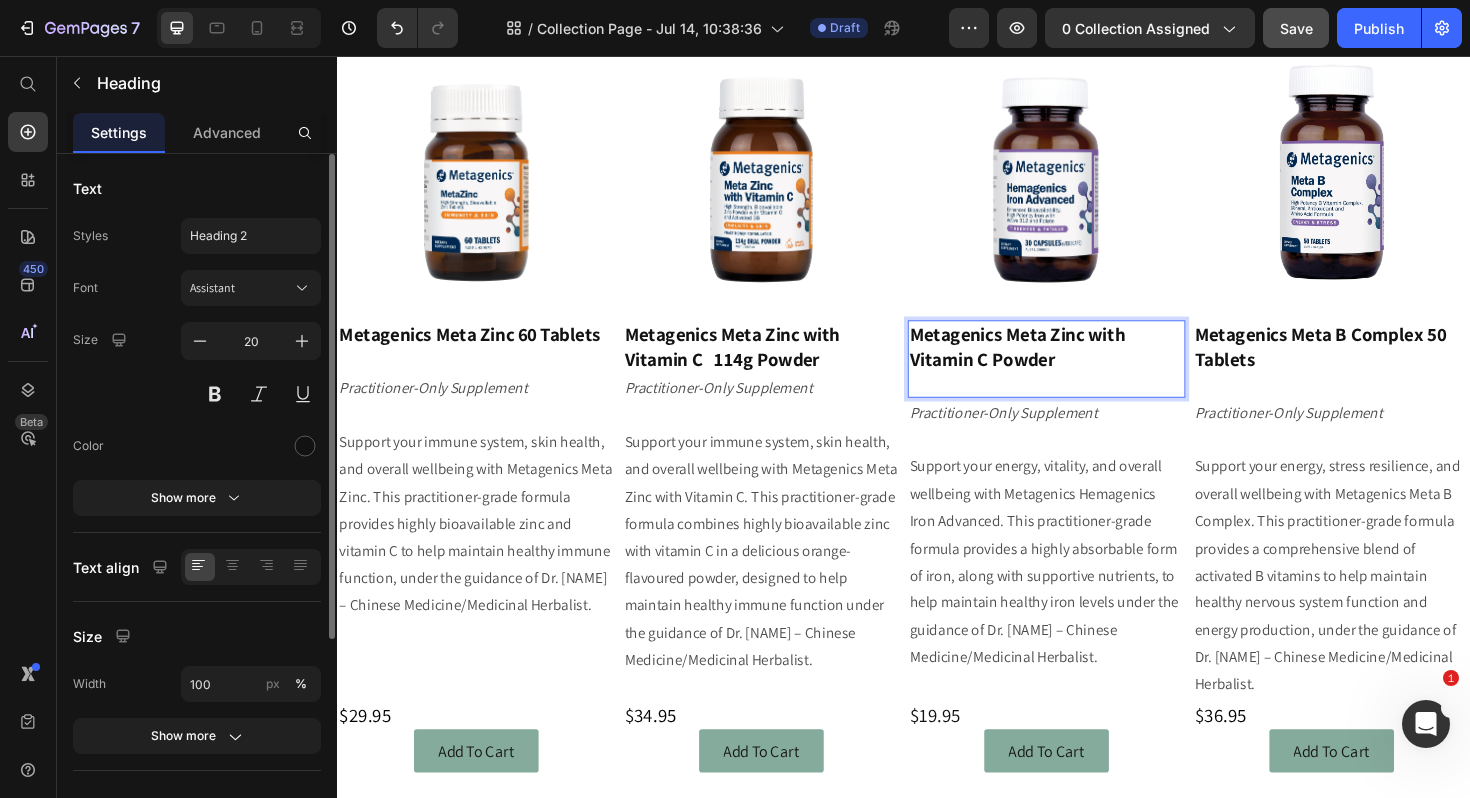 click on "Metagenics Meta Zinc with Vitamin C Powder" at bounding box center [1088, 377] 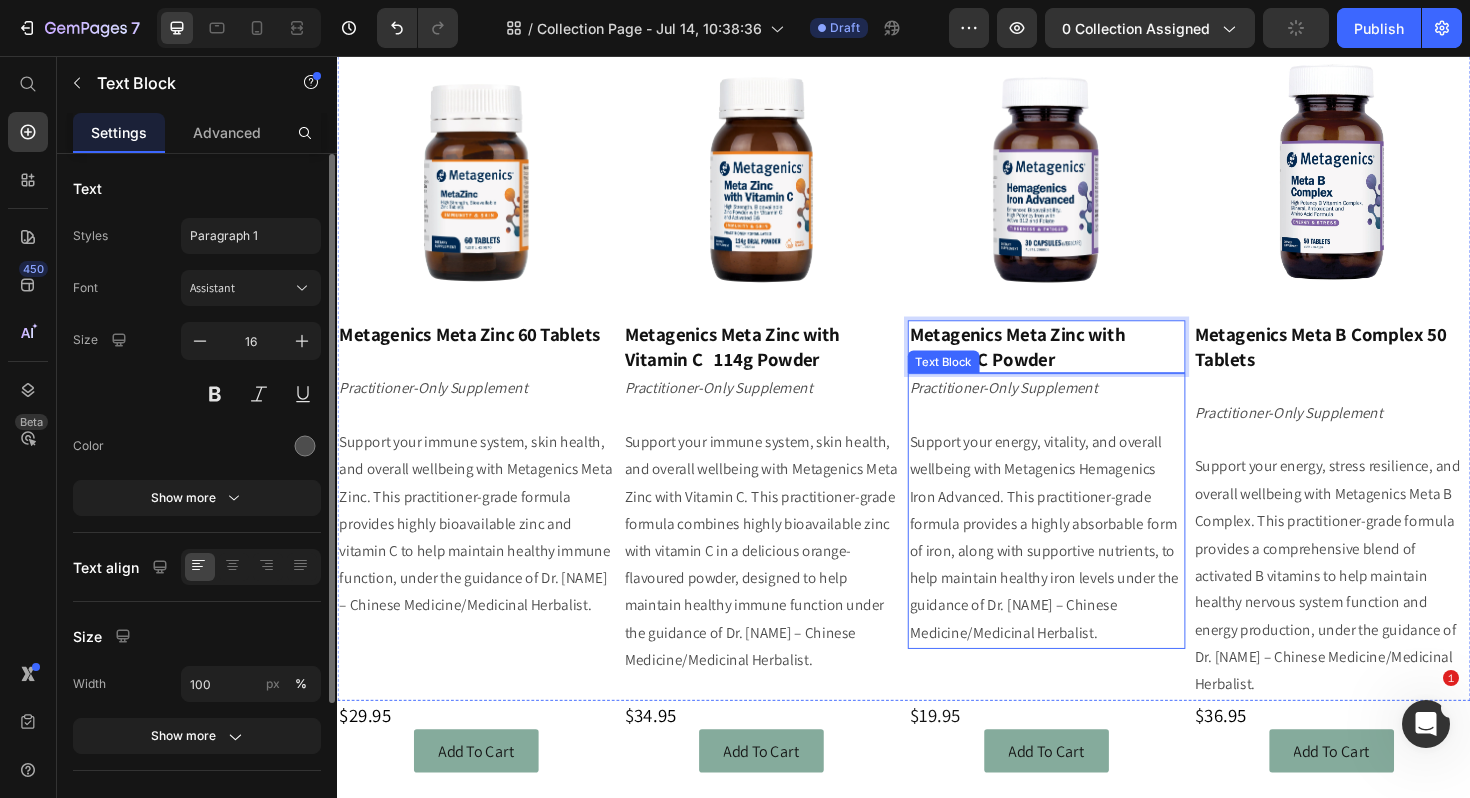 click on "Support your energy, vitality, and overall wellbeing with Metagenics Hemagenics Iron Advanced. This practitioner-grade formula provides a highly absorbable form of iron, along with supportive nutrients, to help maintain healthy iron levels under the guidance of Dr. [NAME] – Chinese Medicine/Medicinal Herbalist." at bounding box center (1088, 566) 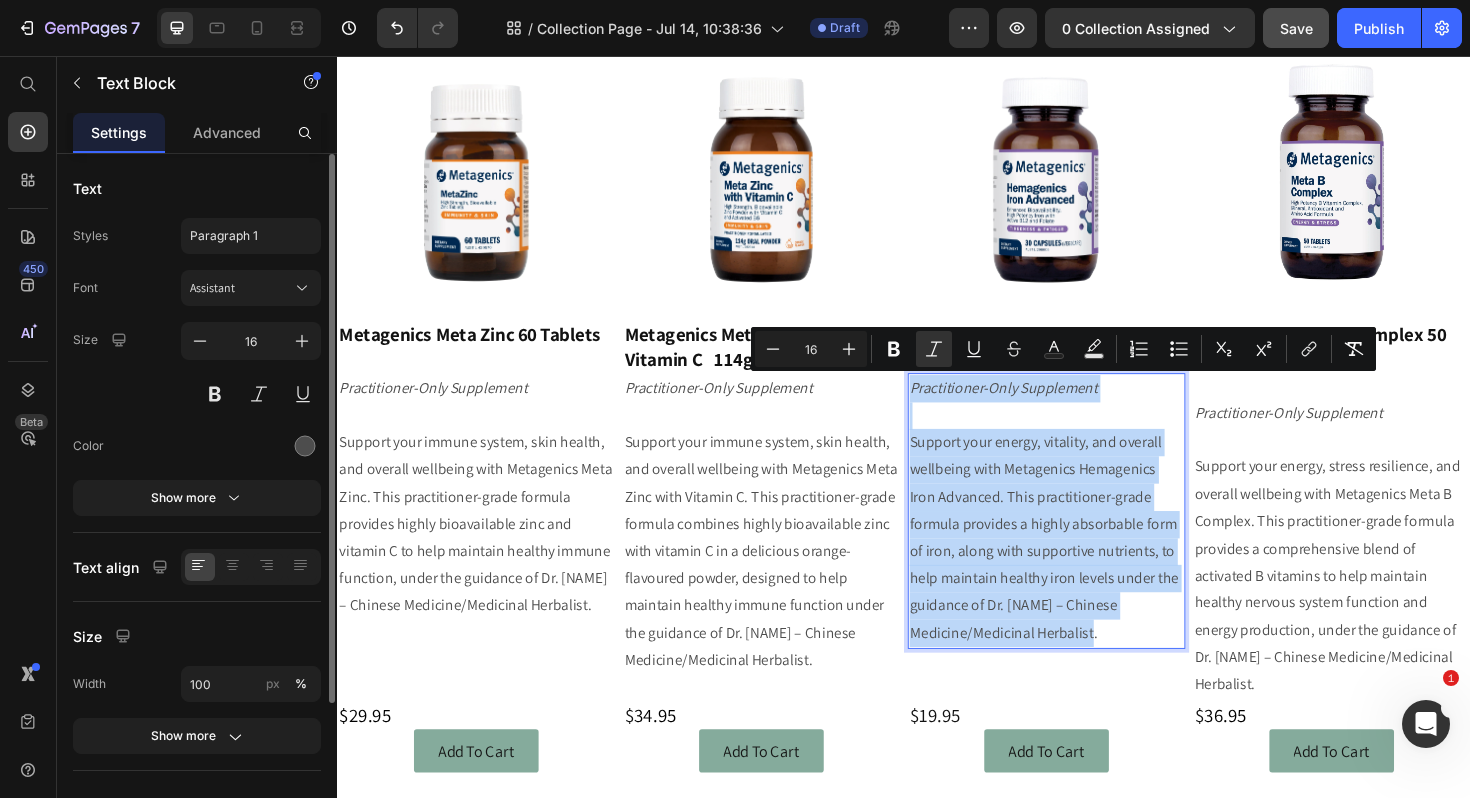 drag, startPoint x: 1160, startPoint y: 664, endPoint x: 946, endPoint y: 412, distance: 330.6055 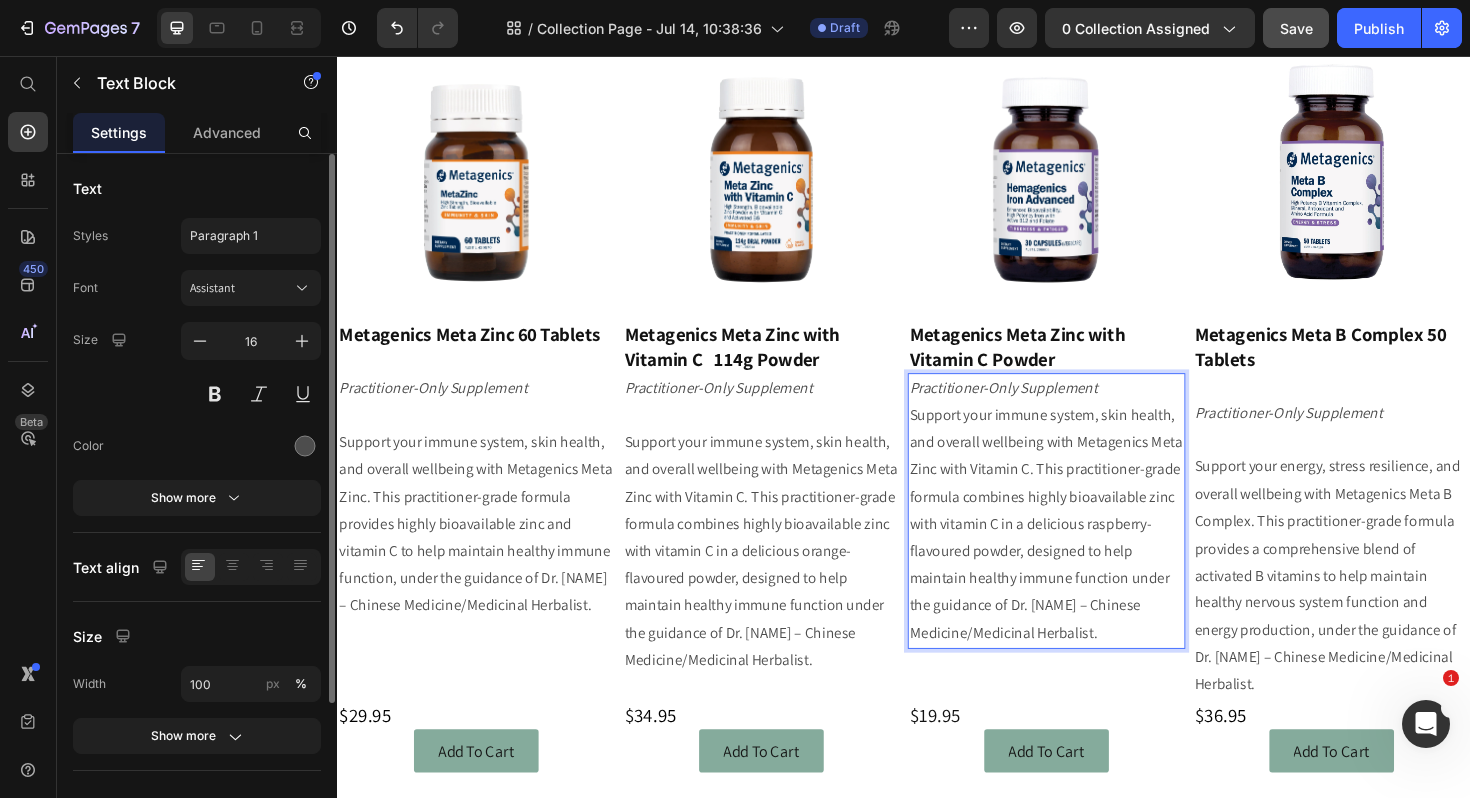 click on "Practitioner-Only Supplement" at bounding box center [1088, 408] 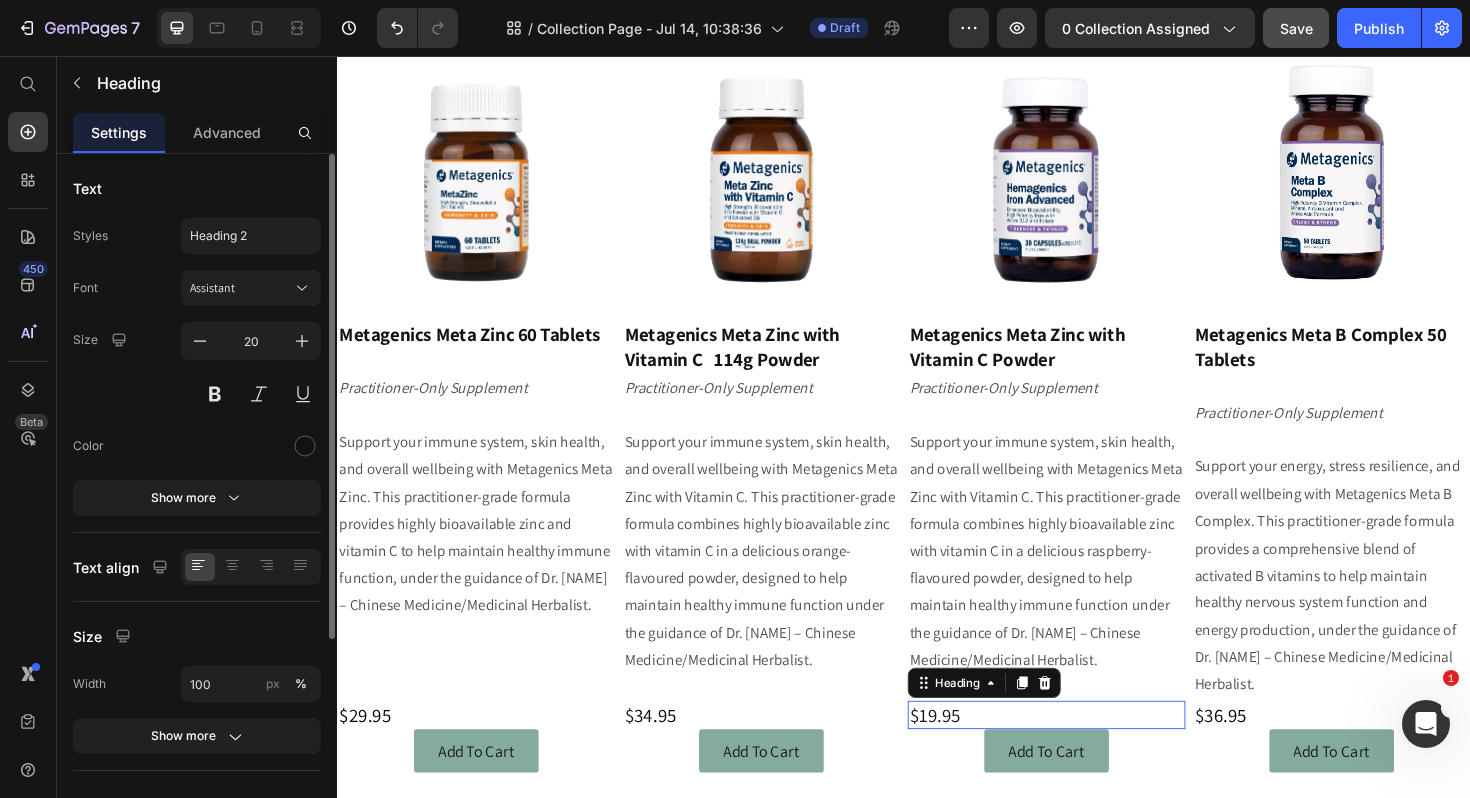 click on "$19.95" at bounding box center (1088, 754) 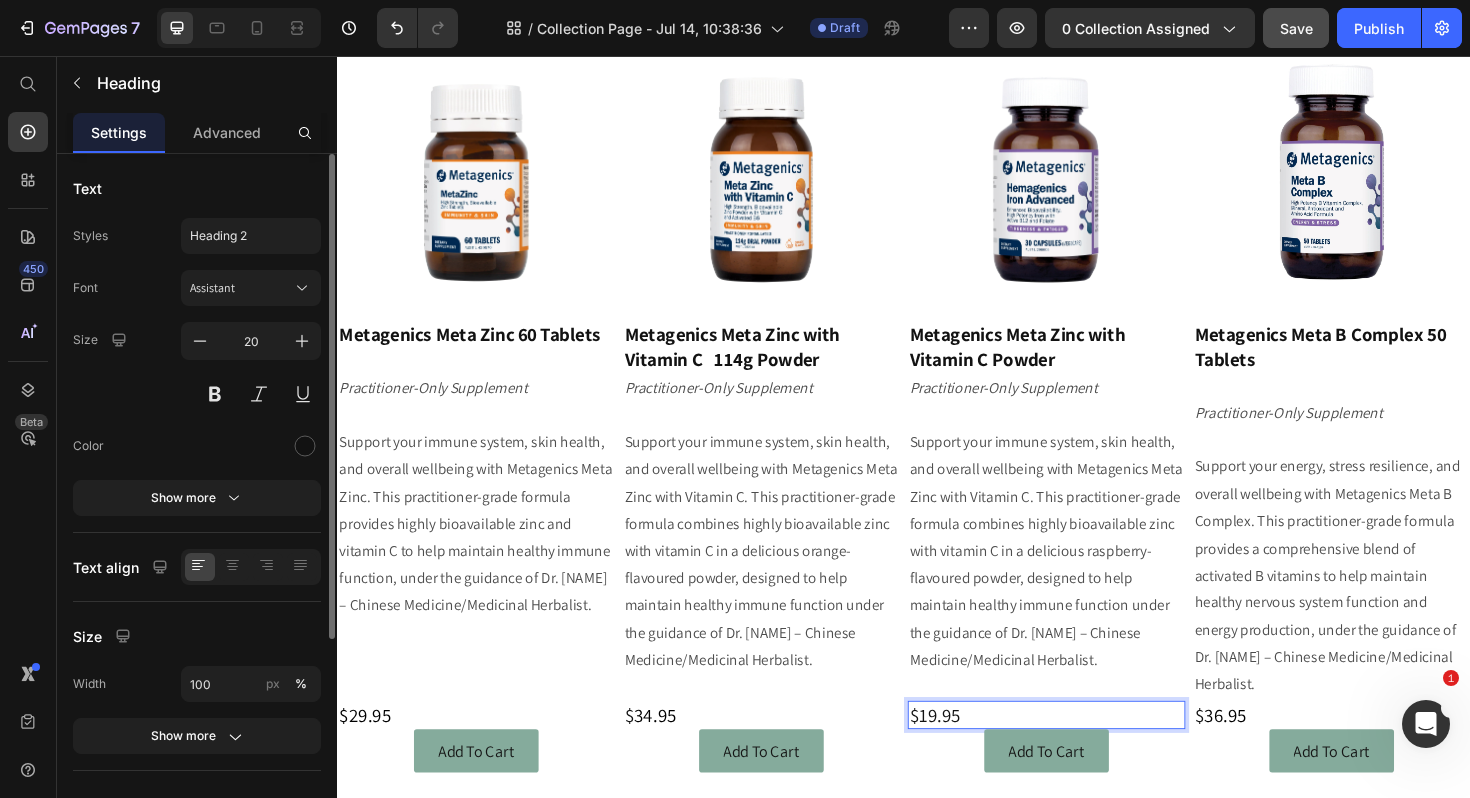 click on "$19.95" at bounding box center (1088, 754) 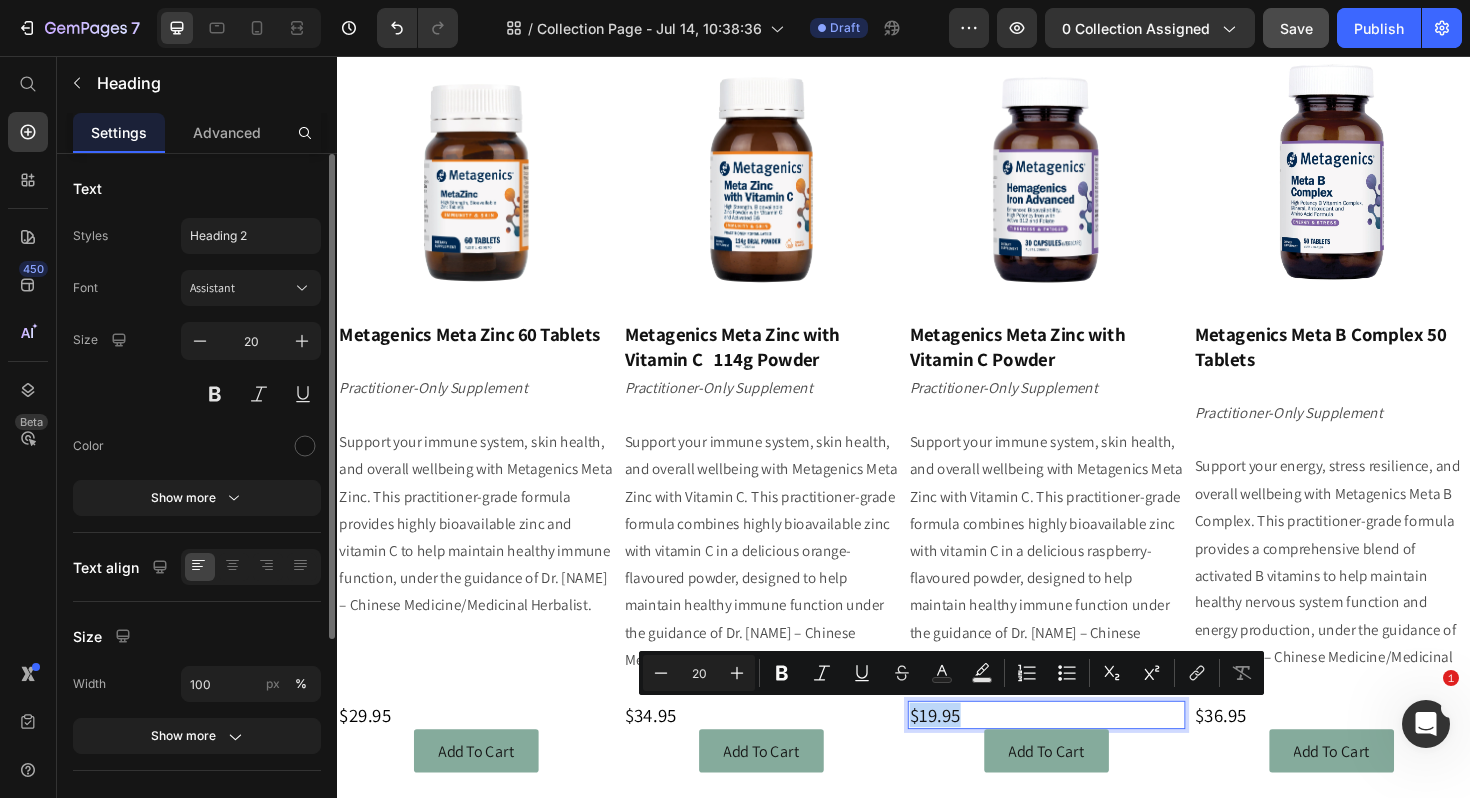 drag, startPoint x: 1006, startPoint y: 759, endPoint x: 945, endPoint y: 754, distance: 61.204575 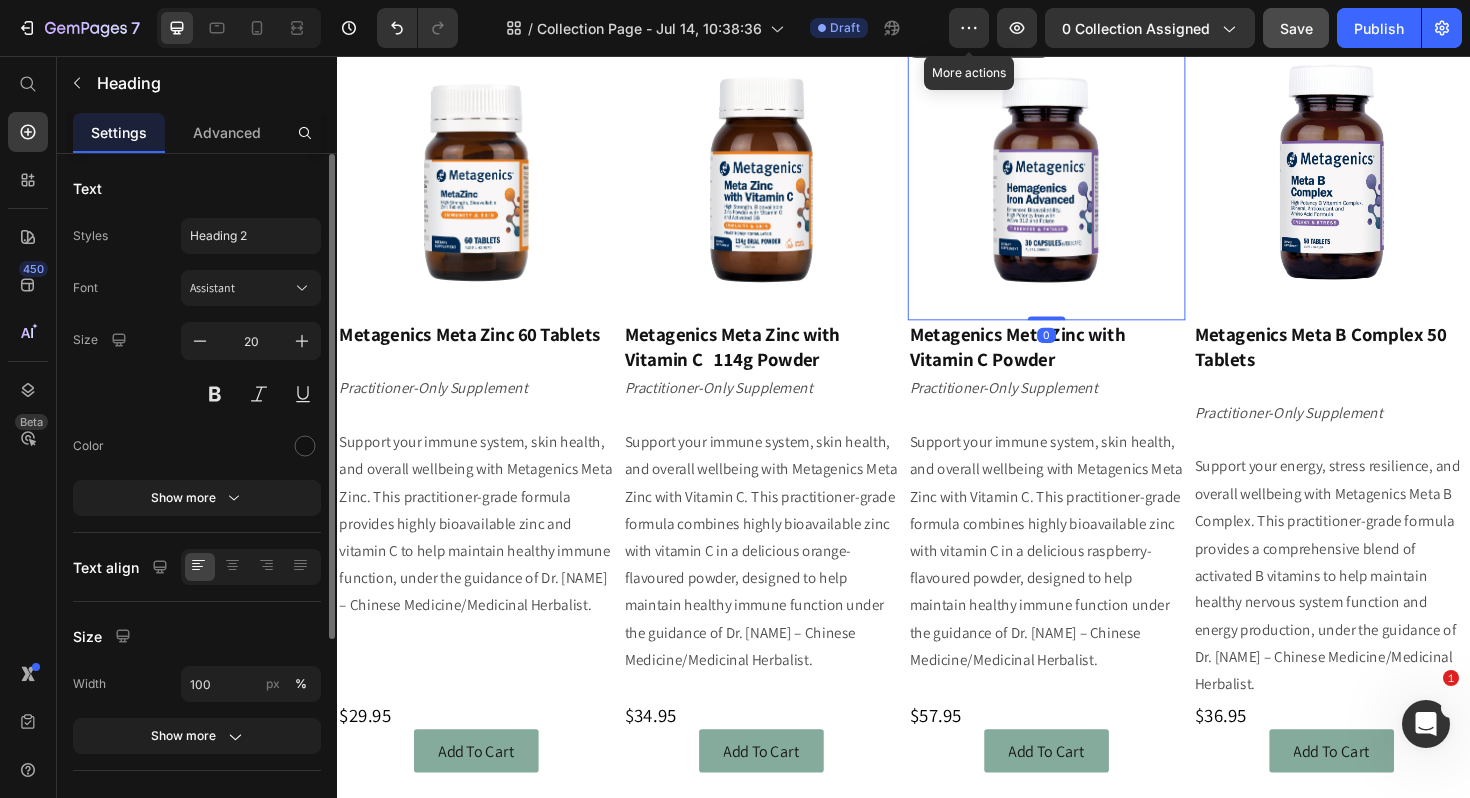 click at bounding box center (1088, 179) 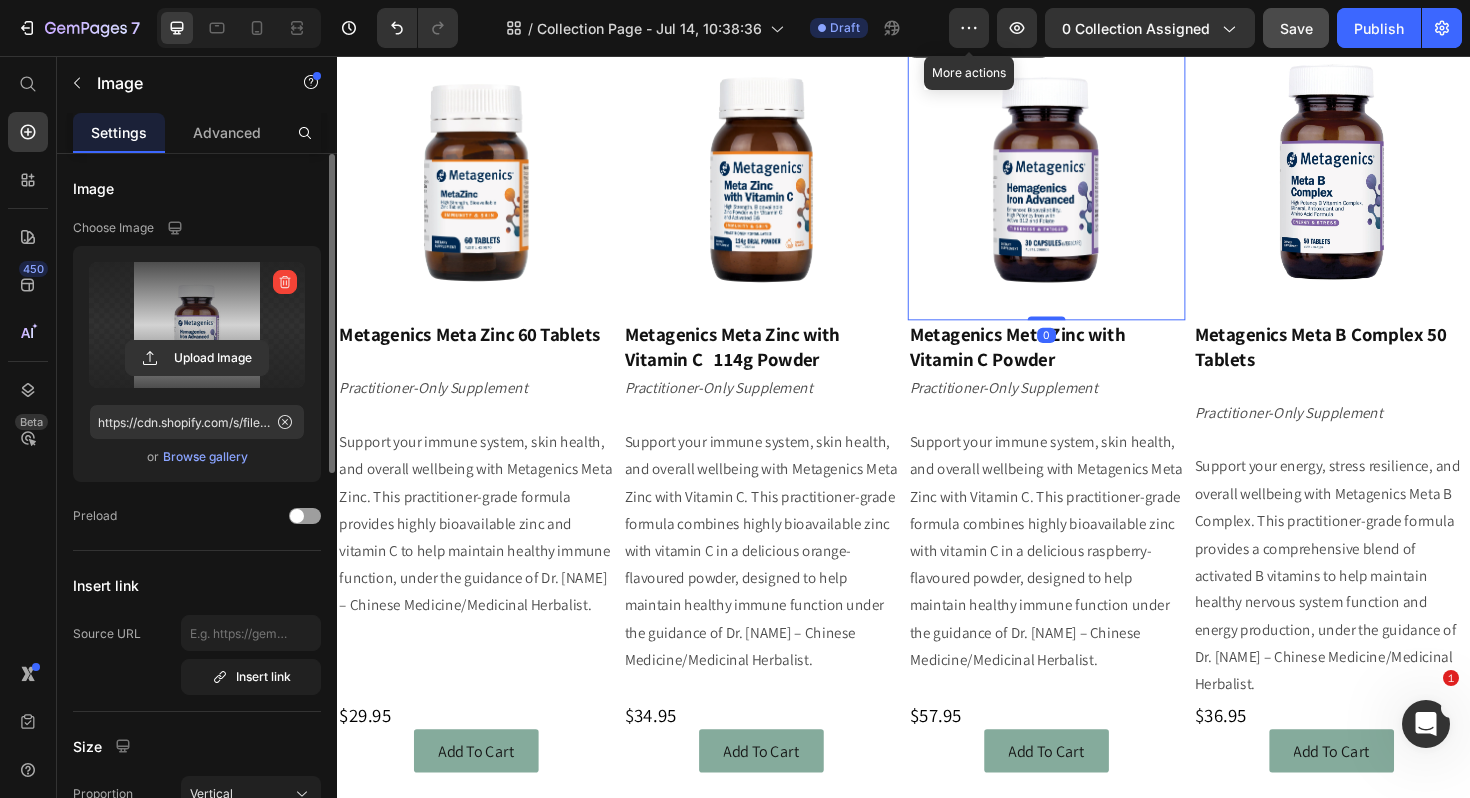 click at bounding box center (197, 325) 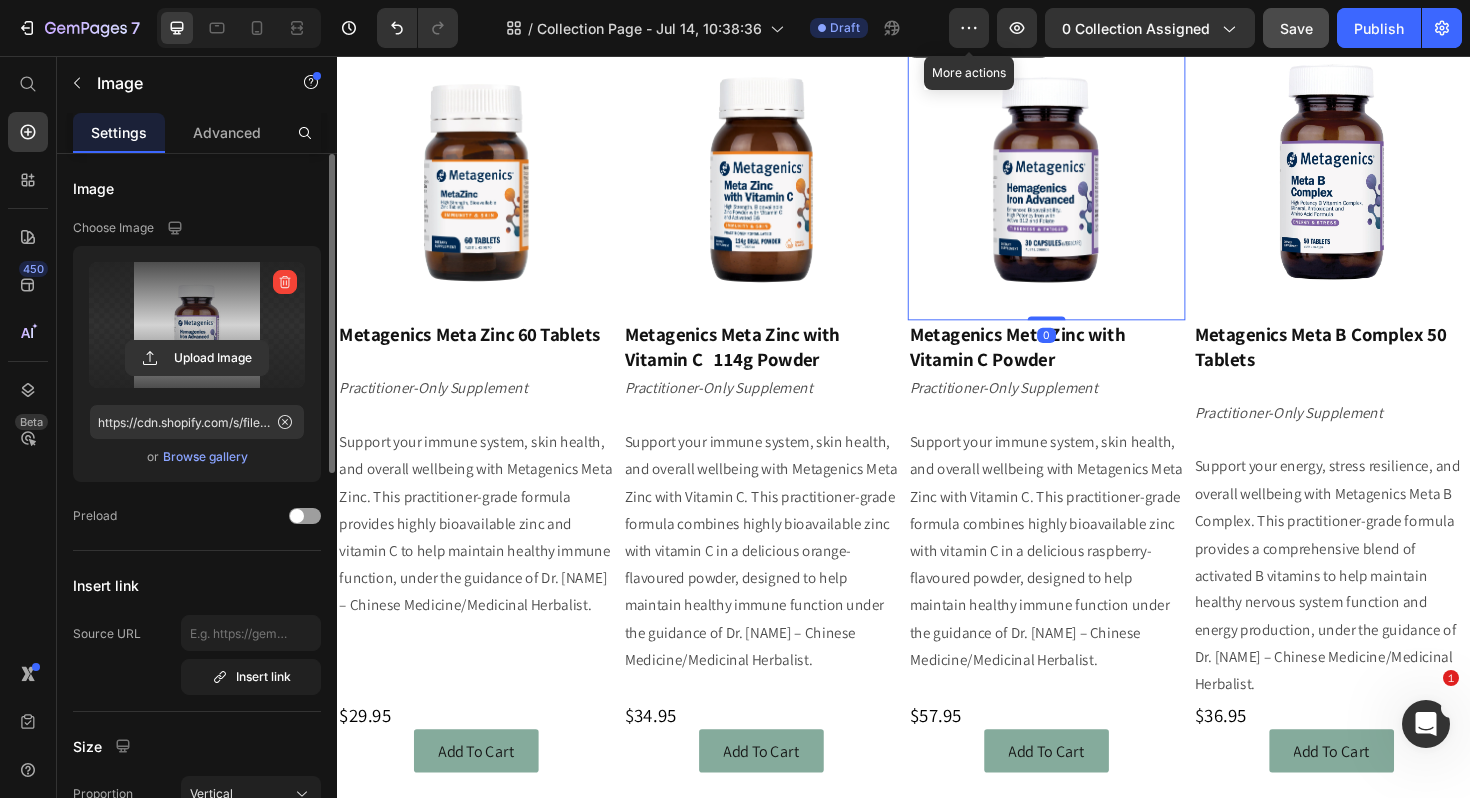 click 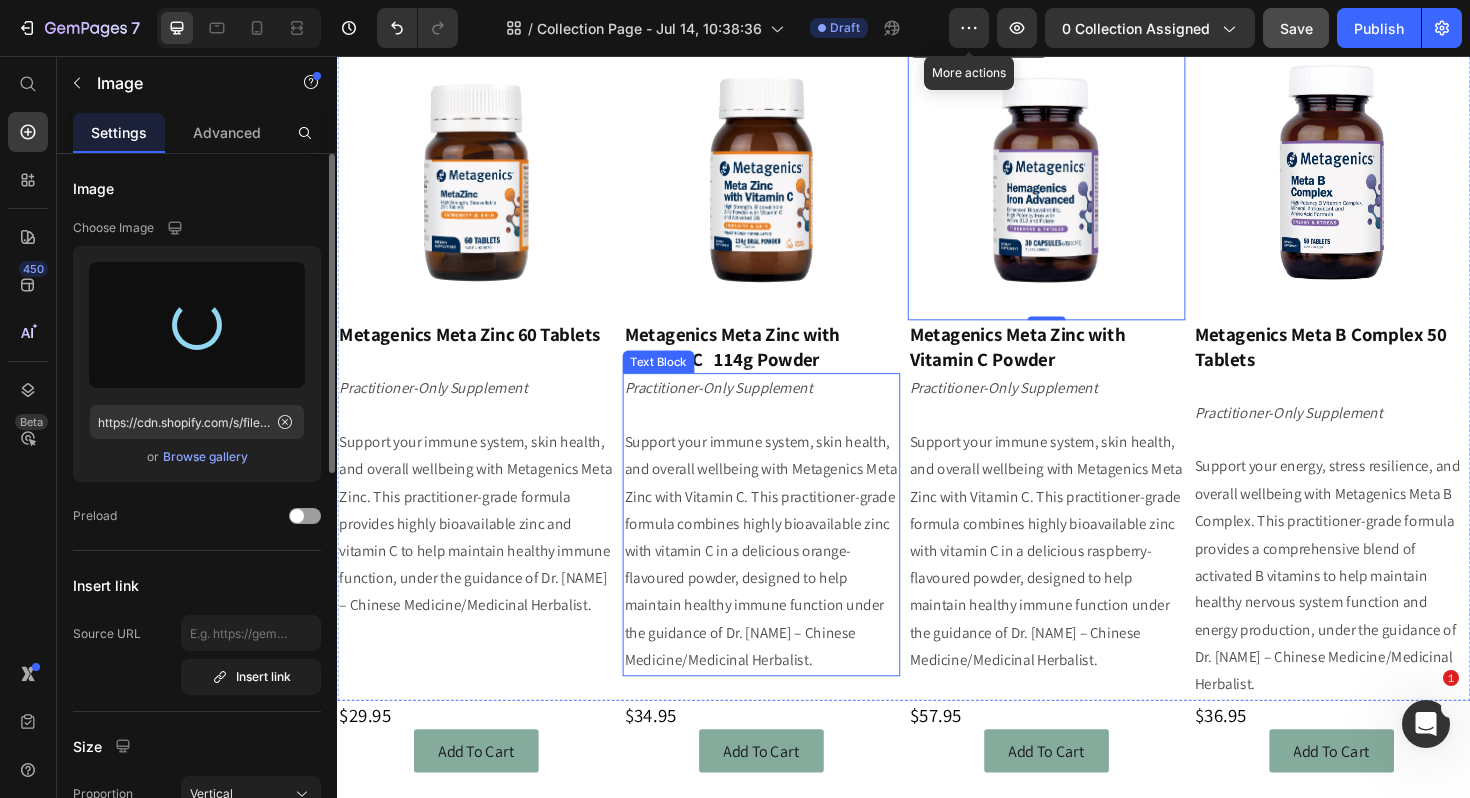 type on "https://cdn.shopify.com/s/files/1/0060/2924/6567/files/gempages_496021715462128776-8e1555e4-ca75-48f4-9480-743a5bef9b0e.webp" 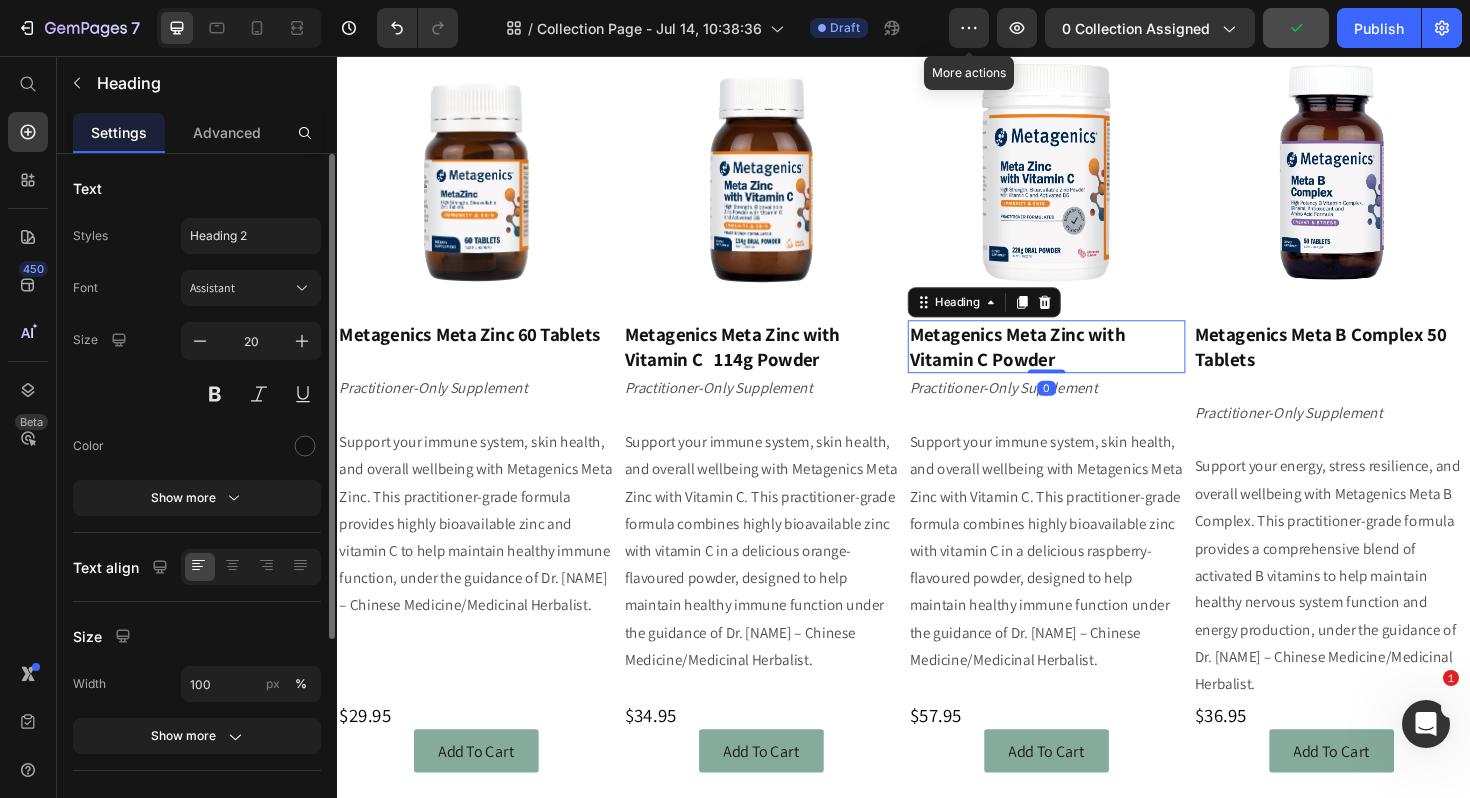 click on "⁠⁠⁠⁠⁠⁠⁠ Metagenics Meta Zinc with Vitamin C Powder" at bounding box center [1088, 364] 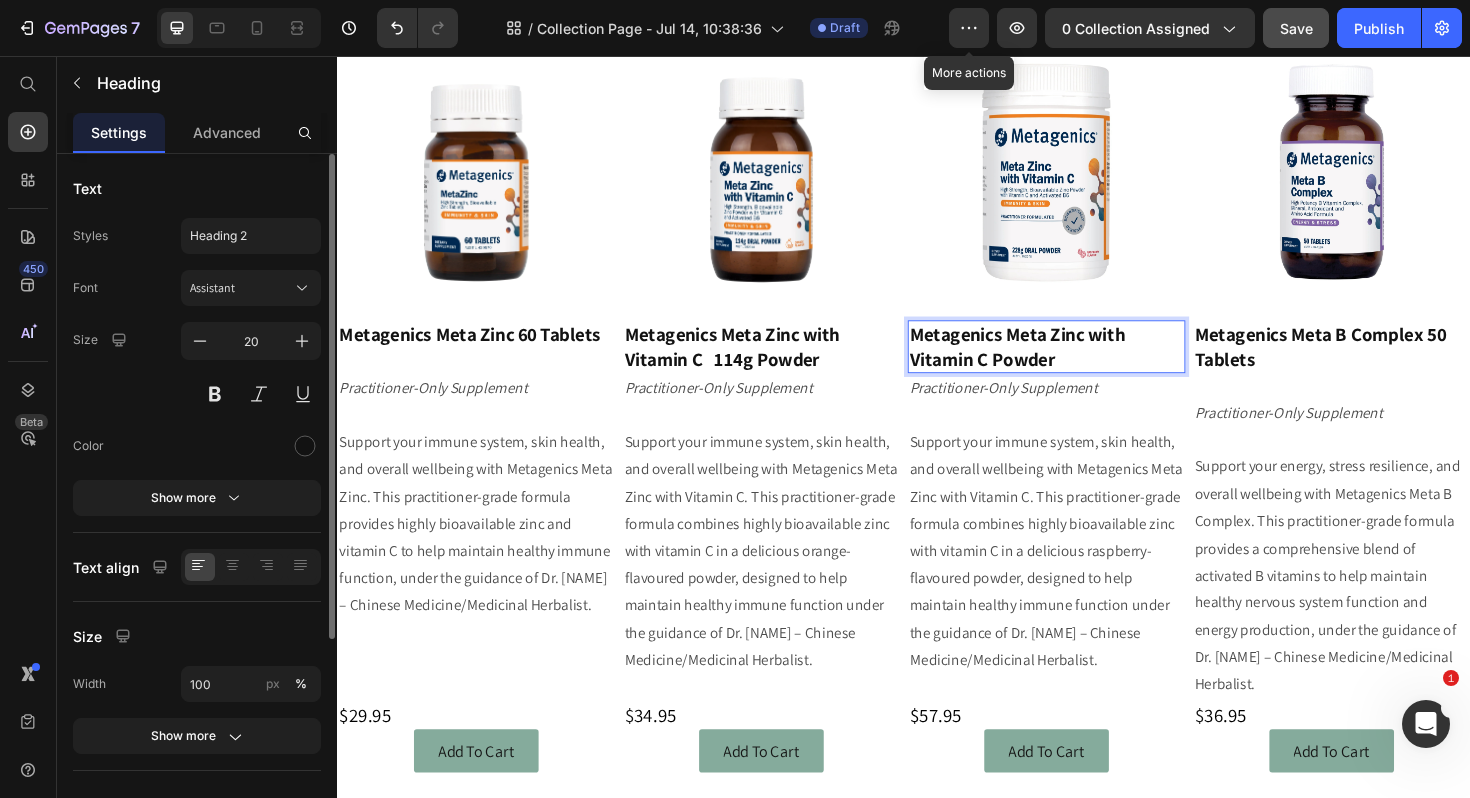 click on "Metagenics Meta Zinc with Vitamin C Powder" at bounding box center [1057, 364] 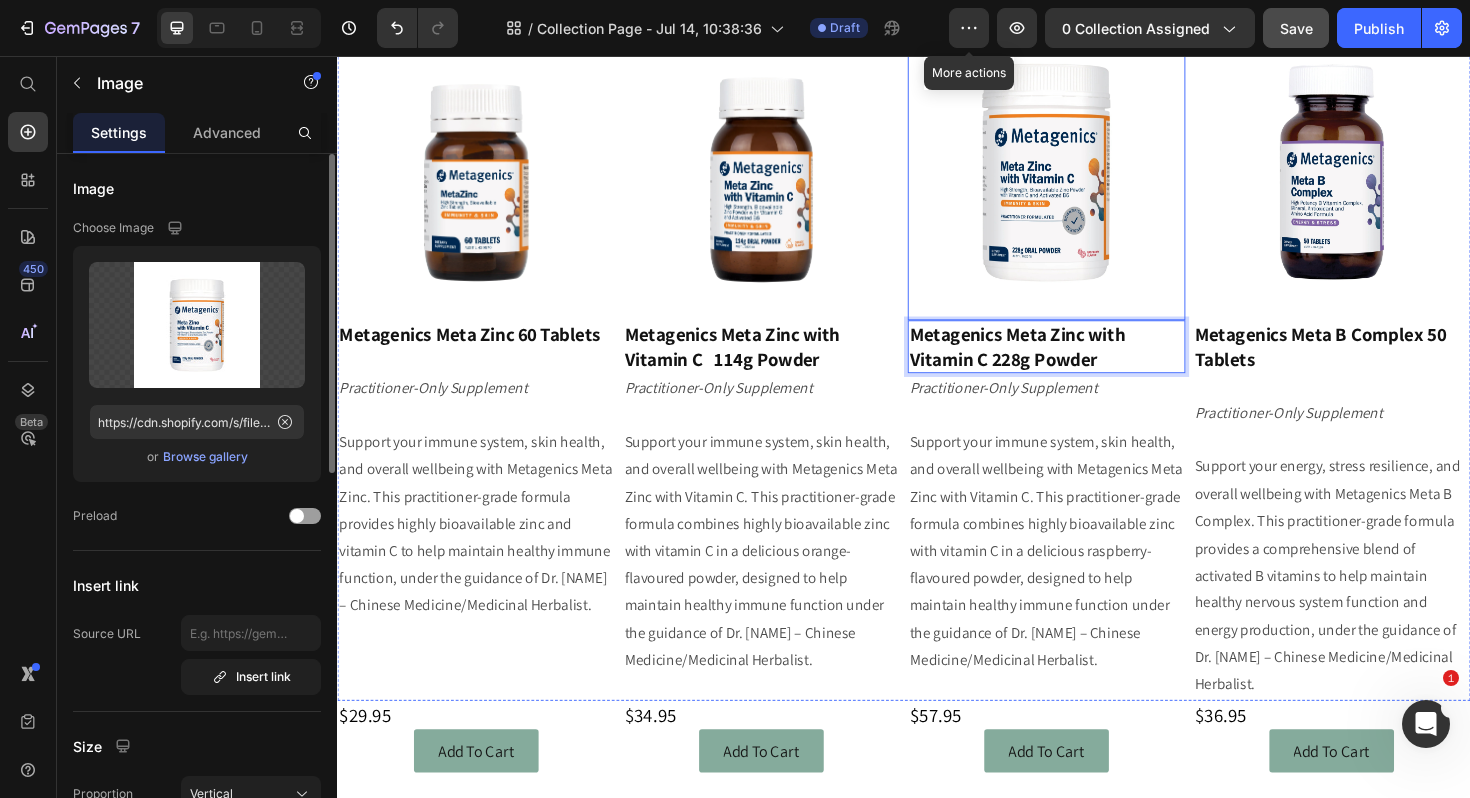 click at bounding box center [1088, 179] 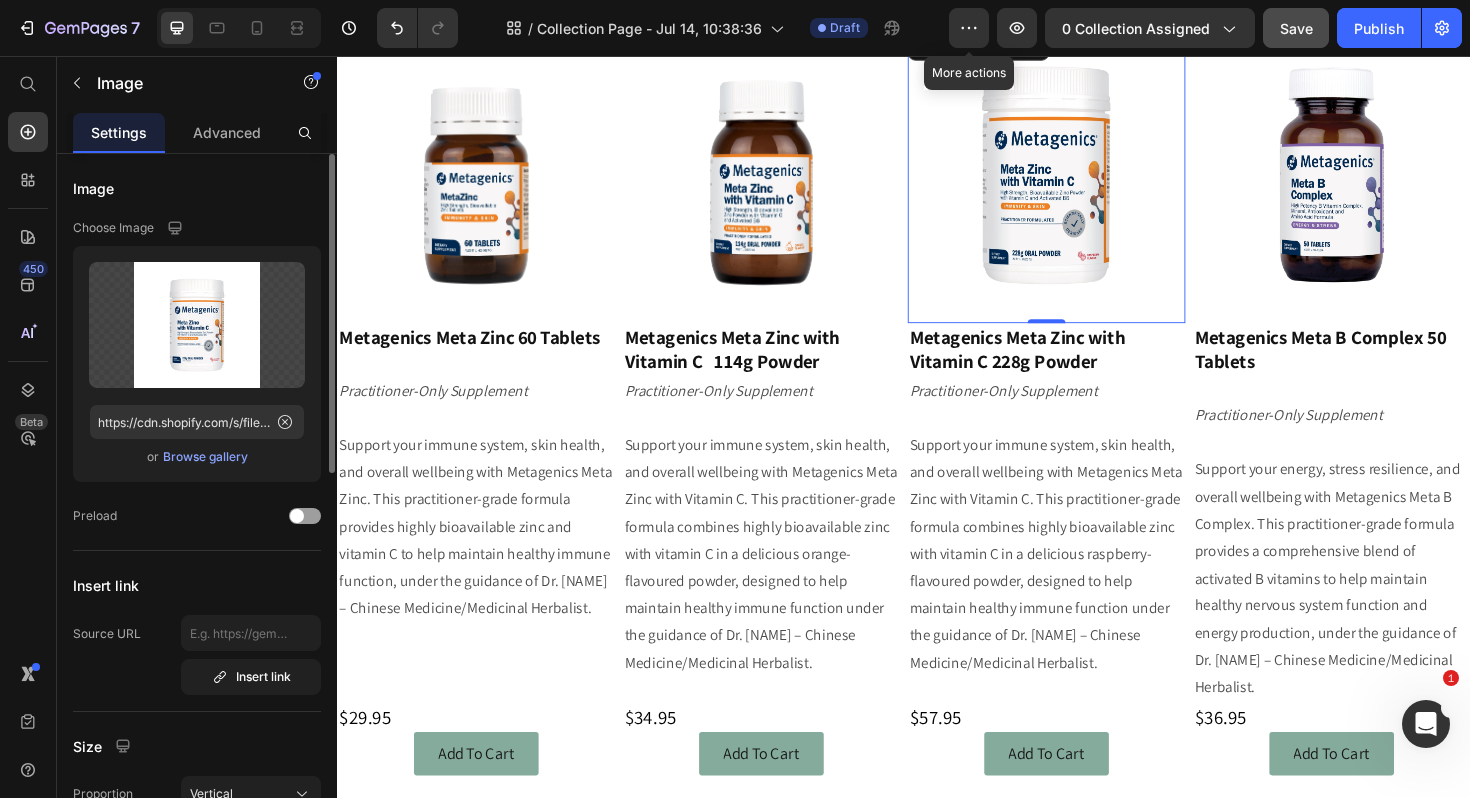 scroll, scrollTop: 501, scrollLeft: 0, axis: vertical 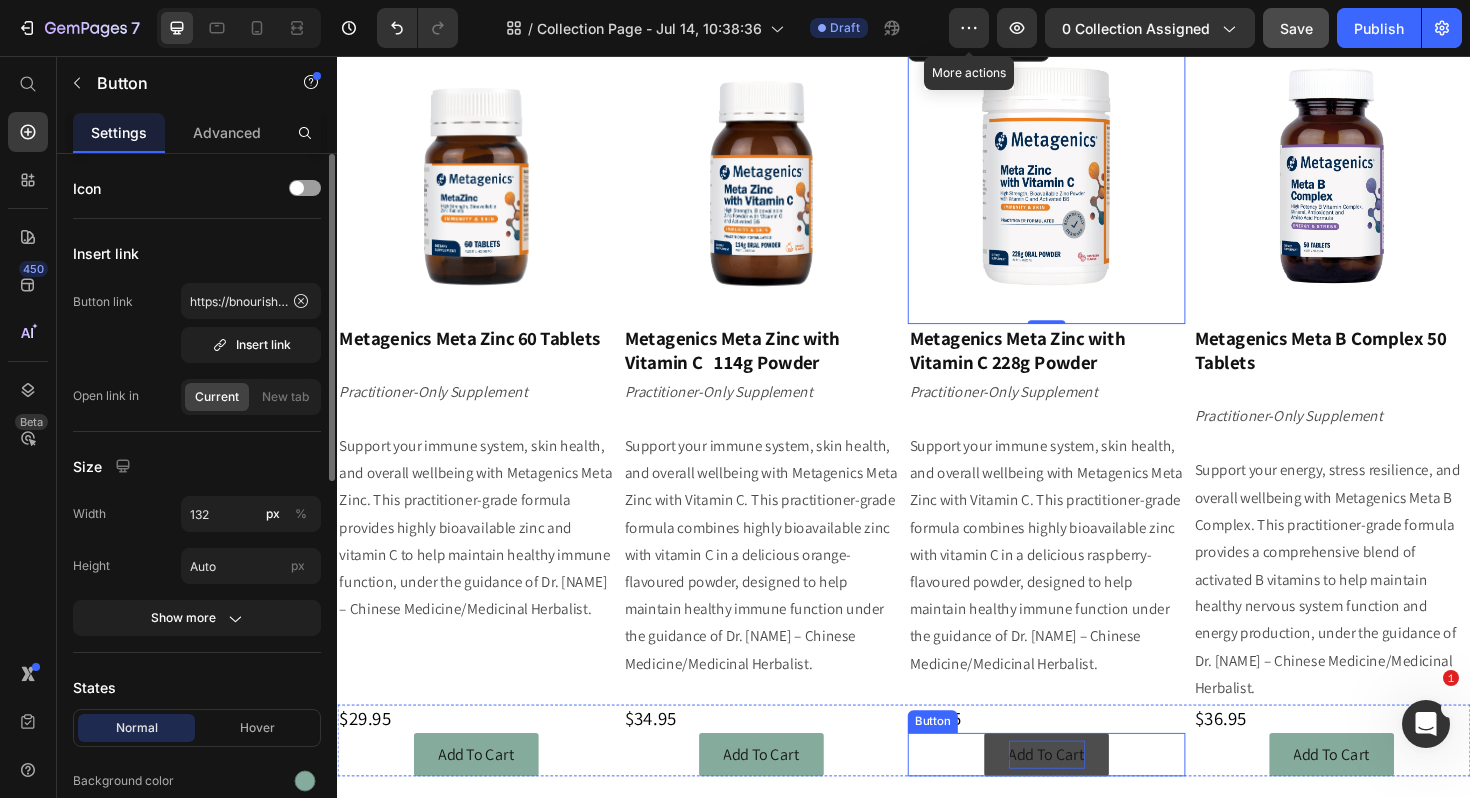 click on "Add To Cart" at bounding box center (1088, 796) 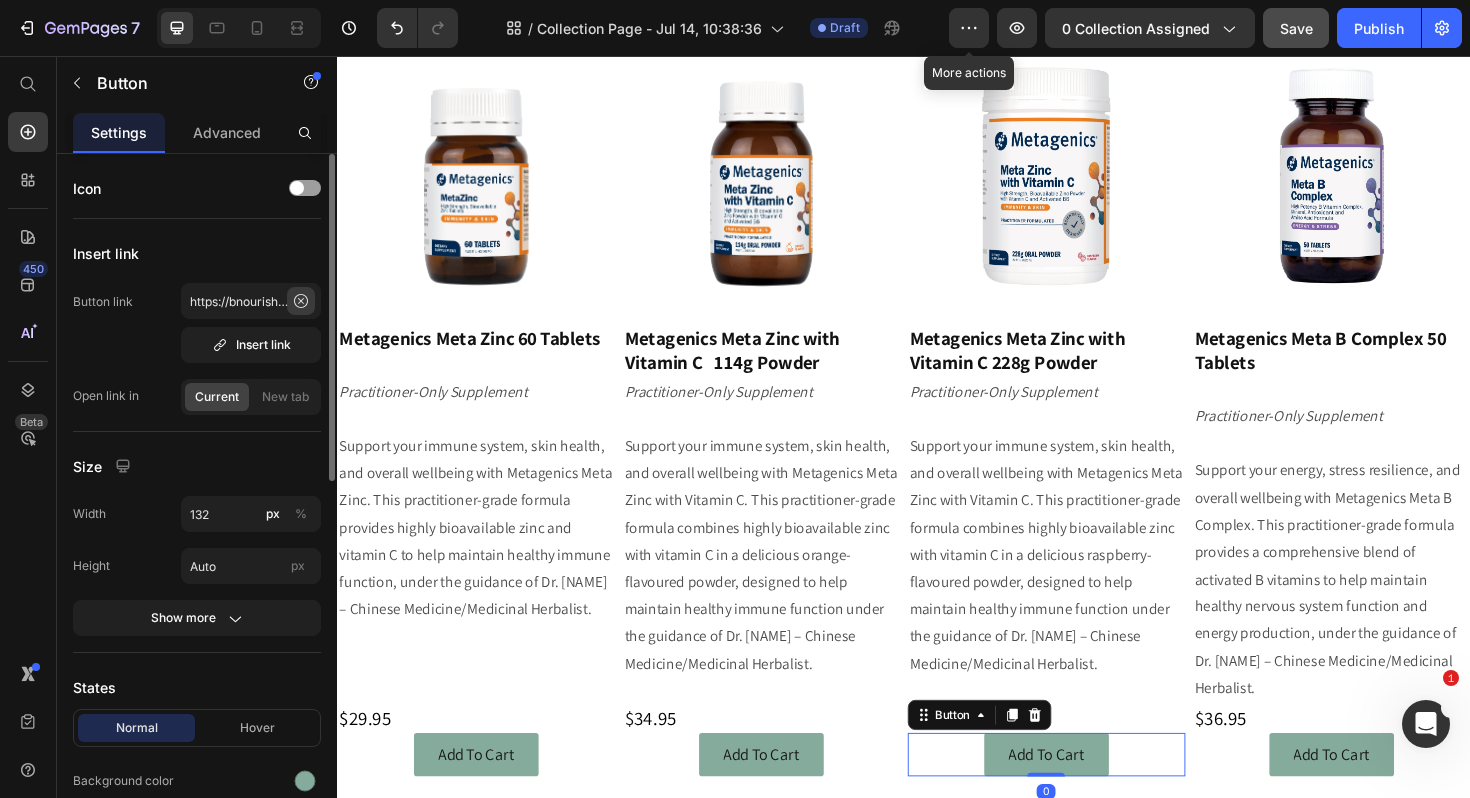 click 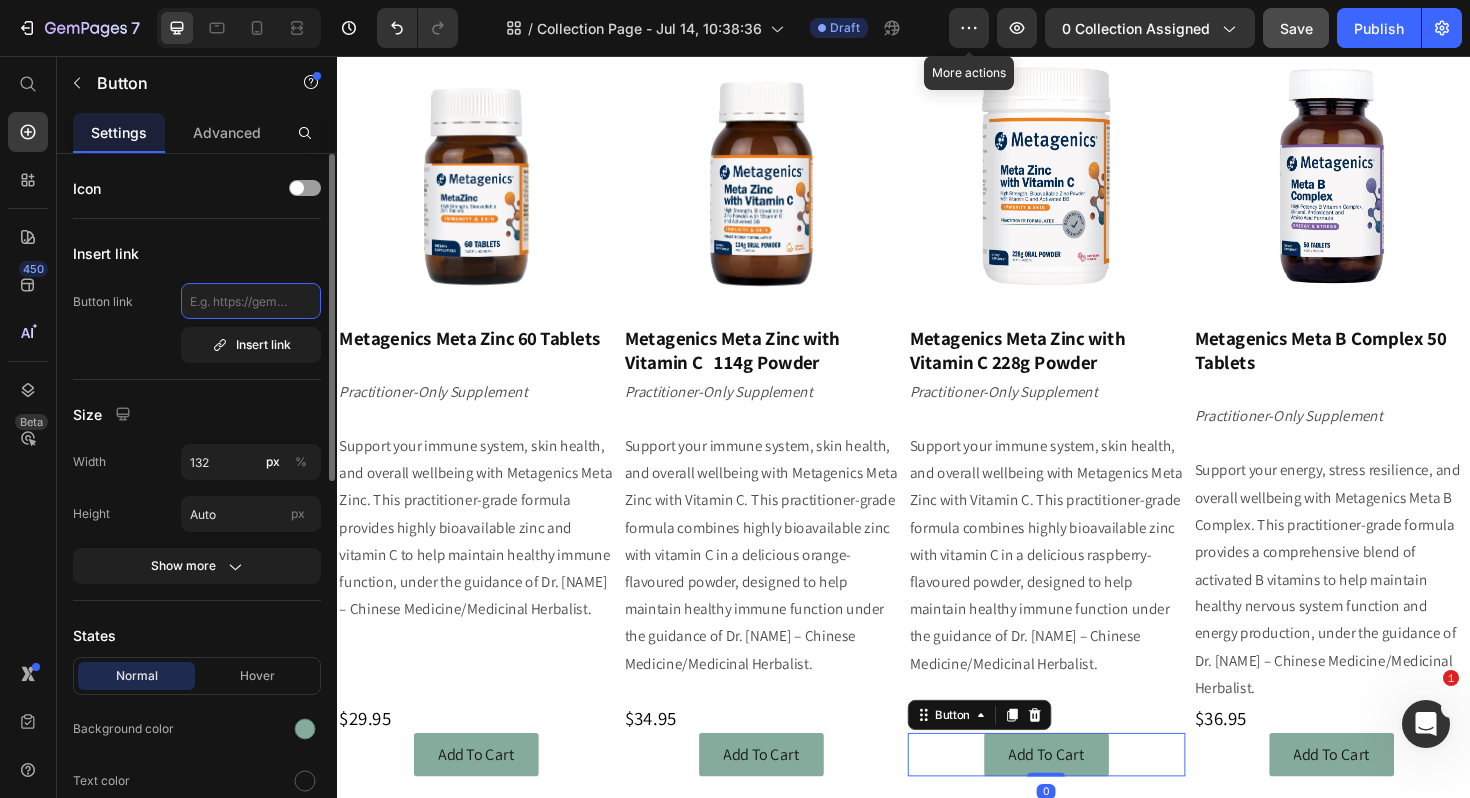 scroll, scrollTop: 0, scrollLeft: 0, axis: both 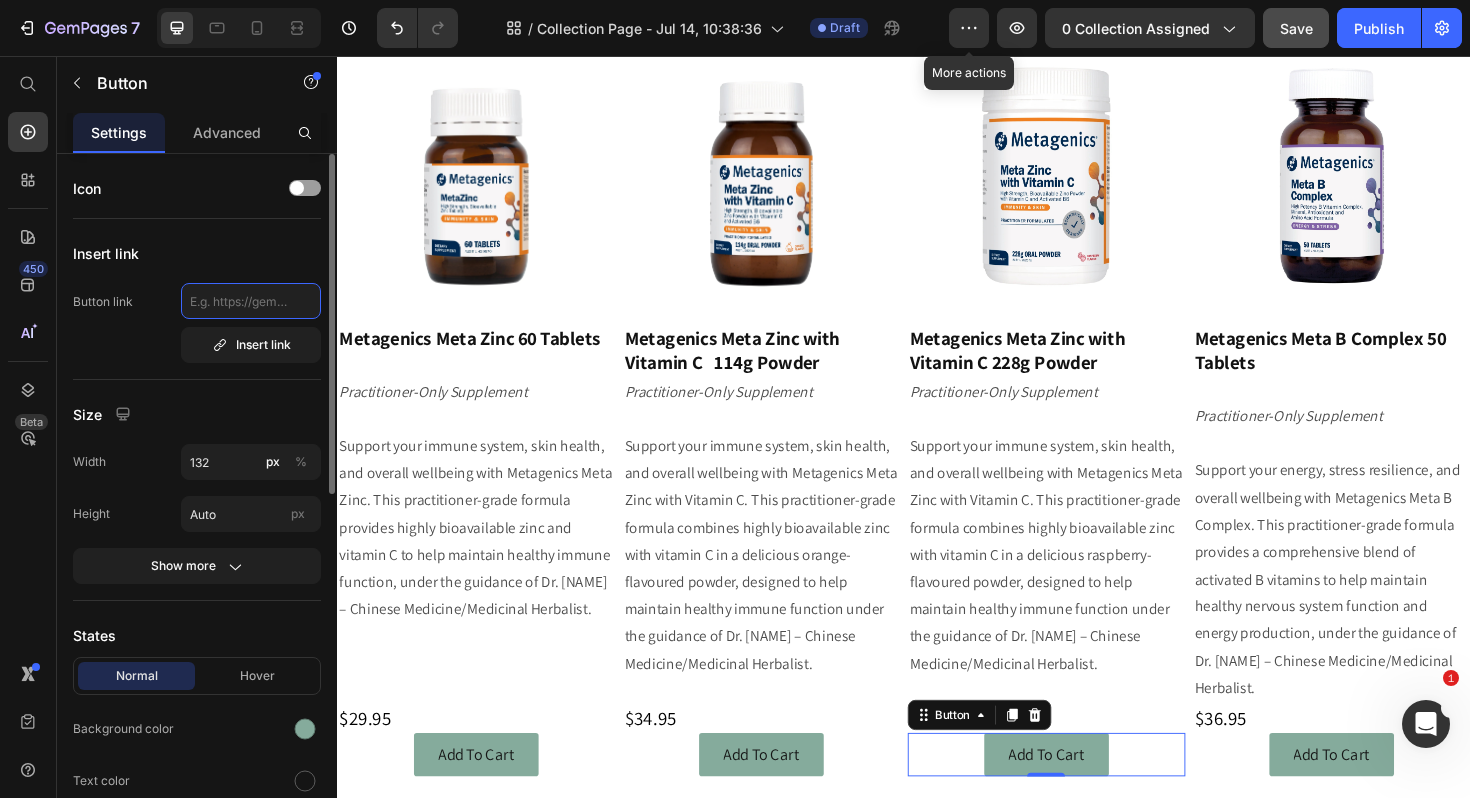 paste on "https://bnourishd.com.au/products/metagenics-meta-zinc-with-vitamin-c-raspberry-228g-powder" 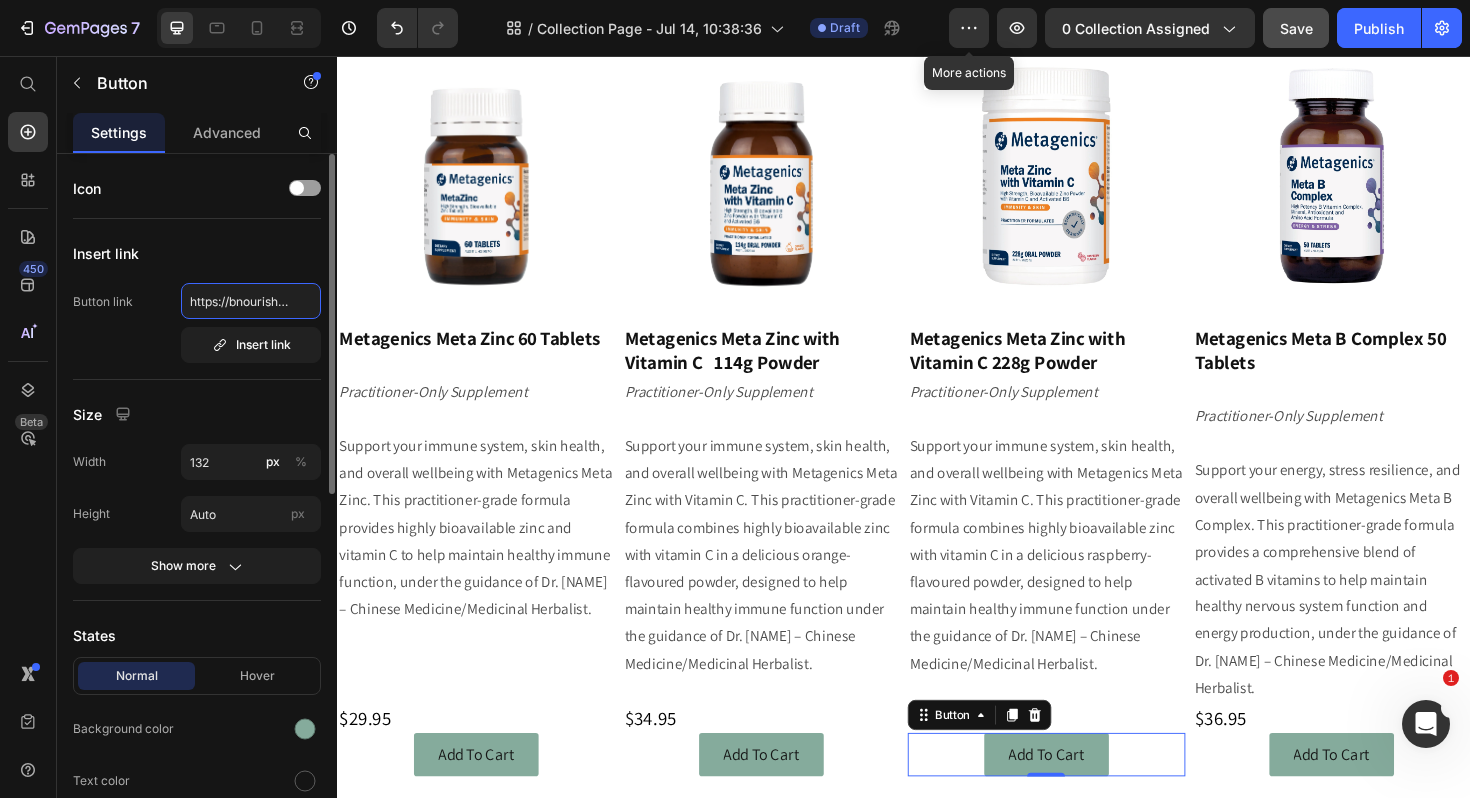 scroll, scrollTop: 0, scrollLeft: 463, axis: horizontal 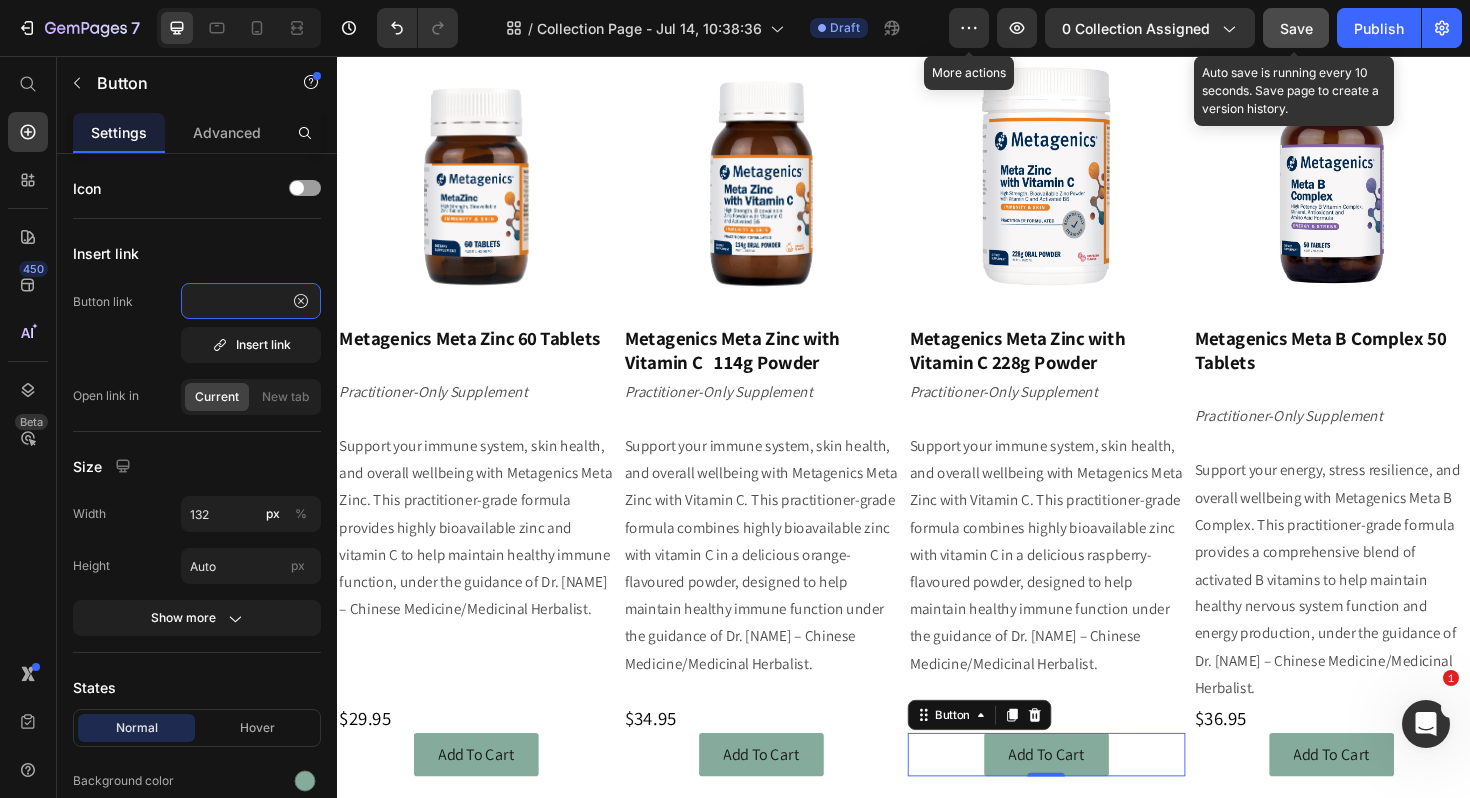 type on "https://bnourishd.com.au/products/metagenics-meta-zinc-with-vitamin-c-raspberry-228g-powder" 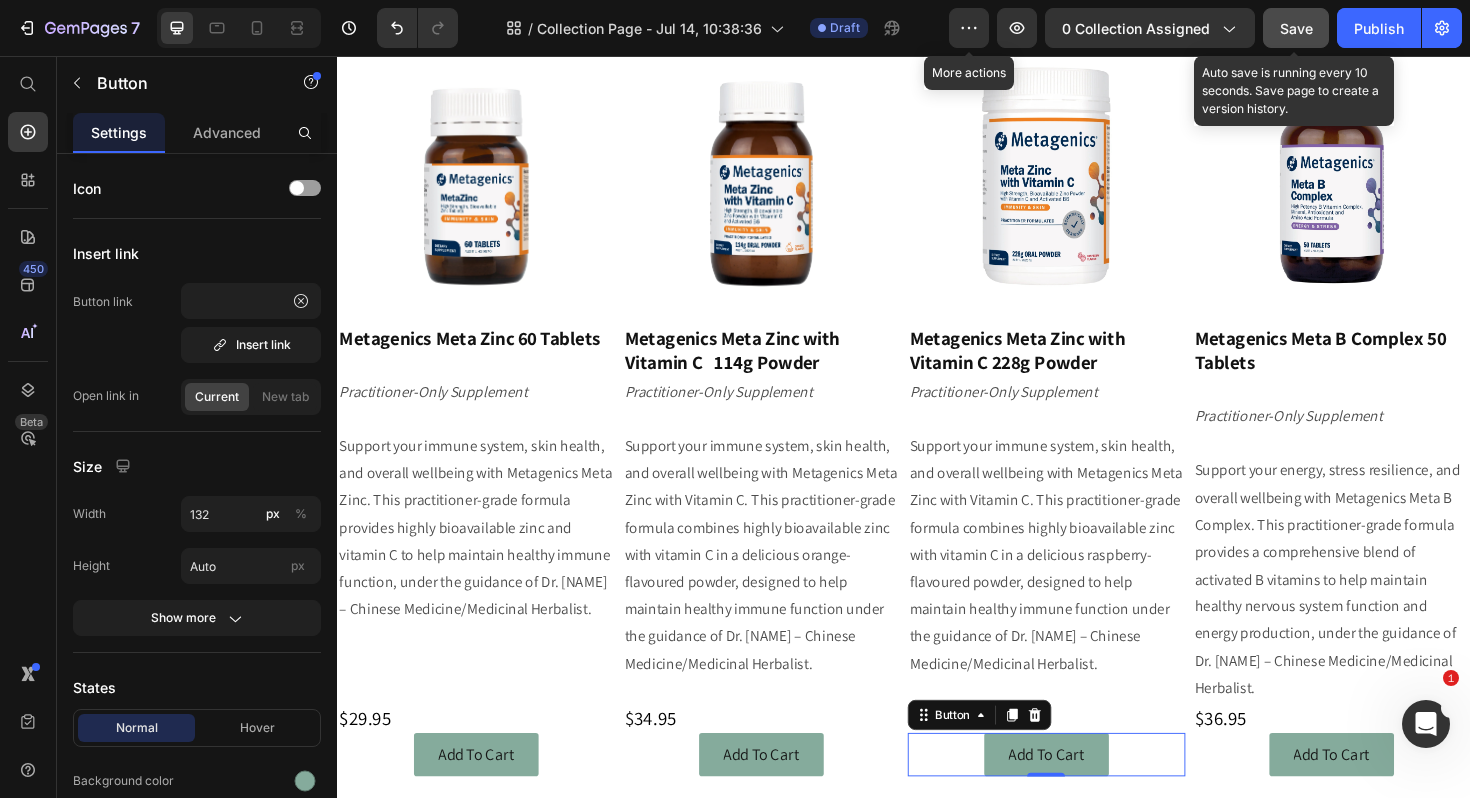 scroll, scrollTop: 0, scrollLeft: 0, axis: both 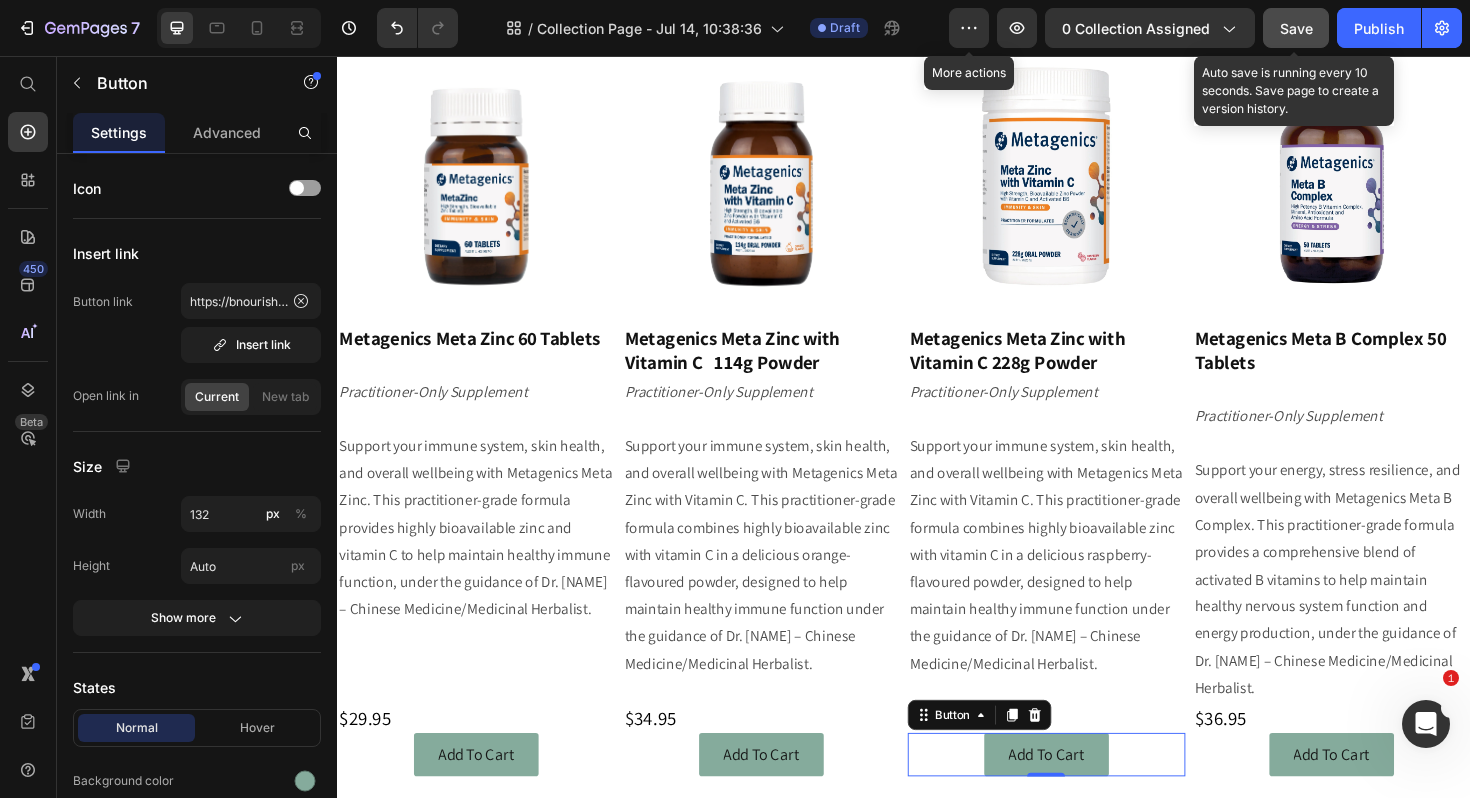 click on "Save" at bounding box center [1296, 28] 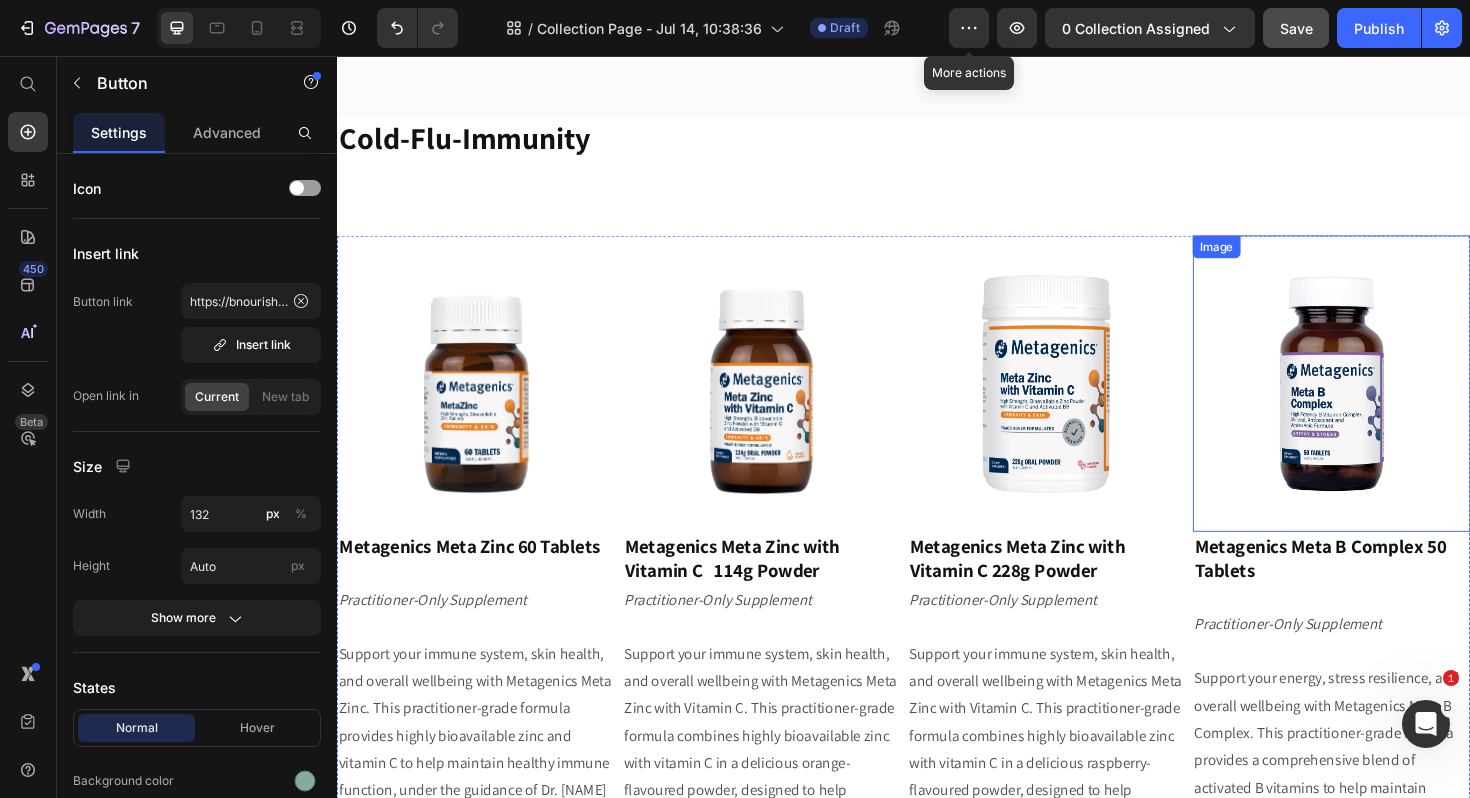 scroll, scrollTop: 298, scrollLeft: 0, axis: vertical 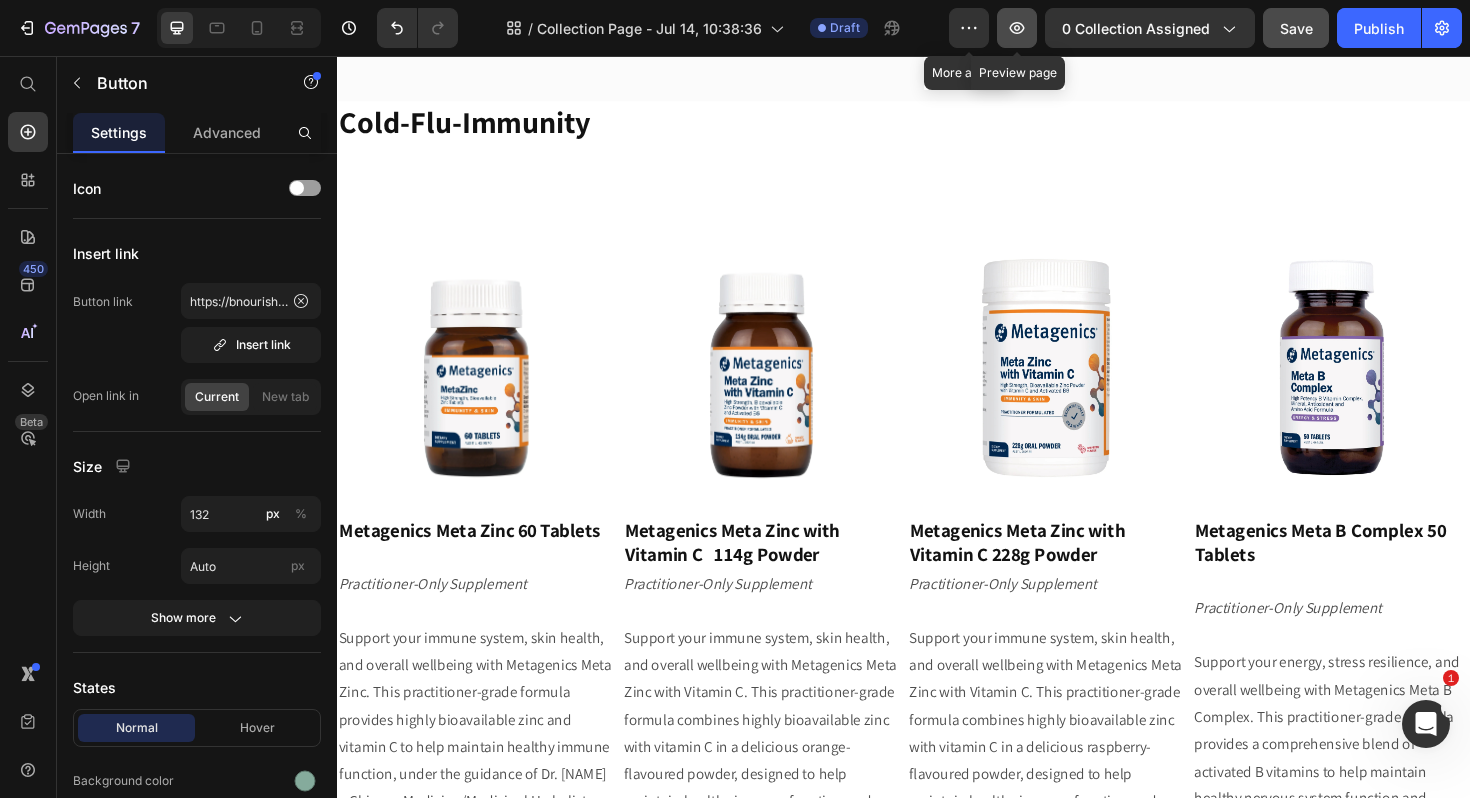 click 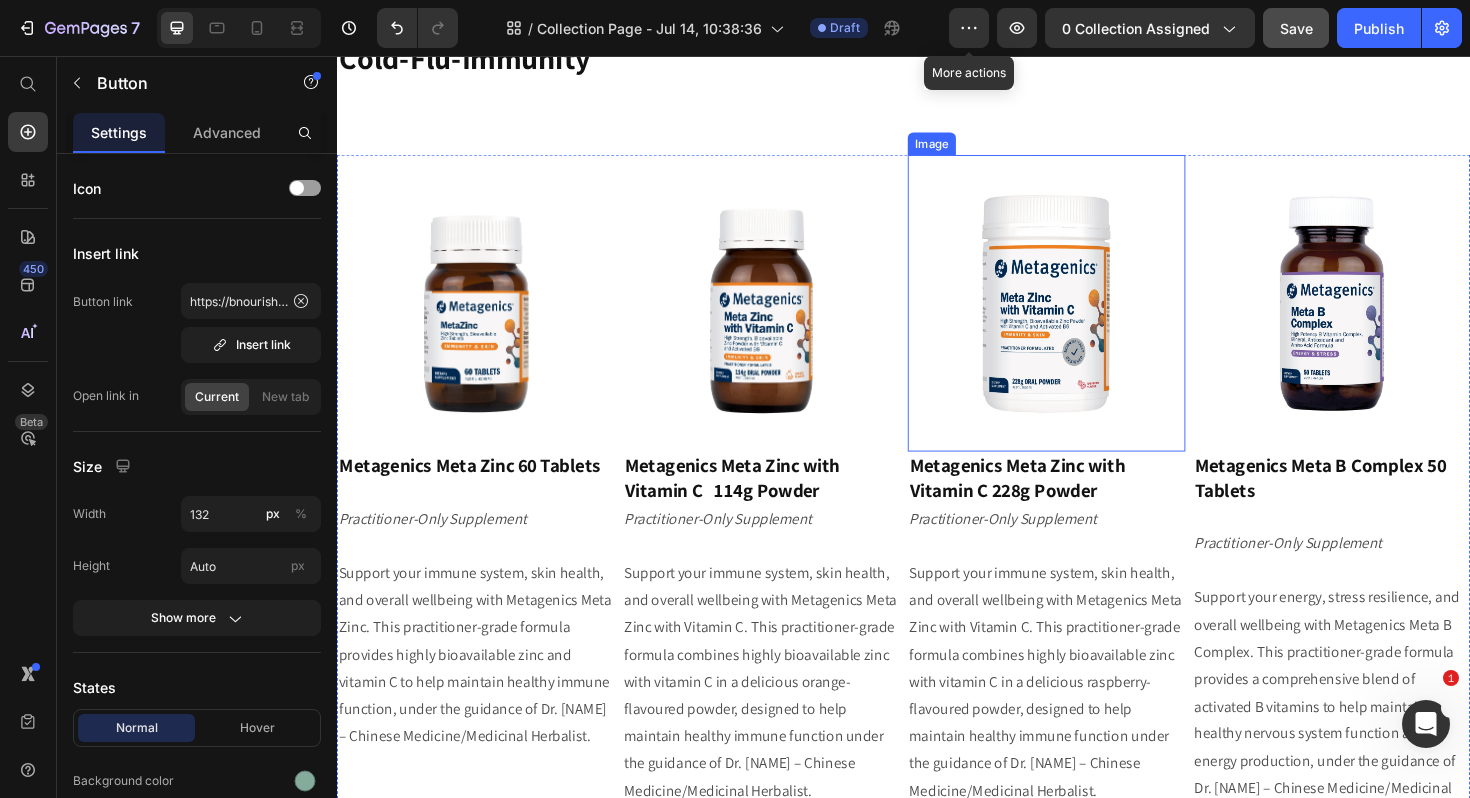 scroll, scrollTop: 394, scrollLeft: 0, axis: vertical 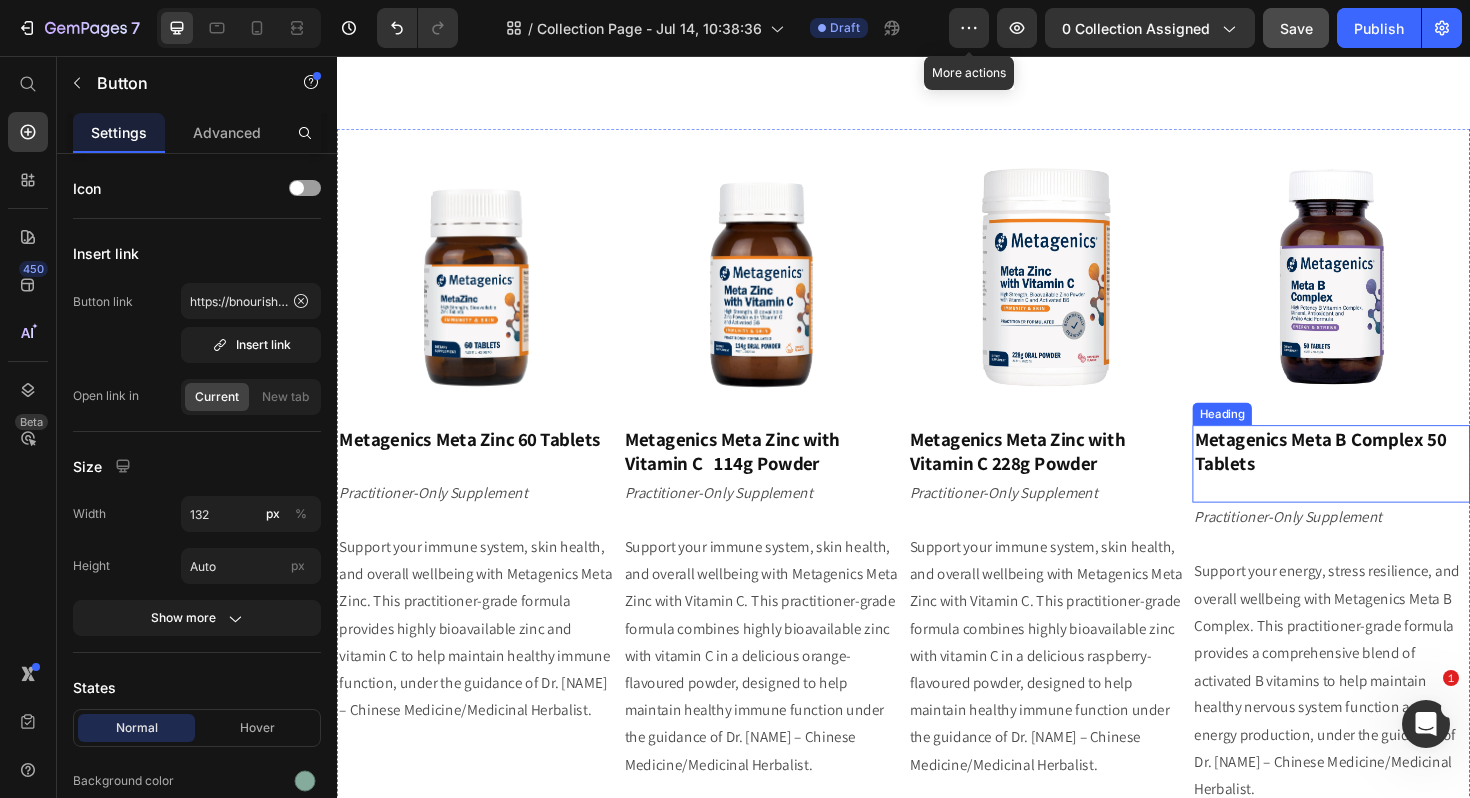 click on "Metagenics Meta B Complex 50 Tablets" at bounding box center (1378, 475) 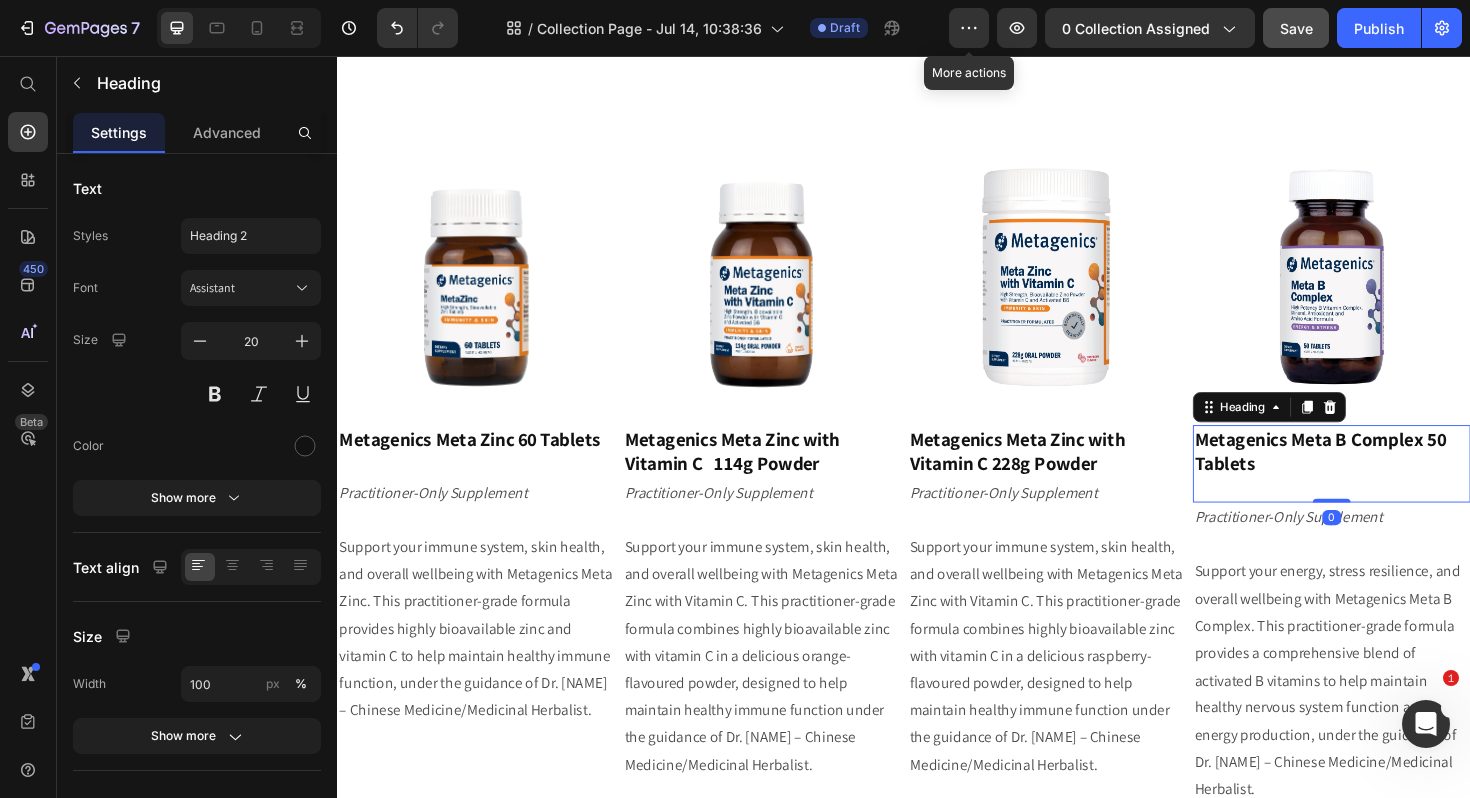 click on "Metagenics Meta B Complex 50 Tablets" at bounding box center [1390, 488] 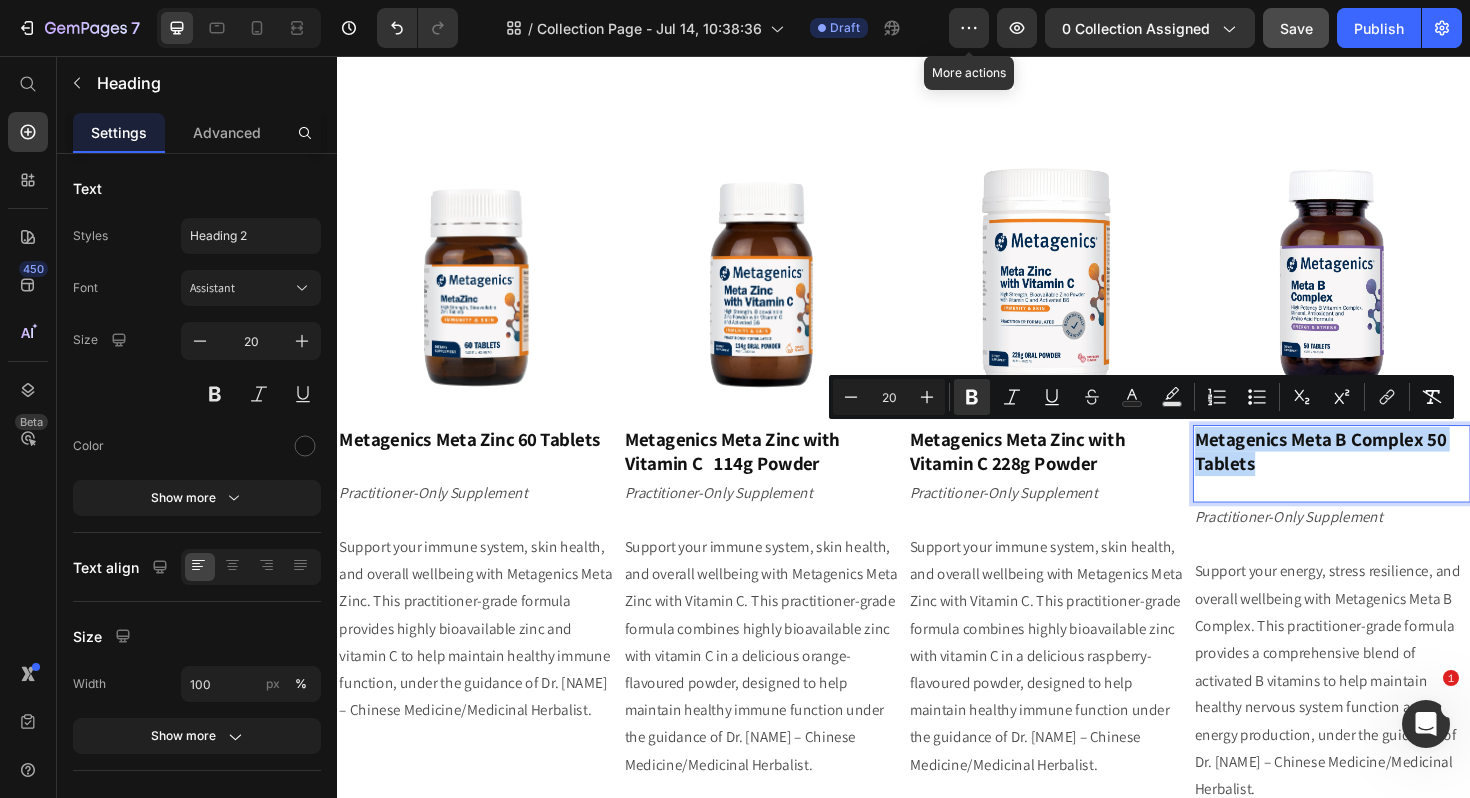 drag, startPoint x: 1319, startPoint y: 492, endPoint x: 1246, endPoint y: 472, distance: 75.690155 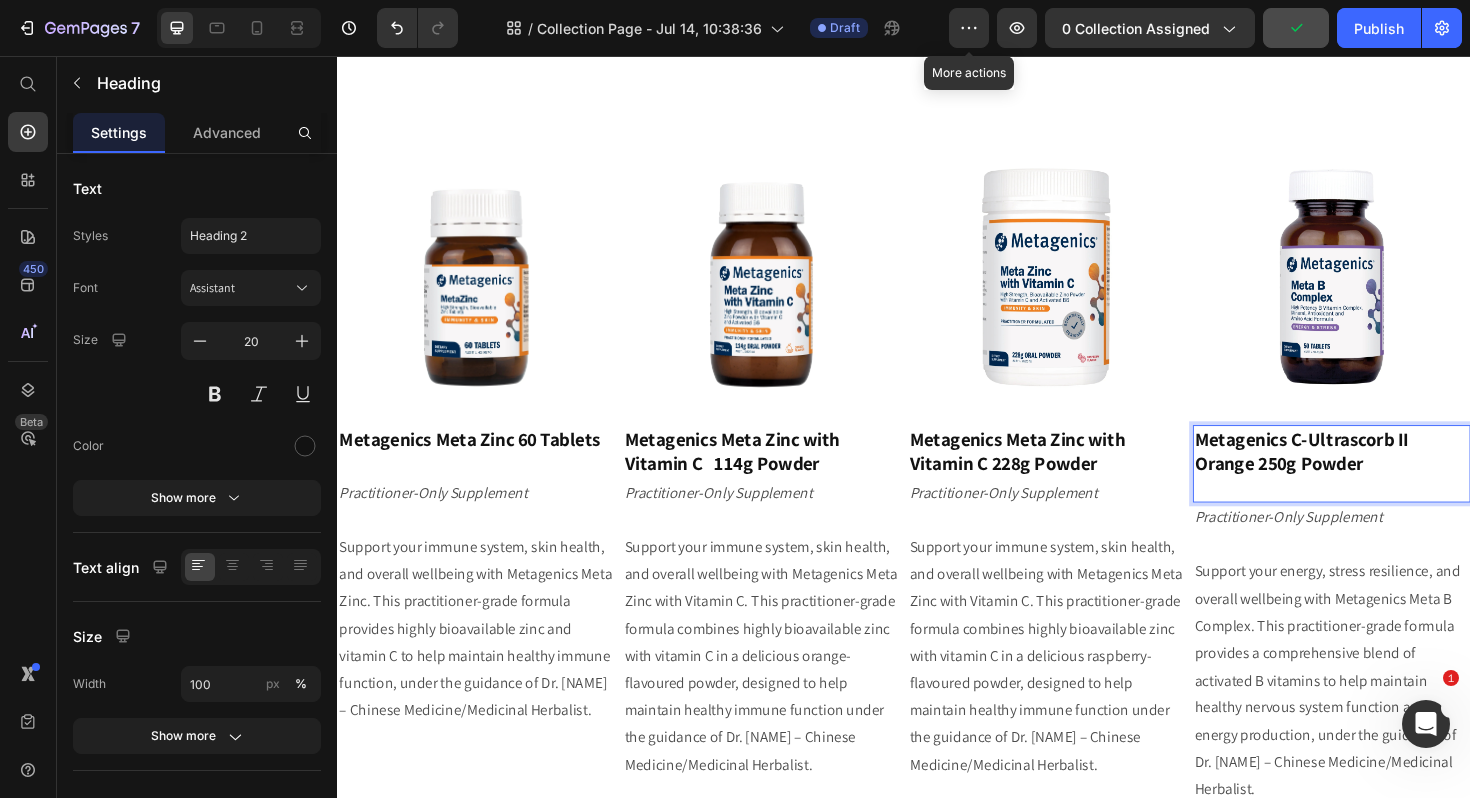 click on "Metagenics C-Ultrascorb II Orange 250g Powder" at bounding box center [1358, 475] 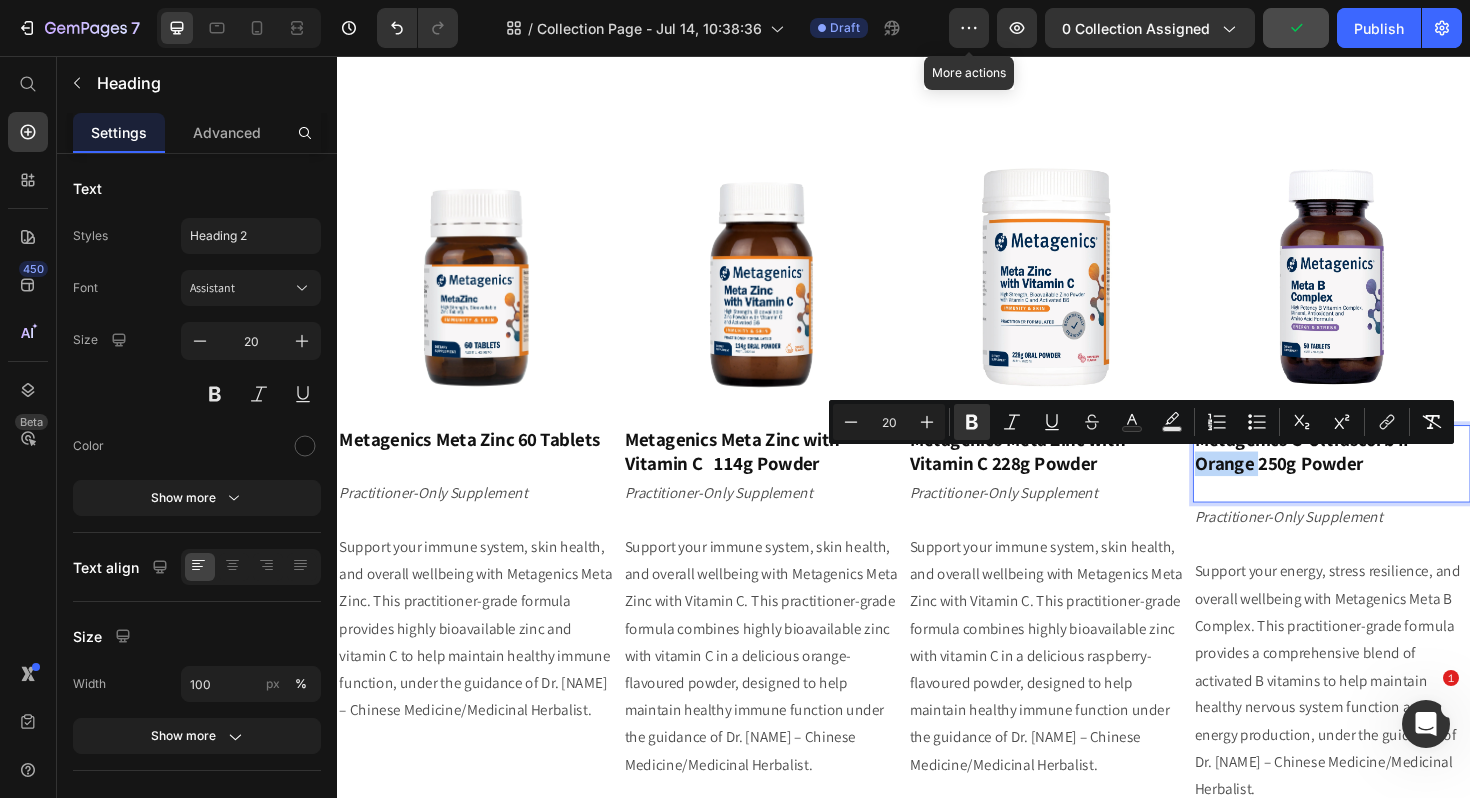 drag, startPoint x: 1313, startPoint y: 492, endPoint x: 1245, endPoint y: 492, distance: 68 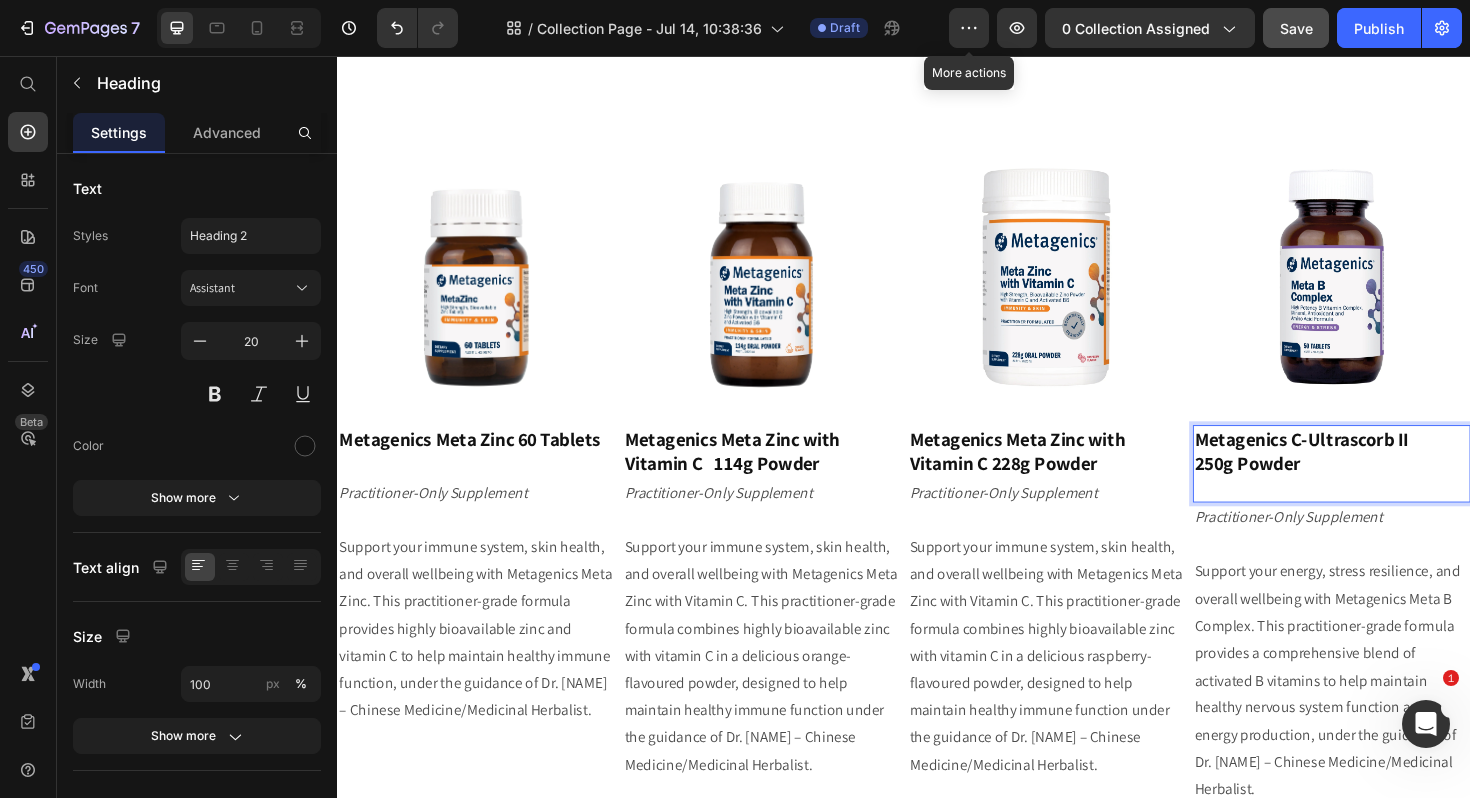 click on "250g Powder" at bounding box center [1301, 488] 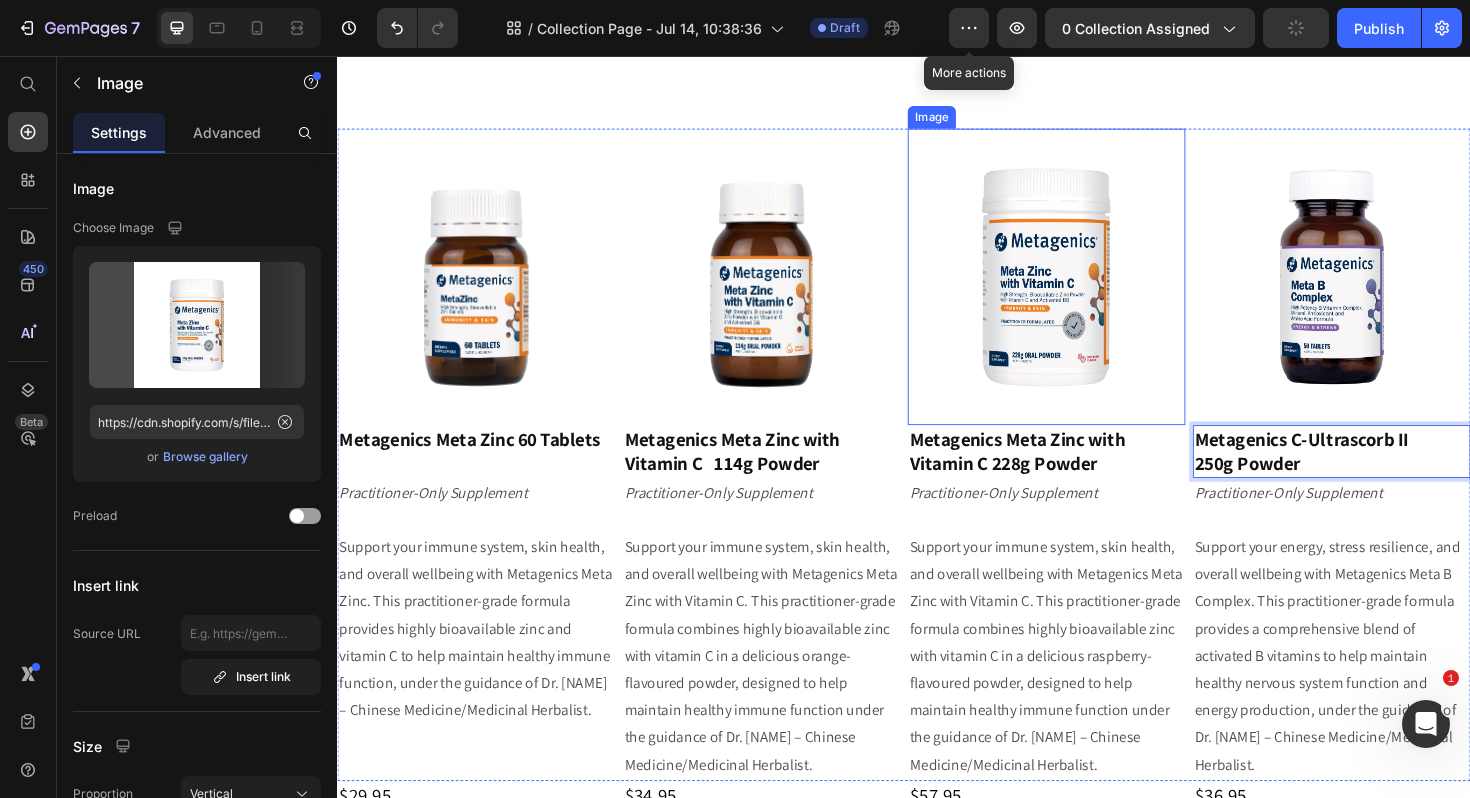 click at bounding box center (1088, 290) 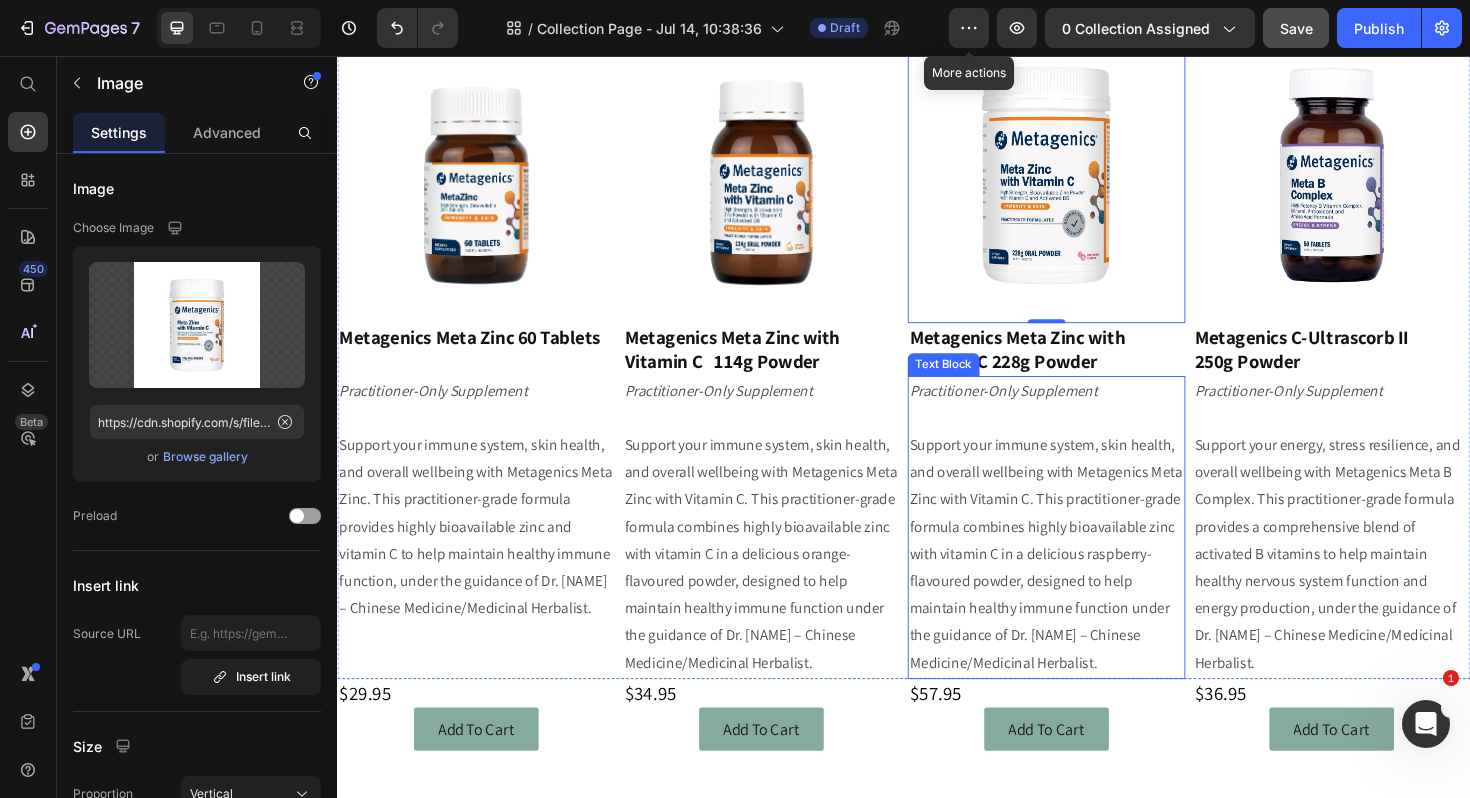 scroll, scrollTop: 481, scrollLeft: 0, axis: vertical 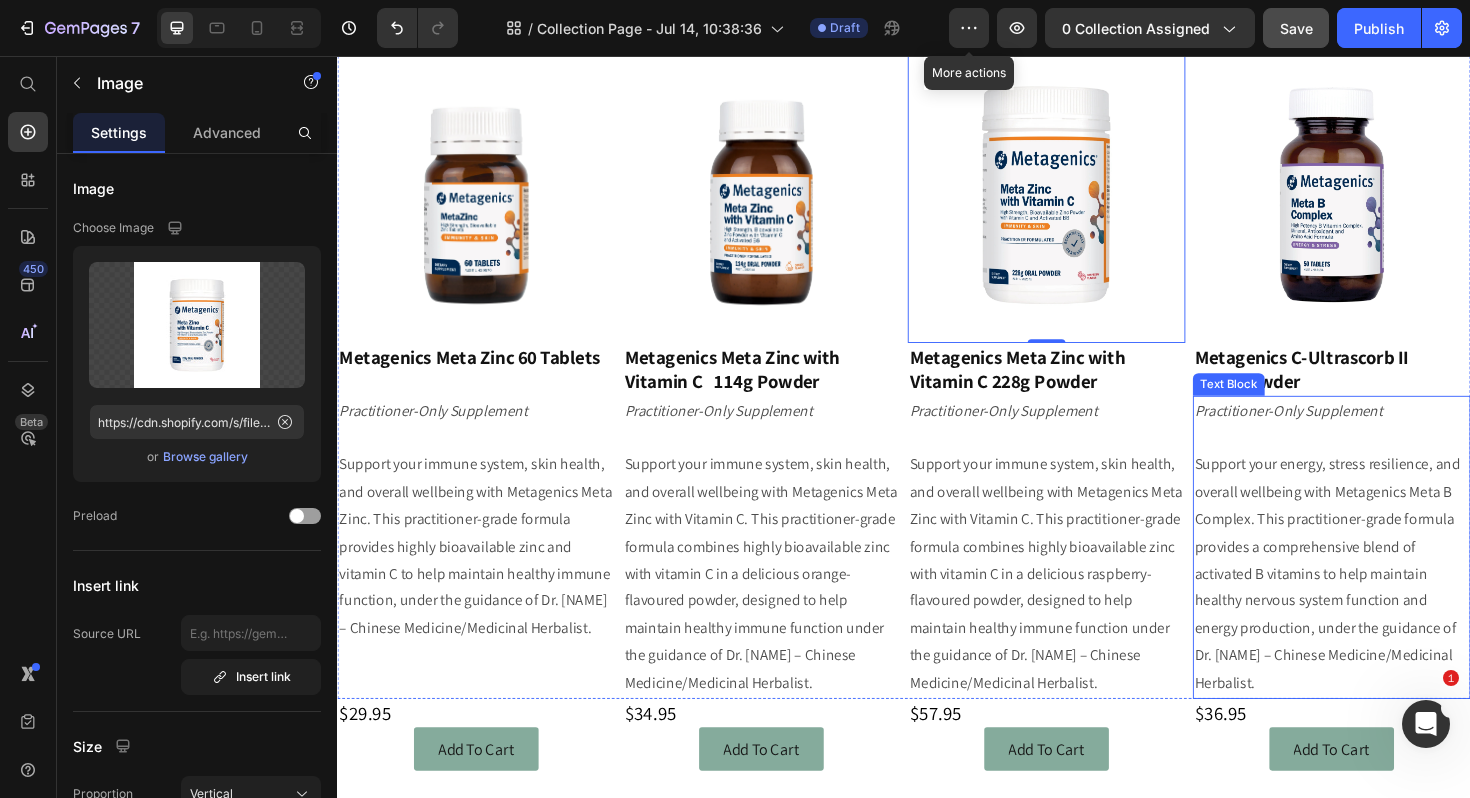 click on "Support your energy, stress resilience, and overall wellbeing with Metagenics Meta B Complex. This practitioner-grade formula provides a comprehensive blend of activated B vitamins to help maintain healthy nervous system function and energy production, under the guidance of Dr. [NAME] – Chinese Medicine/Medicinal Herbalist." at bounding box center (1390, 604) 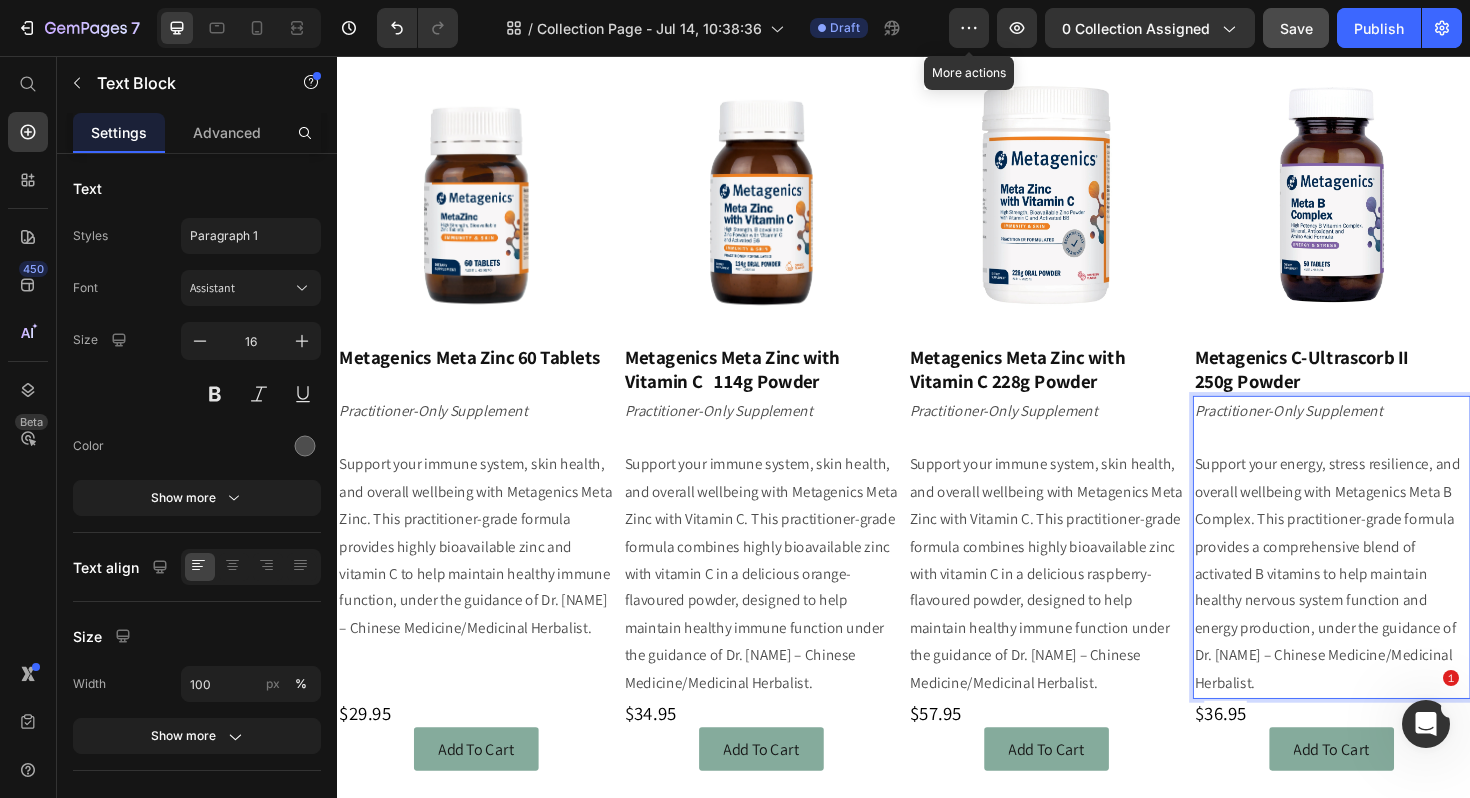 click on "Support your energy, stress resilience, and overall wellbeing with Metagenics Meta B Complex. This practitioner-grade formula provides a comprehensive blend of activated B vitamins to help maintain healthy nervous system function and energy production, under the guidance of Dr. [NAME] – Chinese Medicine/Medicinal Herbalist." at bounding box center (1390, 604) 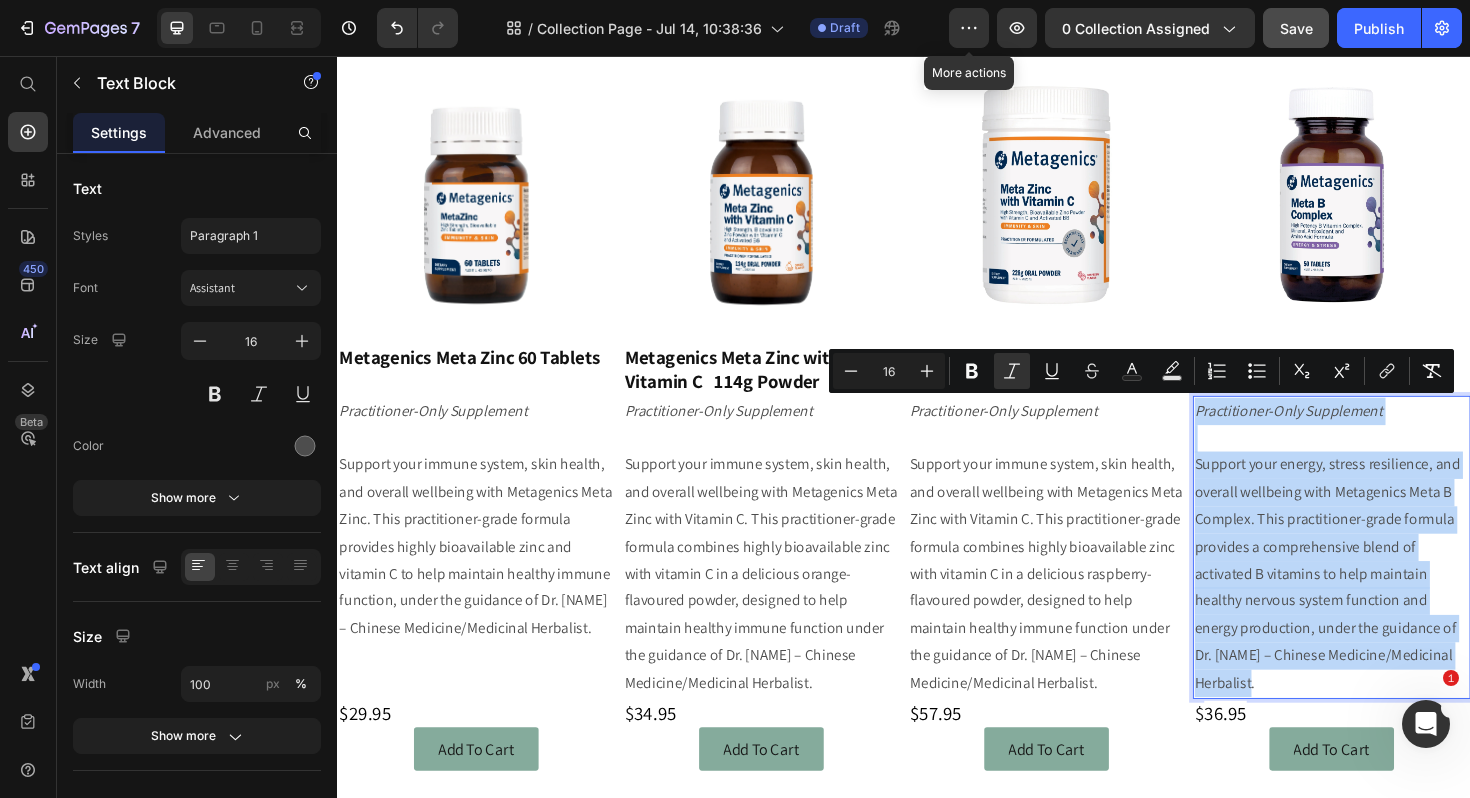 drag, startPoint x: 1320, startPoint y: 722, endPoint x: 1249, endPoint y: 442, distance: 288.86157 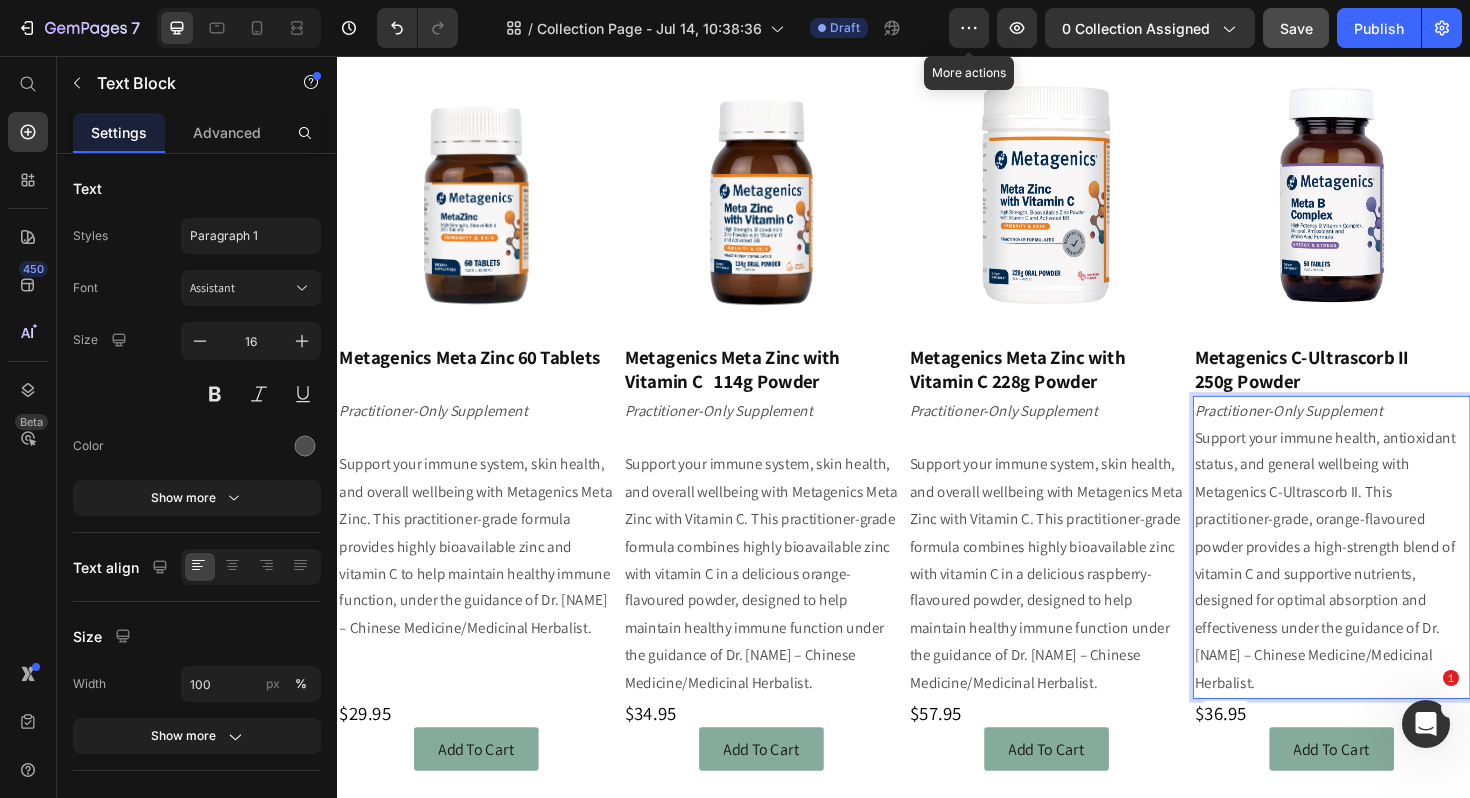 click on "Practitioner-Only Supplement" at bounding box center [1390, 432] 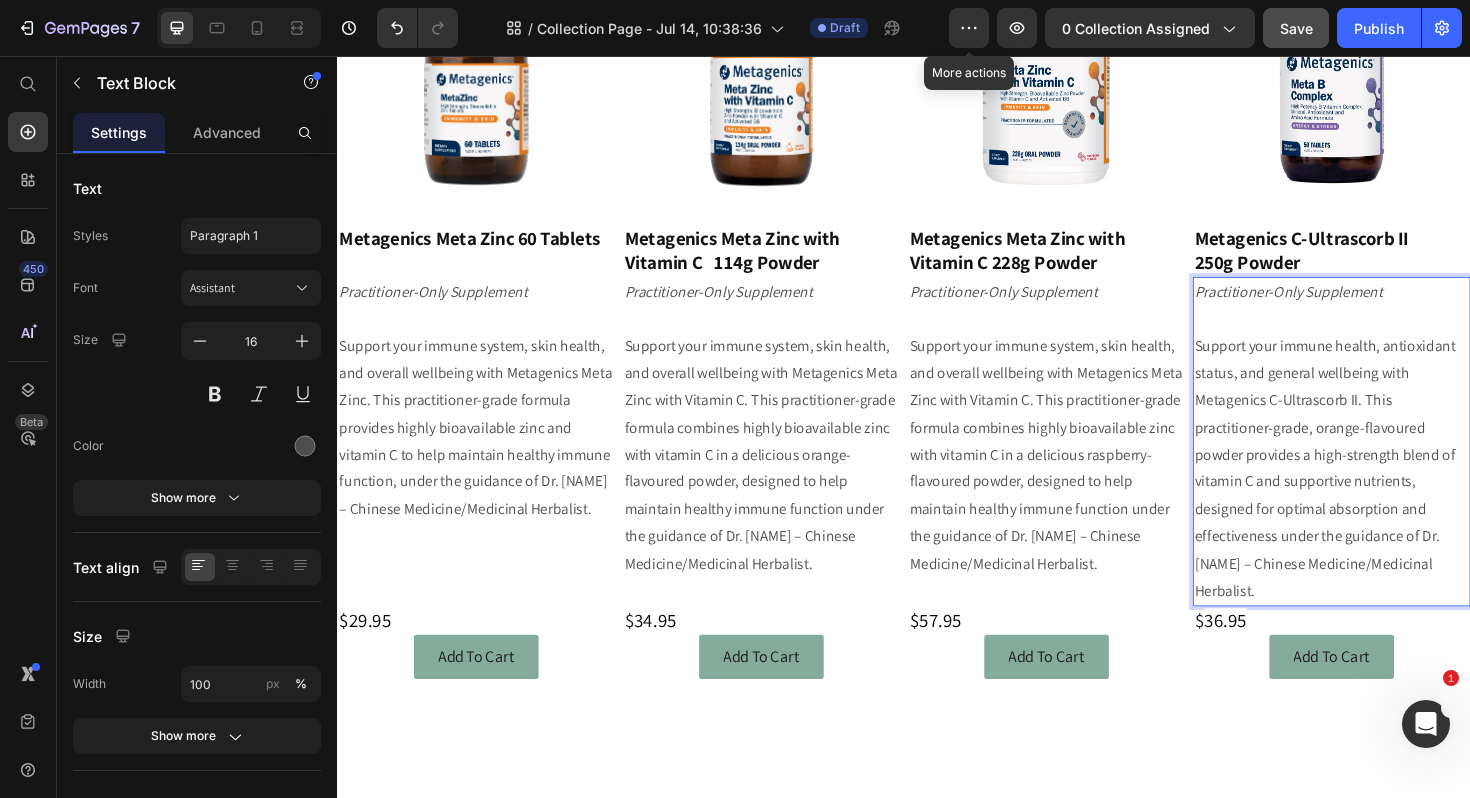 scroll, scrollTop: 674, scrollLeft: 0, axis: vertical 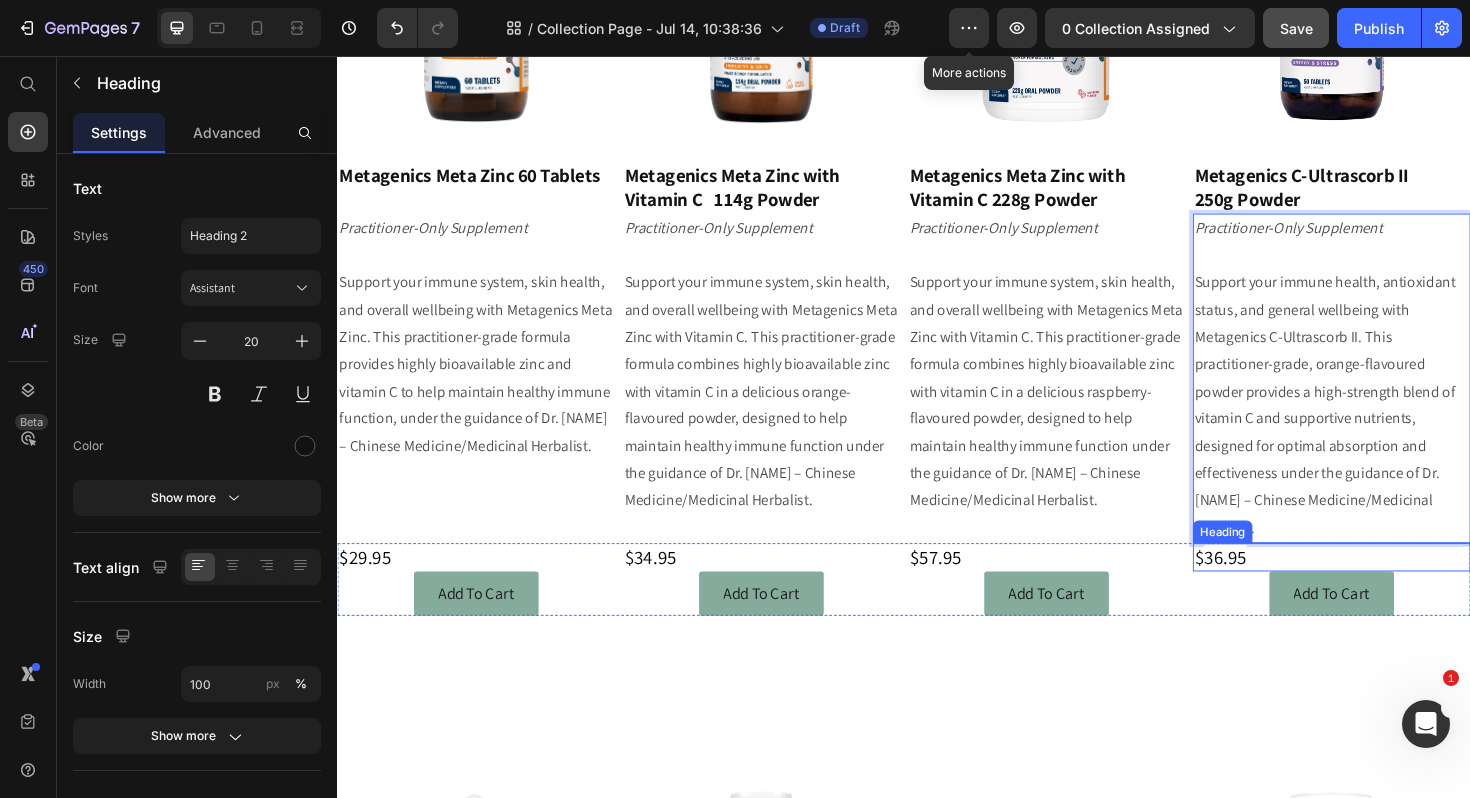 click on "$ 36.95" at bounding box center (1390, 587) 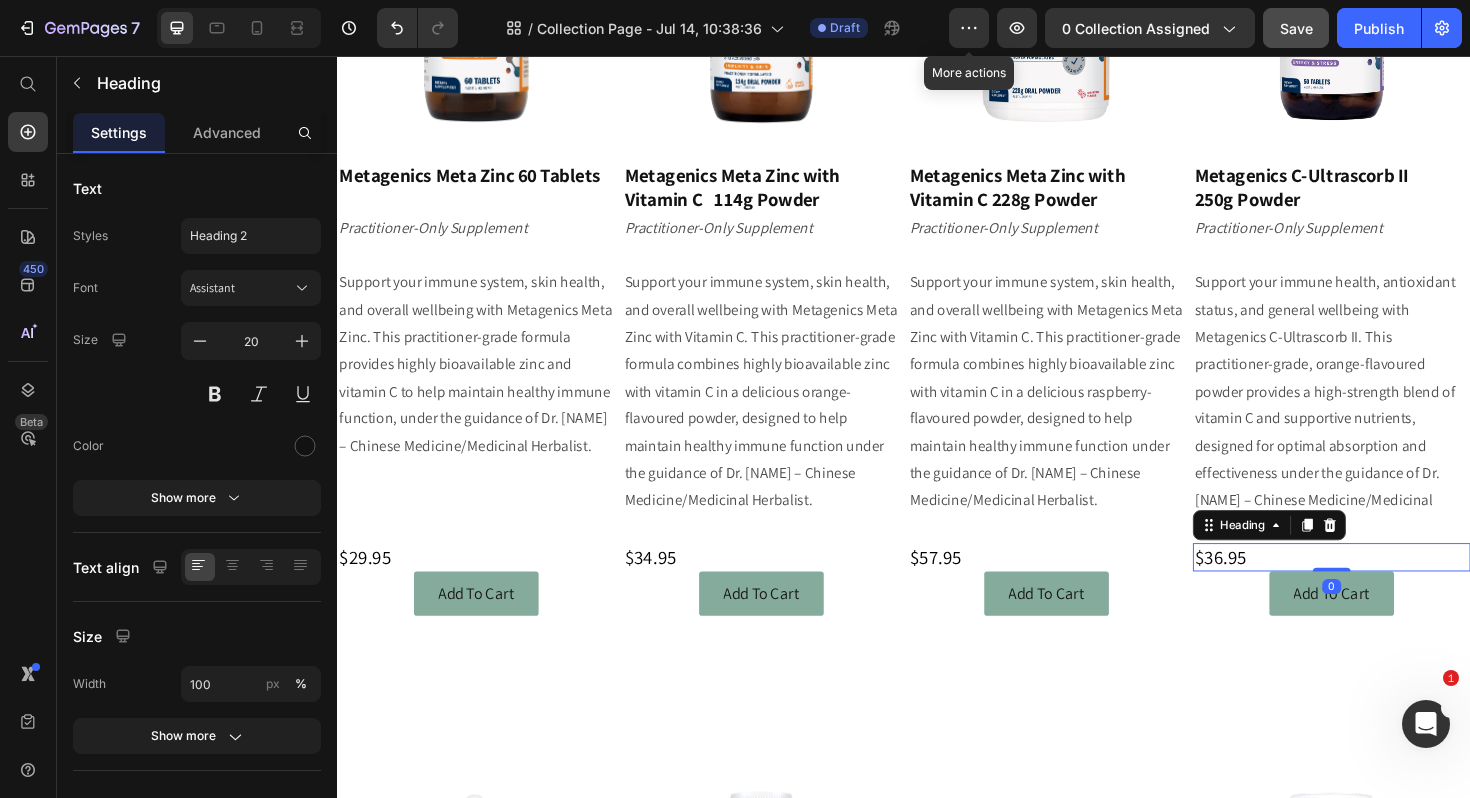 click on "$ 36.95" at bounding box center [1390, 587] 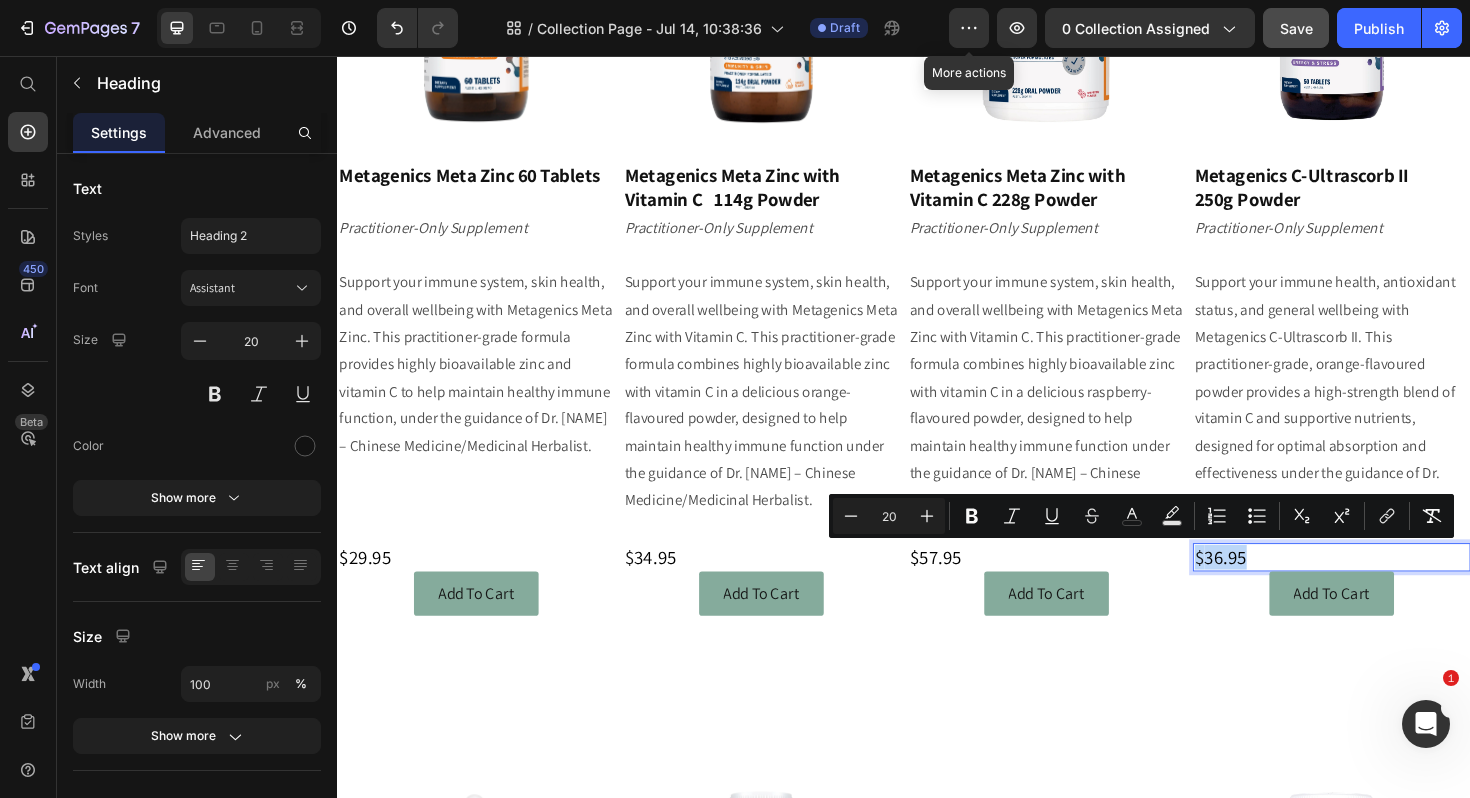 drag, startPoint x: 1309, startPoint y: 587, endPoint x: 1244, endPoint y: 588, distance: 65.00769 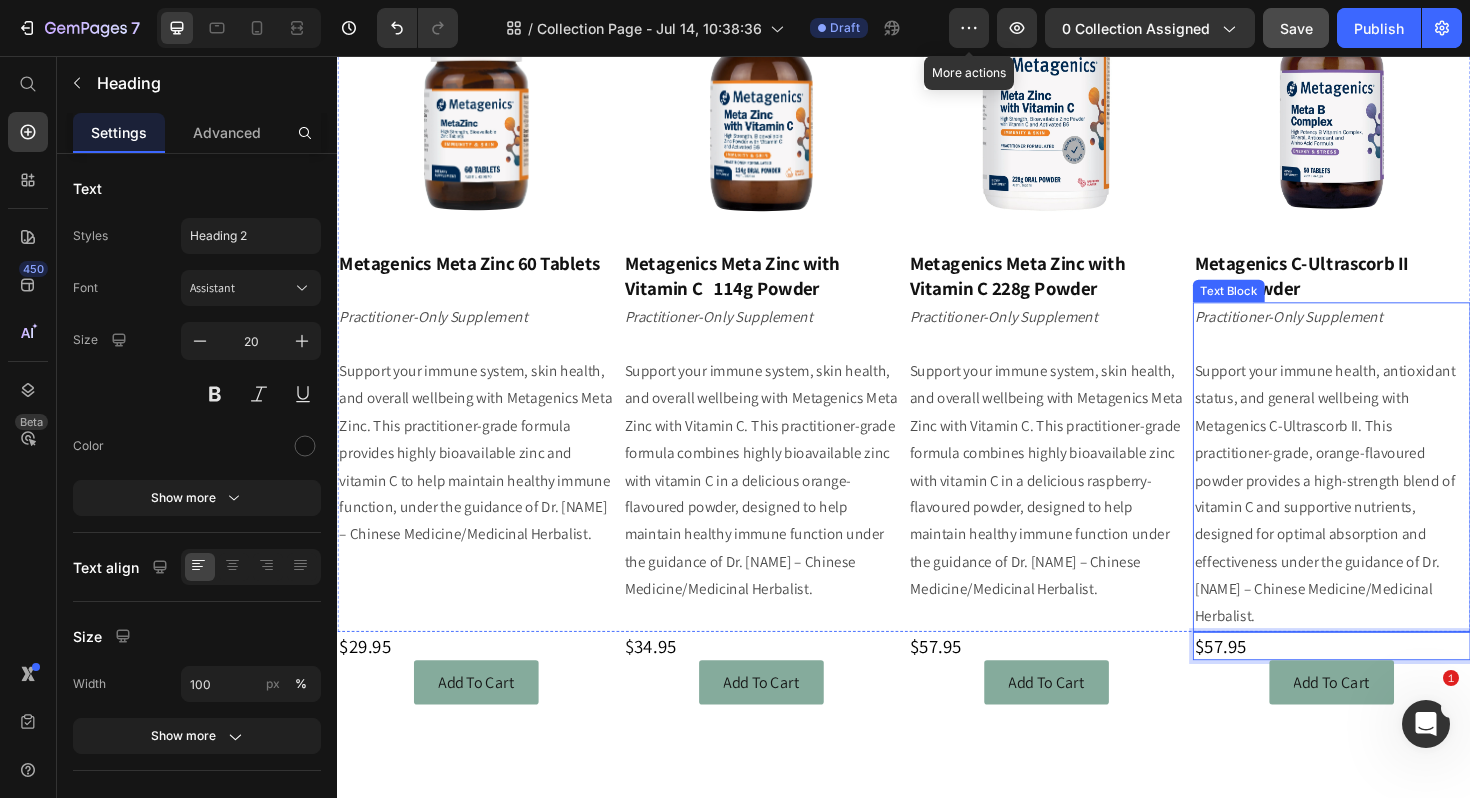 scroll, scrollTop: 445, scrollLeft: 0, axis: vertical 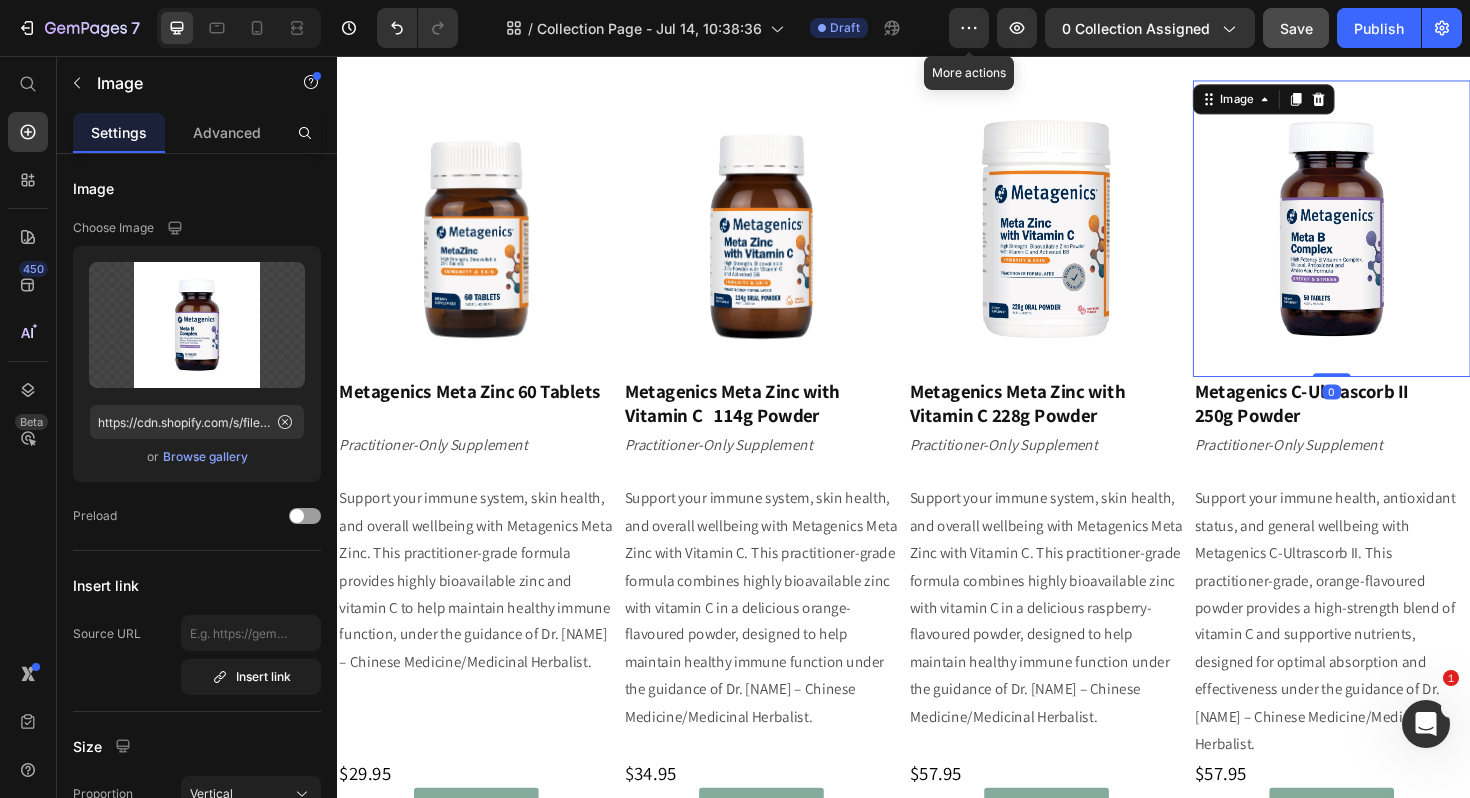 click at bounding box center (1390, 239) 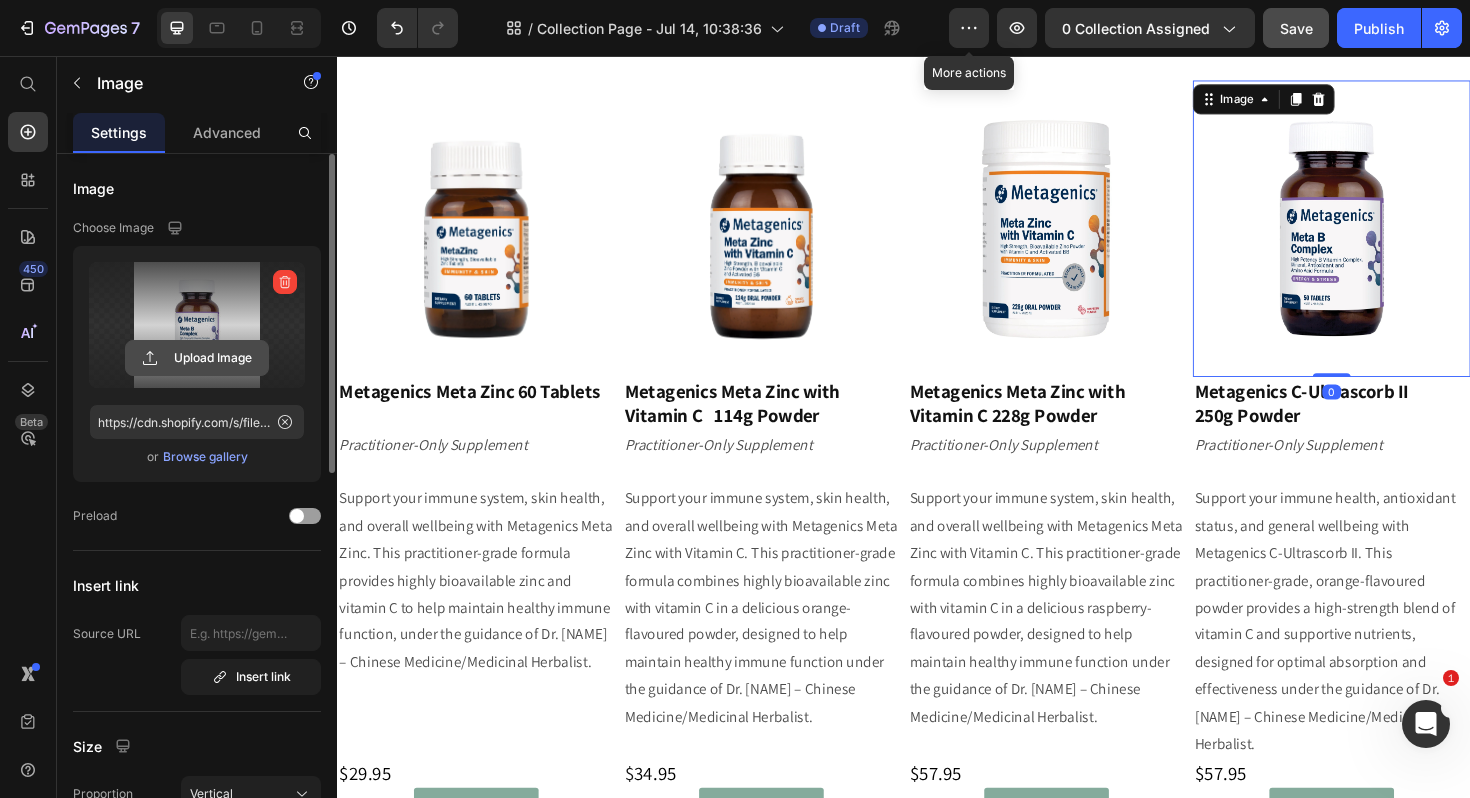 click 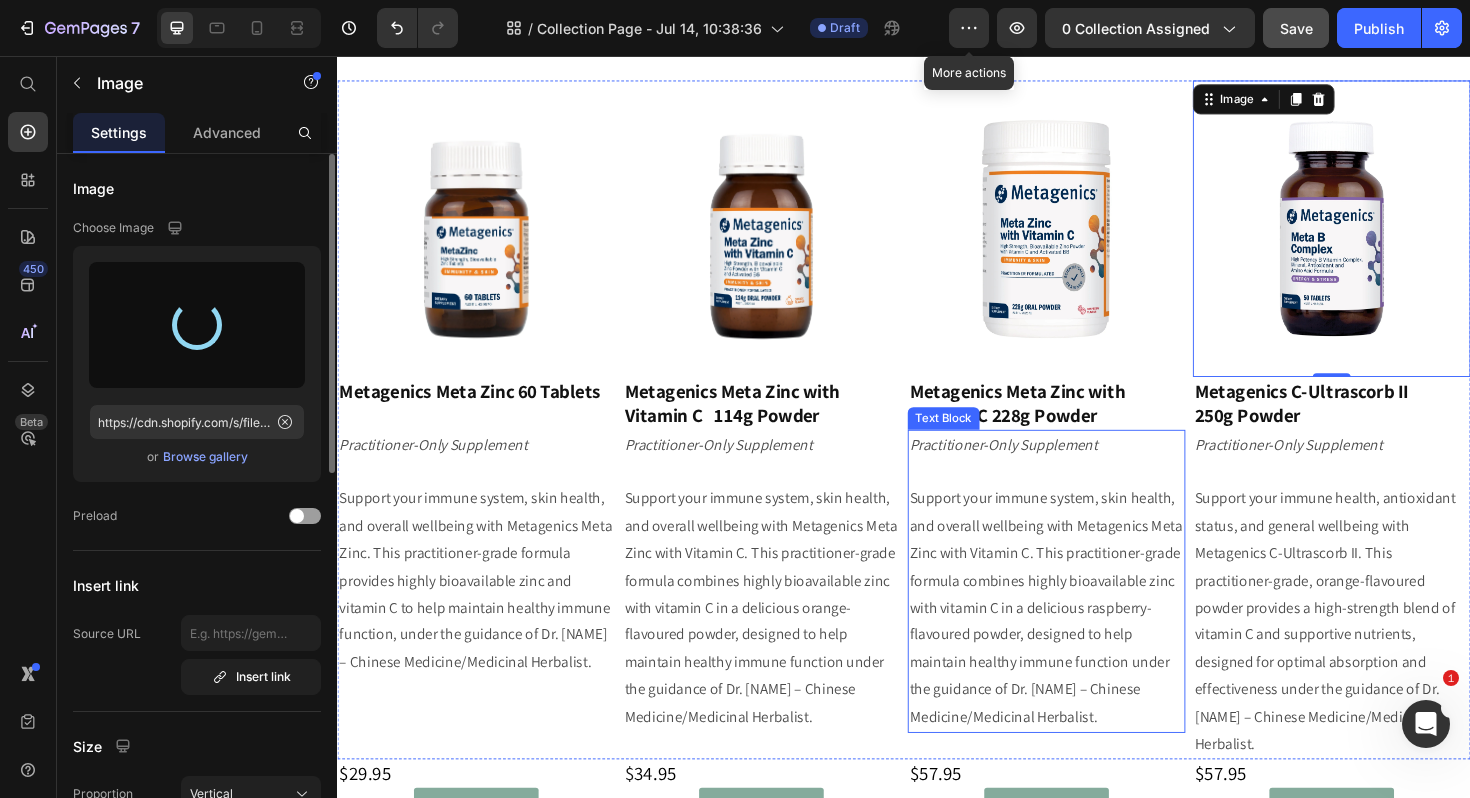 type on "https://cdn.shopify.com/s/files/1/0060/2924/6567/files/gempages_496021715462128776-2cd556bb-f99e-4bd7-8e32-7f4925a85e2b.webp" 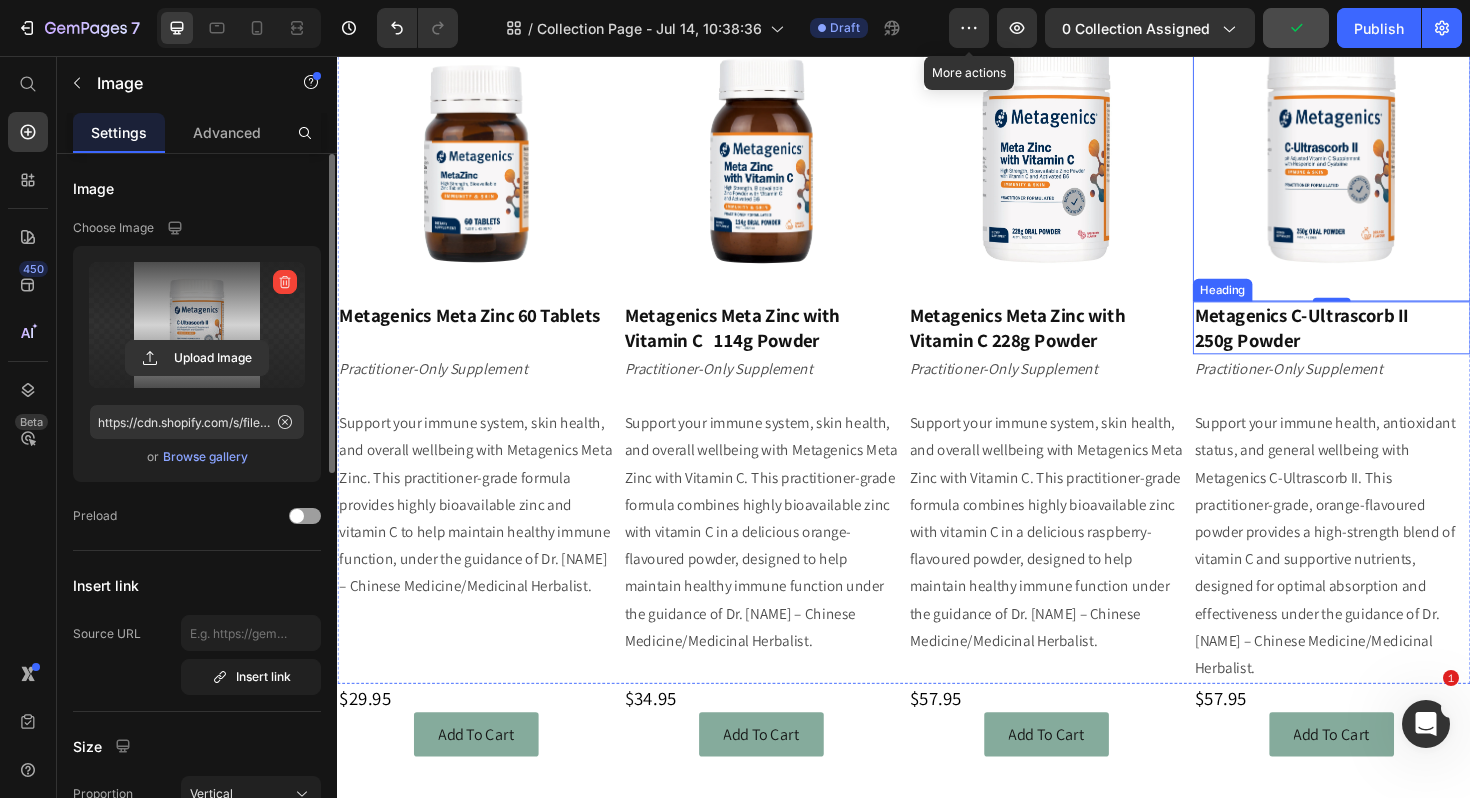 scroll, scrollTop: 523, scrollLeft: 0, axis: vertical 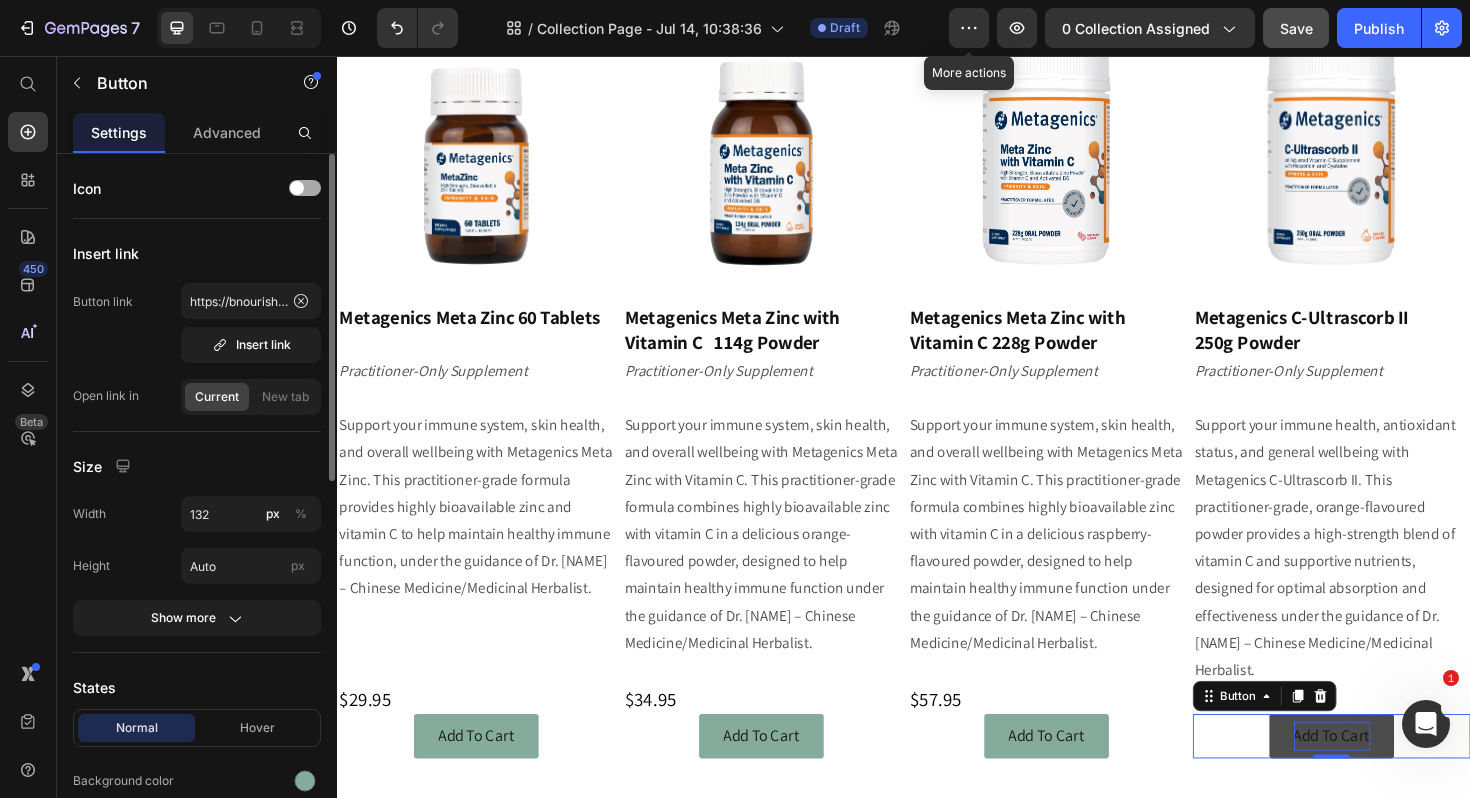 click on "Add To Cart" at bounding box center (1390, 776) 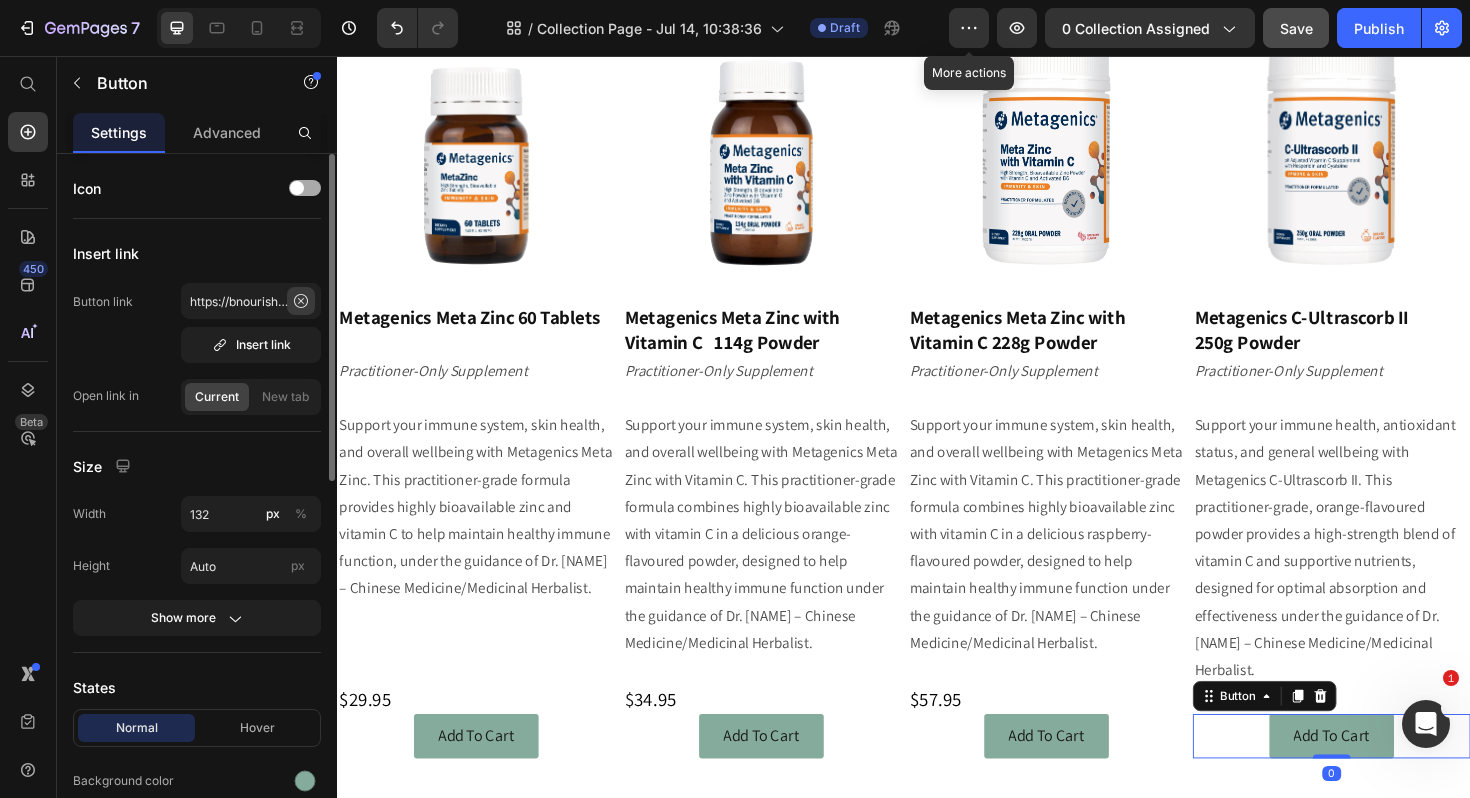 click 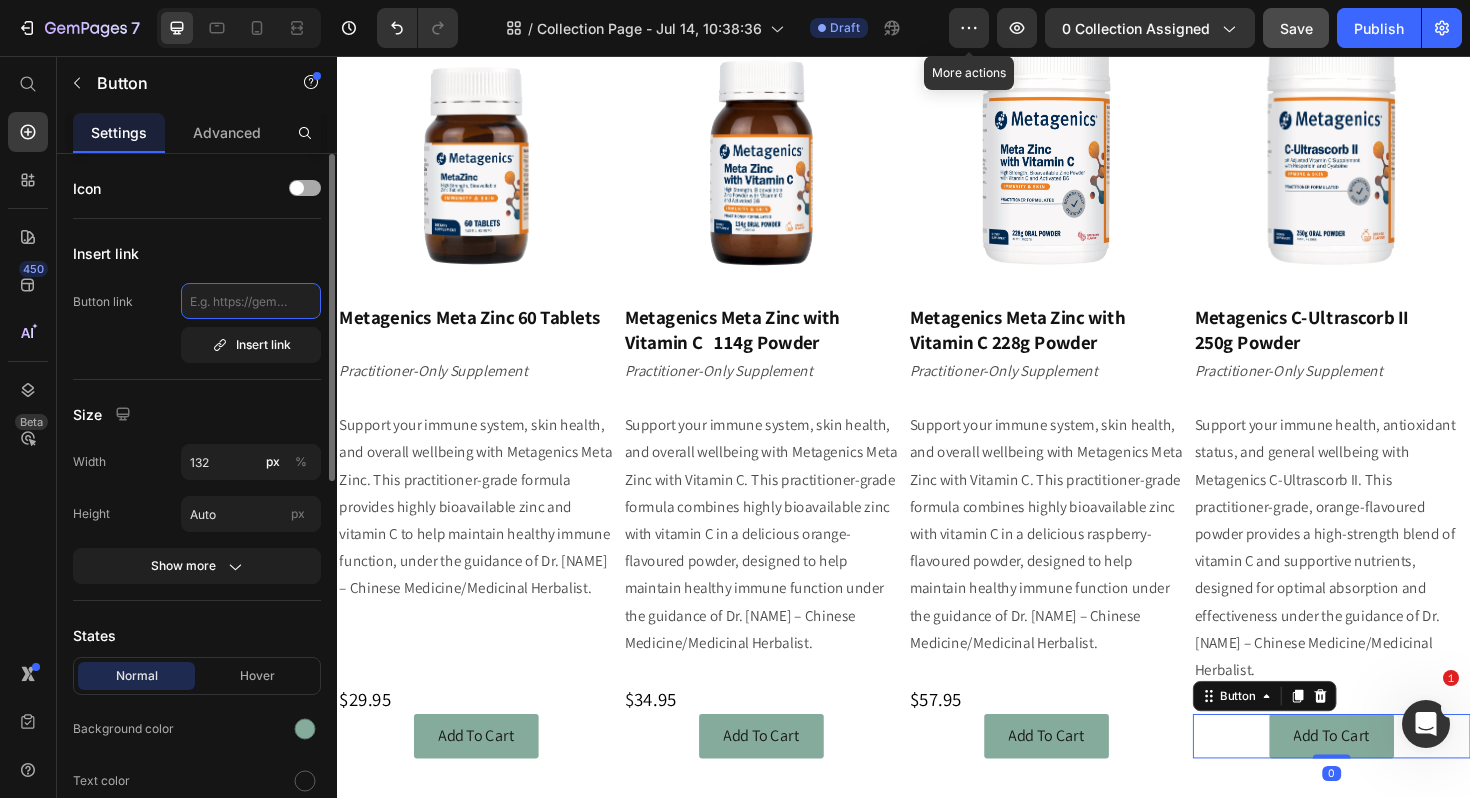 scroll, scrollTop: 0, scrollLeft: 0, axis: both 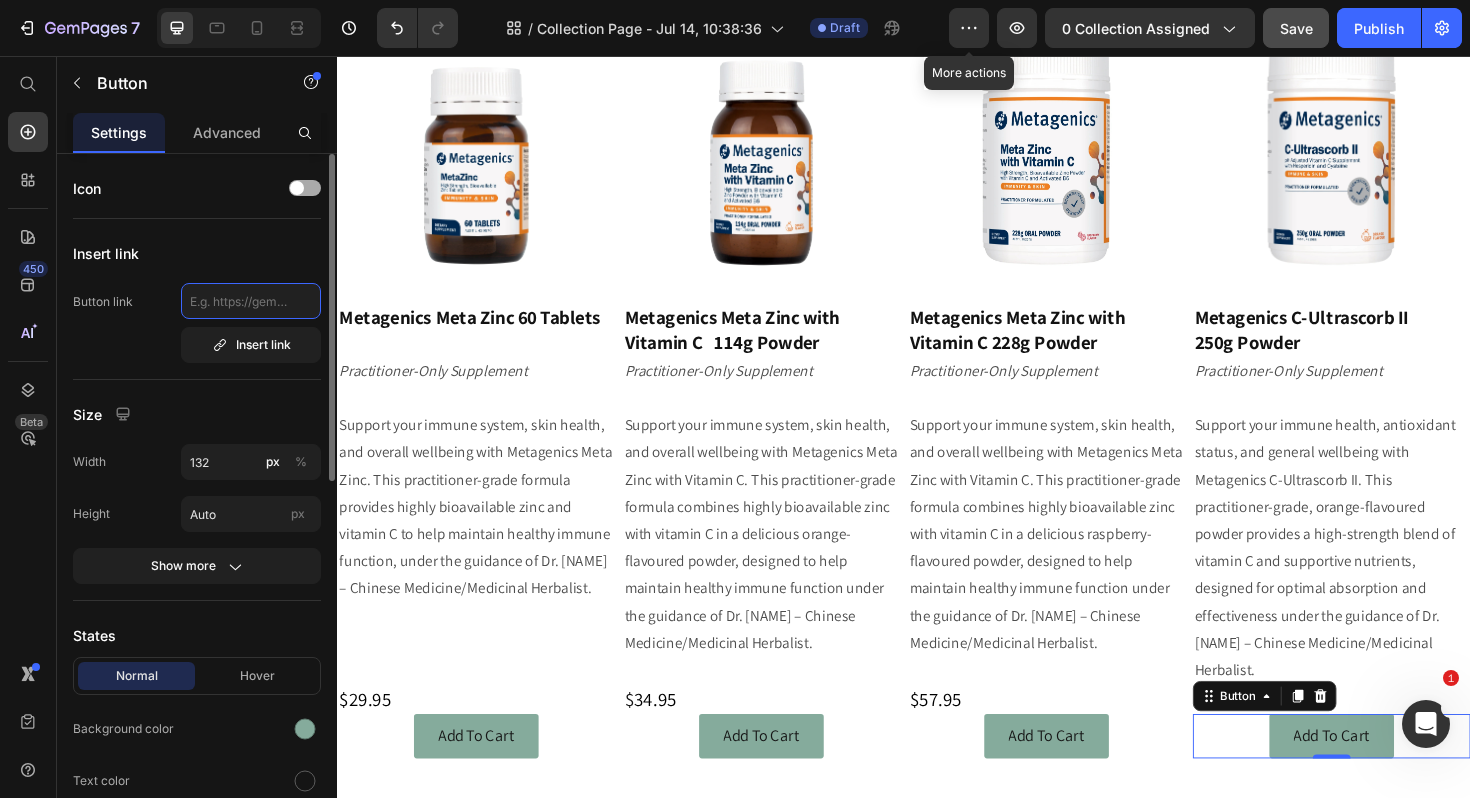 click 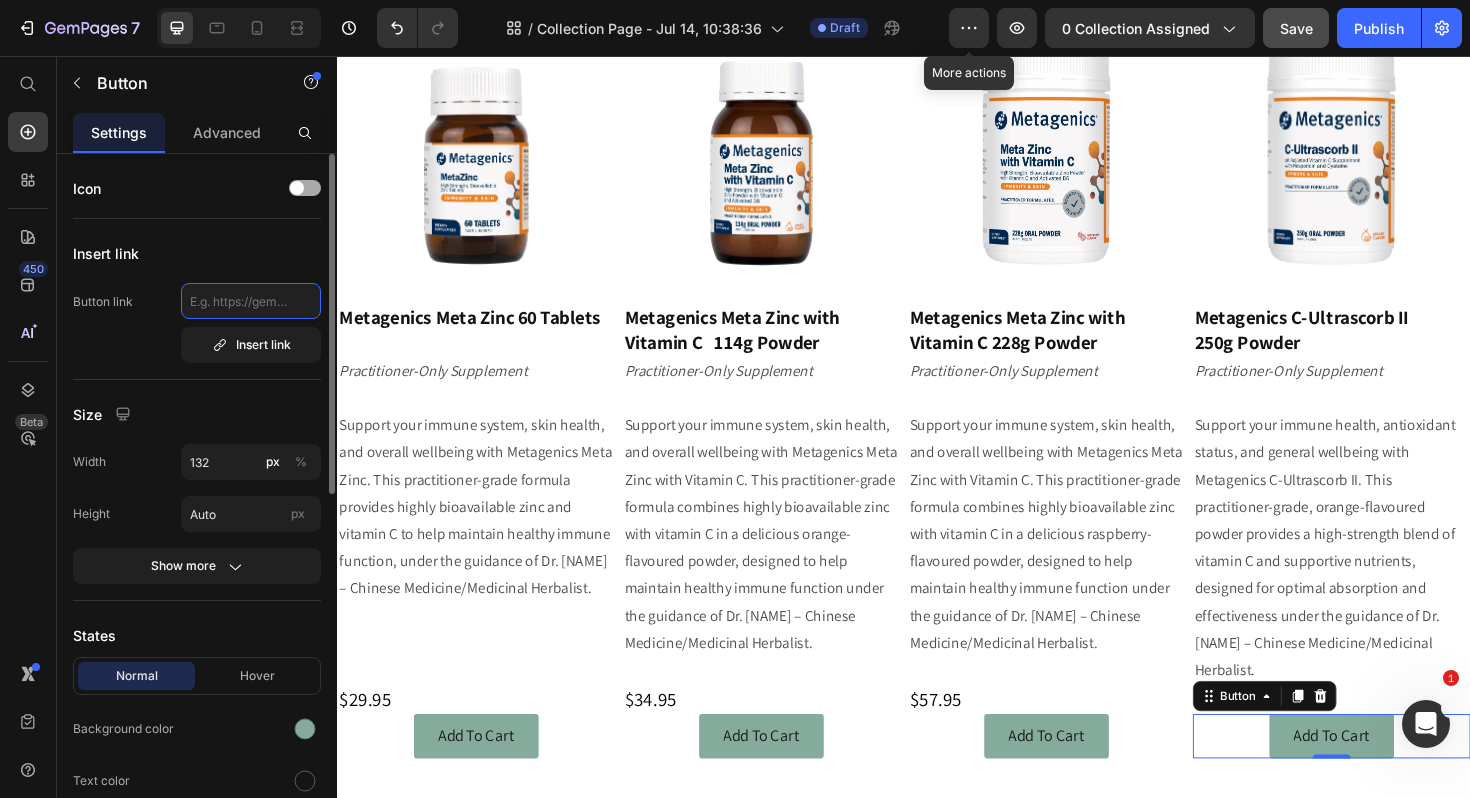 paste on "https://bnourishd.com.au/products/metagenics-c-ultrascorb-ii-250g-powder" 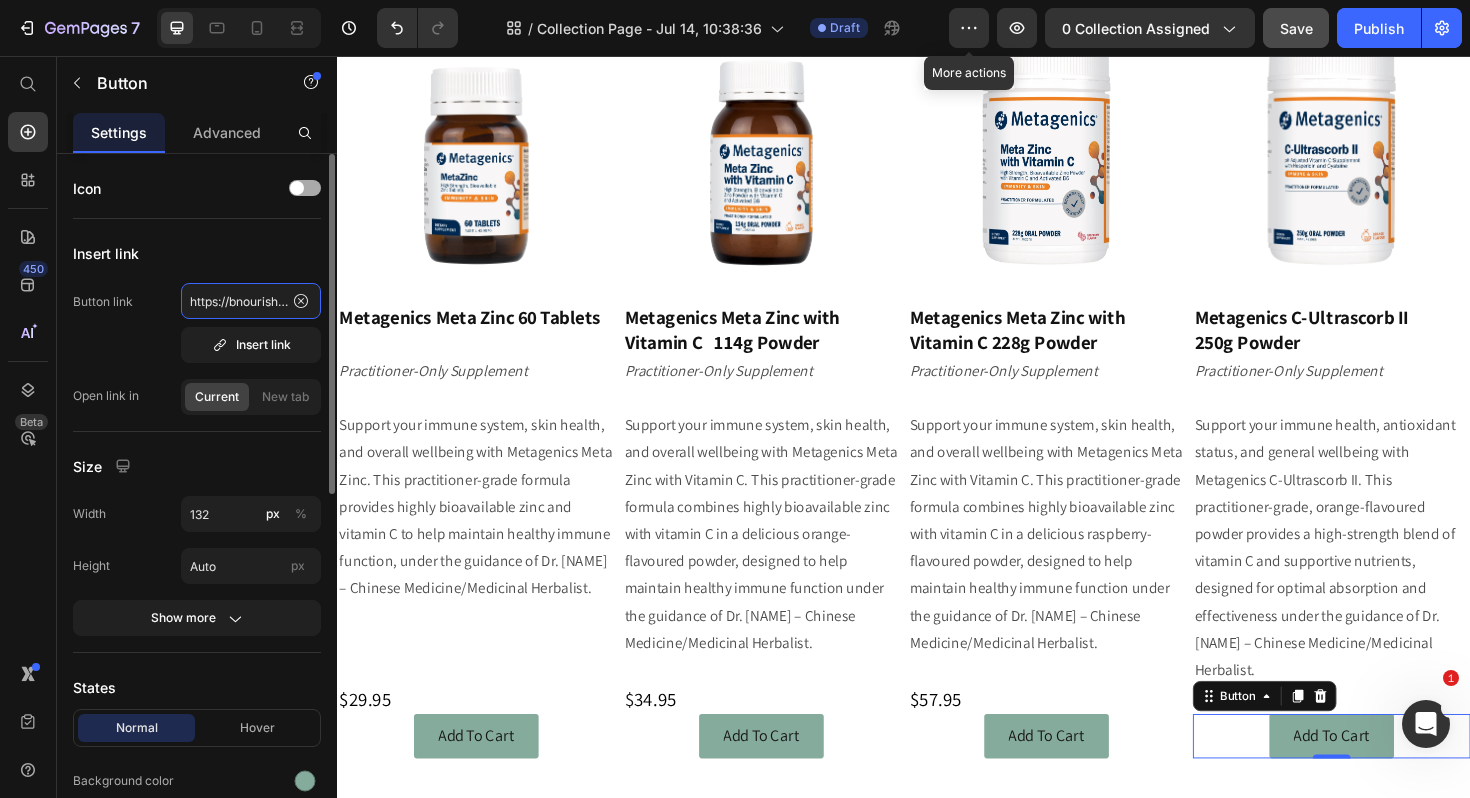 scroll, scrollTop: 0, scrollLeft: 339, axis: horizontal 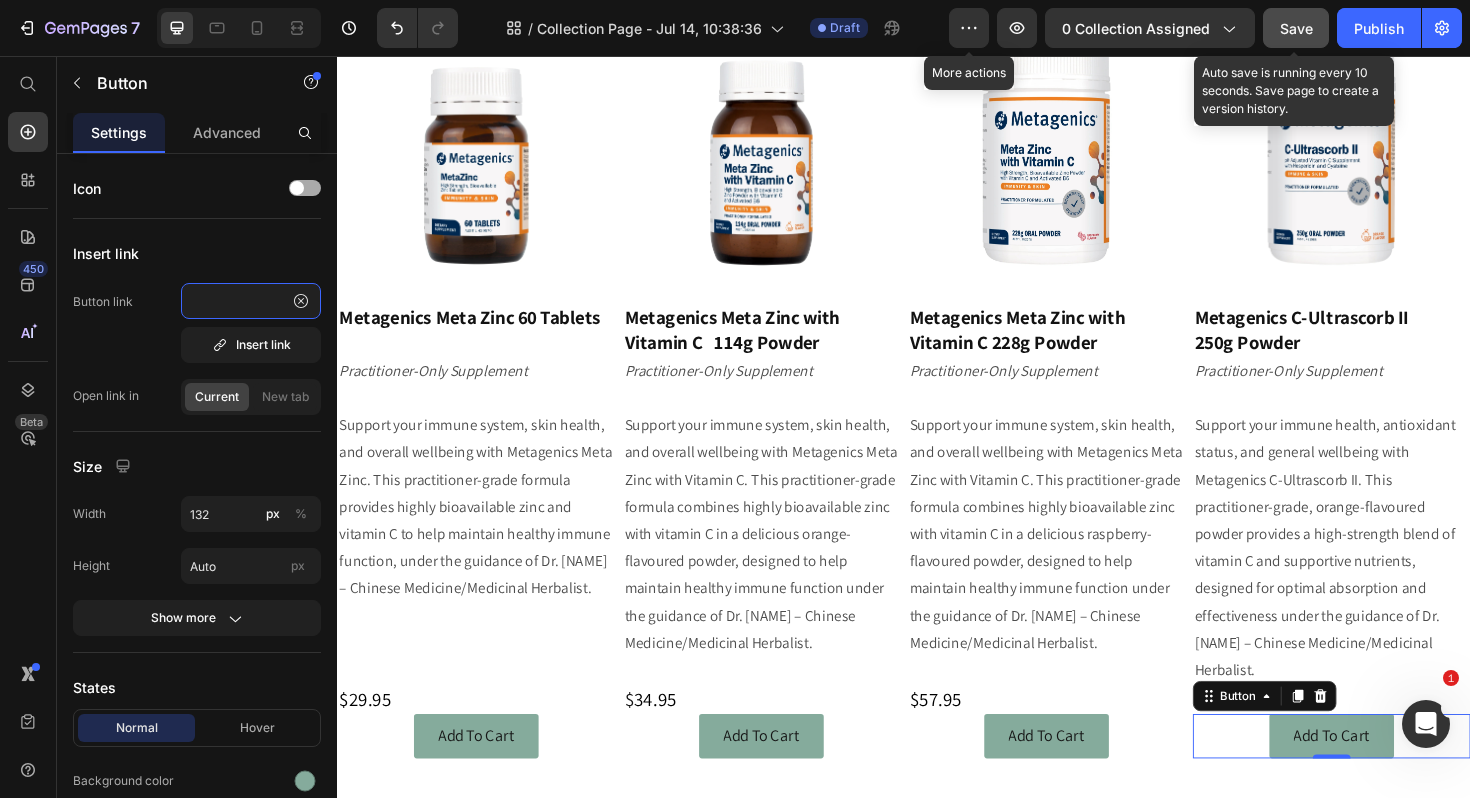 type on "https://bnourishd.com.au/products/metagenics-c-ultrascorb-ii-250g-powder" 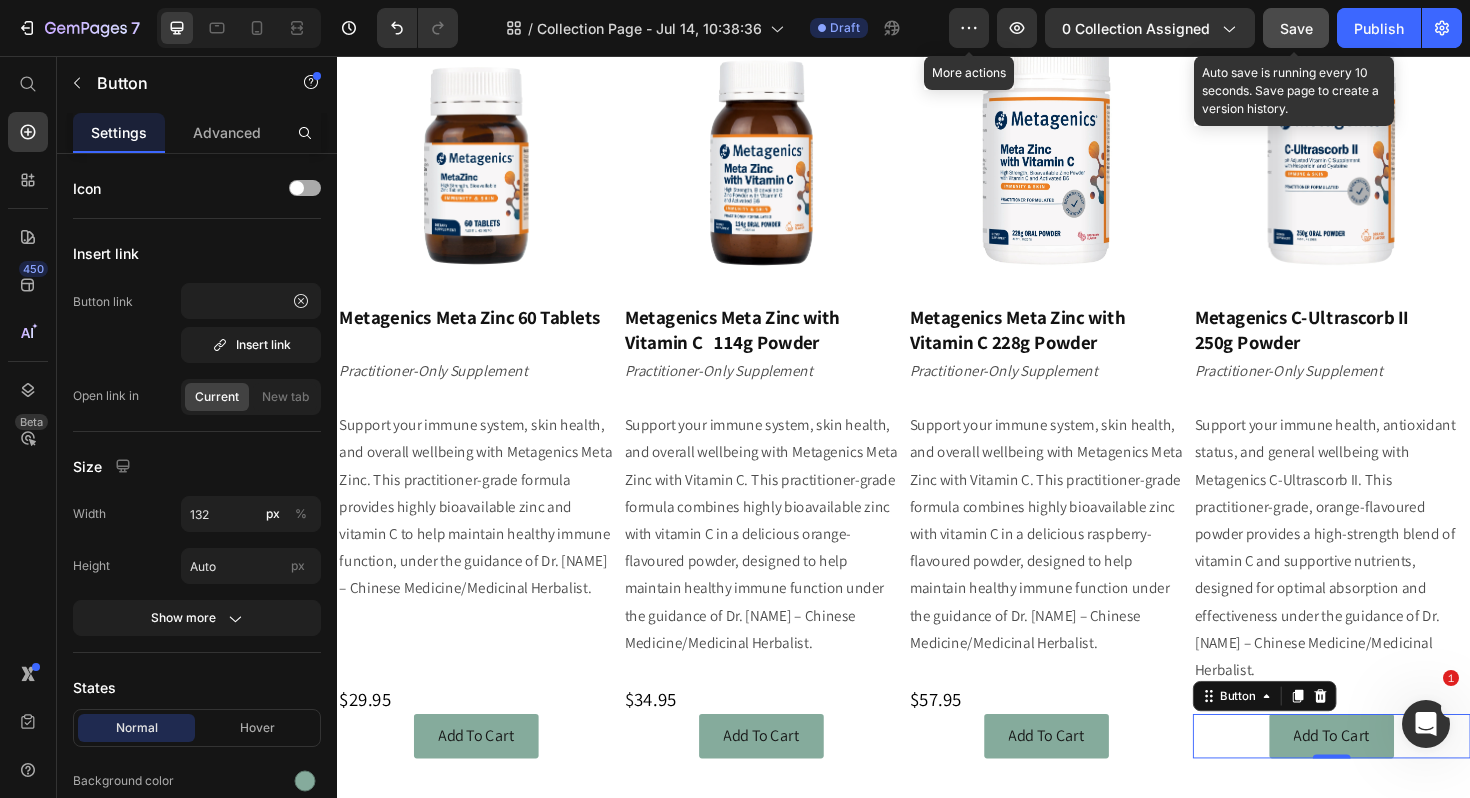 scroll, scrollTop: 0, scrollLeft: 0, axis: both 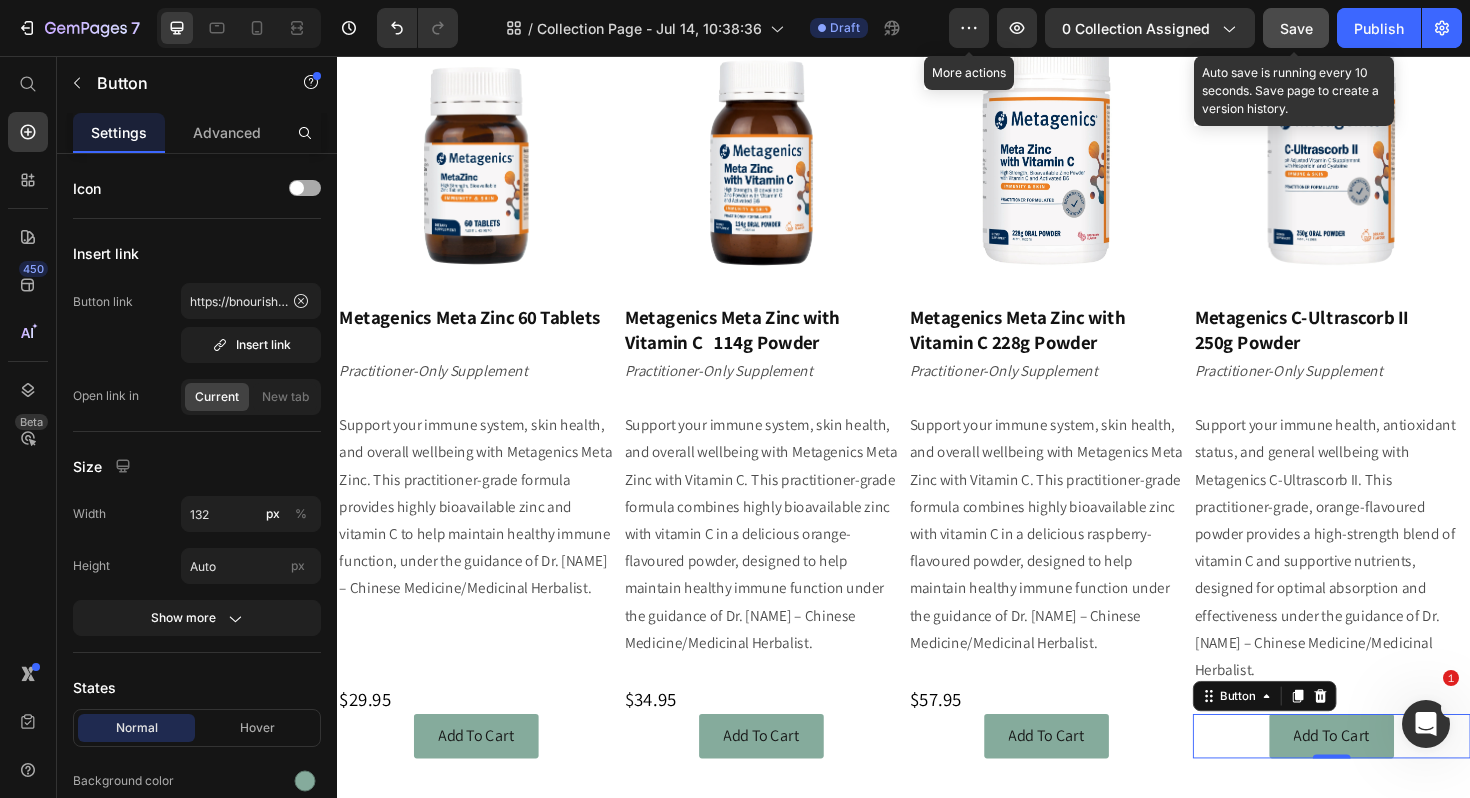 click on "Save" at bounding box center (1296, 28) 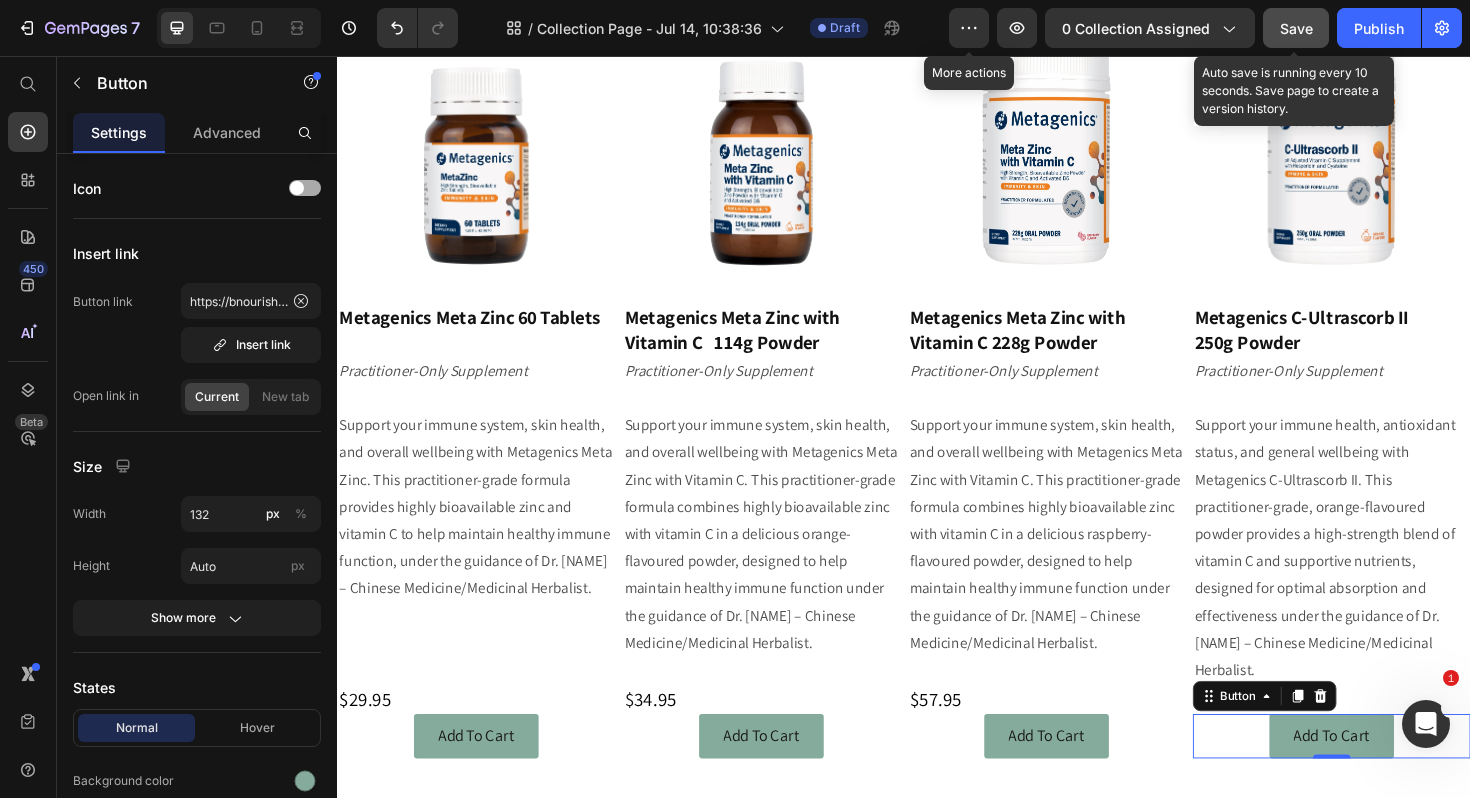 click on "Save" at bounding box center (1296, 28) 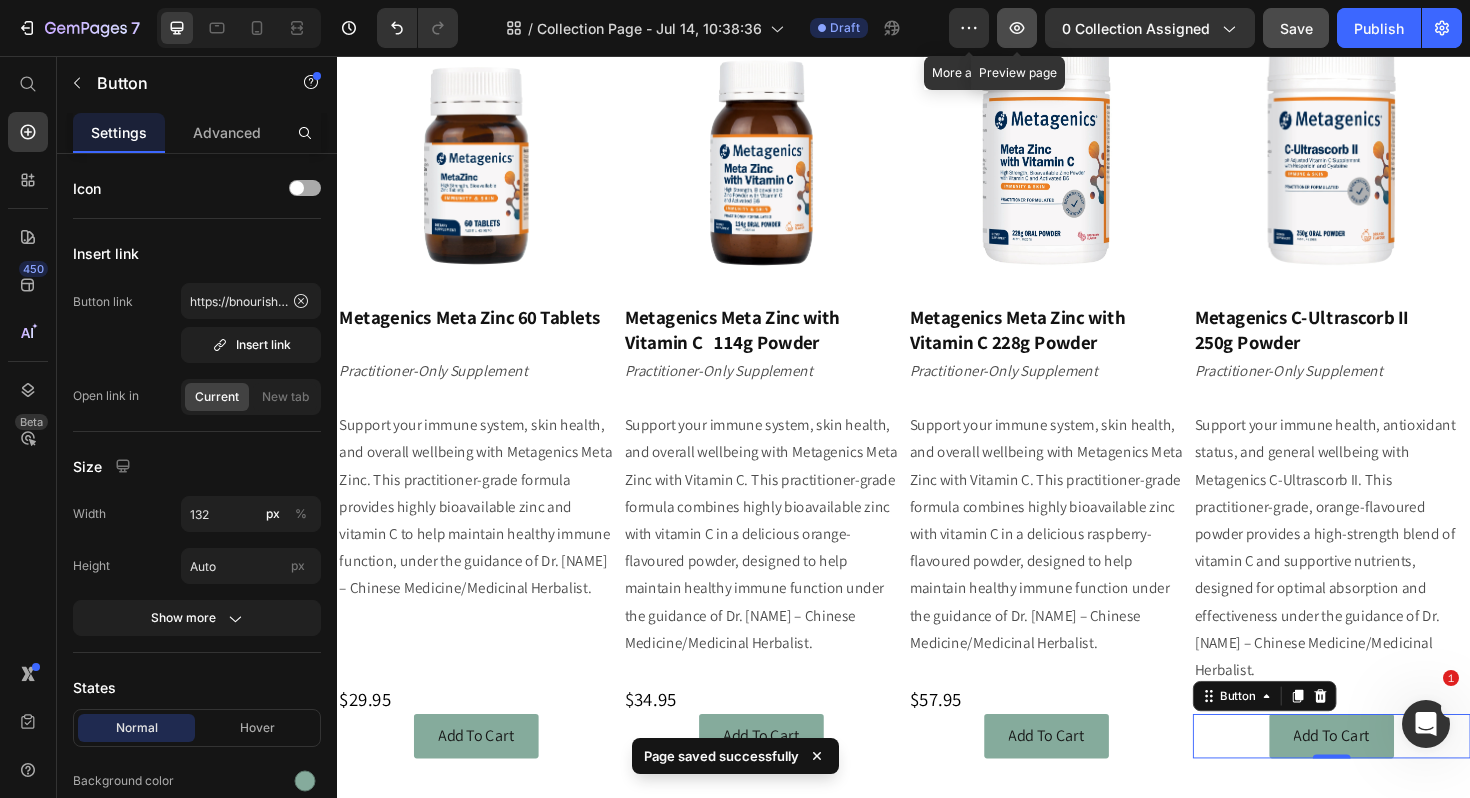 click 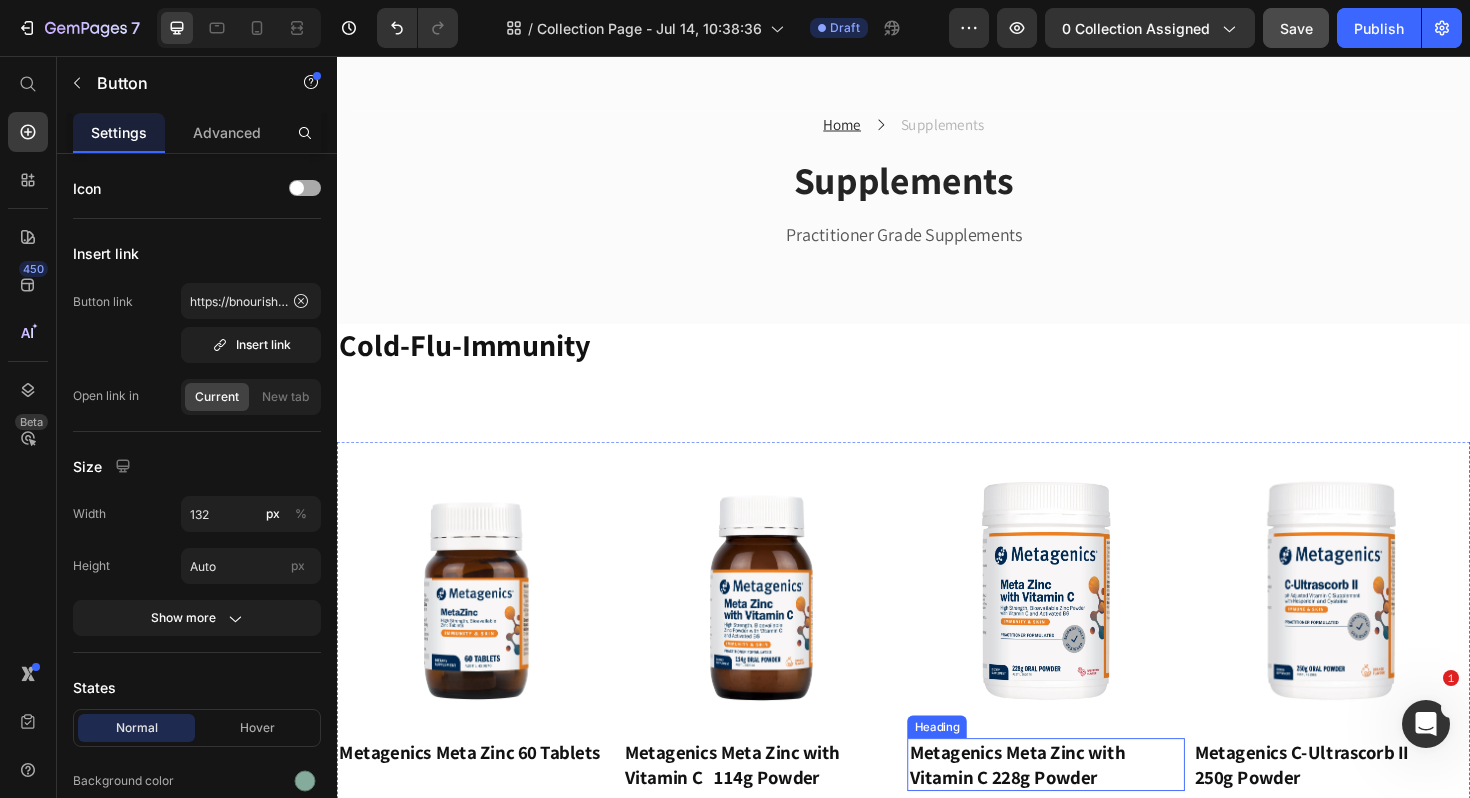 scroll, scrollTop: 60, scrollLeft: 0, axis: vertical 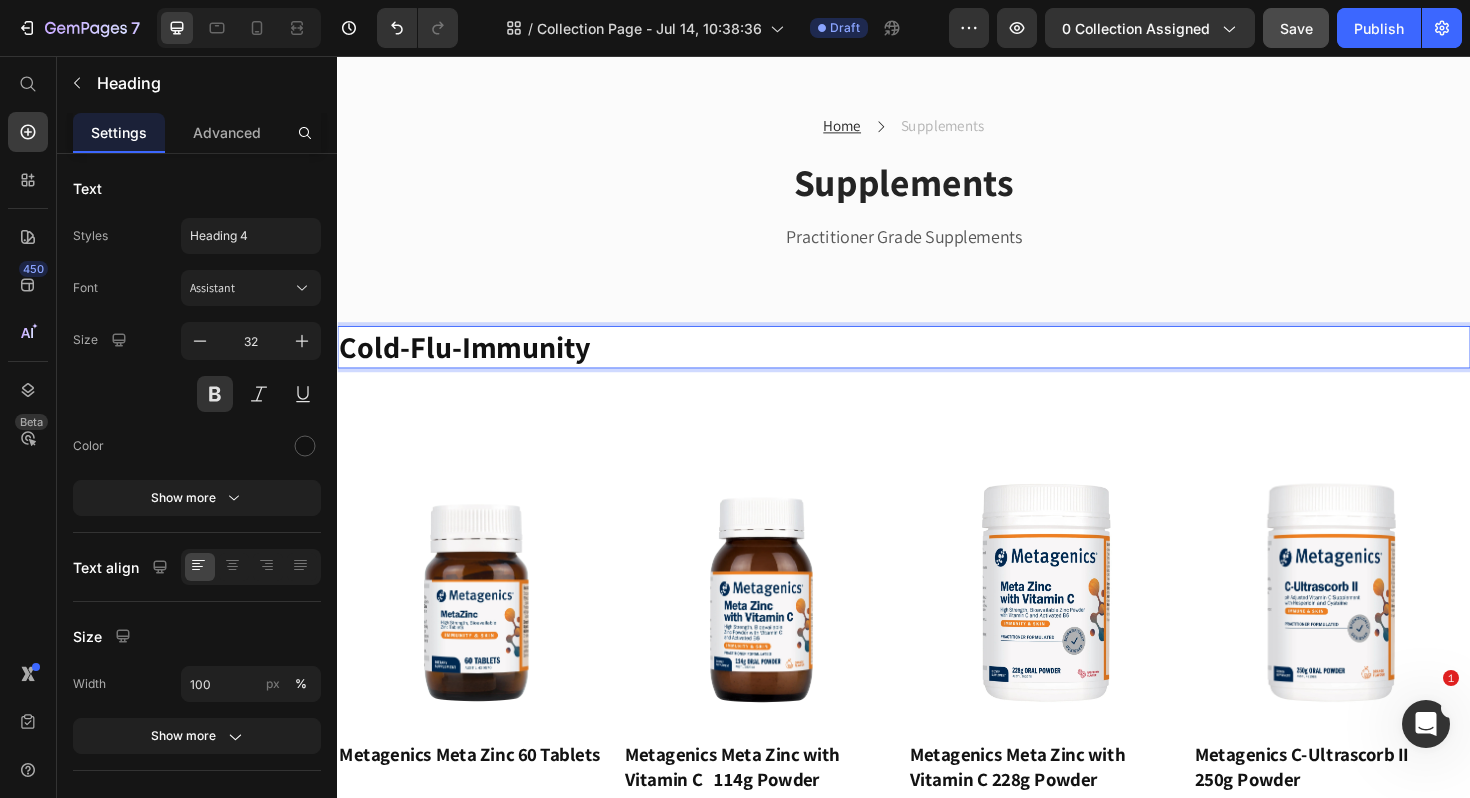 click on "Cold-Flu-Immunity" at bounding box center [937, 365] 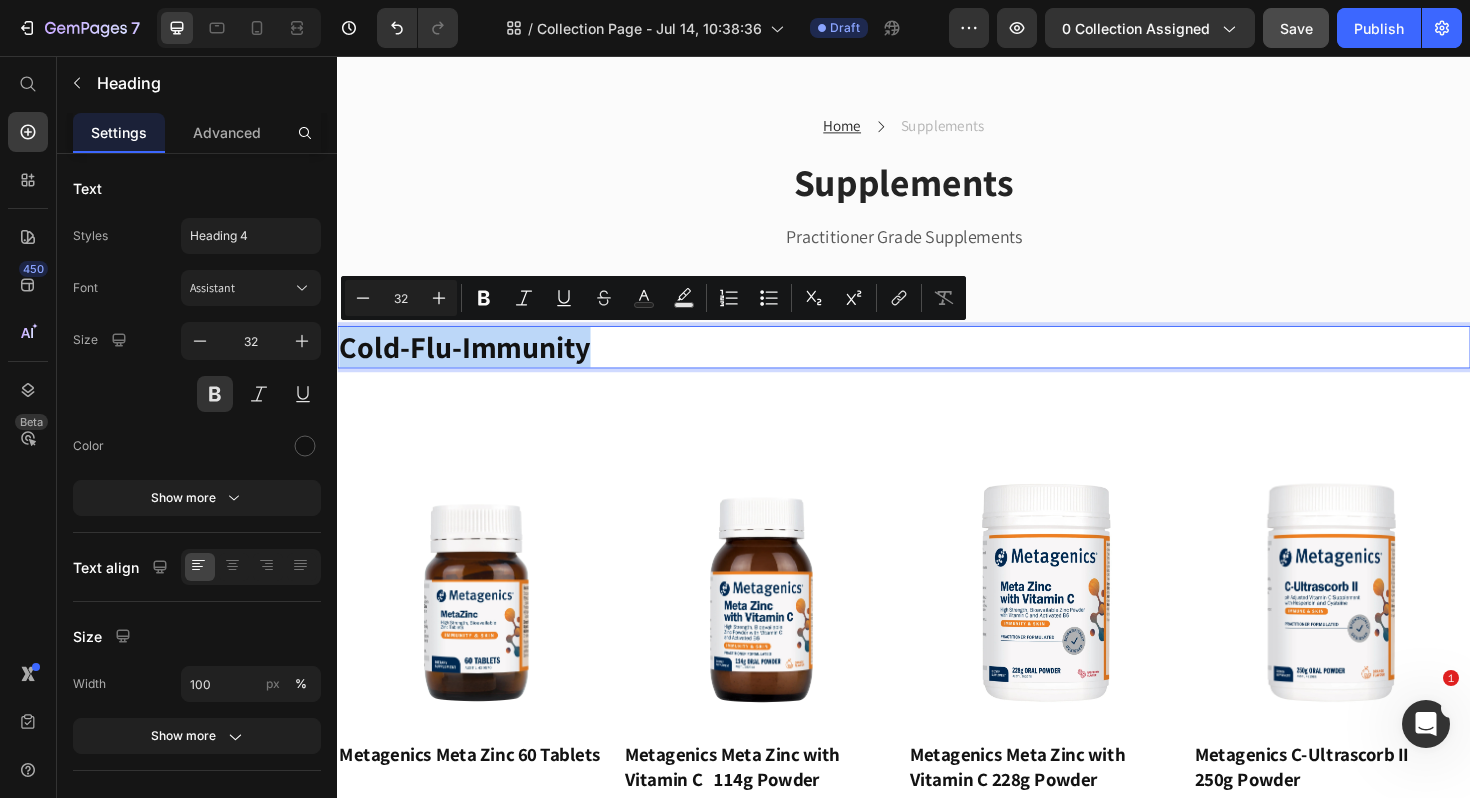 drag, startPoint x: 620, startPoint y: 365, endPoint x: 342, endPoint y: 367, distance: 278.0072 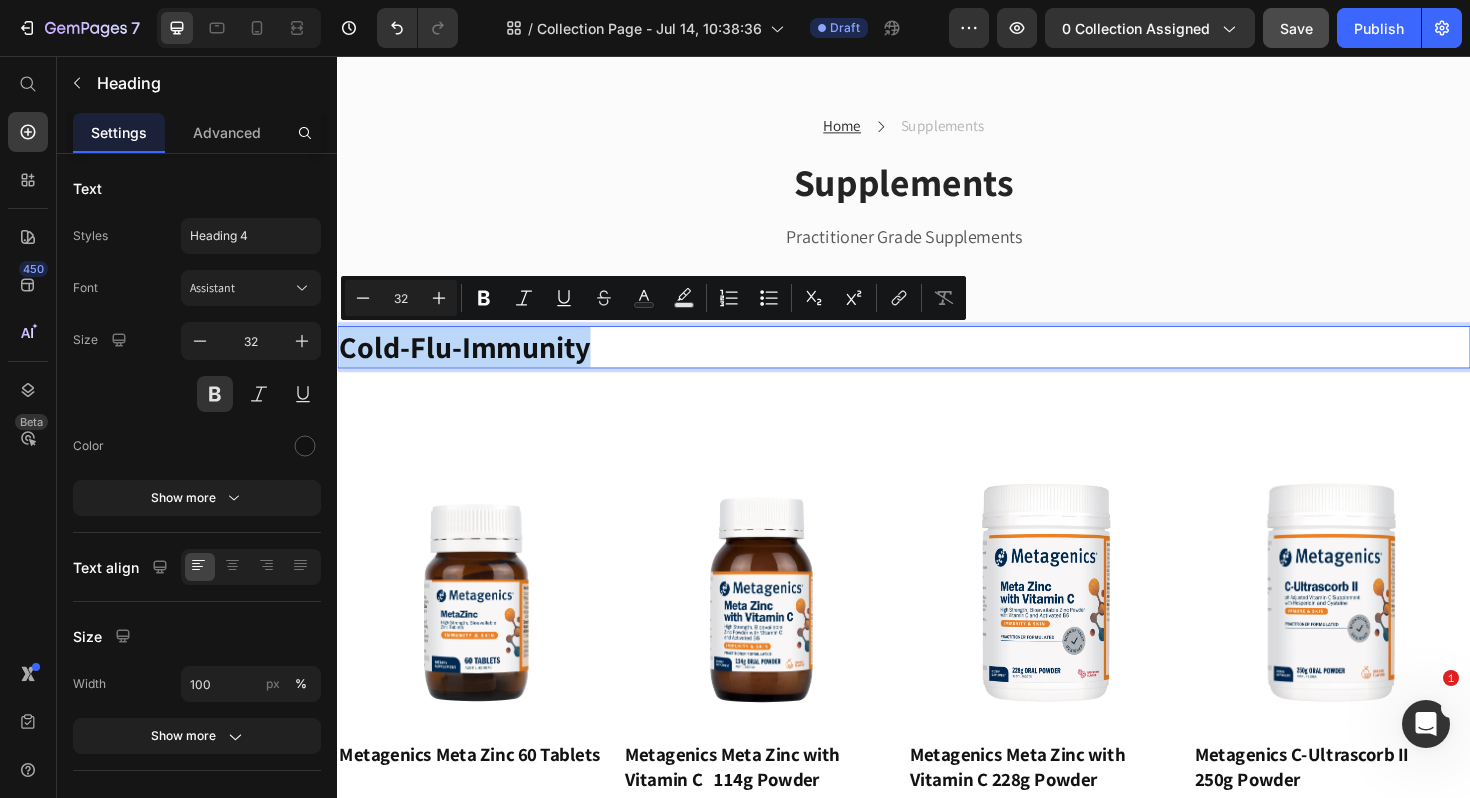 click on "Cold-Flu-Immunity" at bounding box center (937, 365) 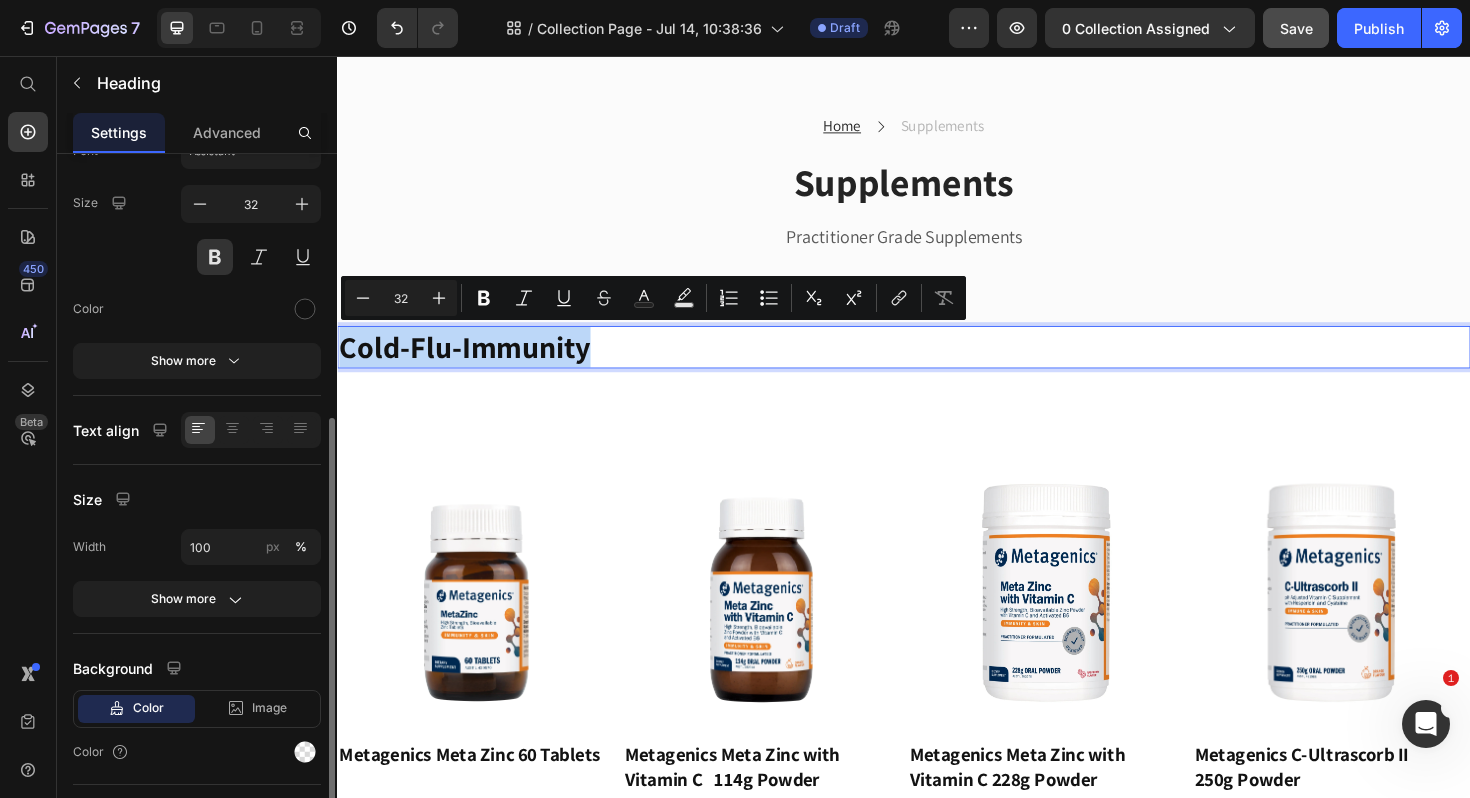 scroll, scrollTop: 117, scrollLeft: 0, axis: vertical 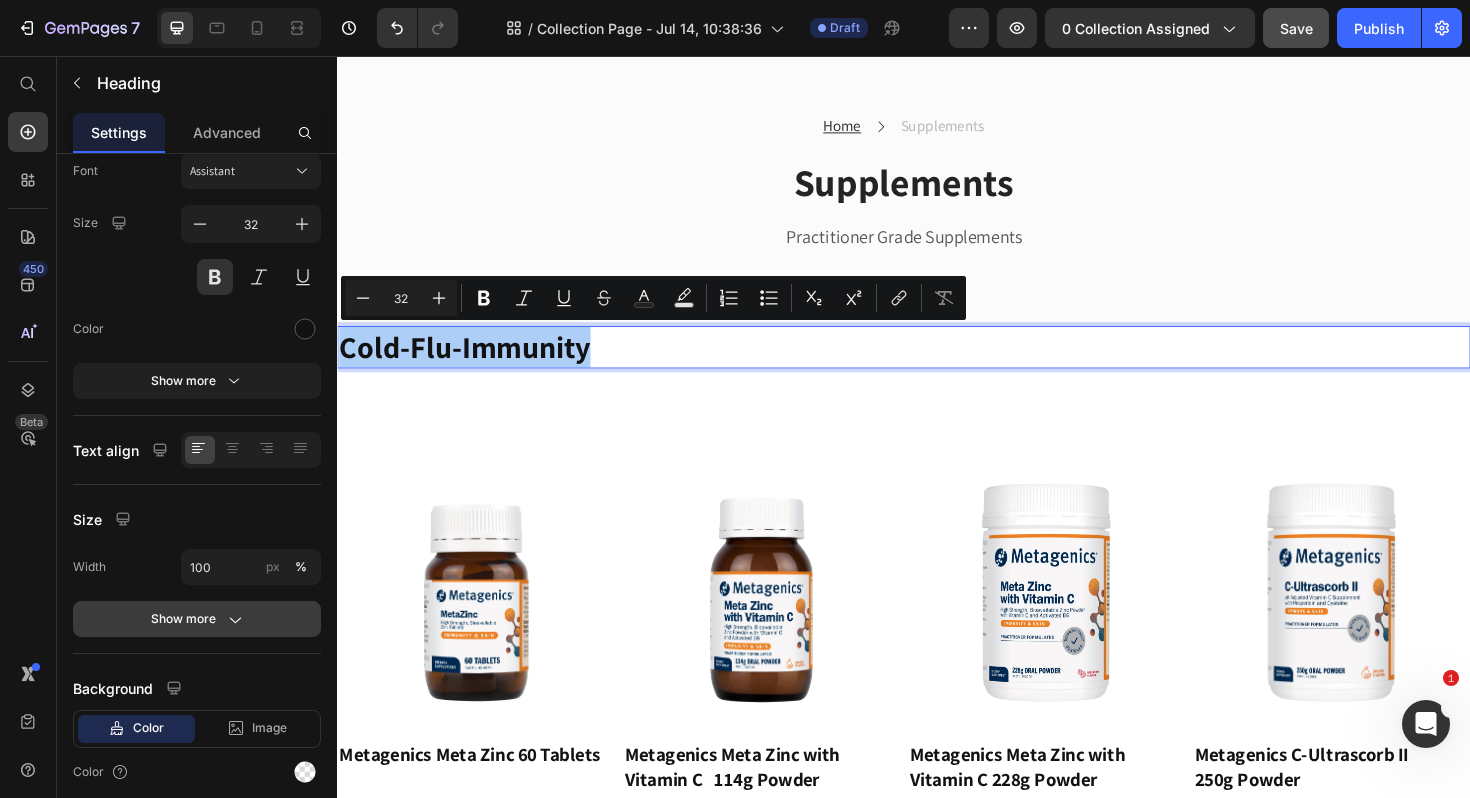 click on "Show more" 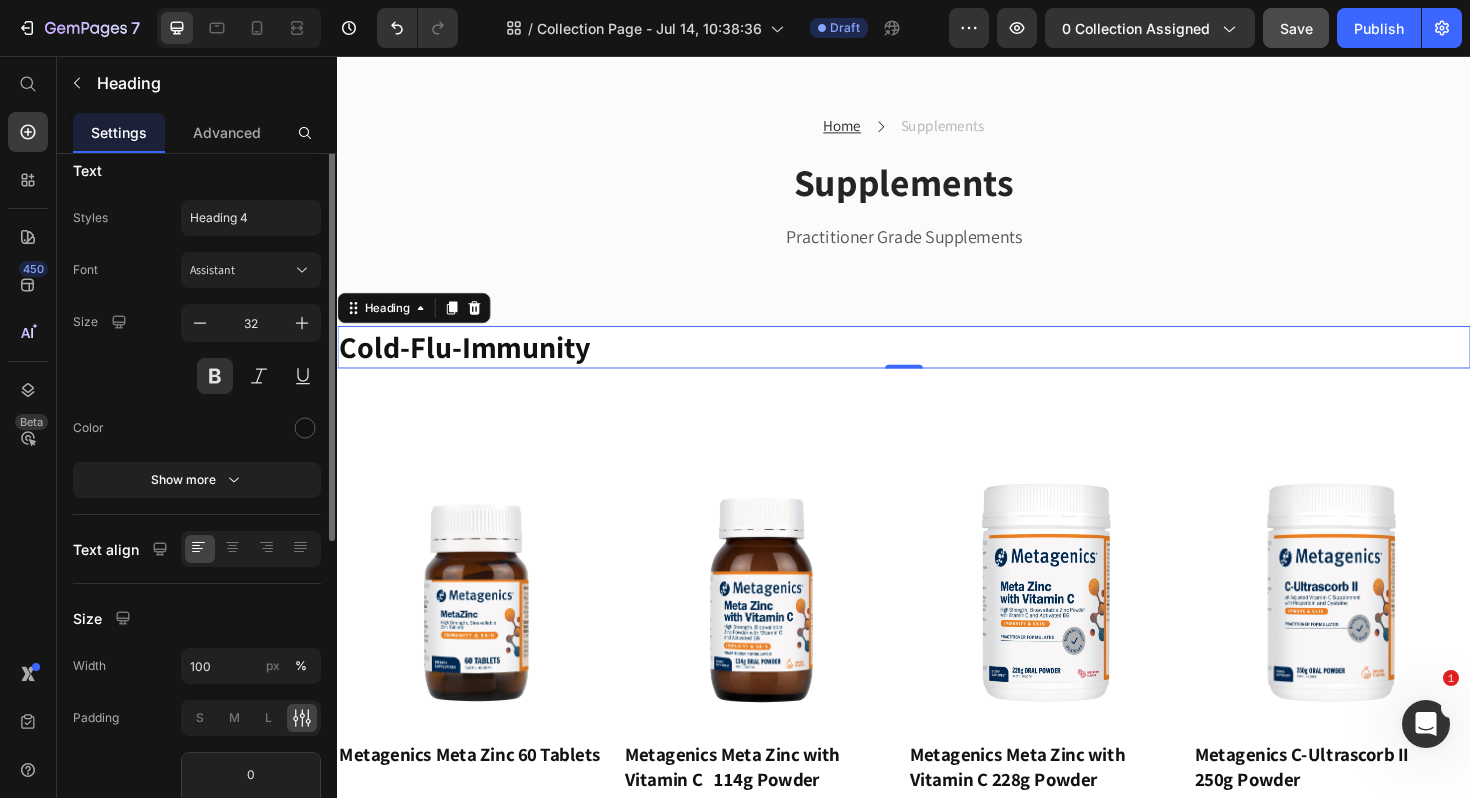 scroll, scrollTop: 0, scrollLeft: 0, axis: both 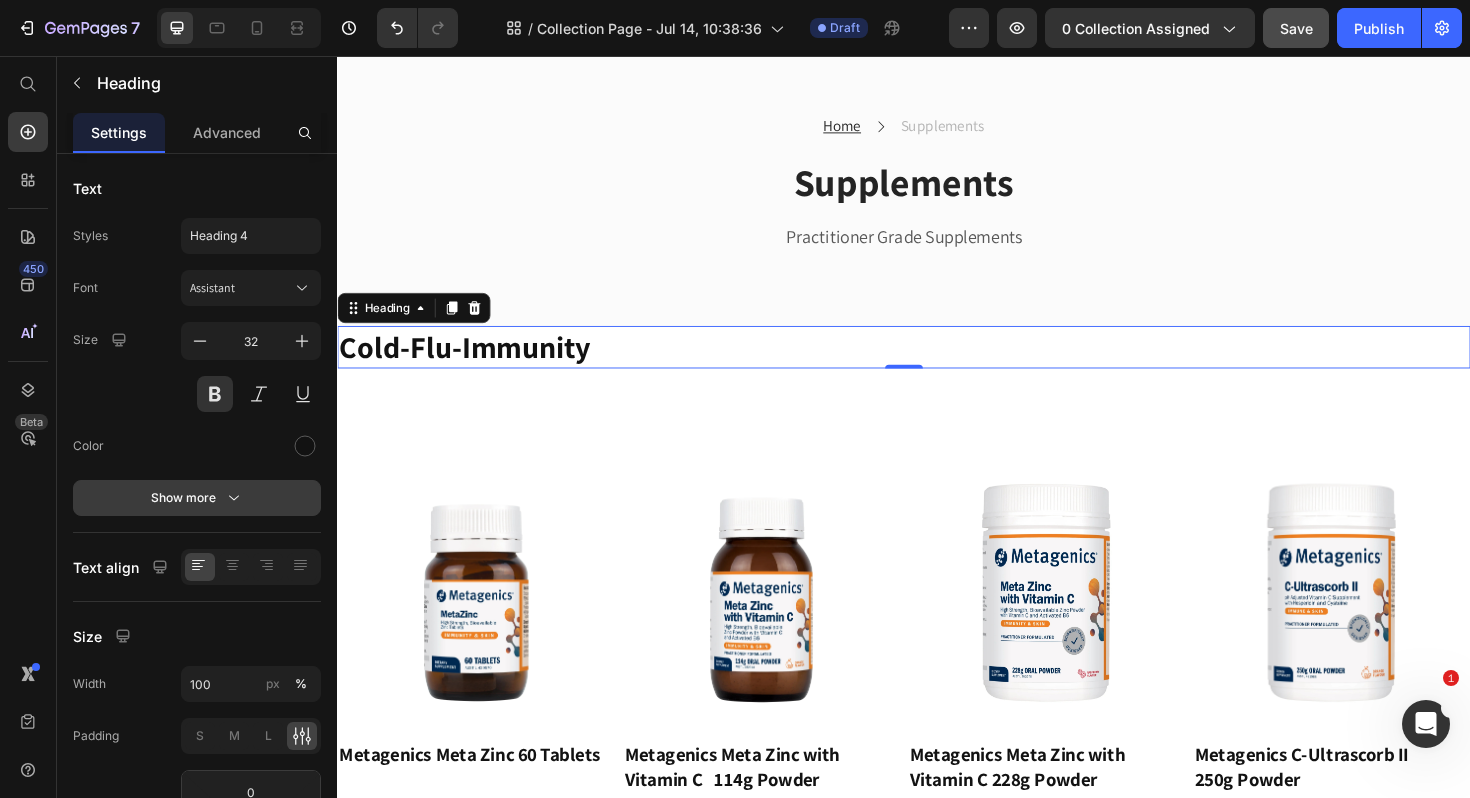 click on "Show more" at bounding box center (197, 498) 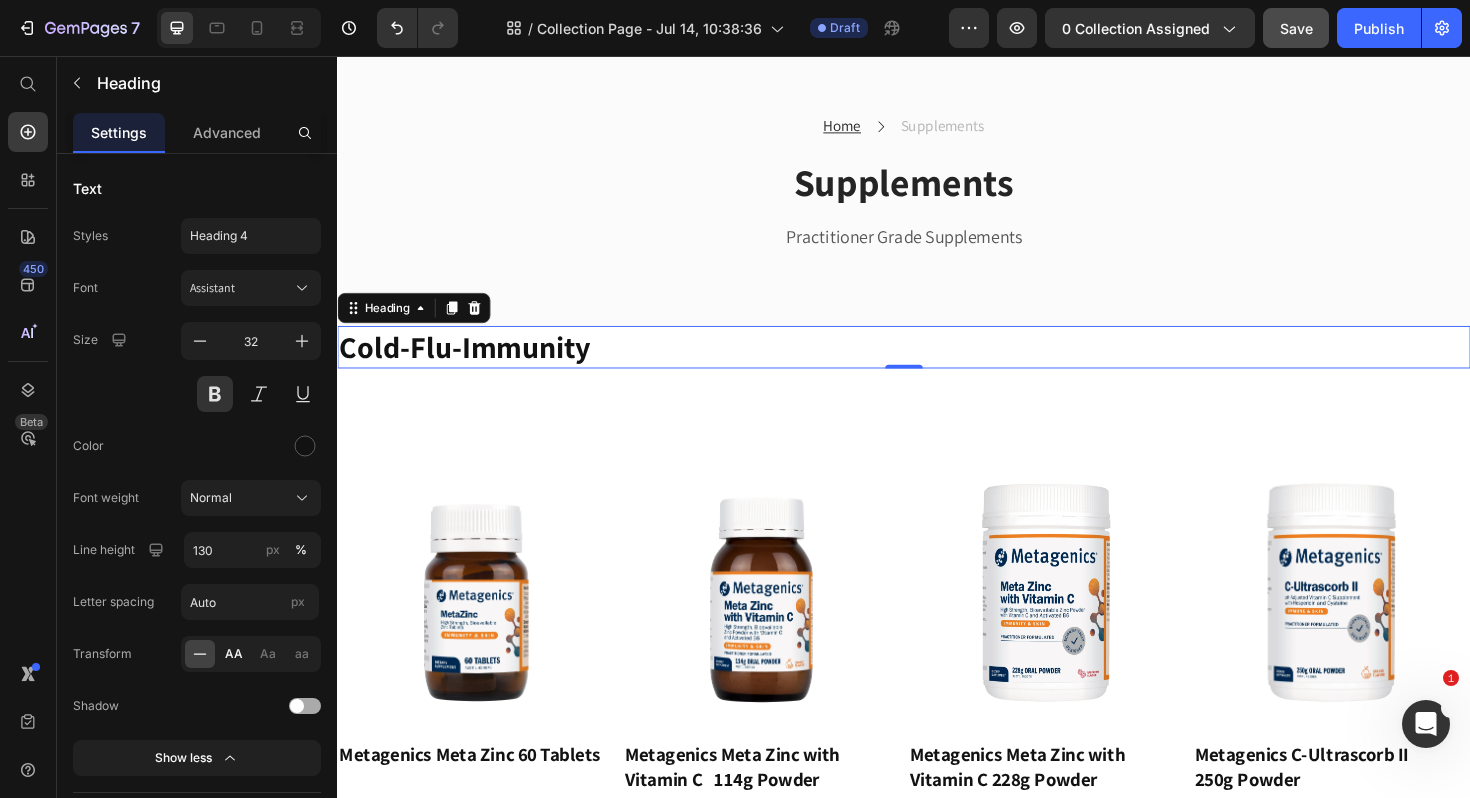 click on "AA" 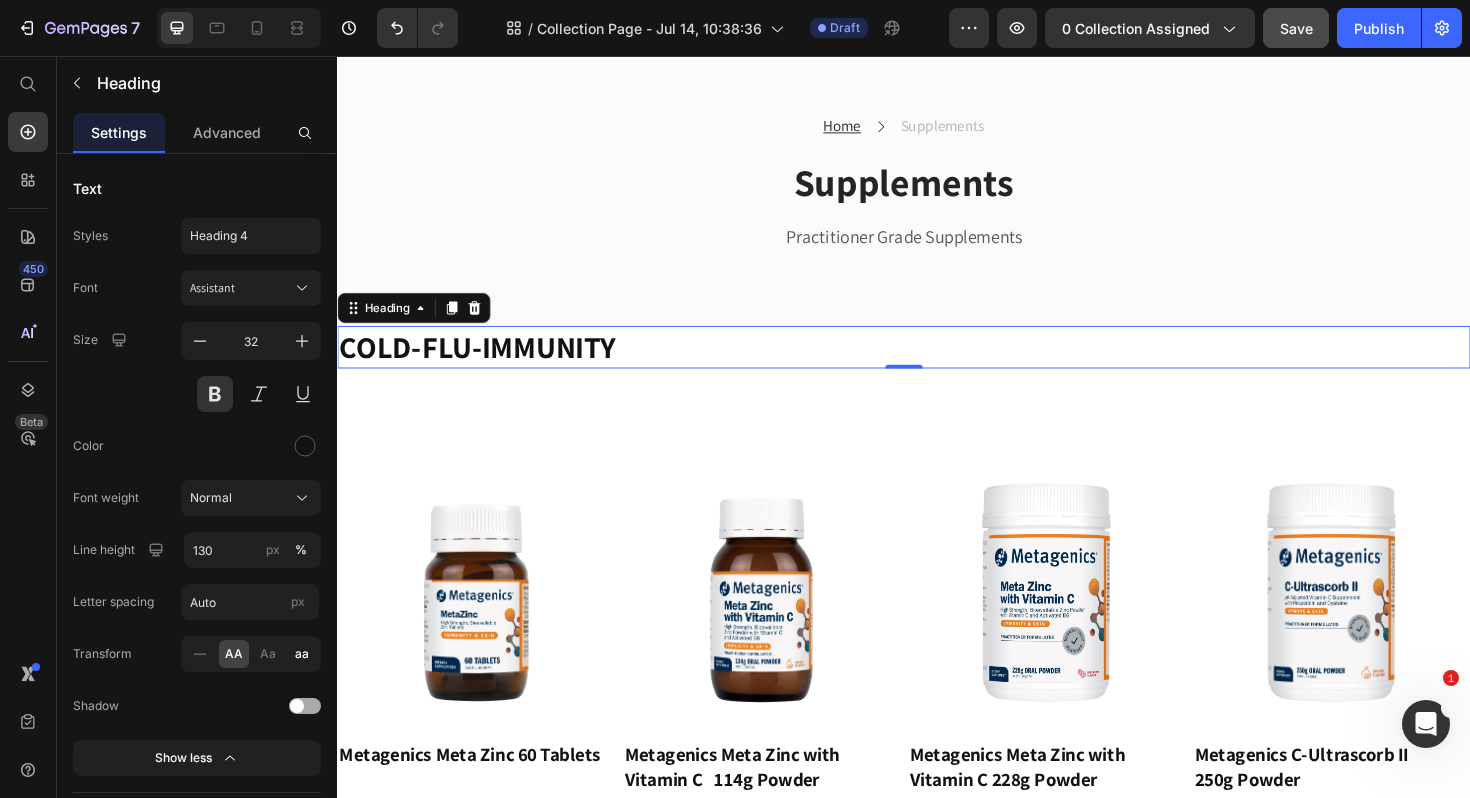 click on "aa" 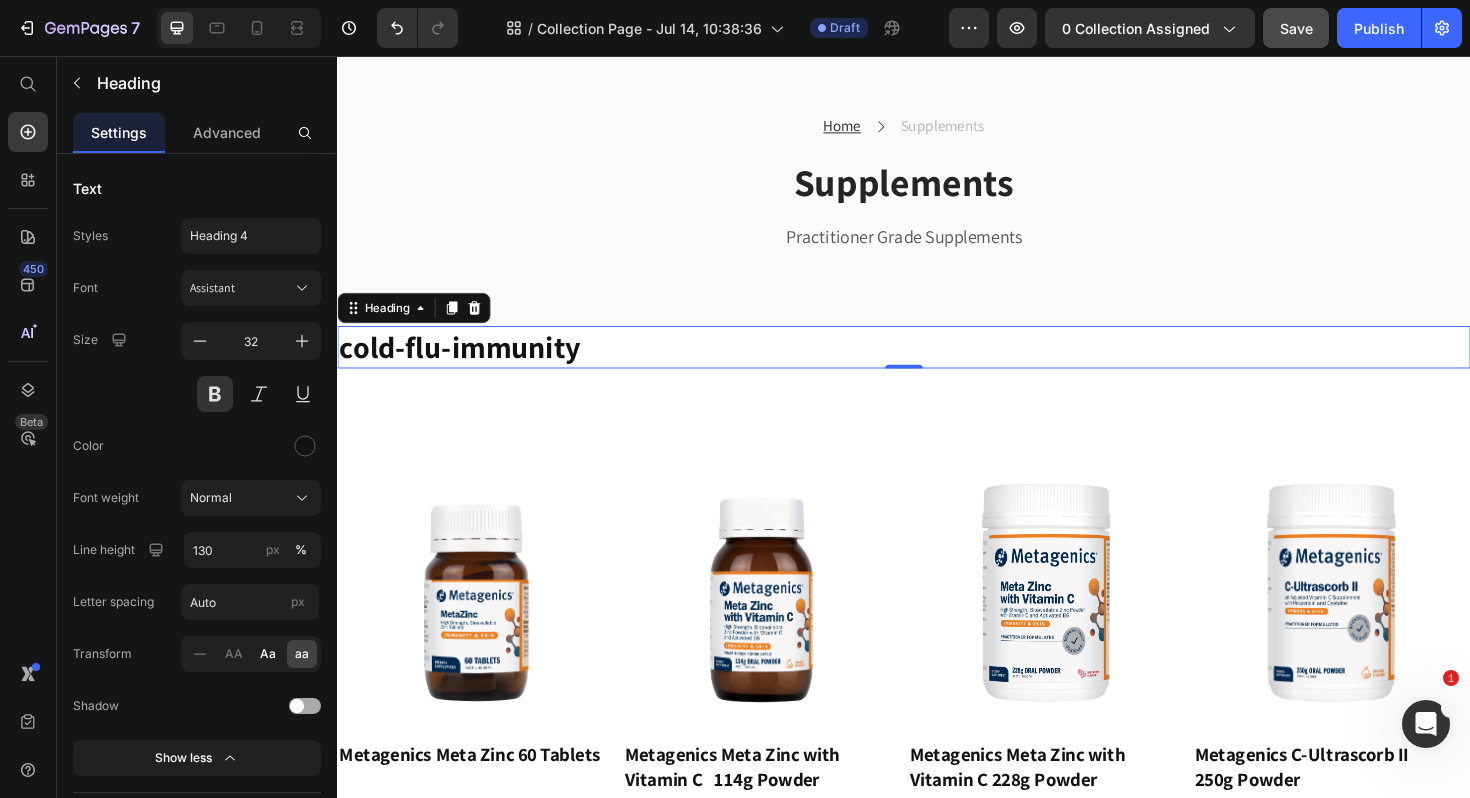 click on "Aa" 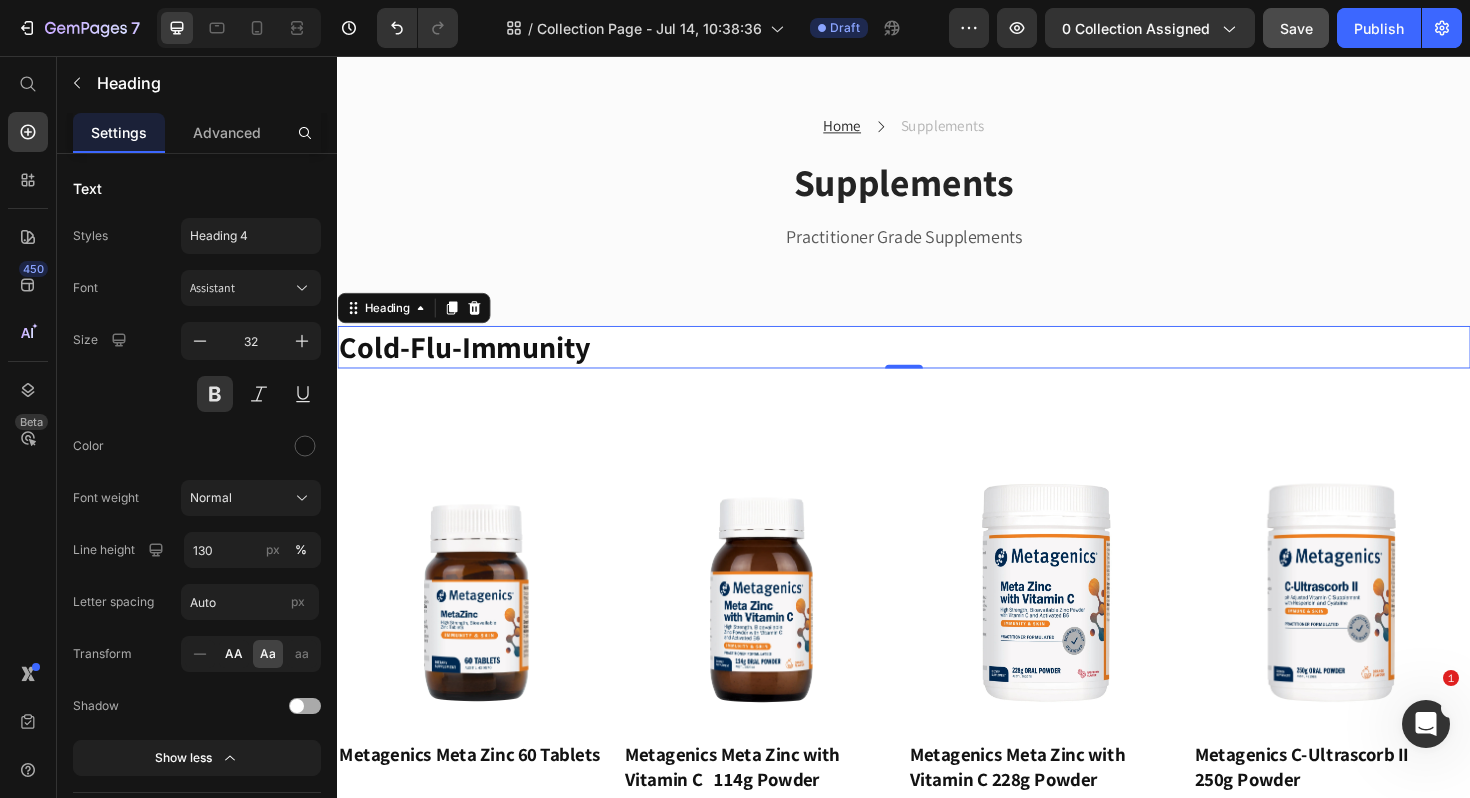click on "AA" 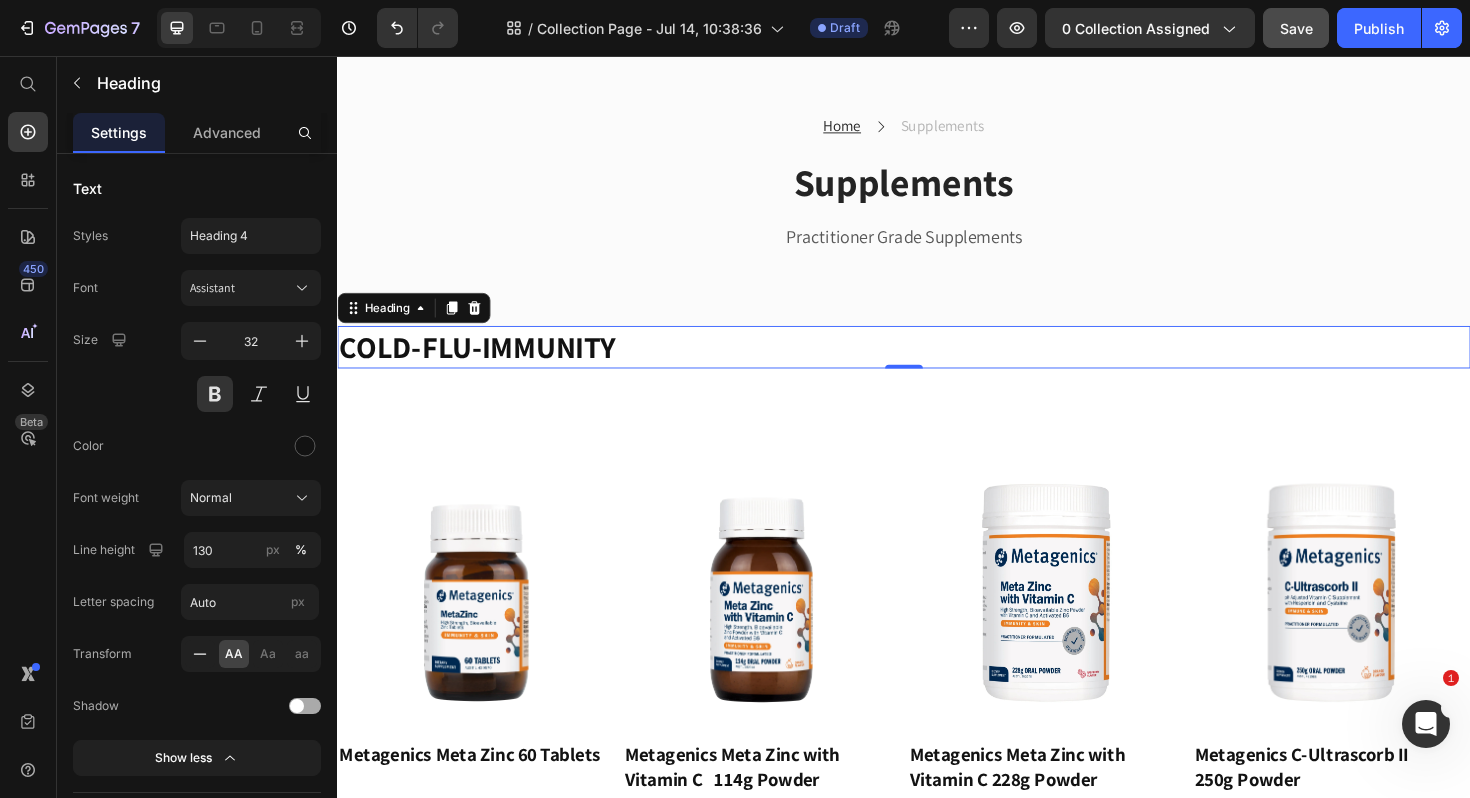 click 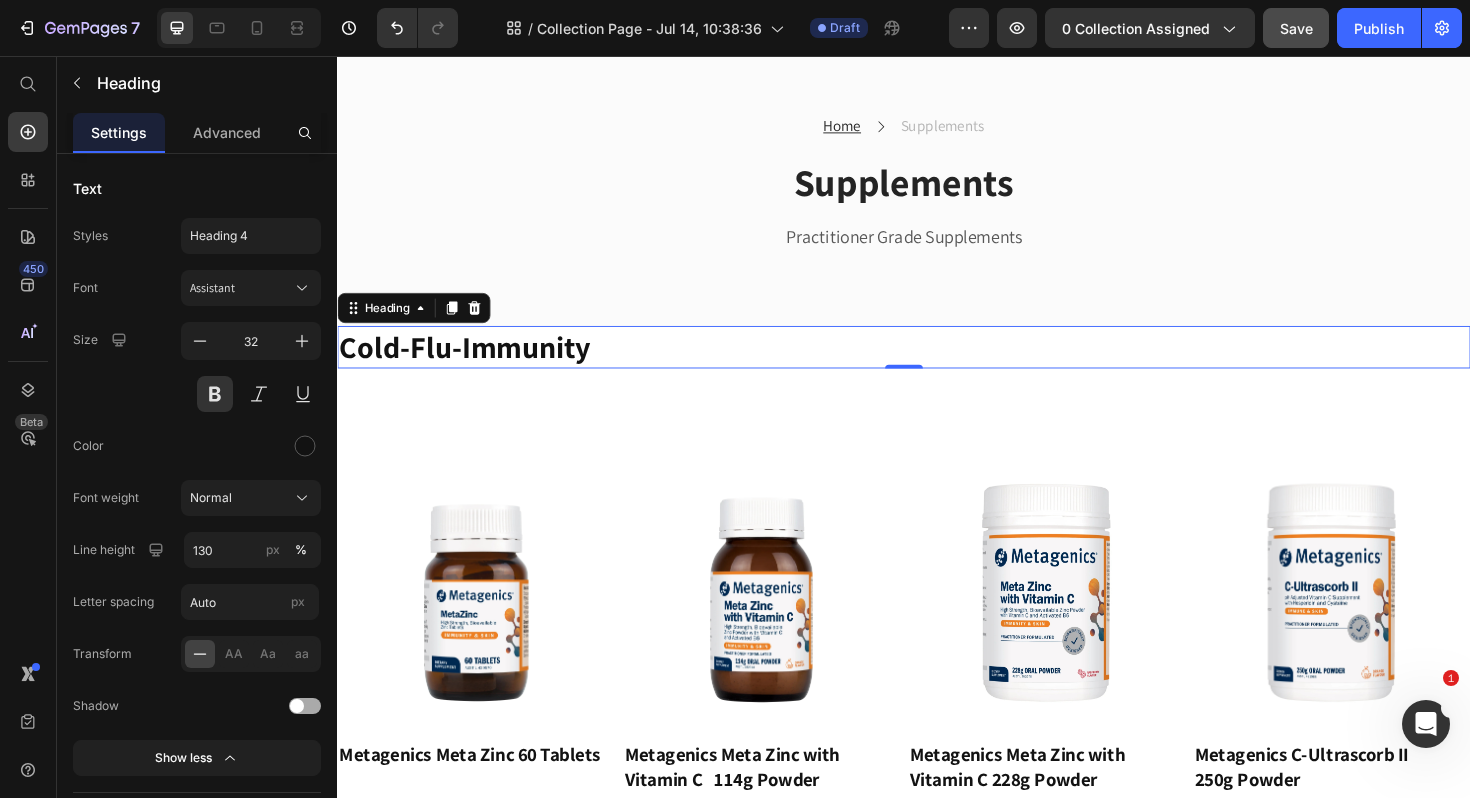 click 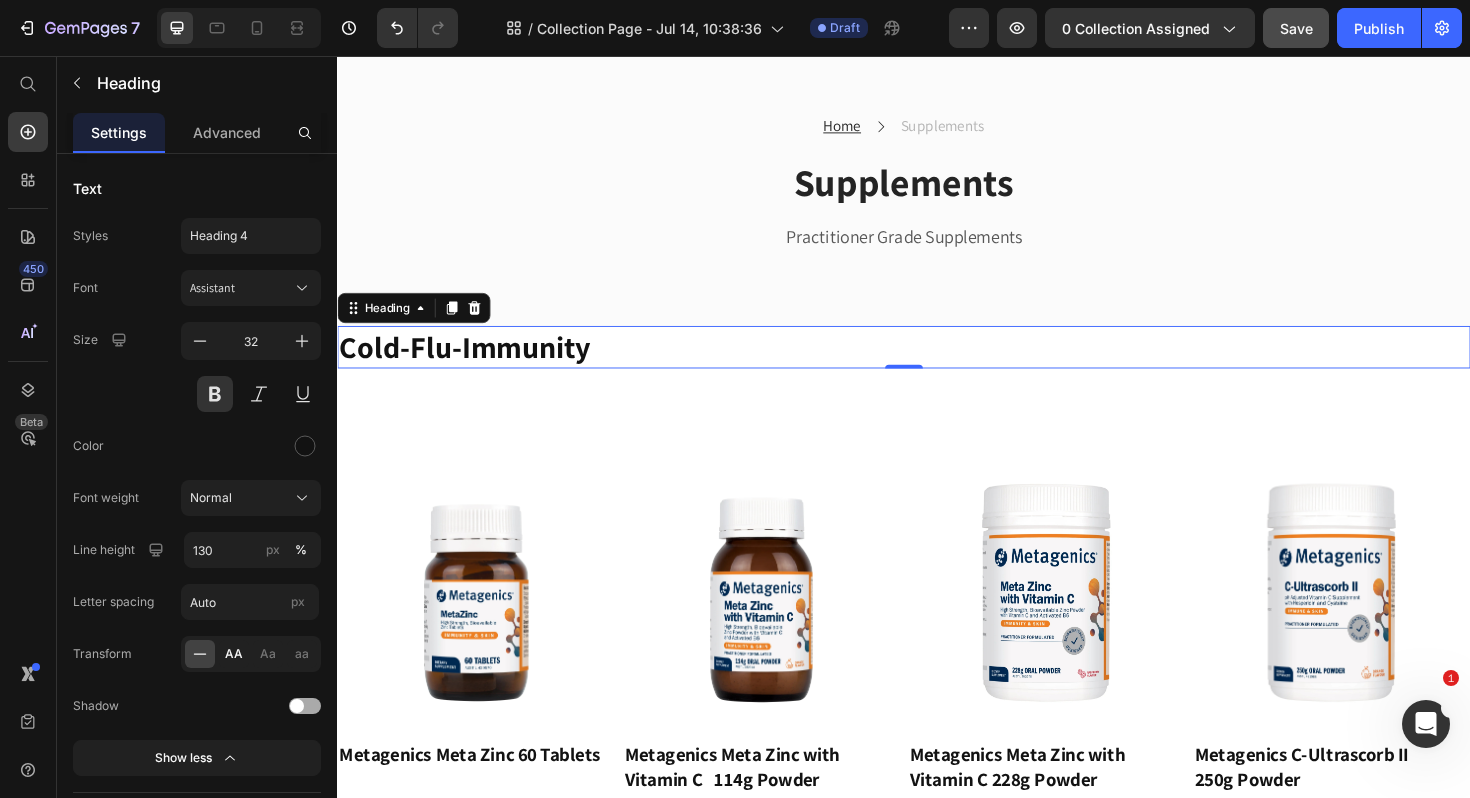 click on "AA" 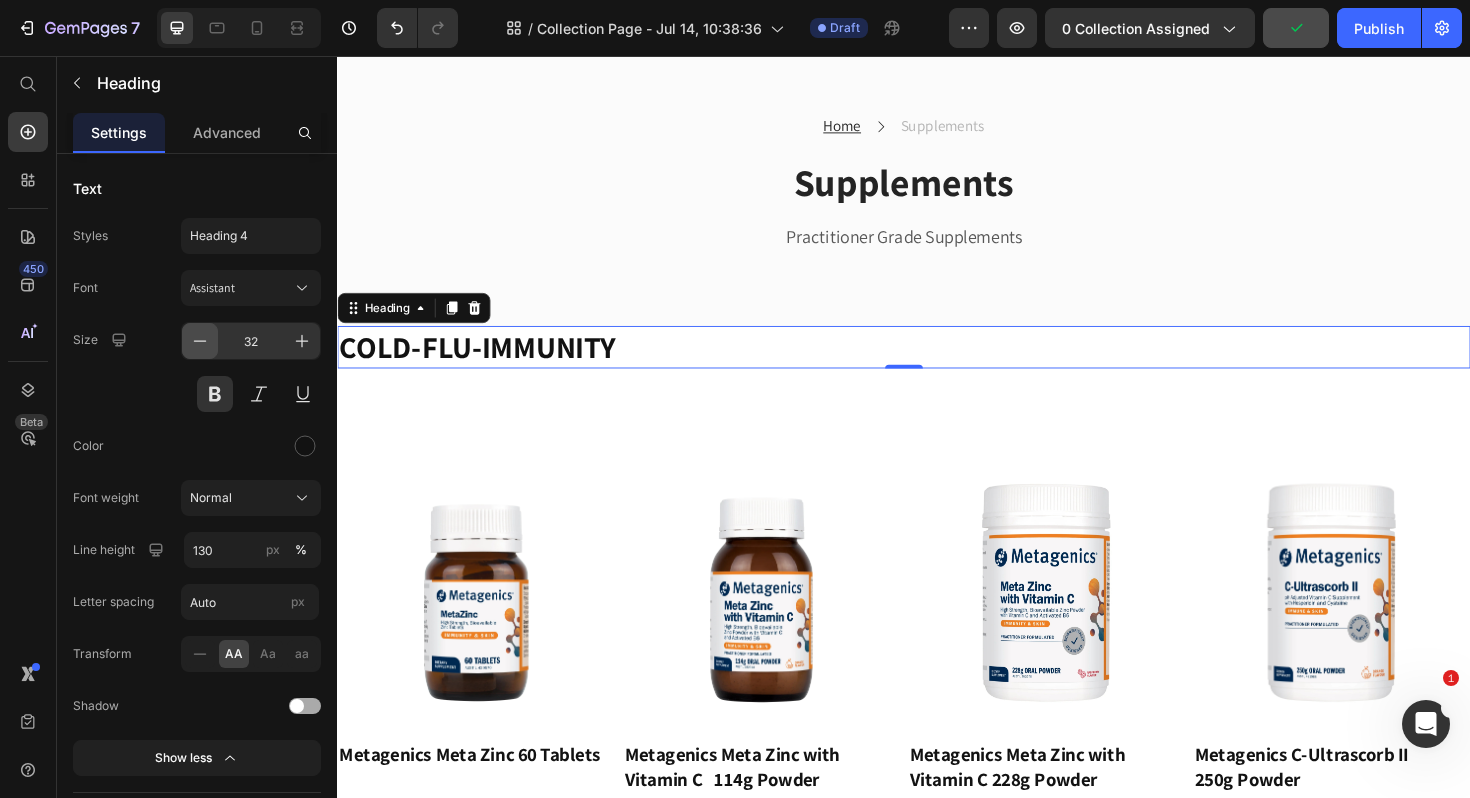 click 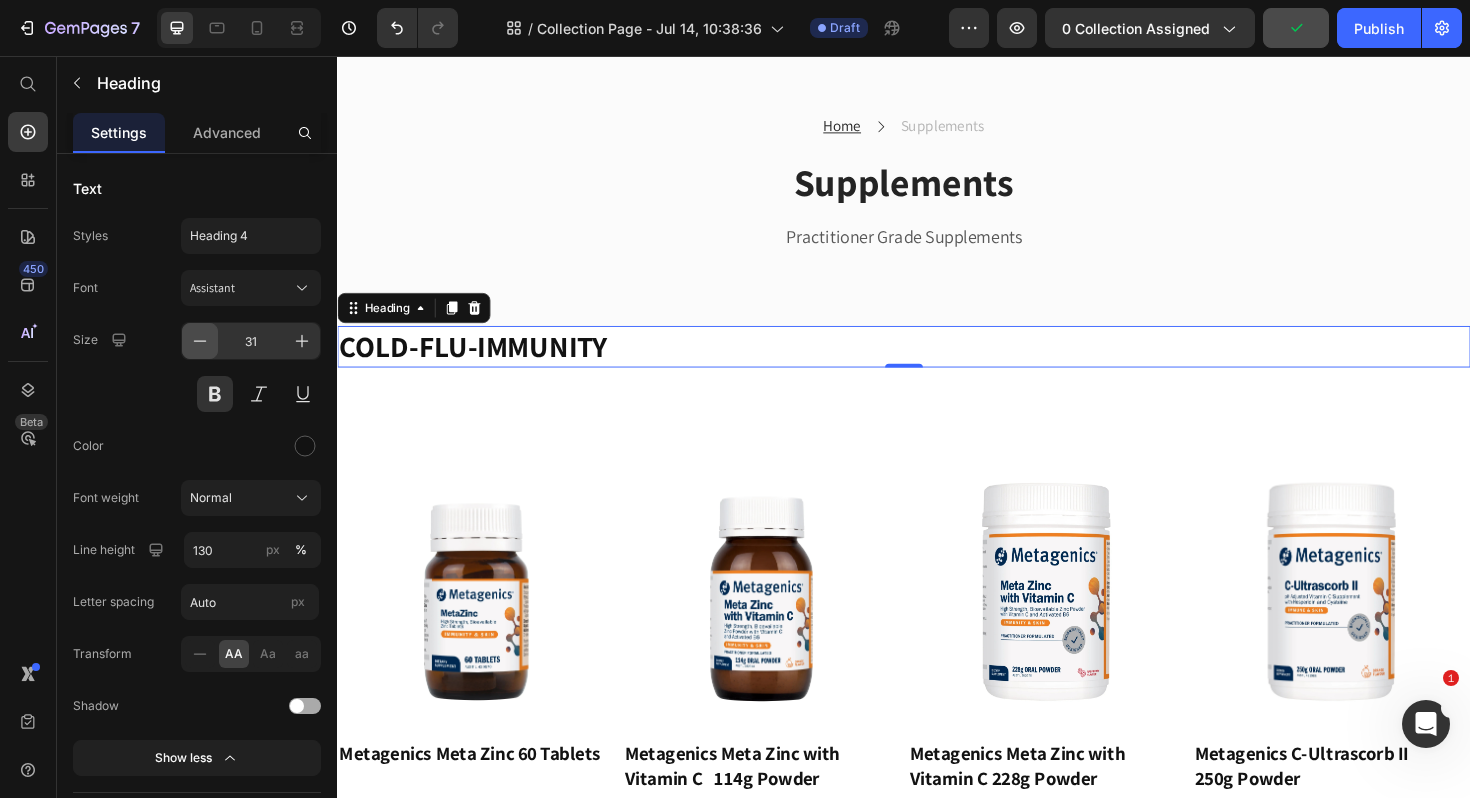 click 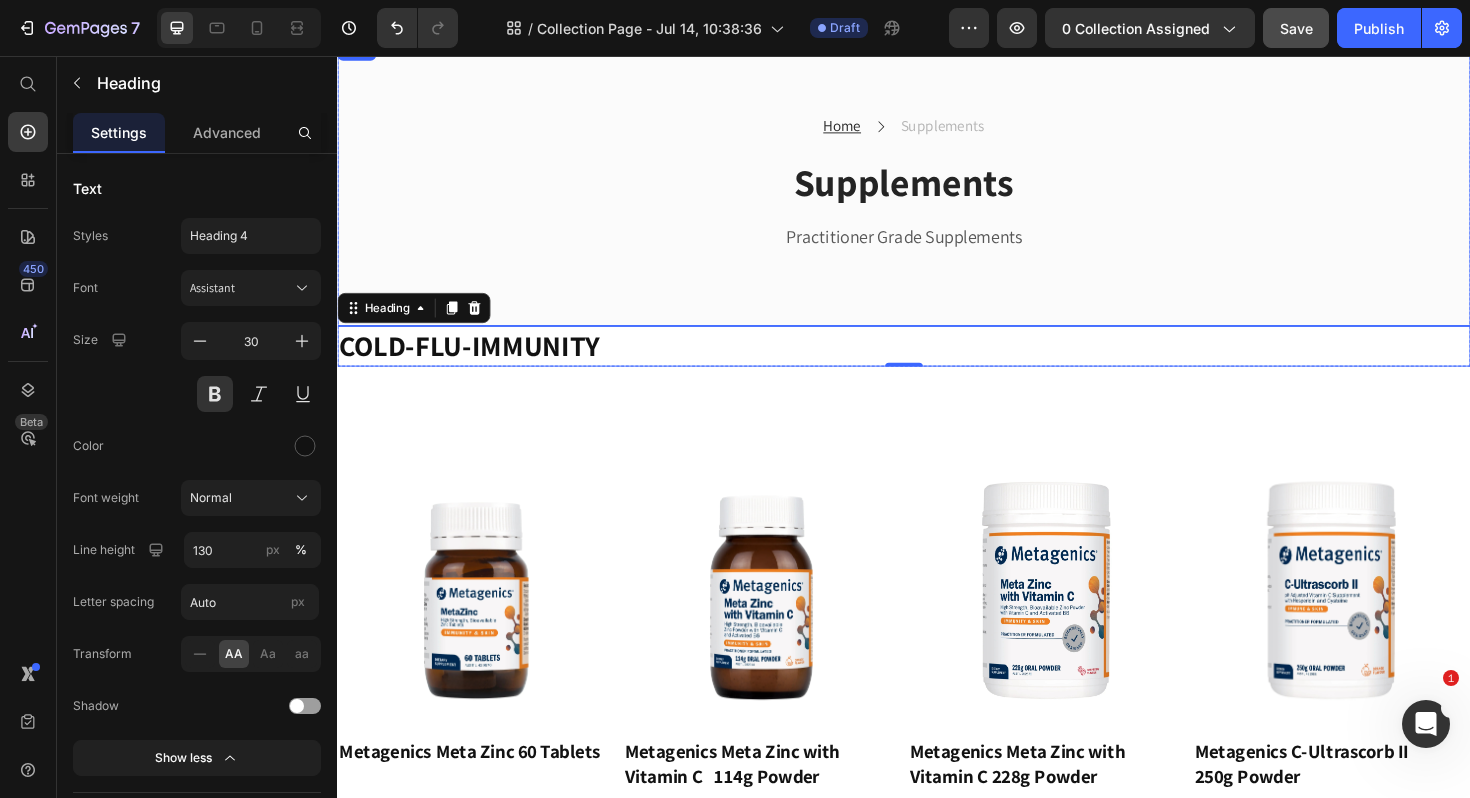 click on "Home Text block
Icon Supplements Text block Row Supplements Heading Practitioner Grade Supplements Text block Row Row Row" at bounding box center [937, 189] 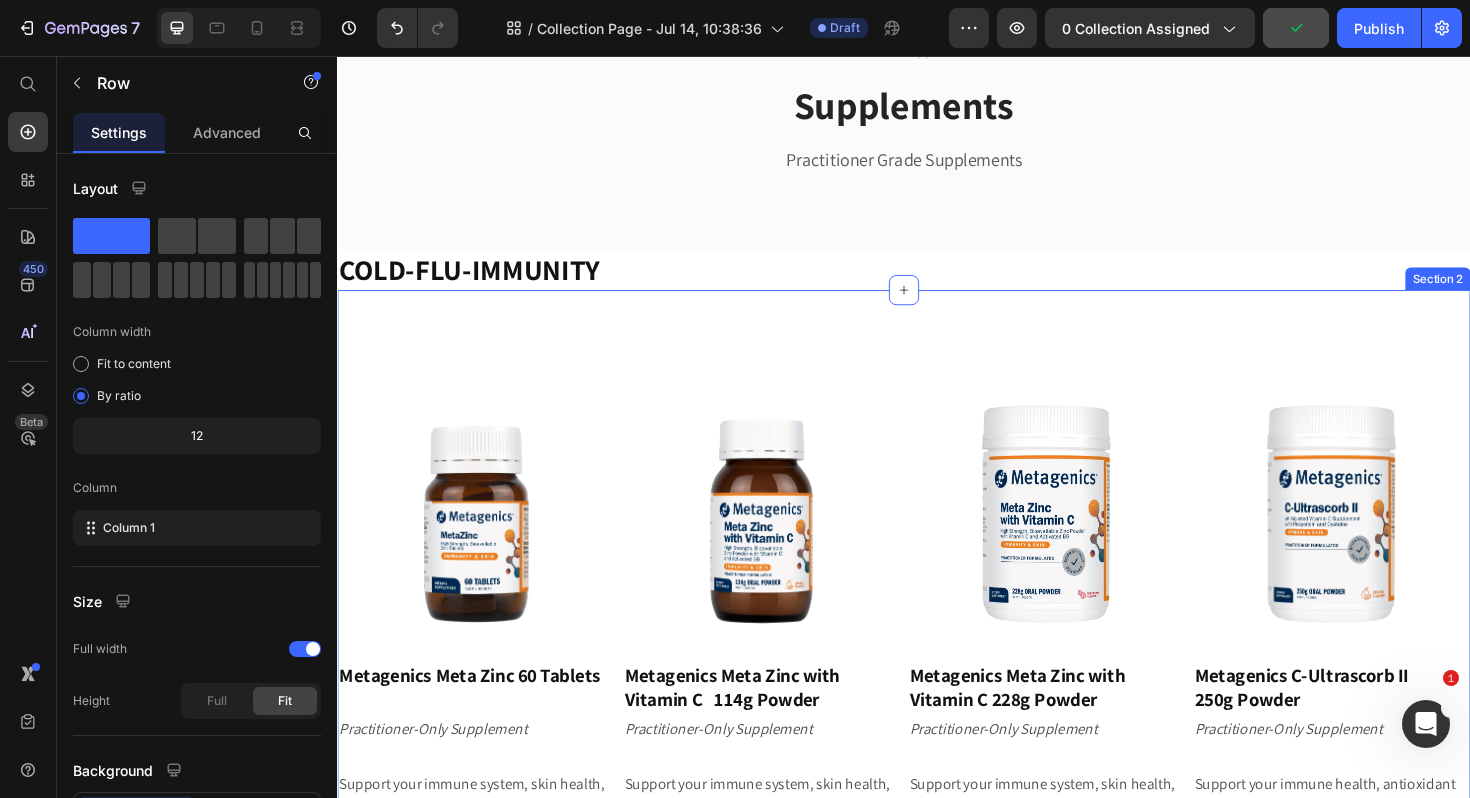 scroll, scrollTop: 95, scrollLeft: 0, axis: vertical 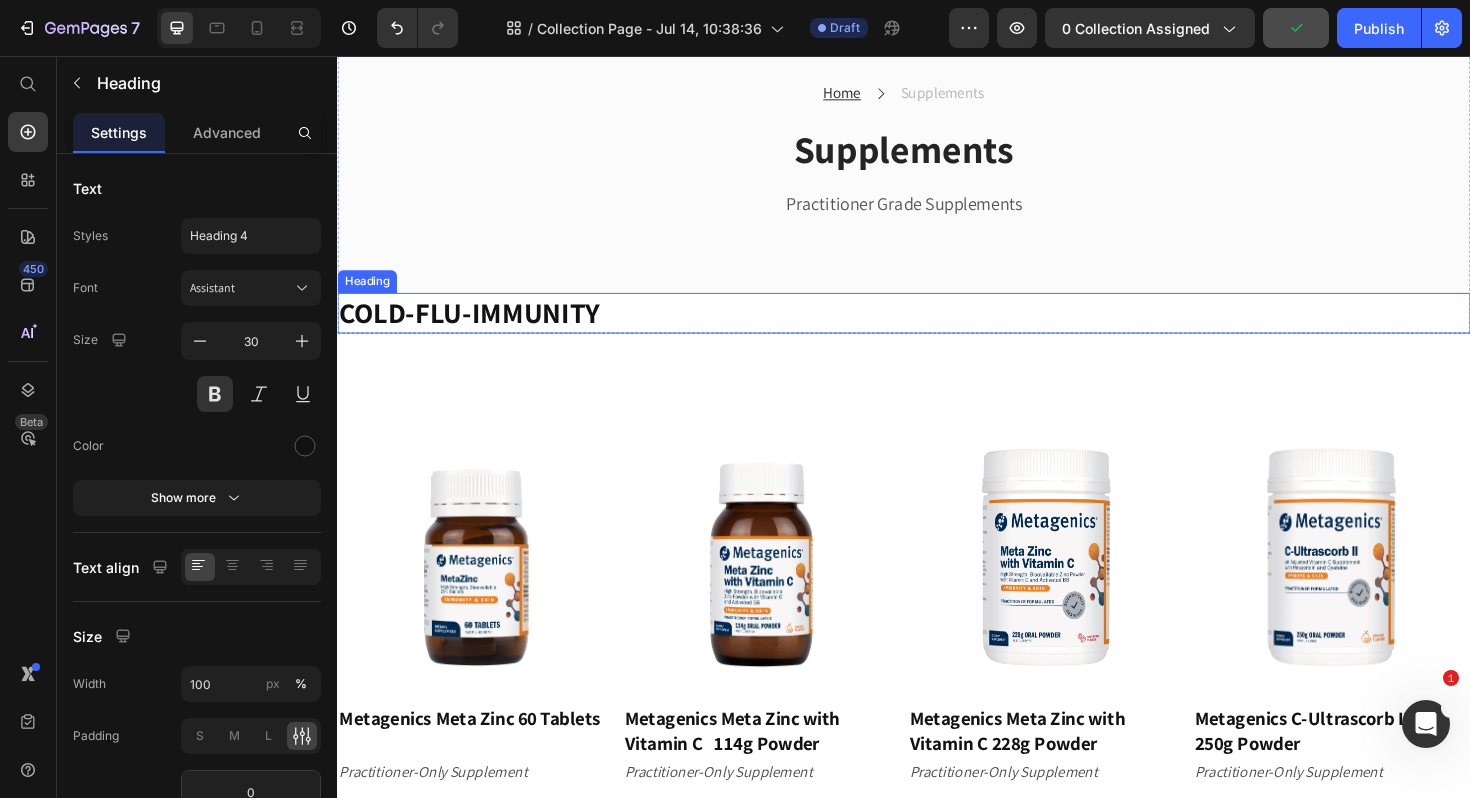 click on "Cold-Flu-Immunity" at bounding box center (937, 328) 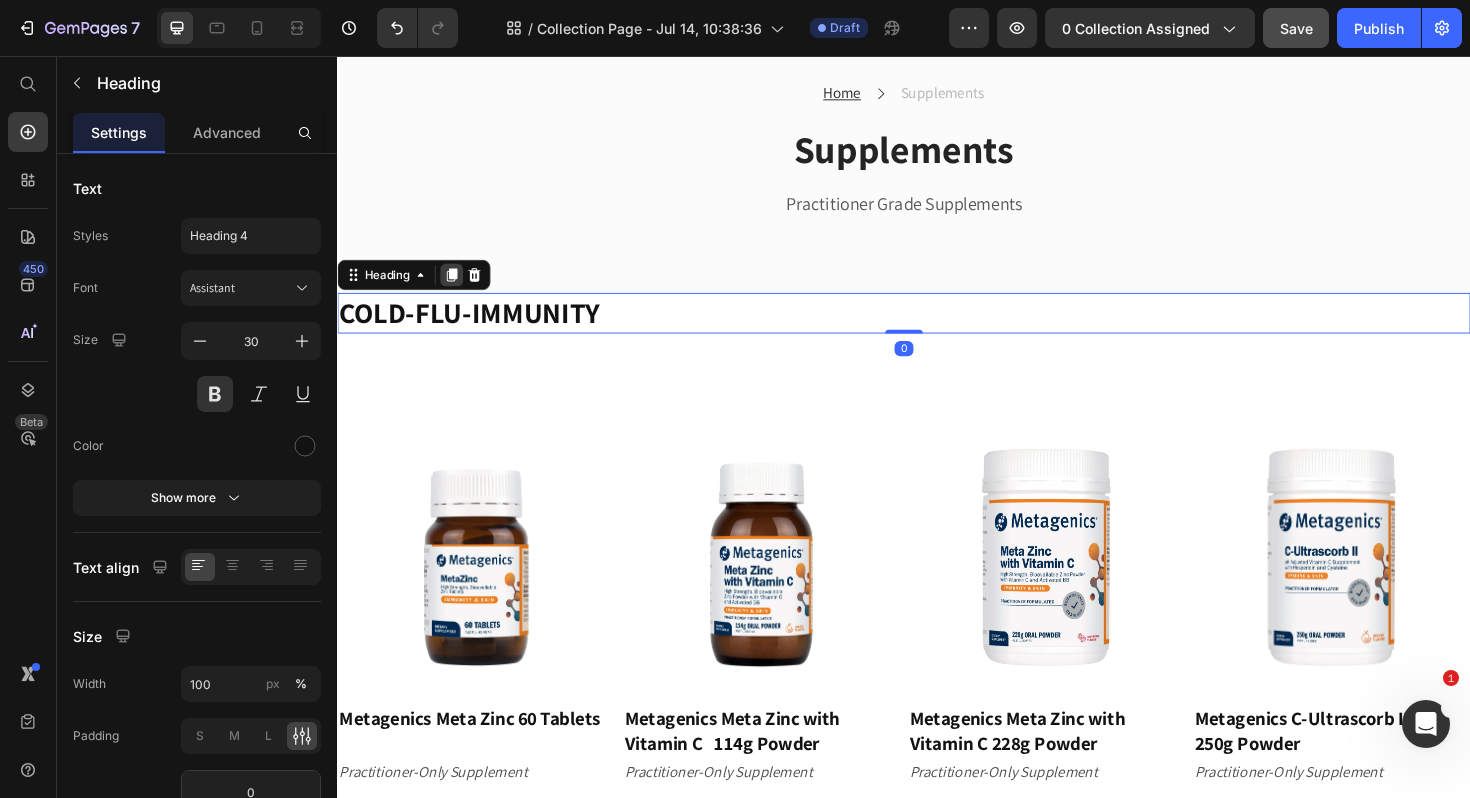click 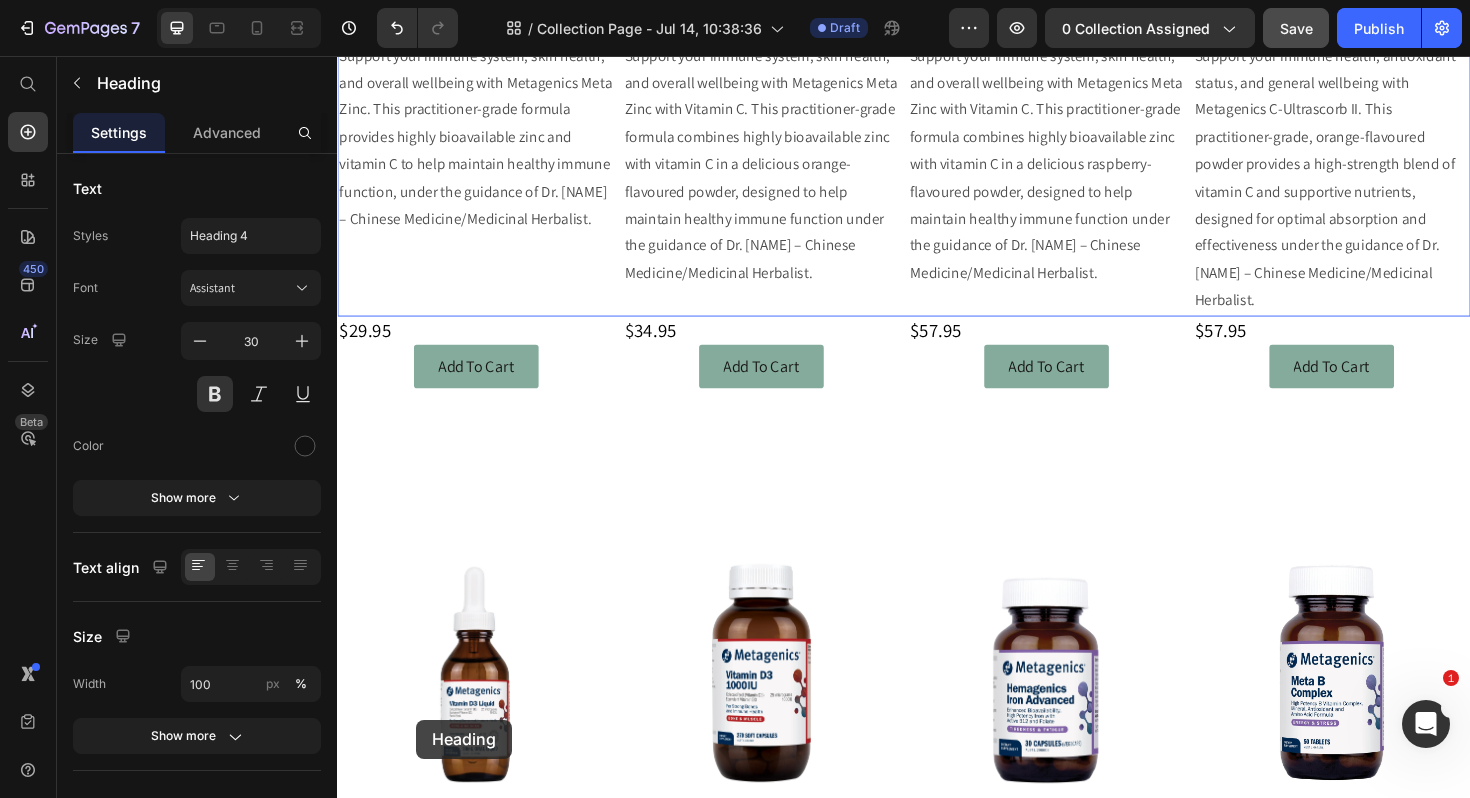scroll, scrollTop: 1013, scrollLeft: 0, axis: vertical 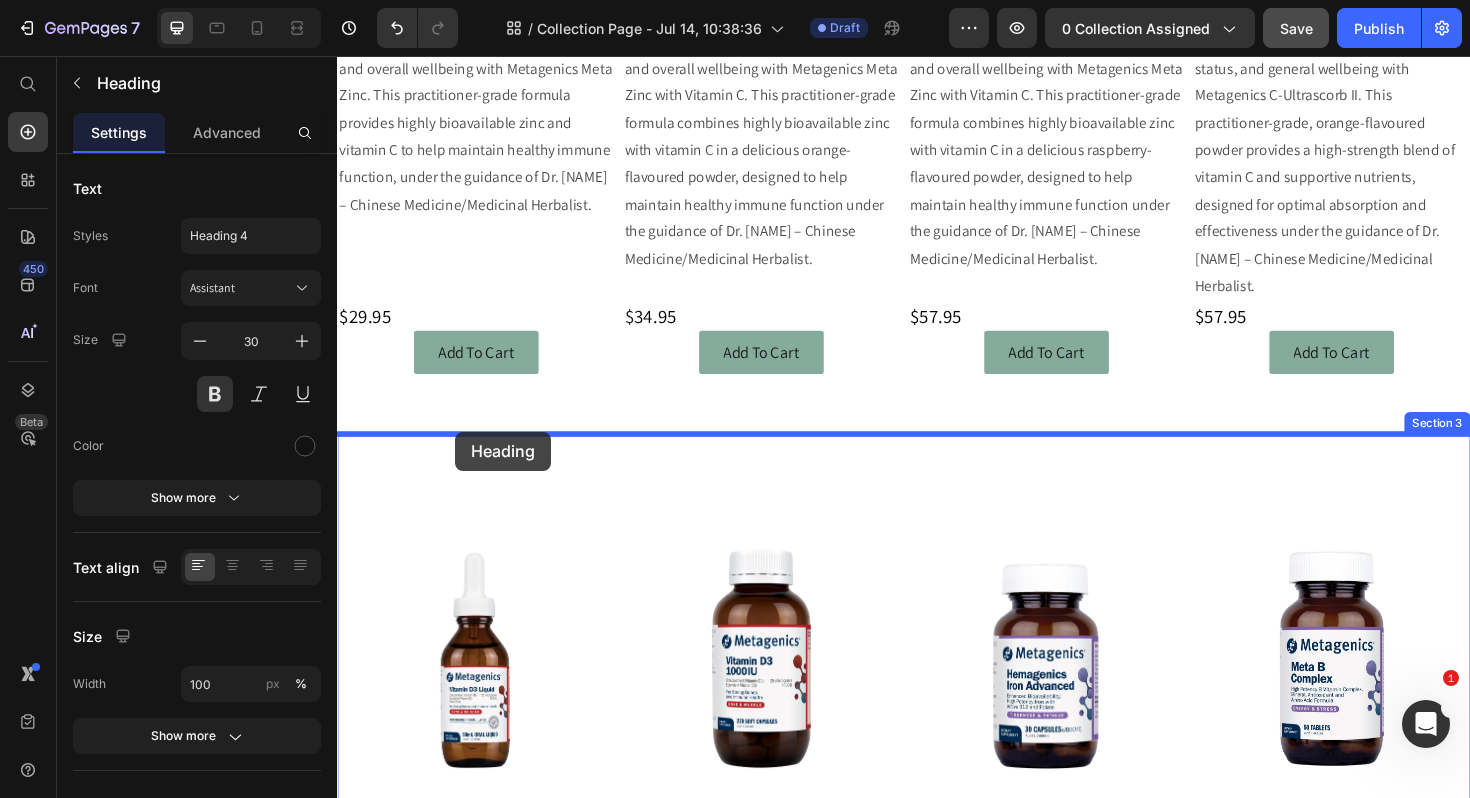 drag, startPoint x: 363, startPoint y: 335, endPoint x: 461, endPoint y: 454, distance: 154.15901 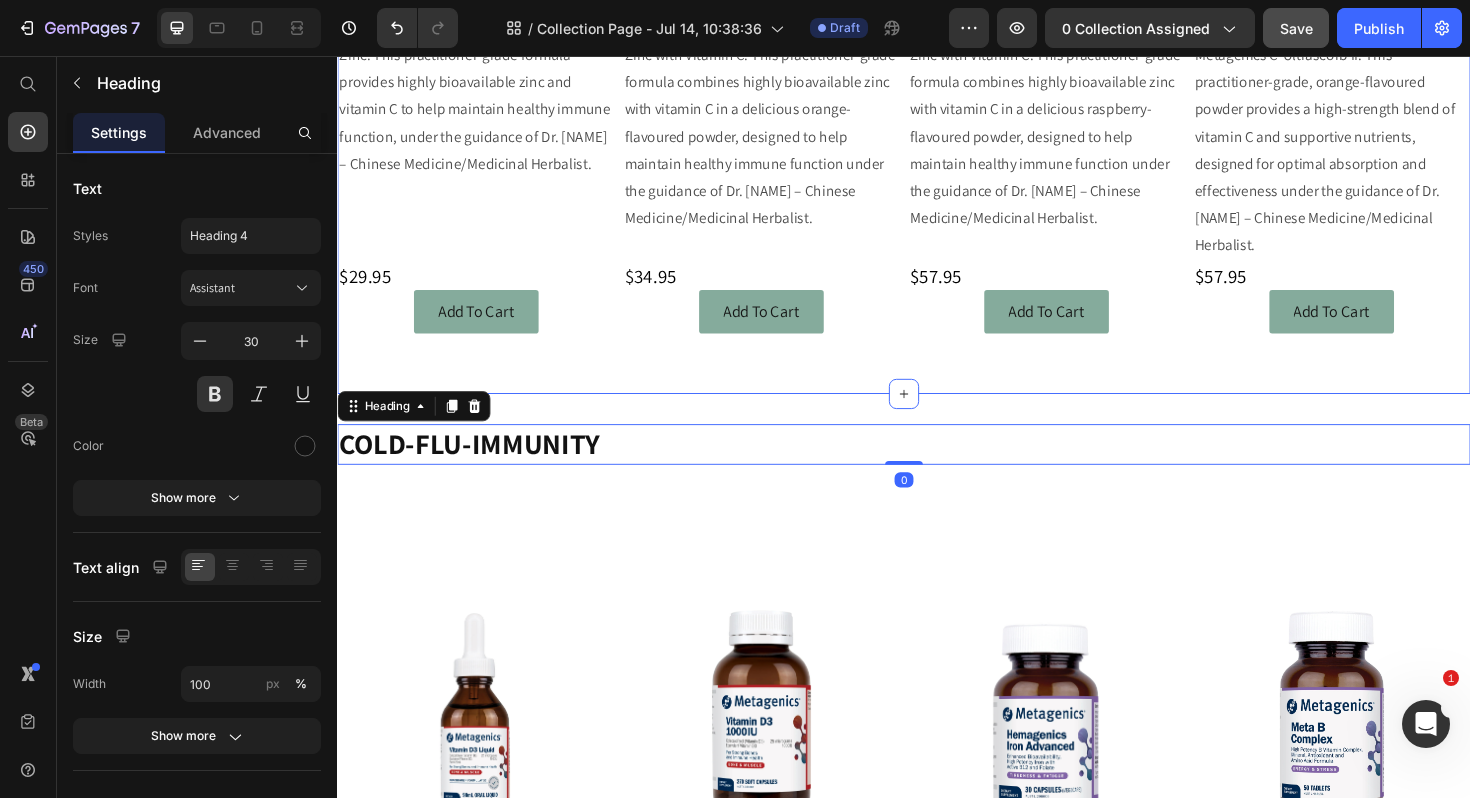 scroll, scrollTop: 970, scrollLeft: 0, axis: vertical 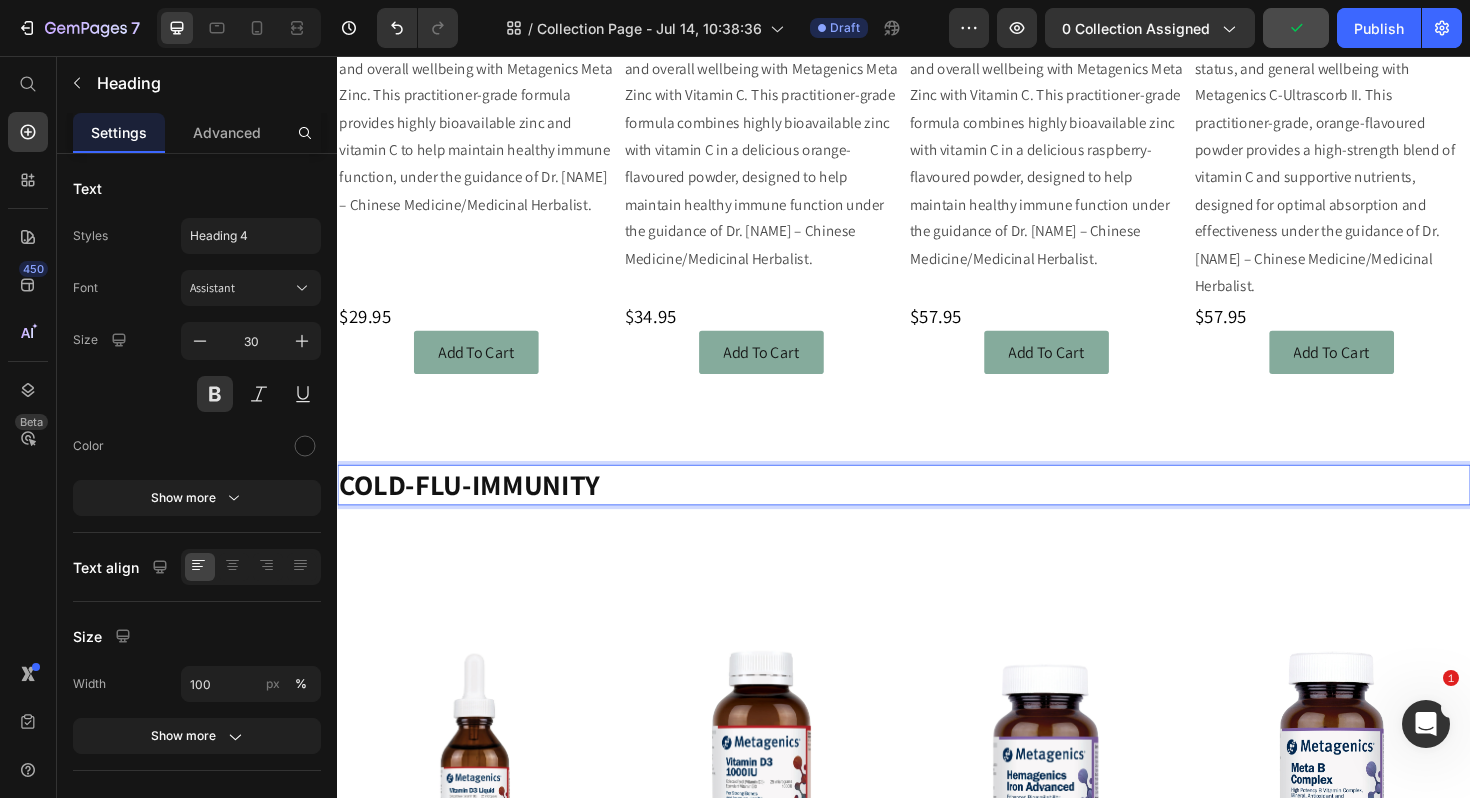 click on "Cold-Flu-Immunity" at bounding box center (937, 510) 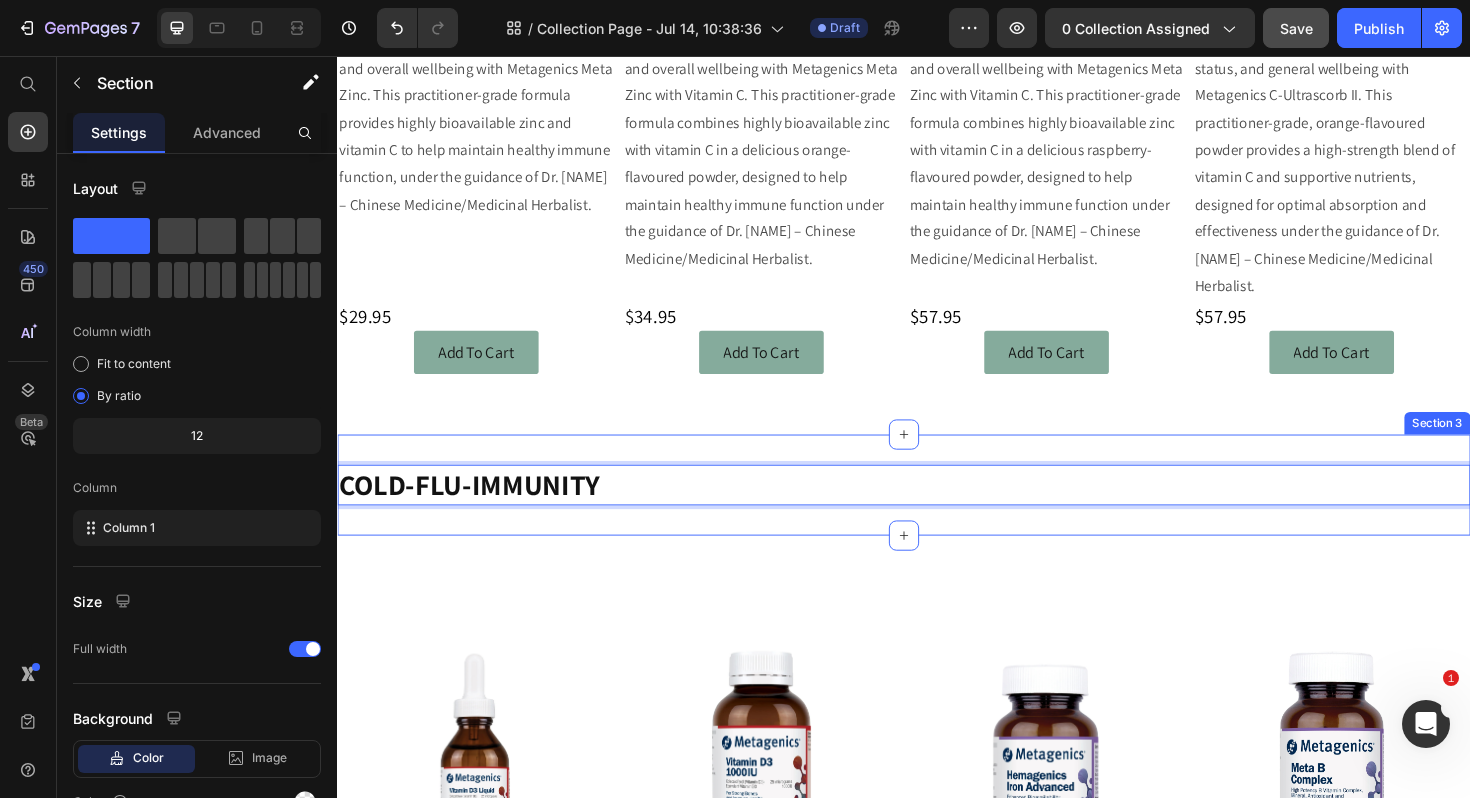 click on "Cold-Flu-Immunity Heading   0 Section 3" at bounding box center [937, 510] 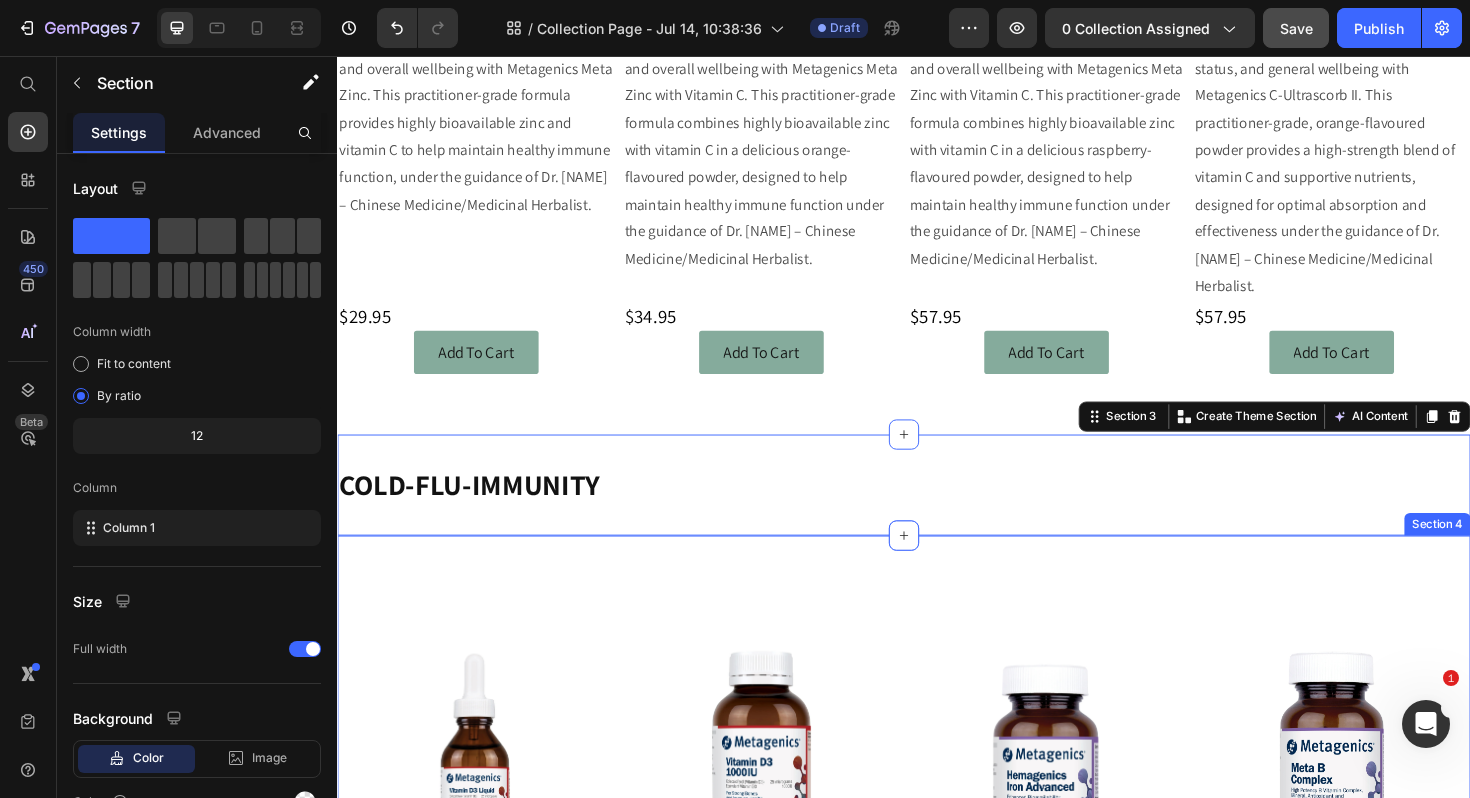 click on "Image Metagenics Vitamin D3 1000IU Oral Liquid (90ml)   Heading Practitioner-Only Supplement   Support your bone health, immune system, and overall wellbeing with Metagenics Vitamin D3 1000IU Oral Liquid. This high-quality, practitioner-grade formula provides a convenient and pleasant-tasting way to optimise your vitamin D levels, tailored for individual needs.   Text Block Image Metagenics Vitamin D3 1000IU 270 Soft Capsules   Heading Practitioner-Only Supplement   Support your bone health, immune system, and overall wellbeing with Metagenics Vitamin D3 1000IU Soft Capsules. This high-quality, practitioner-grade formula provides a convenient way to optimise your vitamin D levels, tailored for individual needs under the guidance of Dr. [NAME] – Chinese Medicine/Medicinal Herbalist. Text Block Image Metagenics Hemagenics Iron Advanced 30 Capsules   Heading Practitioner-Only Supplement   Text Block Image Metagenics Meta B Complex 50 Tablets   Heading Practitioner-Only Supplement   Text Block Row $ Row" at bounding box center (937, 1032) 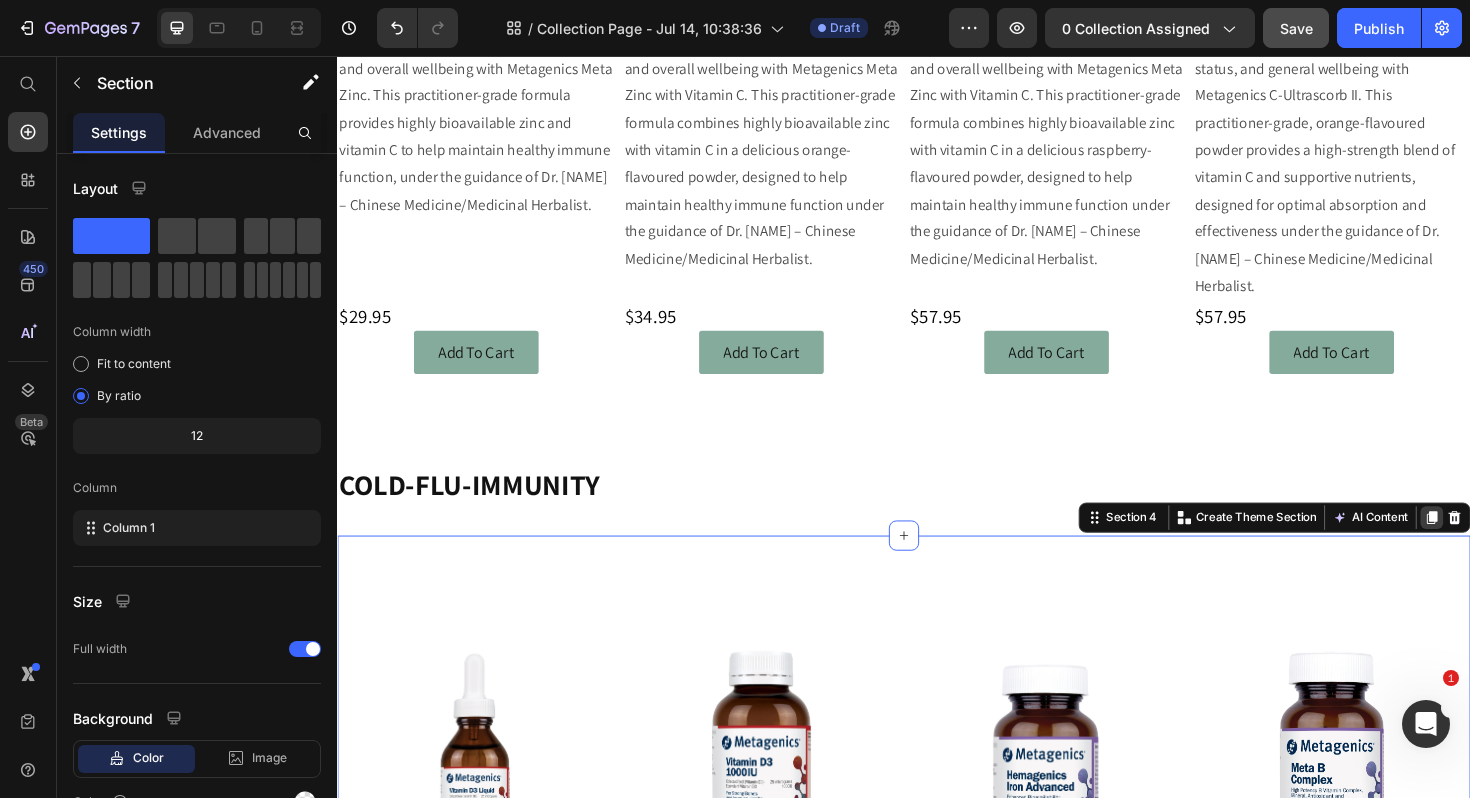 click 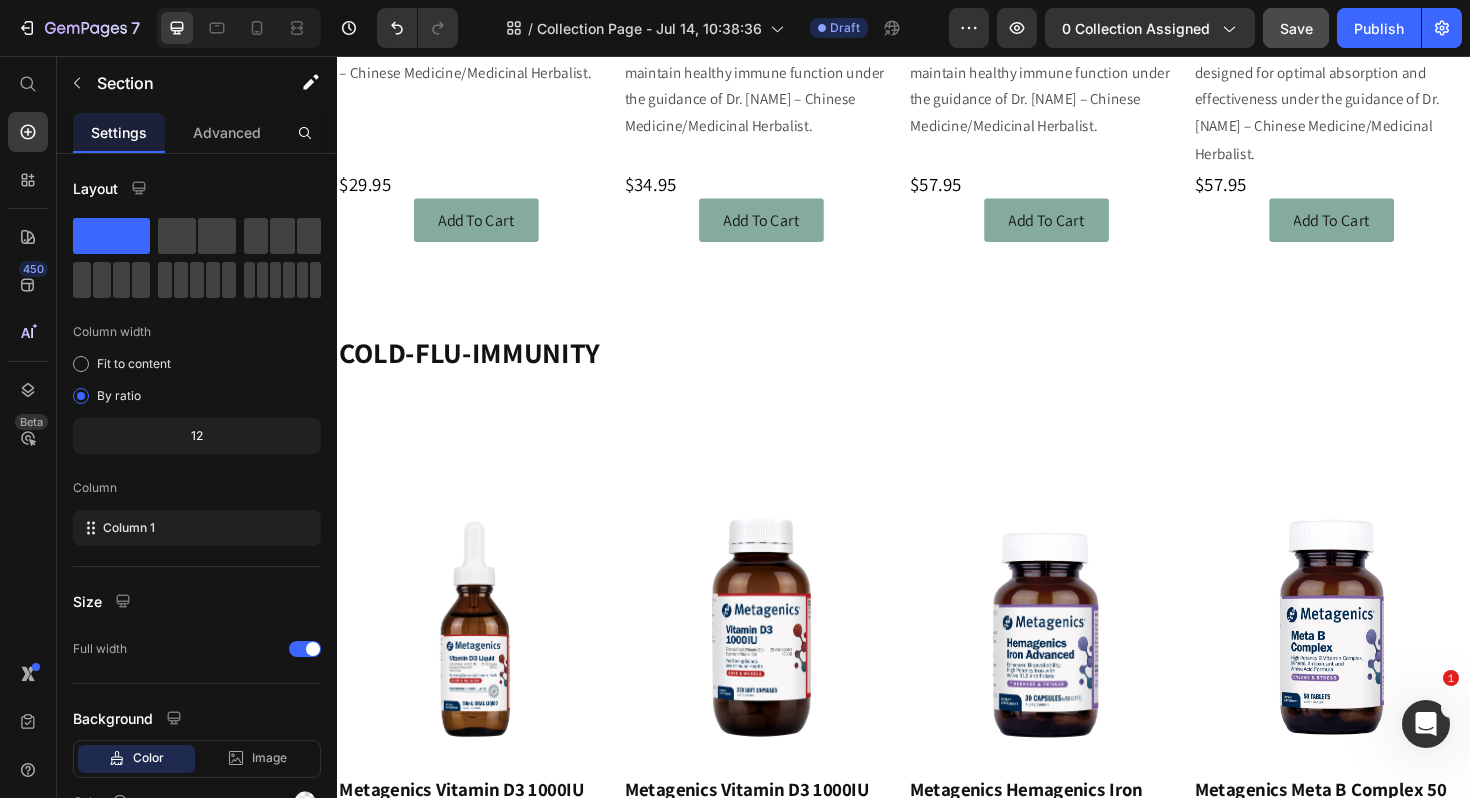 scroll, scrollTop: 1095, scrollLeft: 0, axis: vertical 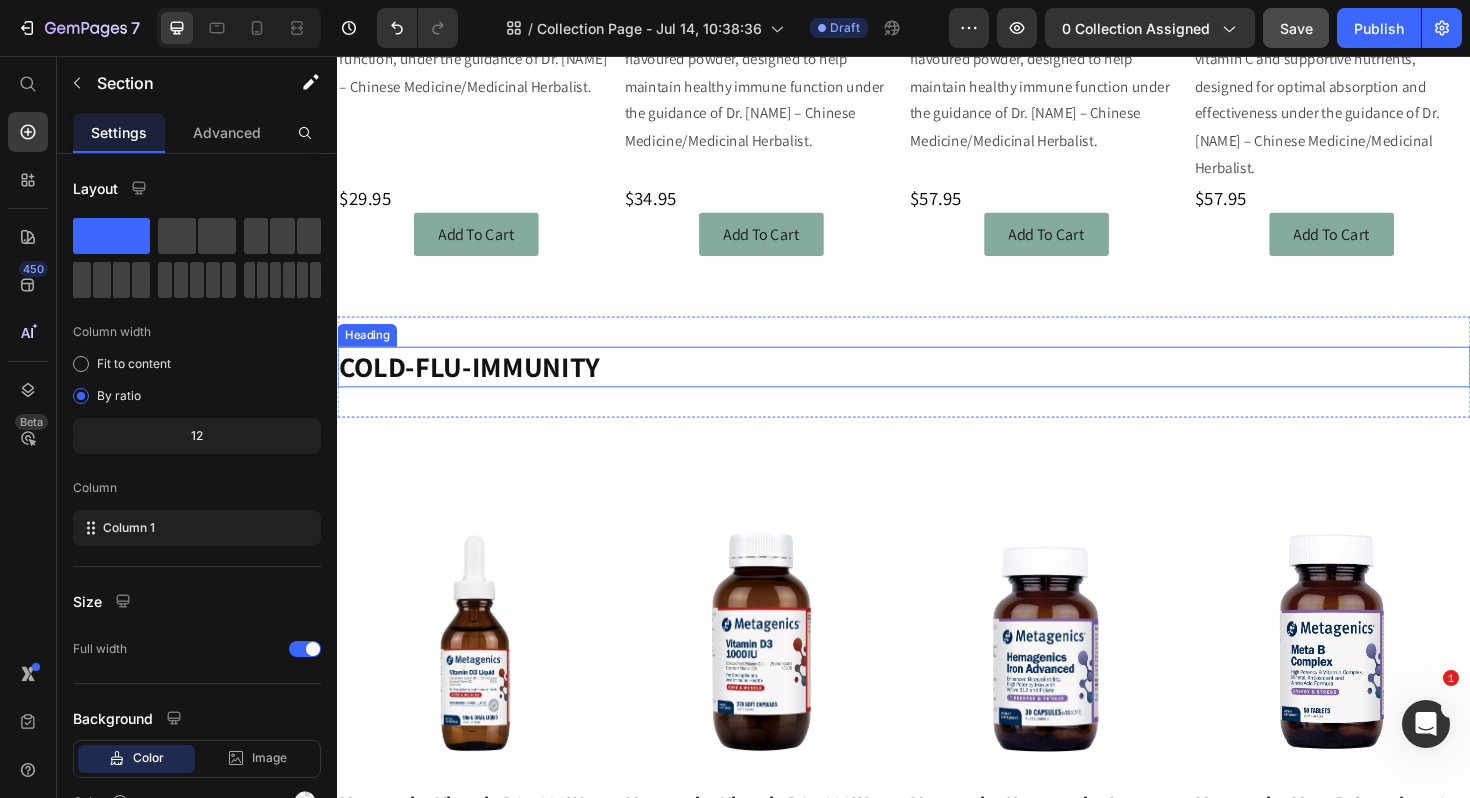 click on "Cold-Flu-Immunity" at bounding box center (937, 385) 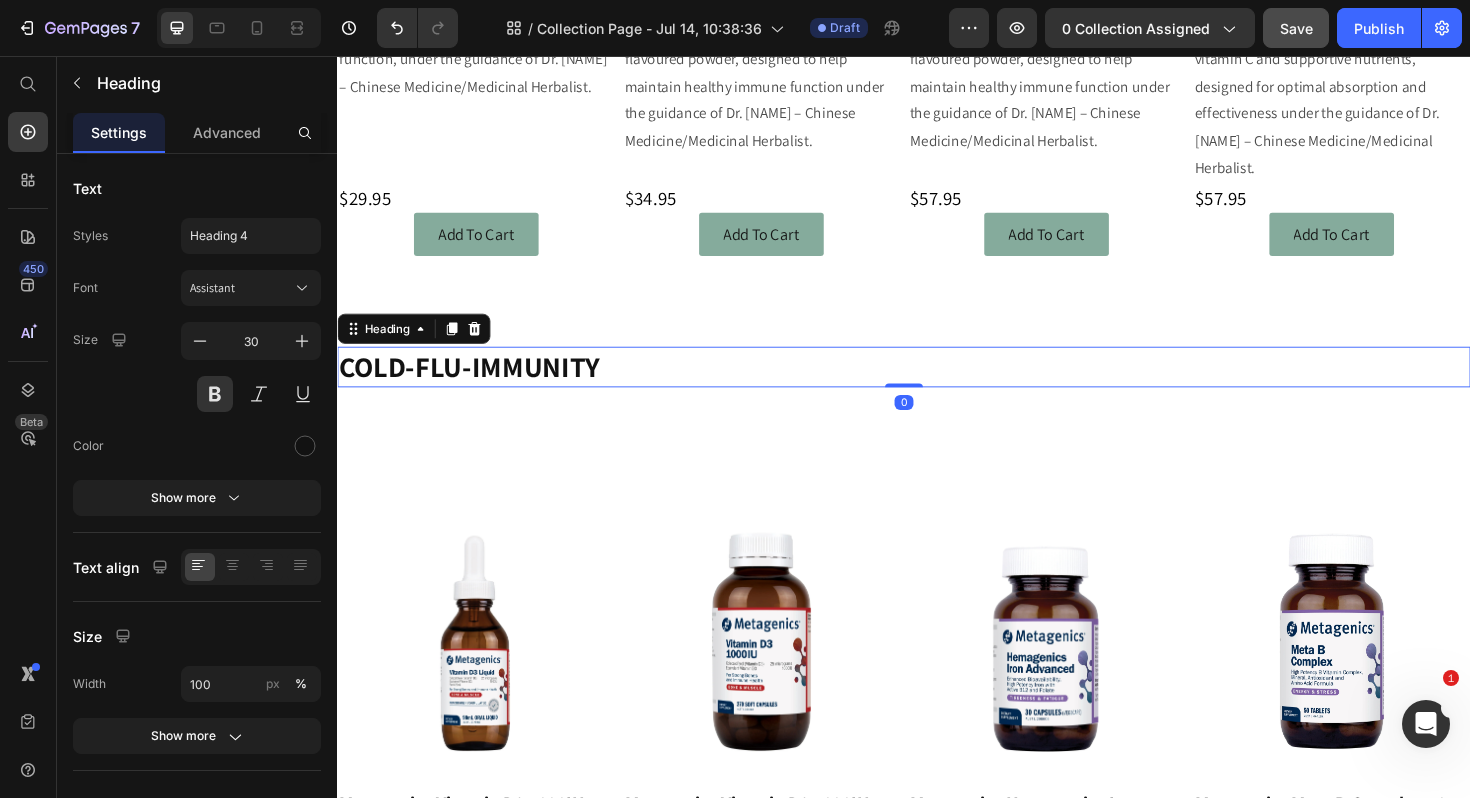 click on "Cold-Flu-Immunity" at bounding box center (937, 385) 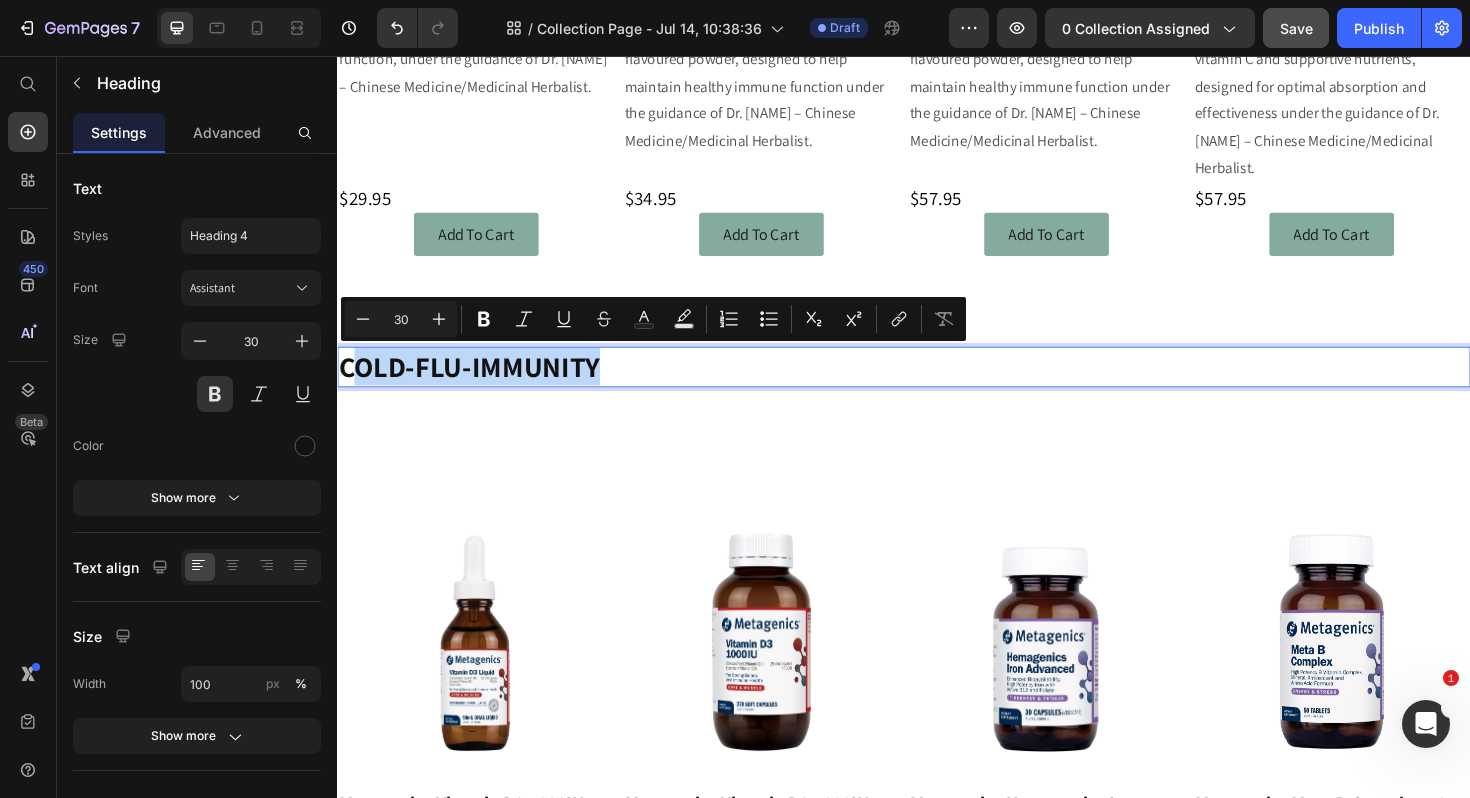 drag, startPoint x: 617, startPoint y: 387, endPoint x: 359, endPoint y: 398, distance: 258.23438 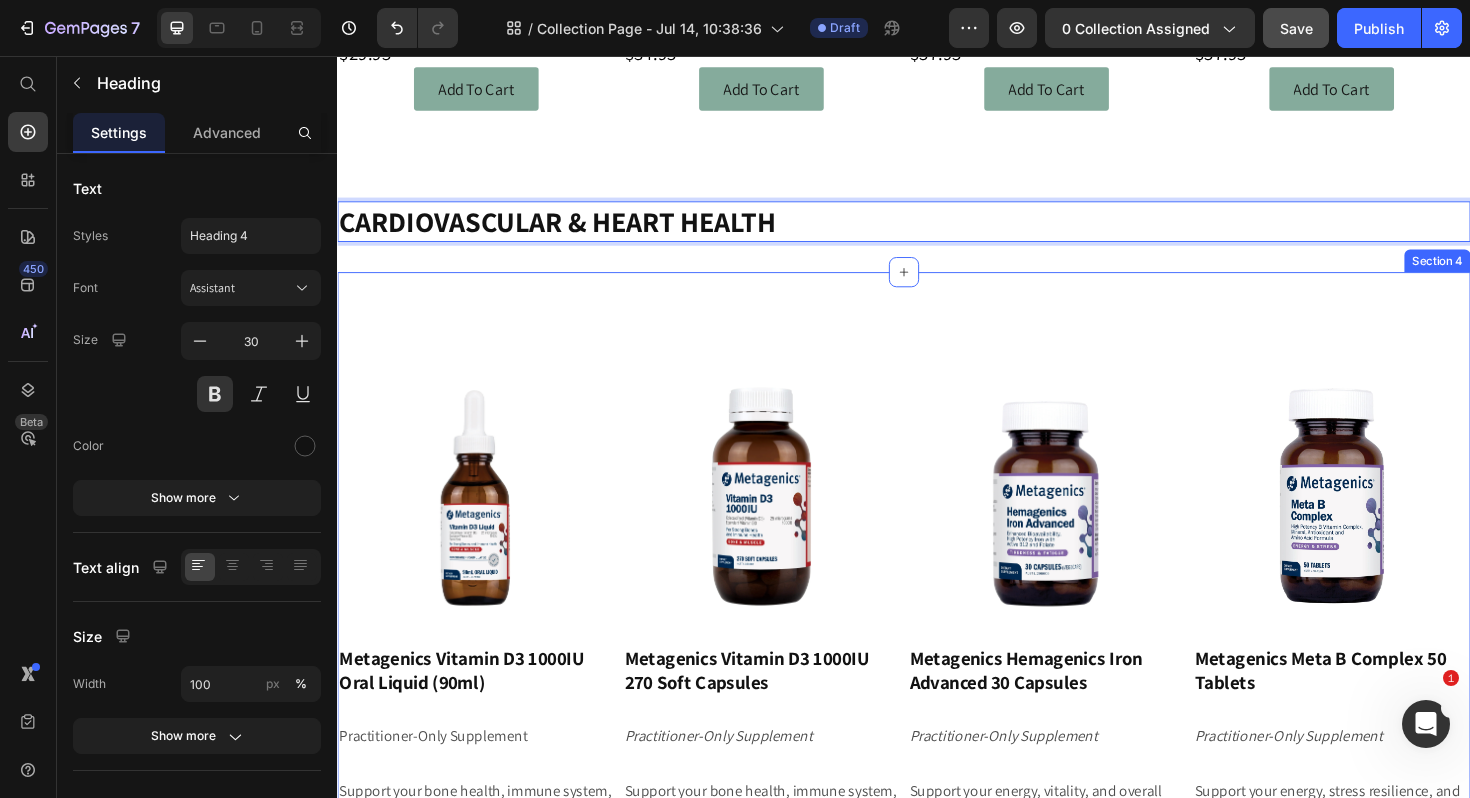 scroll, scrollTop: 1273, scrollLeft: 0, axis: vertical 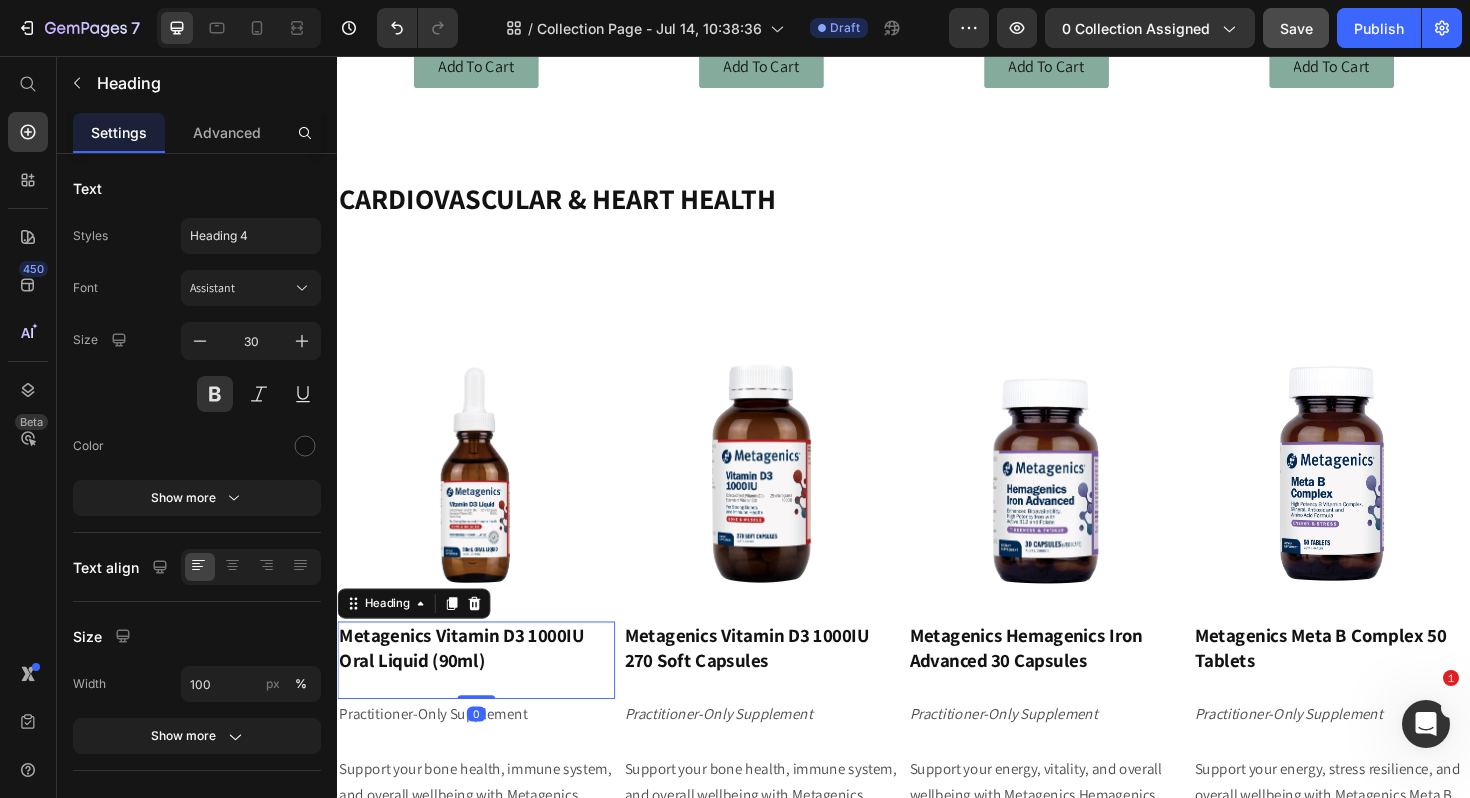 click on "Metagenics Vitamin D3 1000IU Oral Liquid (90ml)" at bounding box center [468, 683] 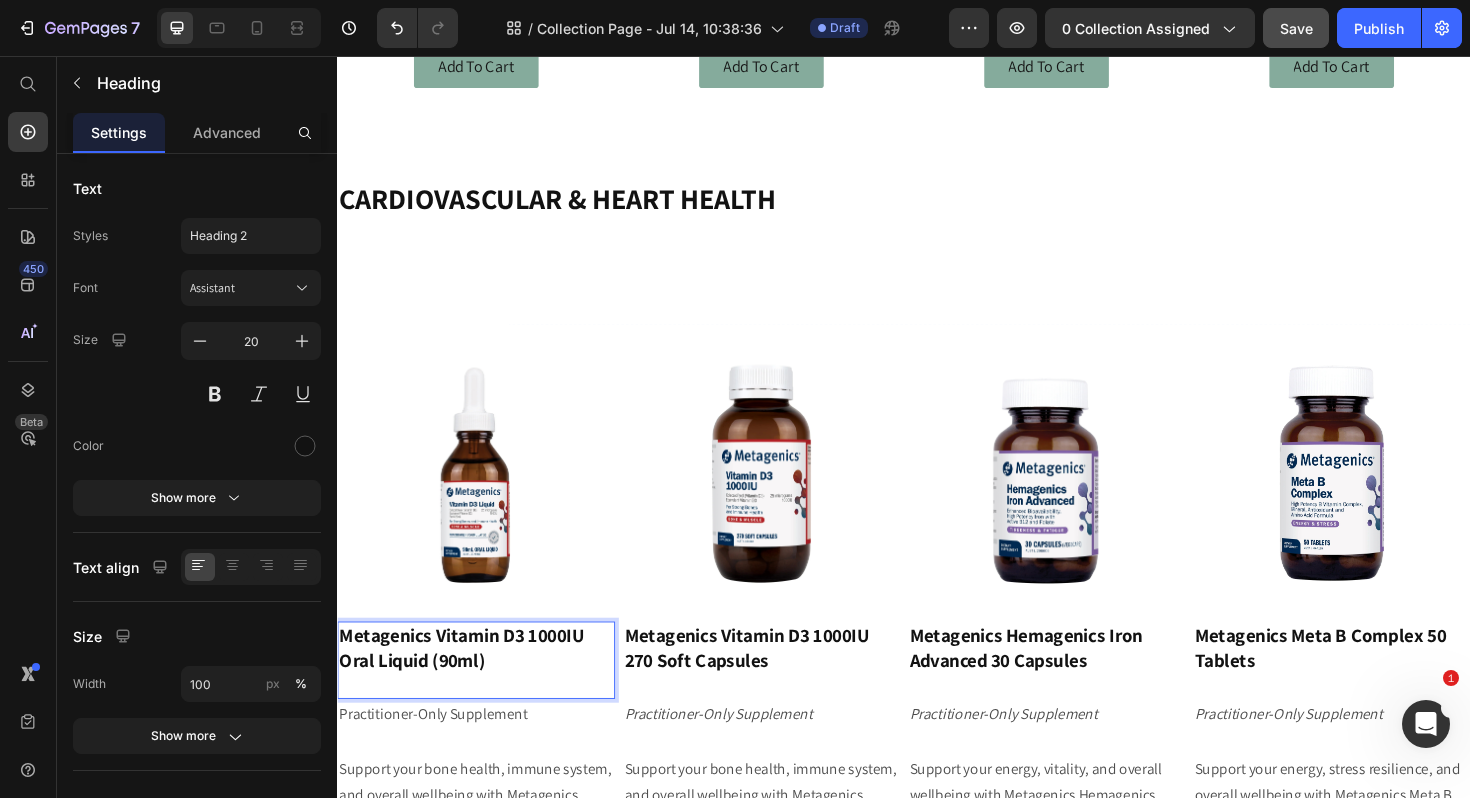 click on "Metagenics Vitamin D3 1000IU Oral Liquid (90ml)" at bounding box center [484, 696] 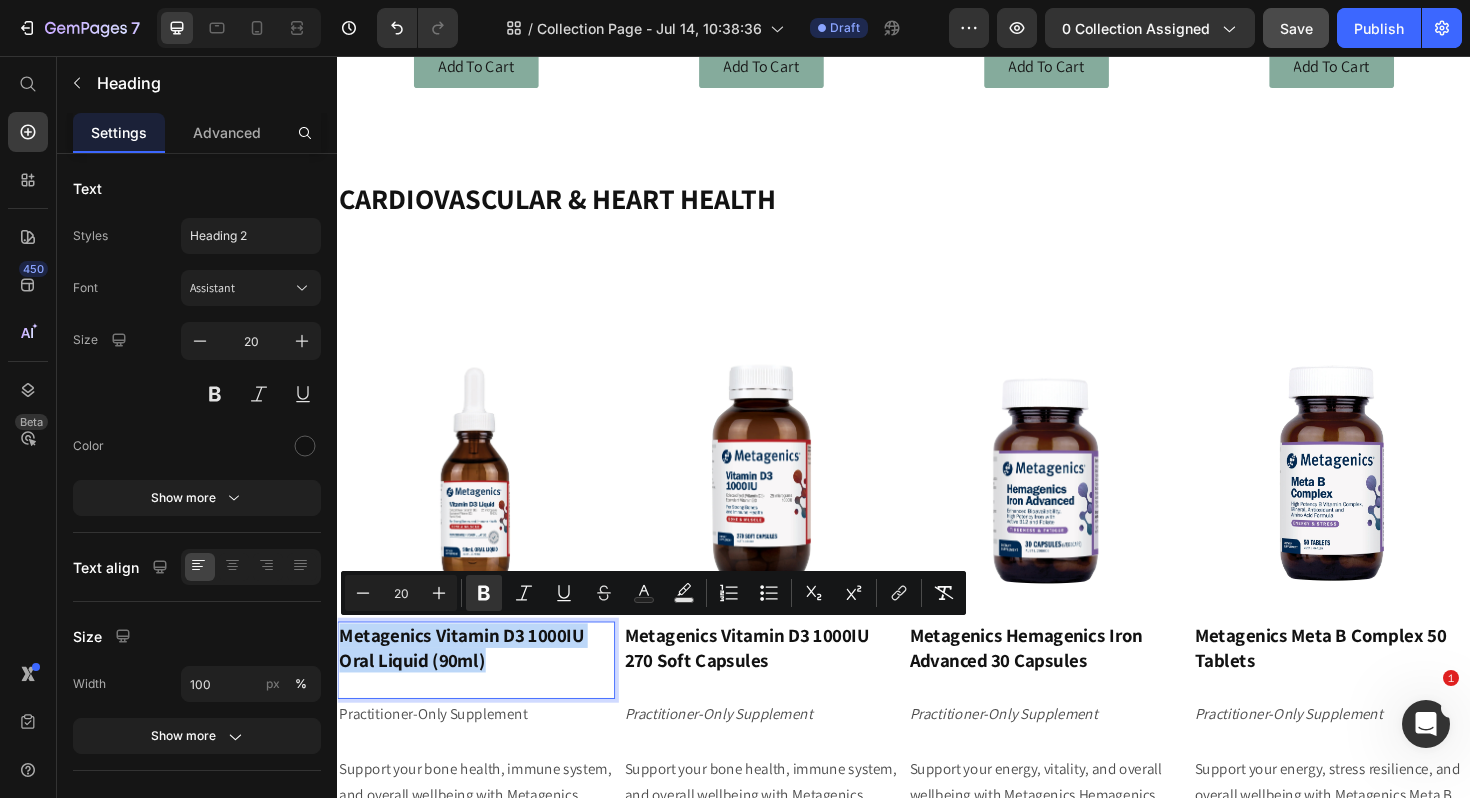 drag, startPoint x: 508, startPoint y: 698, endPoint x: 339, endPoint y: 676, distance: 170.42593 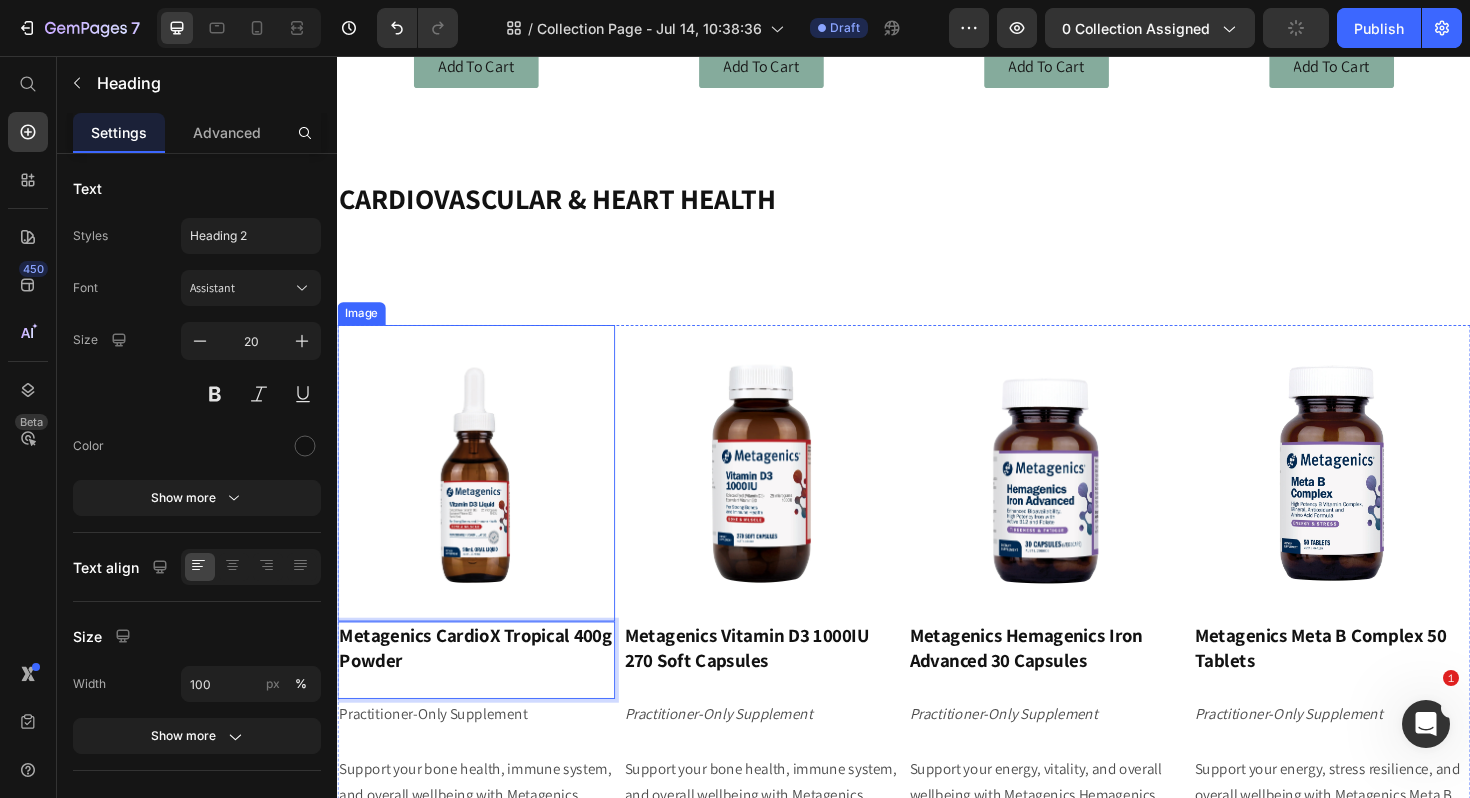 click at bounding box center (484, 498) 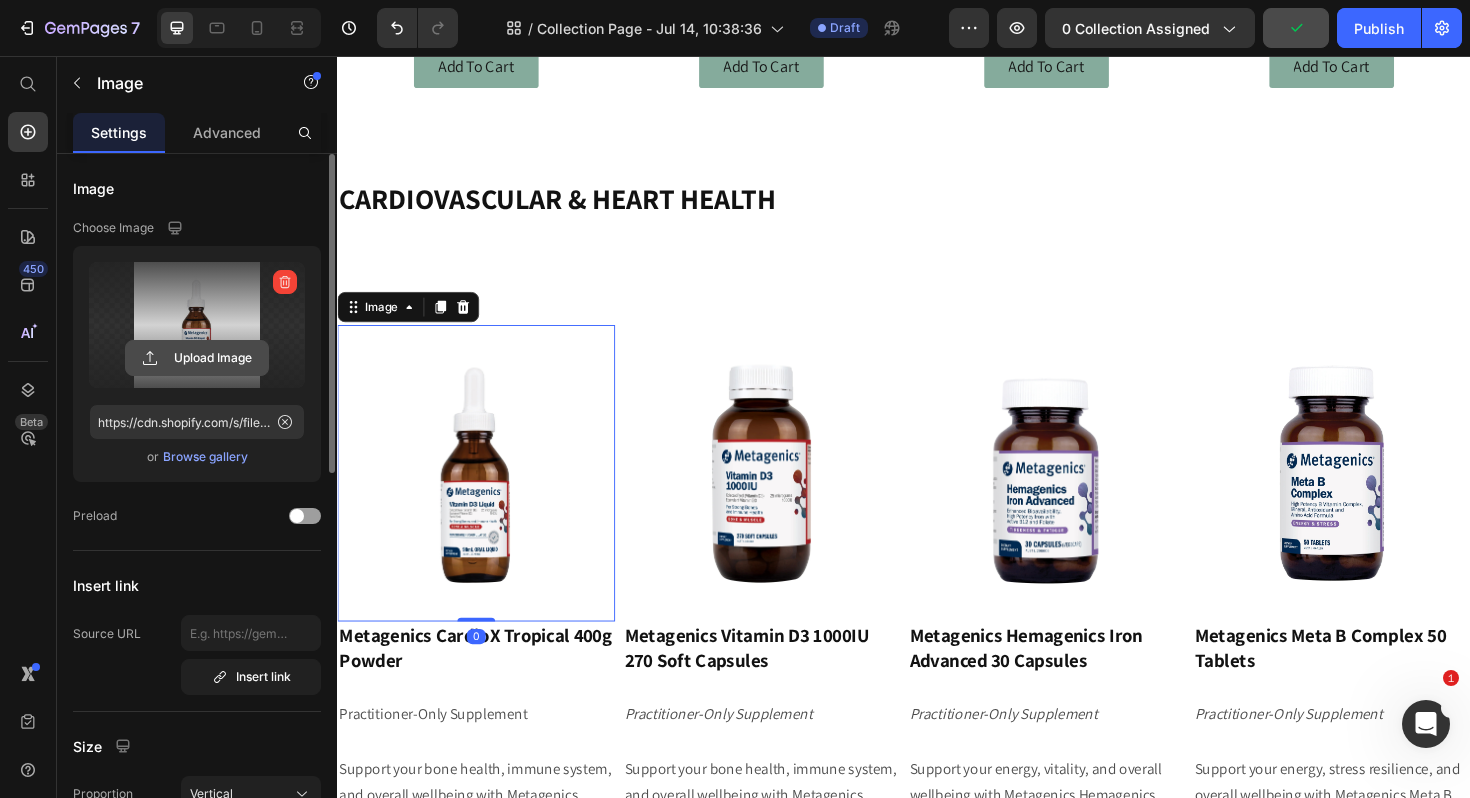 click 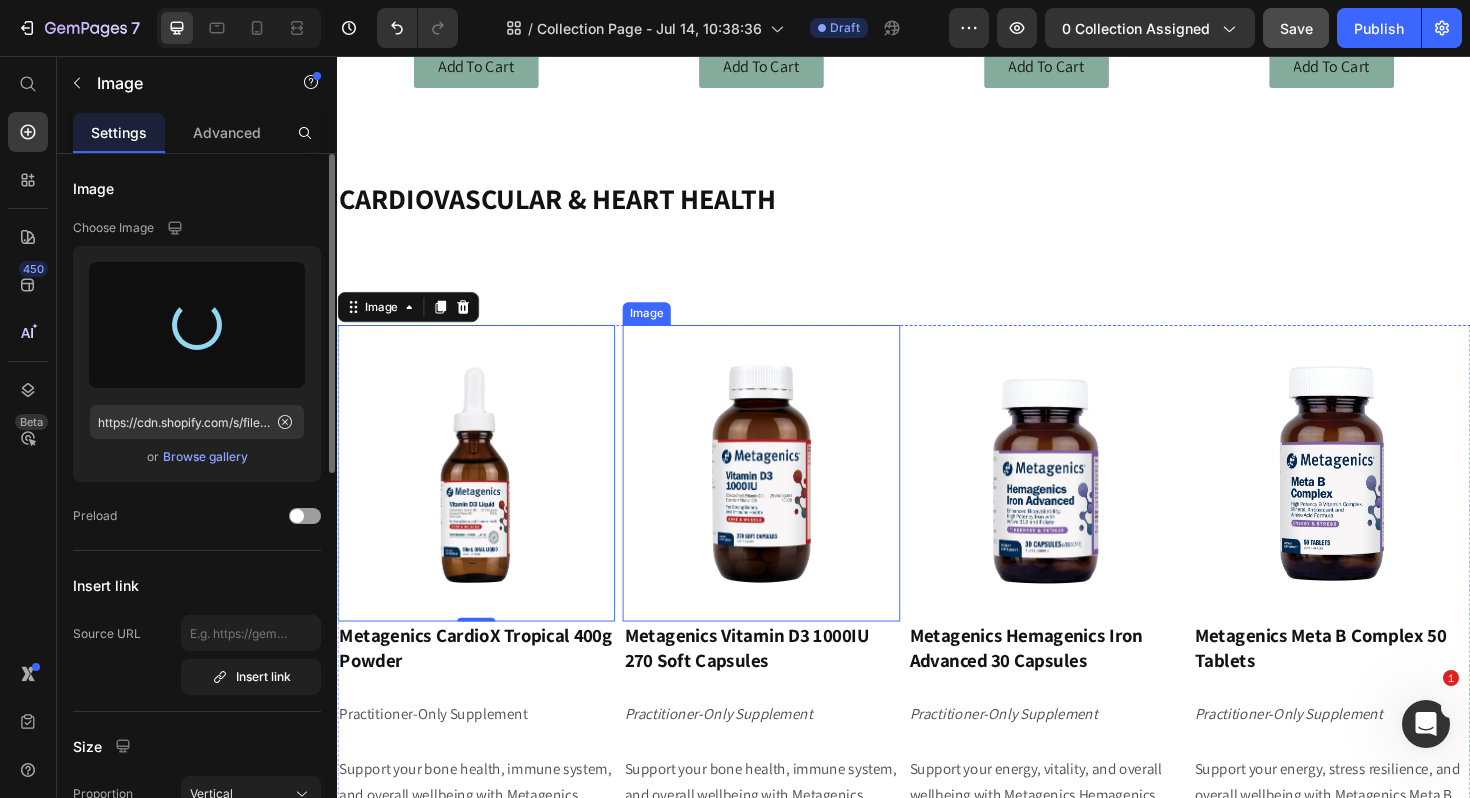 type on "https://cdn.shopify.com/s/files/1/0060/2924/6567/files/gempages_496021715462128776-c3a88633-c7b8-4eb7-8149-2117d3c6f47a.webp" 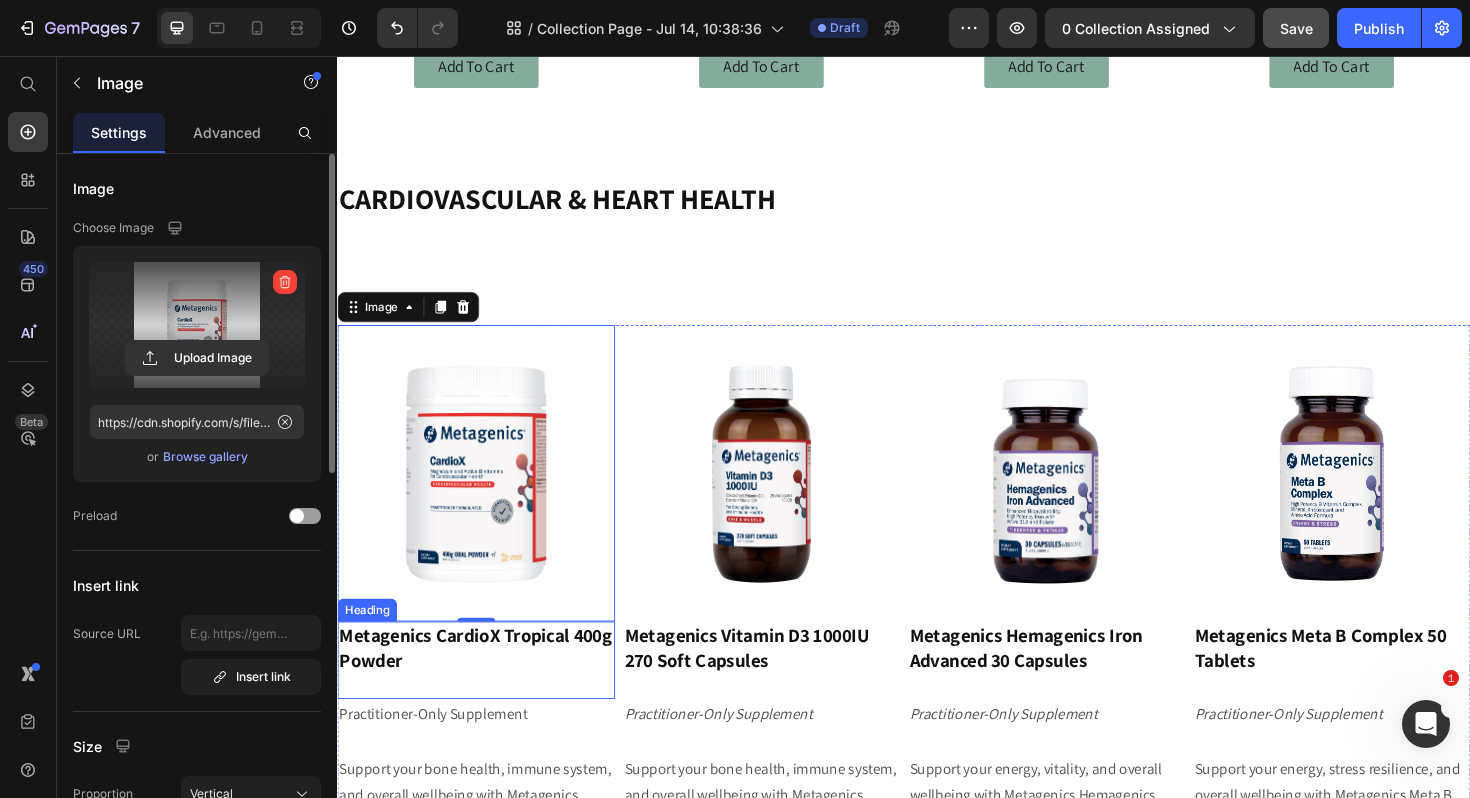 click on "Metagenics CardioX Tropical 400g Powder" at bounding box center [483, 683] 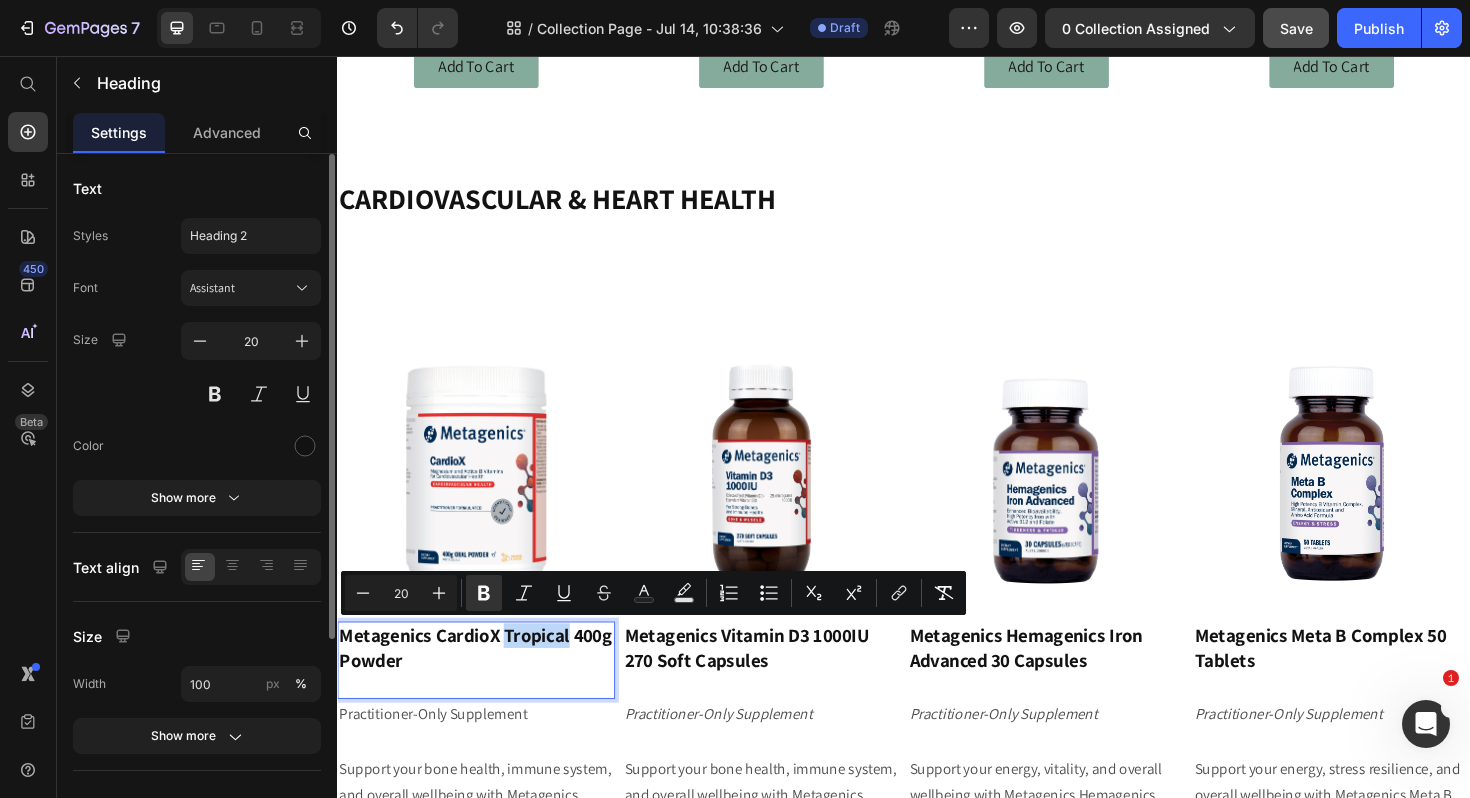 drag, startPoint x: 596, startPoint y: 672, endPoint x: 515, endPoint y: 674, distance: 81.02469 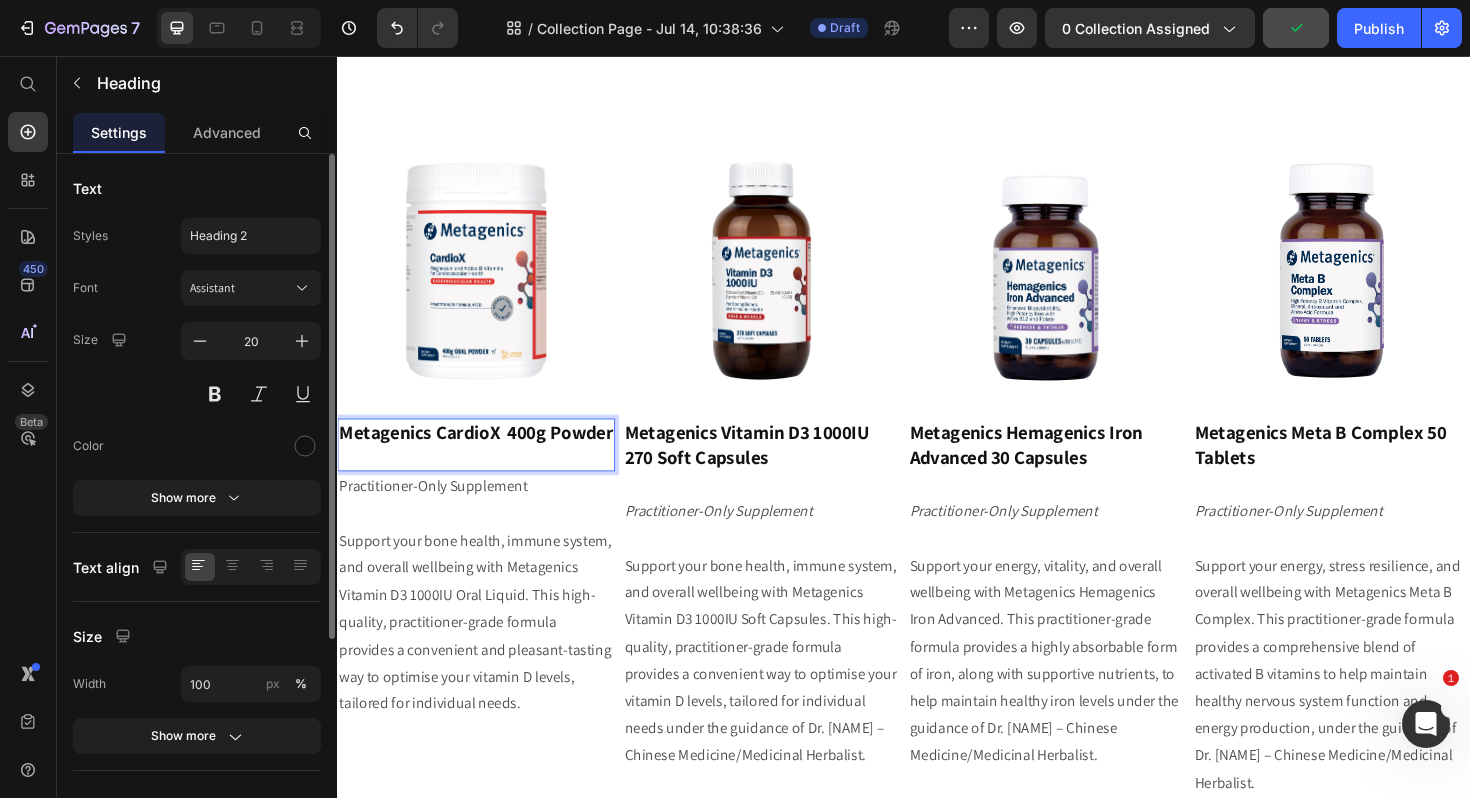 scroll, scrollTop: 1518, scrollLeft: 0, axis: vertical 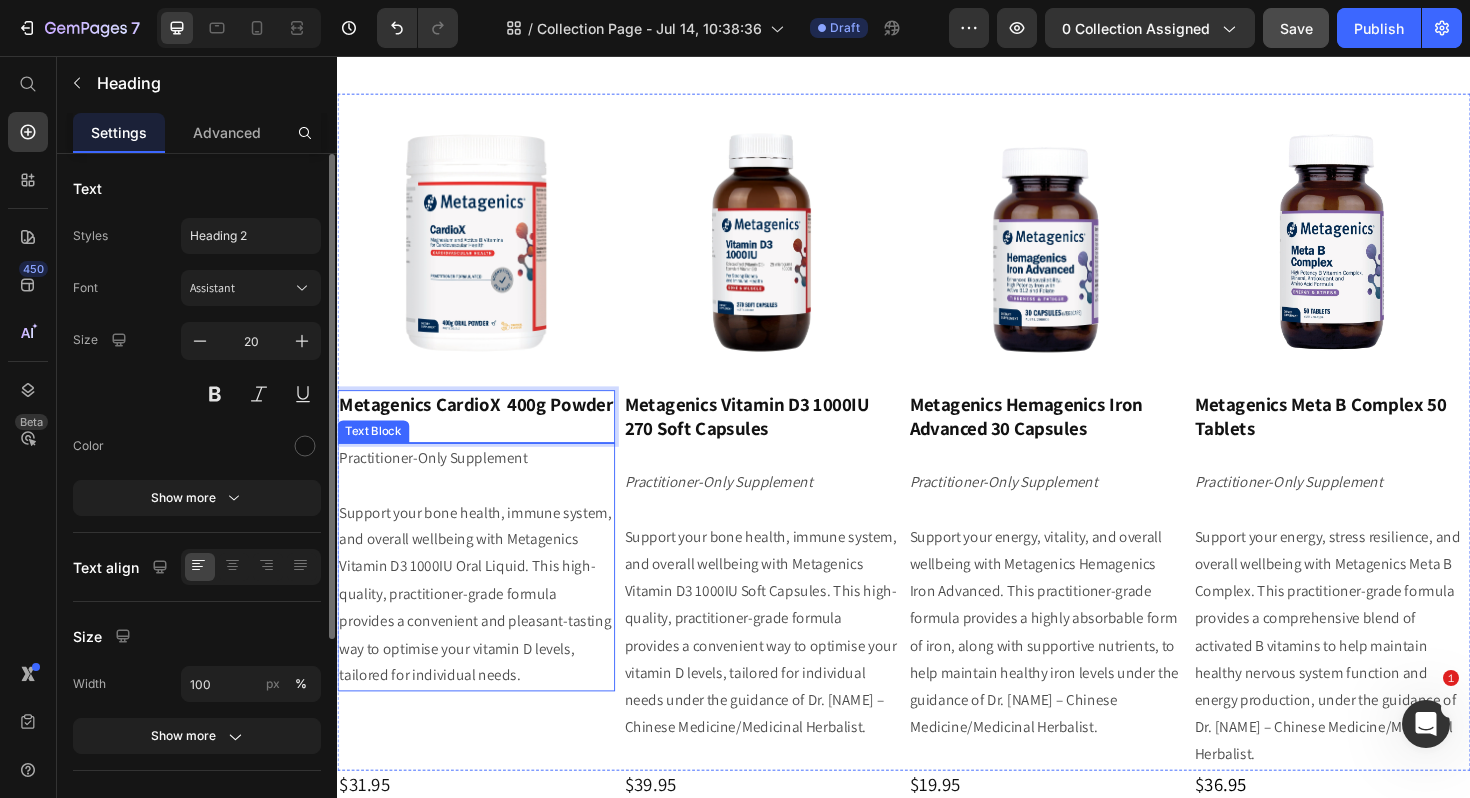 click on "Support your bone health, immune system, and overall wellbeing with Metagenics Vitamin D3 1000IU Oral Liquid. This high-quality, practitioner-grade formula provides a convenient and pleasant-tasting way to optimise your vitamin D levels, tailored for individual needs." at bounding box center [484, 627] 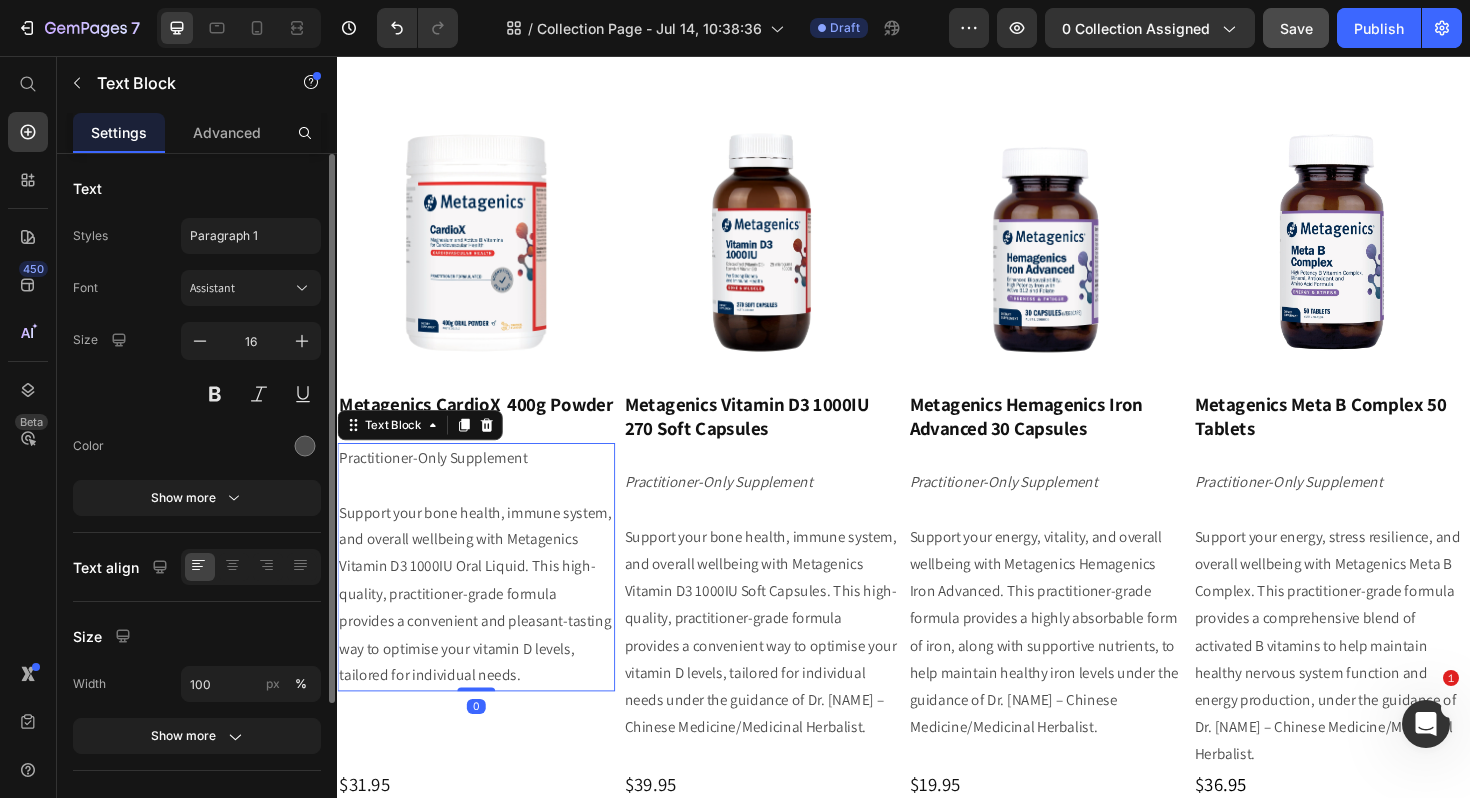 click on "Support your bone health, immune system, and overall wellbeing with Metagenics Vitamin D3 1000IU Oral Liquid. This high-quality, practitioner-grade formula provides a convenient and pleasant-tasting way to optimise your vitamin D levels, tailored for individual needs." at bounding box center (484, 627) 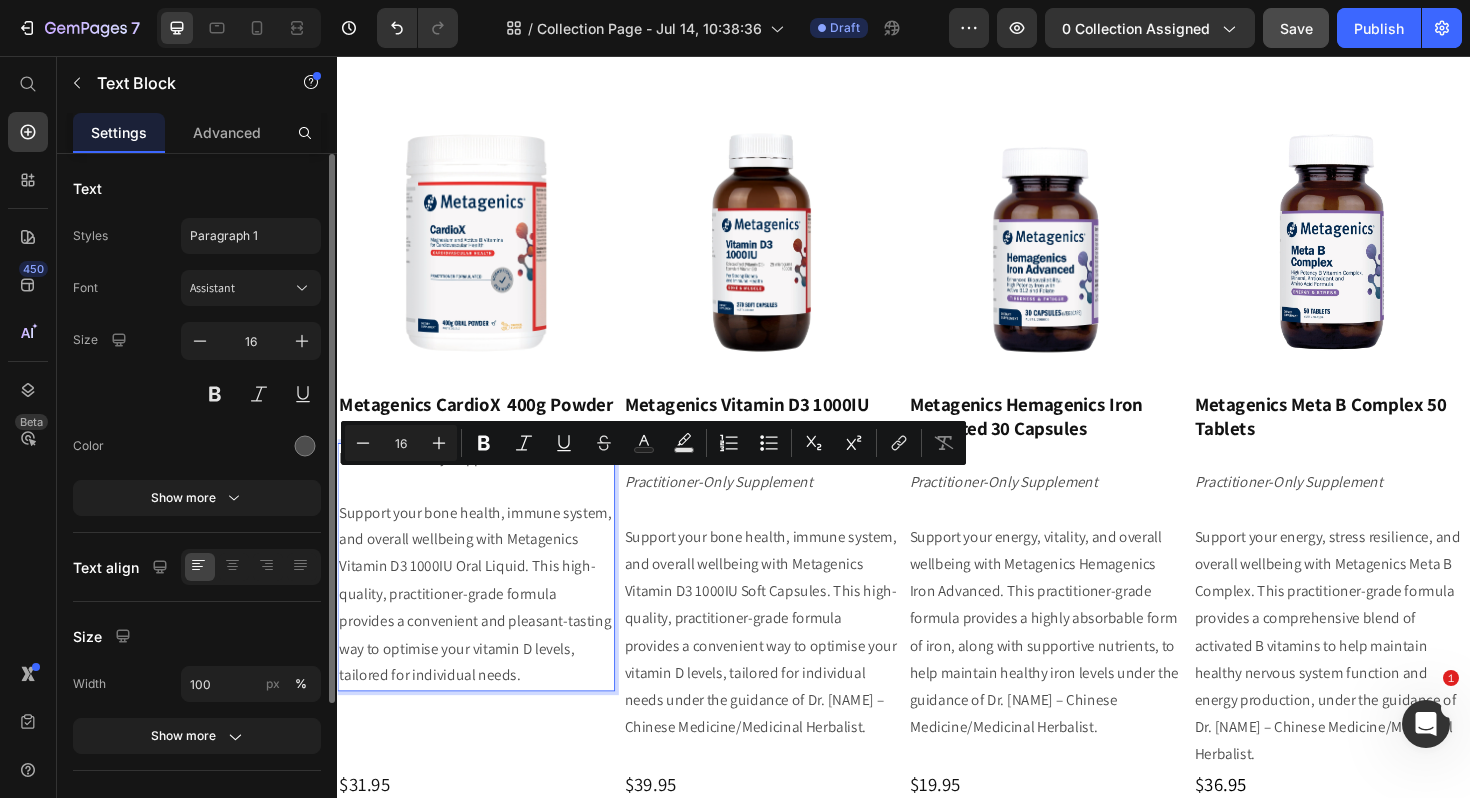 drag, startPoint x: 467, startPoint y: 742, endPoint x: 334, endPoint y: 512, distance: 265.6859 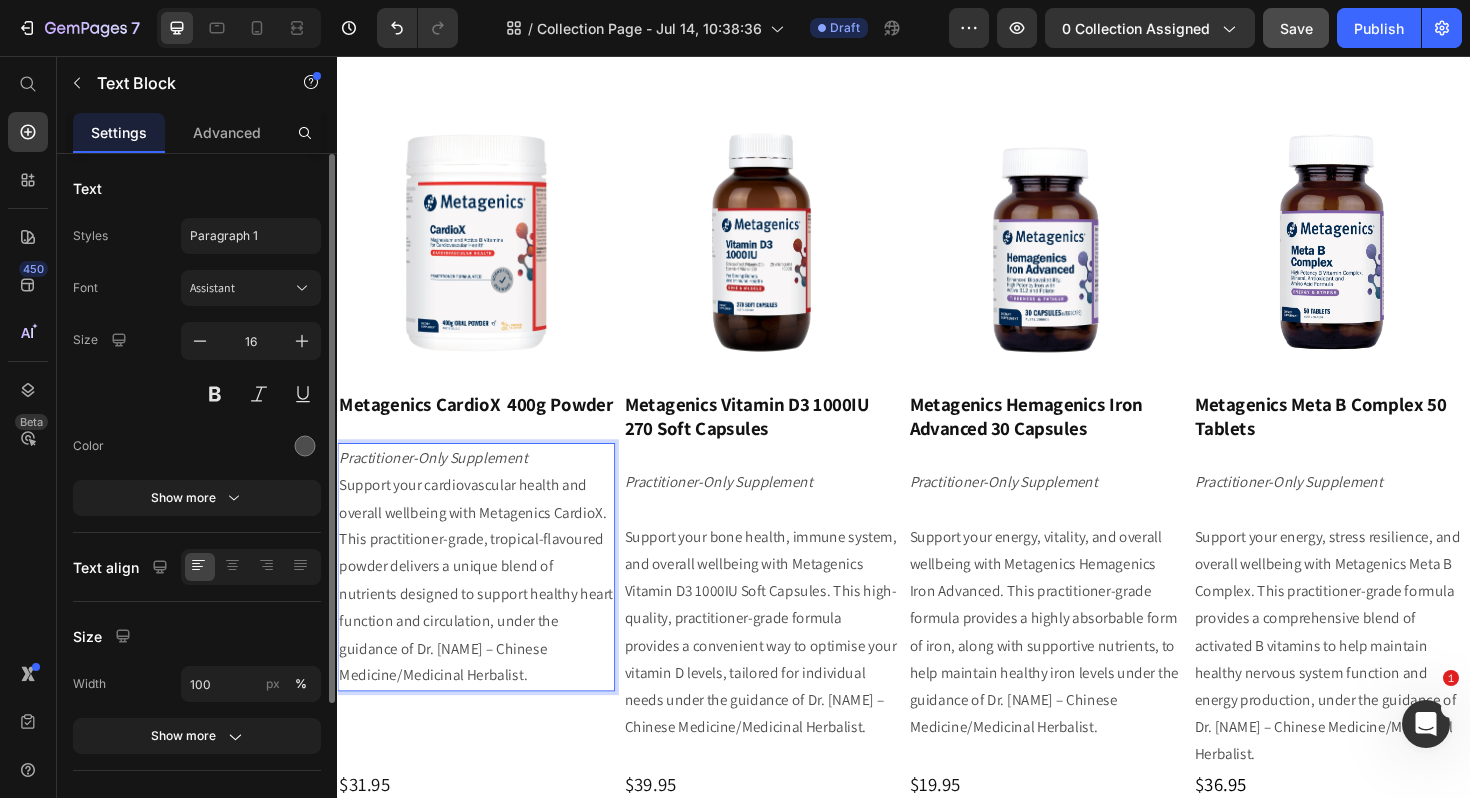 click on "Practitioner-Only Supplement" at bounding box center (484, 482) 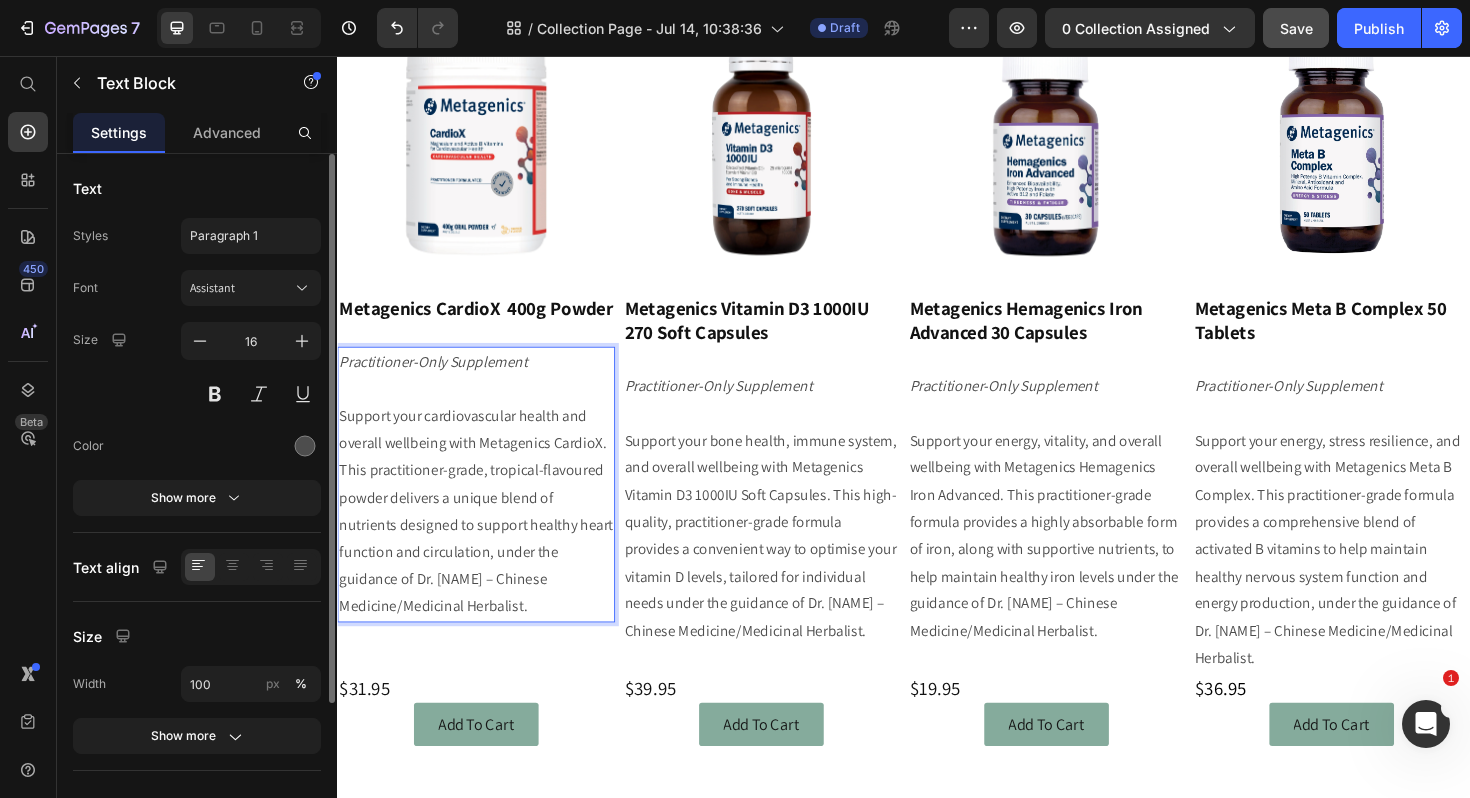 scroll, scrollTop: 1632, scrollLeft: 0, axis: vertical 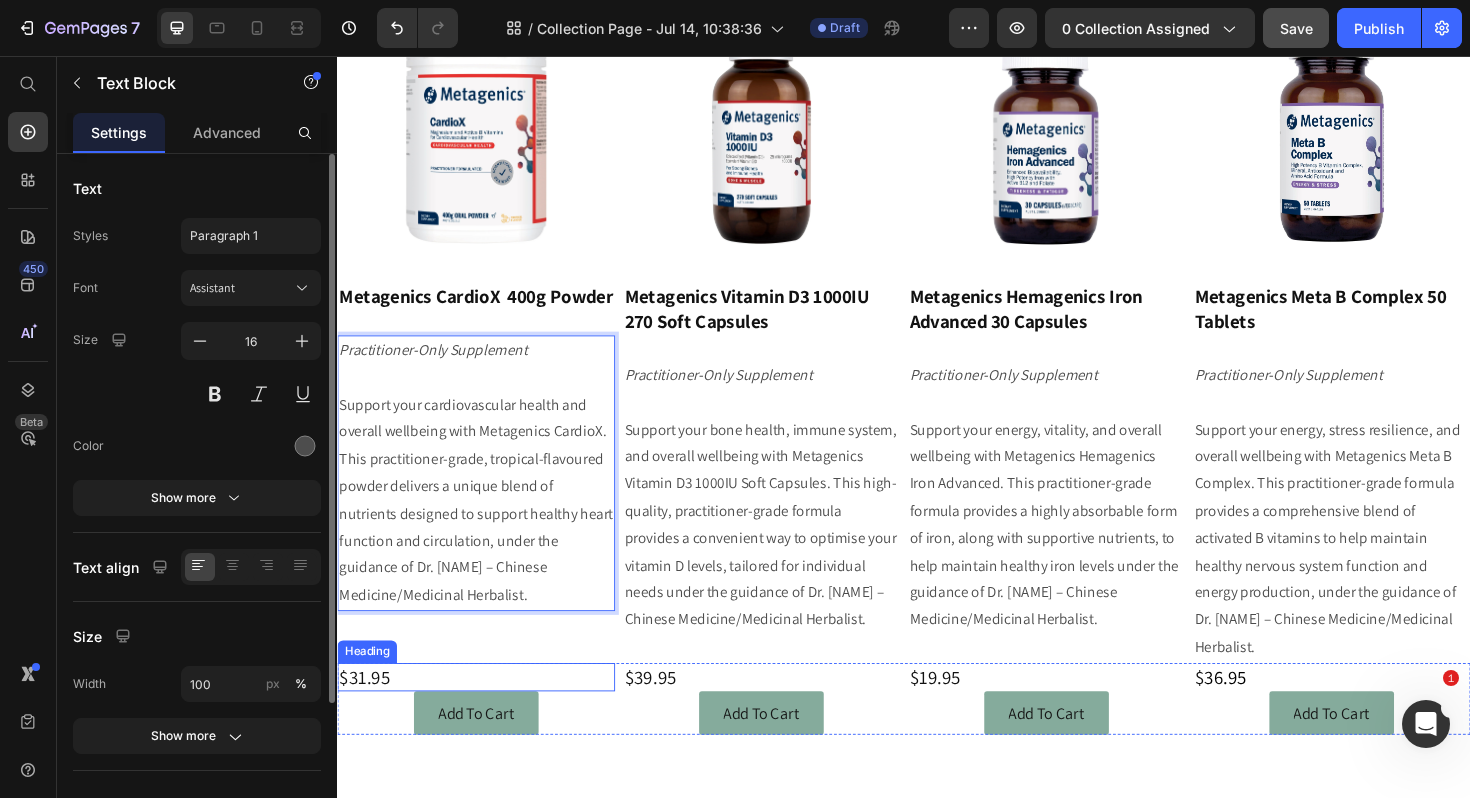 click on "$31.95" at bounding box center (484, 714) 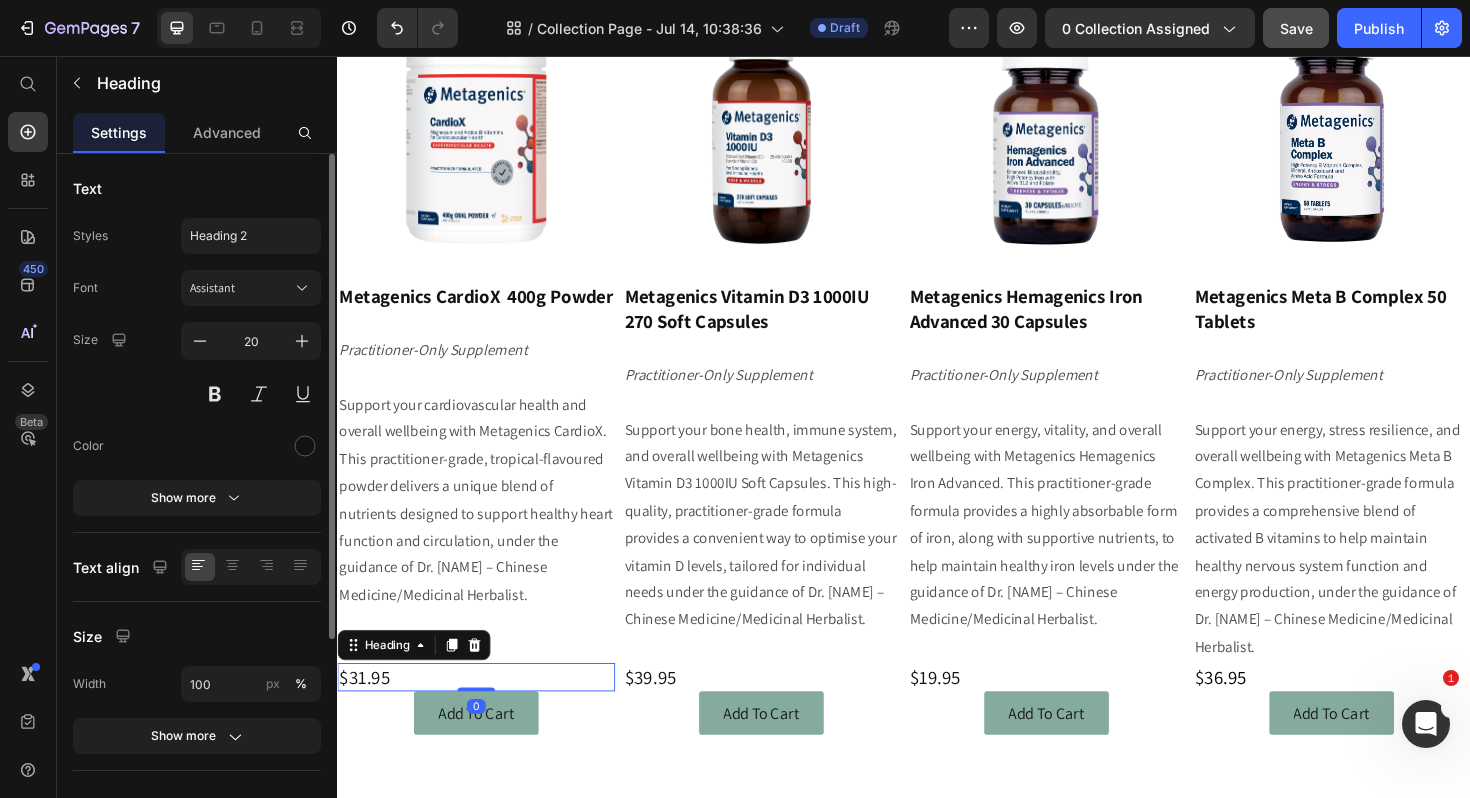 click on "$31.95" at bounding box center (484, 714) 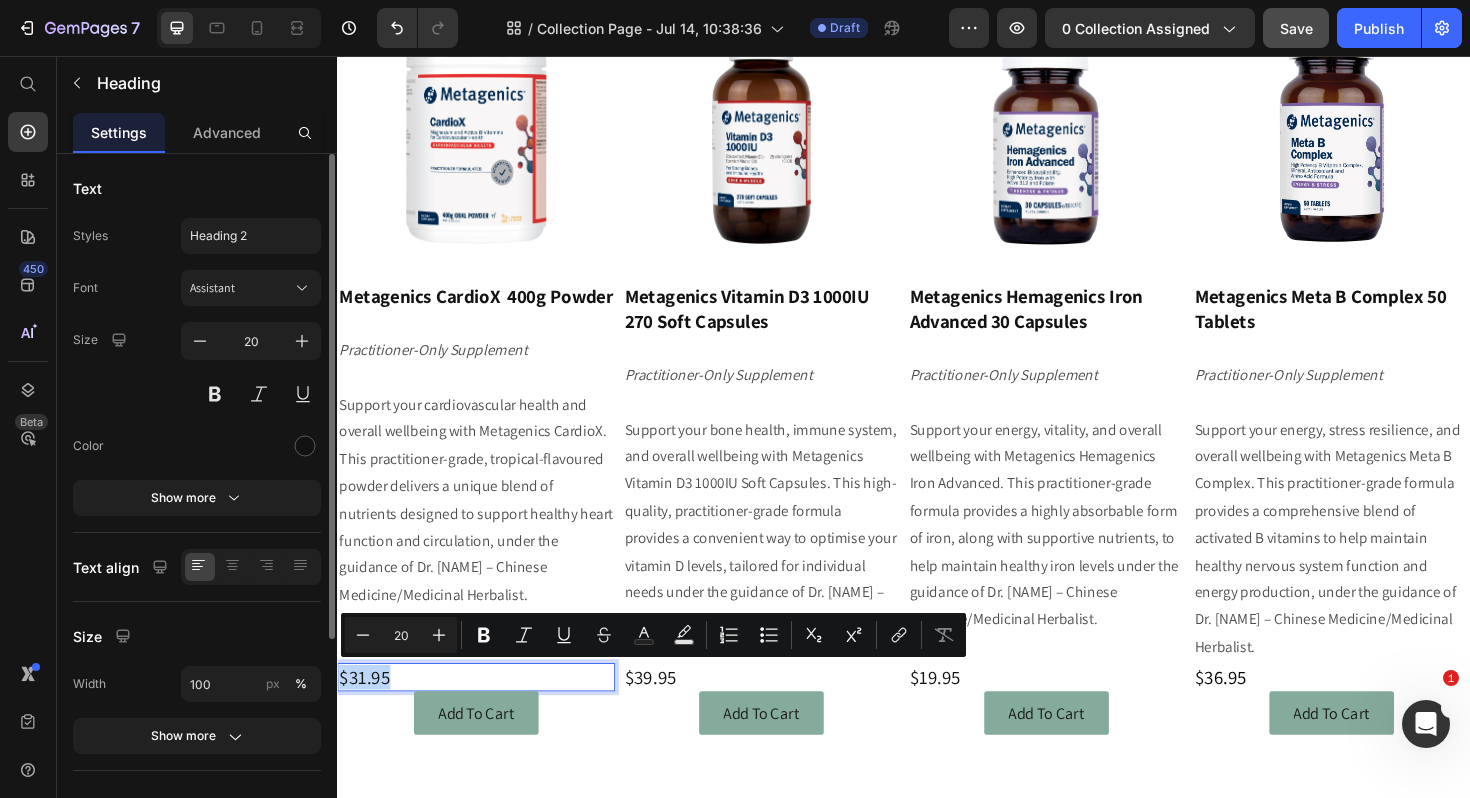 drag, startPoint x: 400, startPoint y: 711, endPoint x: 339, endPoint y: 716, distance: 61.204575 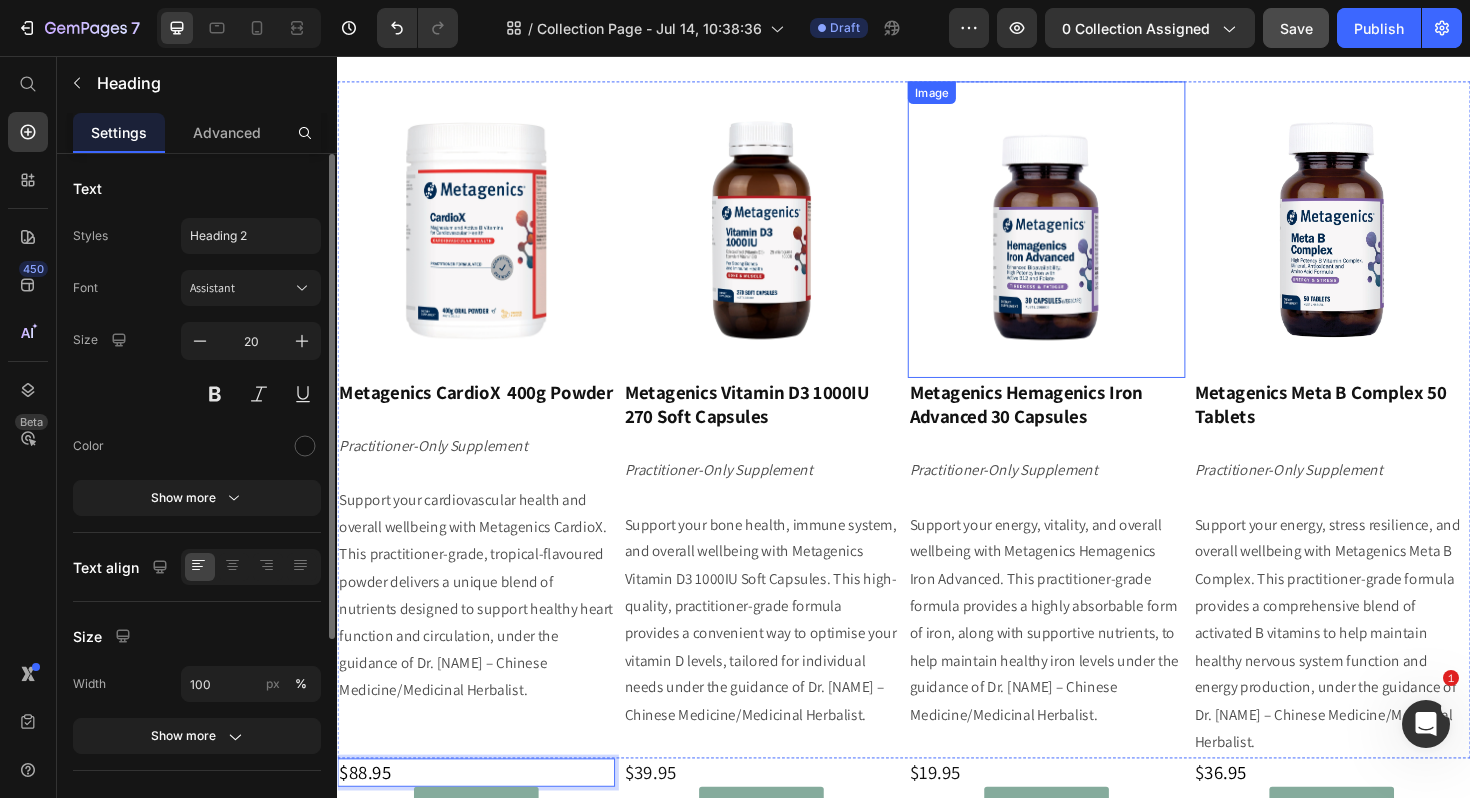 scroll, scrollTop: 1520, scrollLeft: 0, axis: vertical 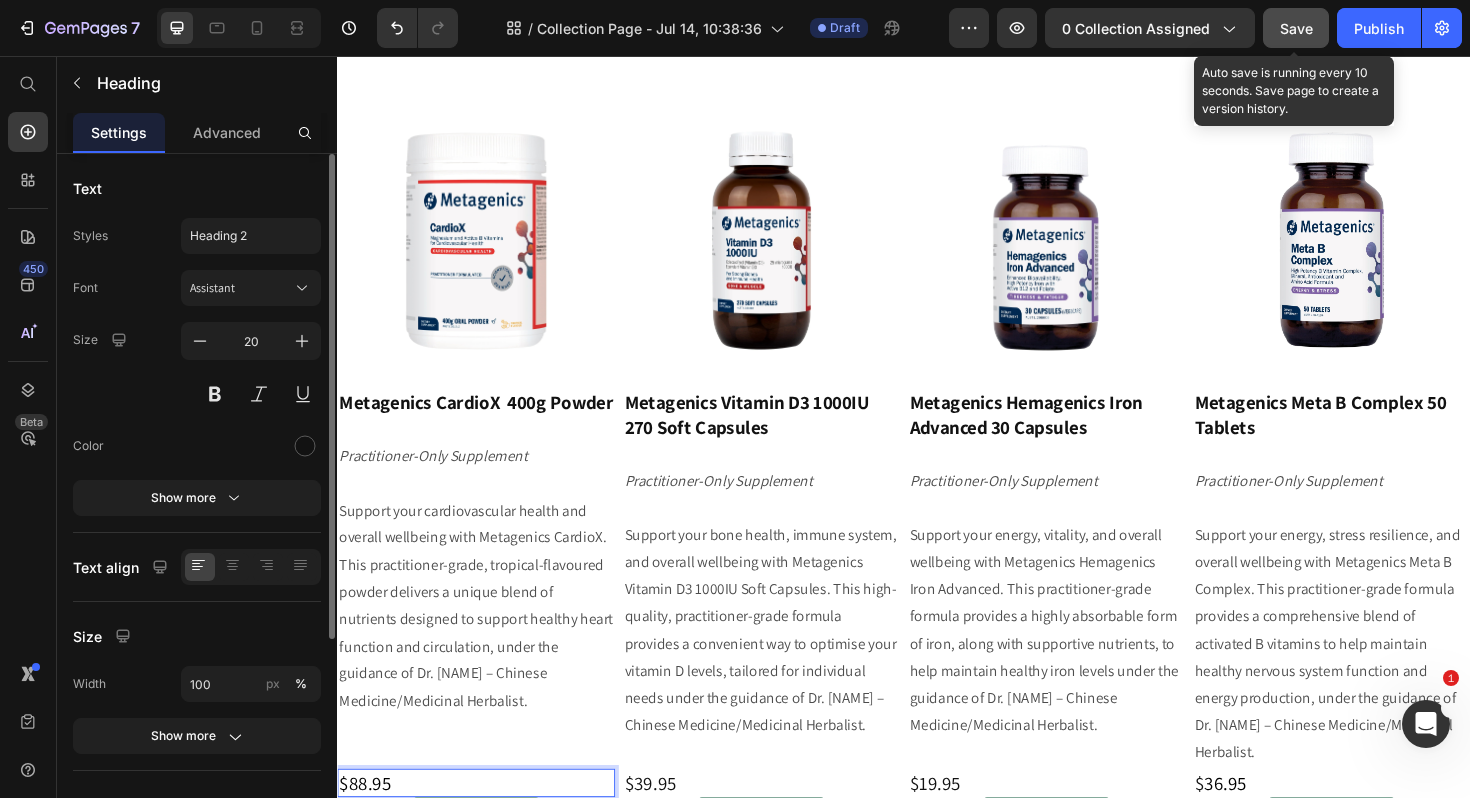 click on "Save" at bounding box center [1296, 28] 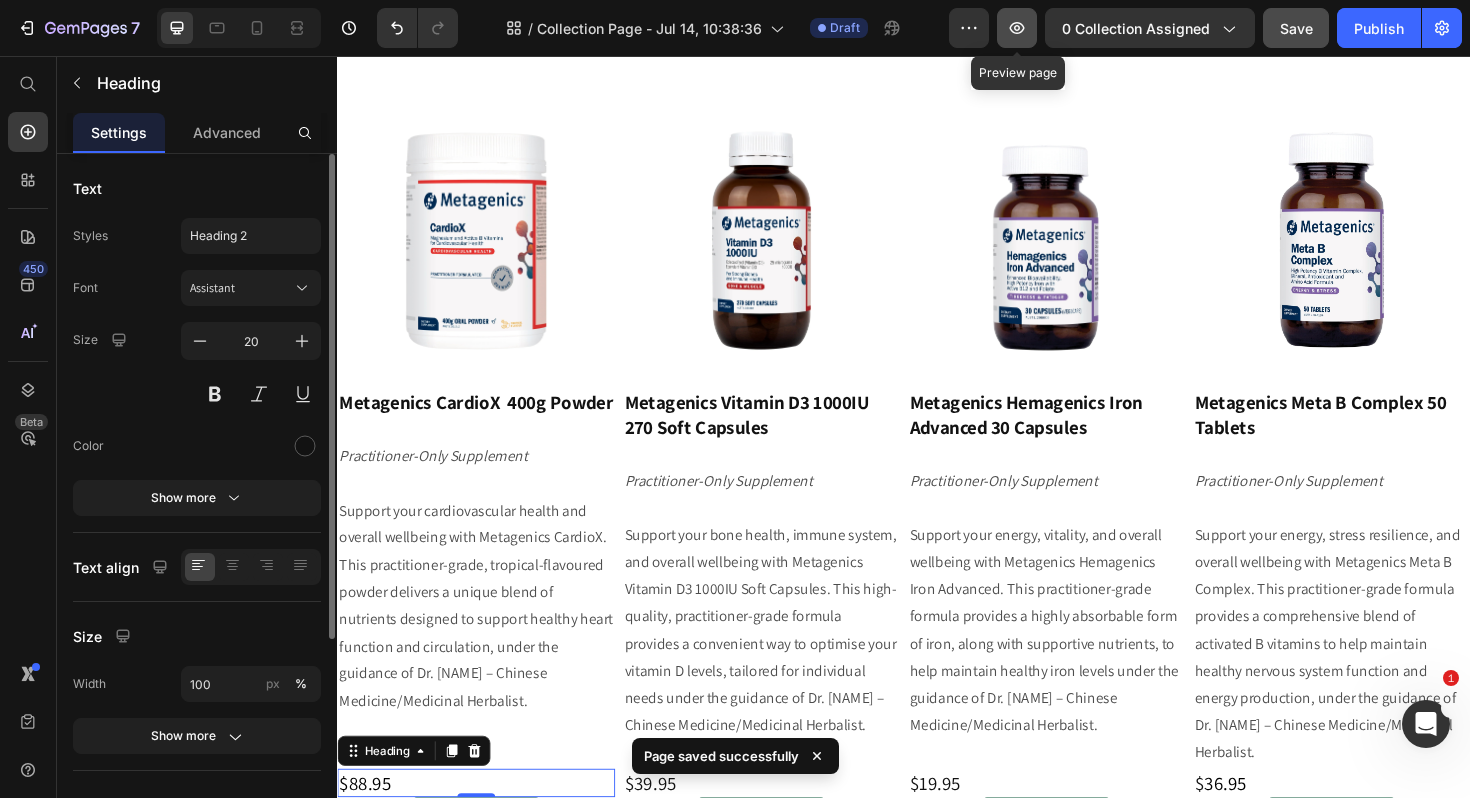 click 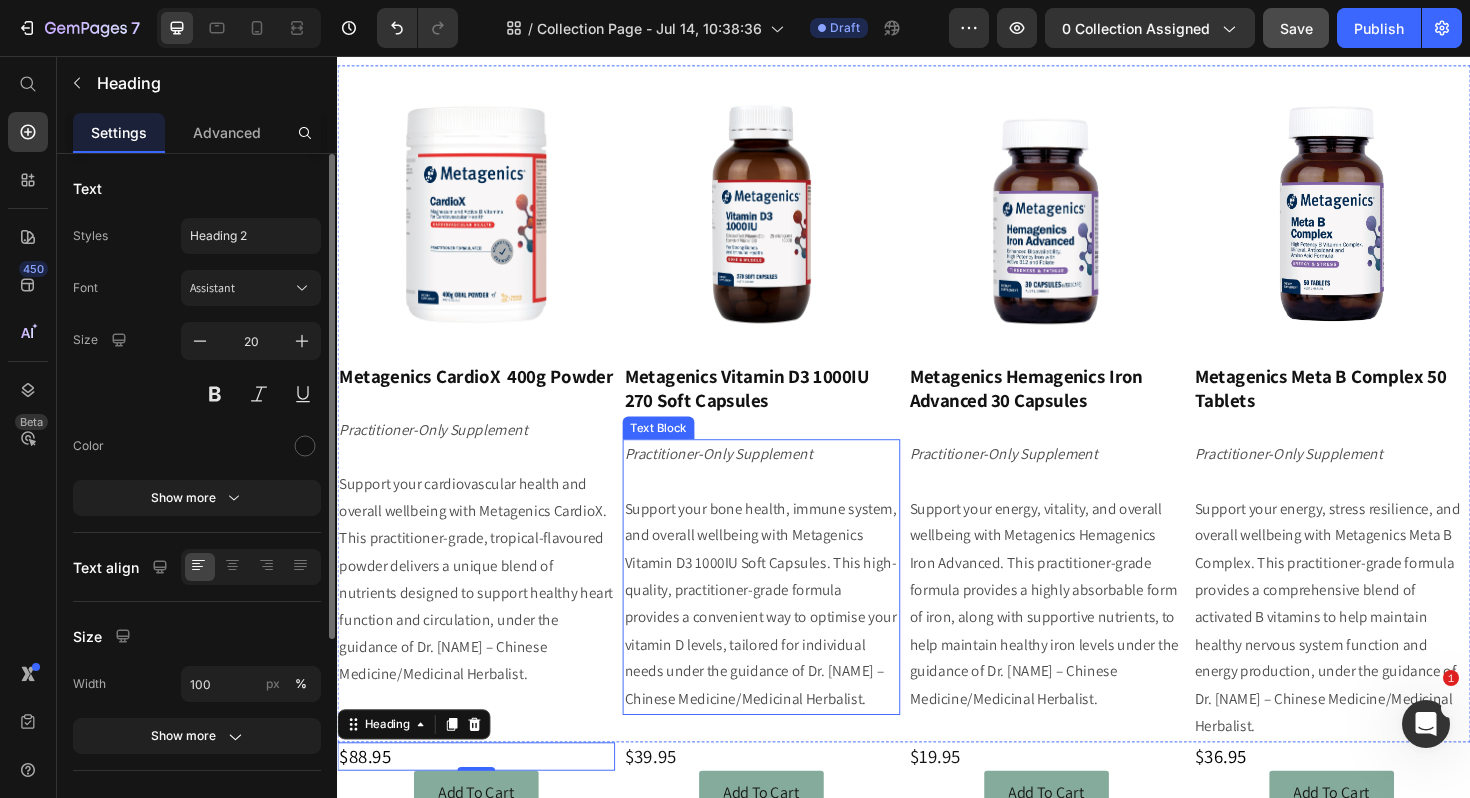 scroll, scrollTop: 1571, scrollLeft: 0, axis: vertical 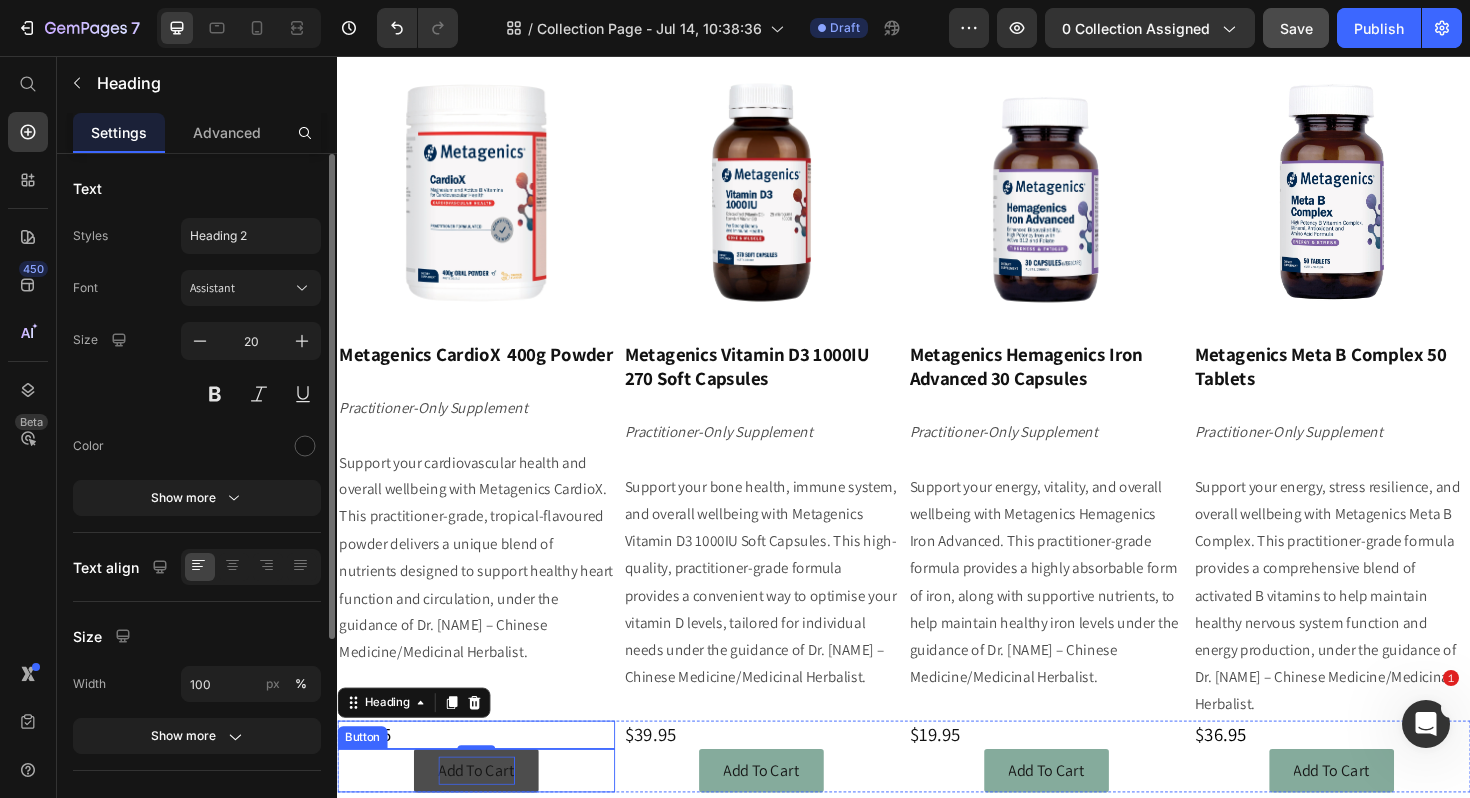 click on "Add To Cart" at bounding box center (484, 813) 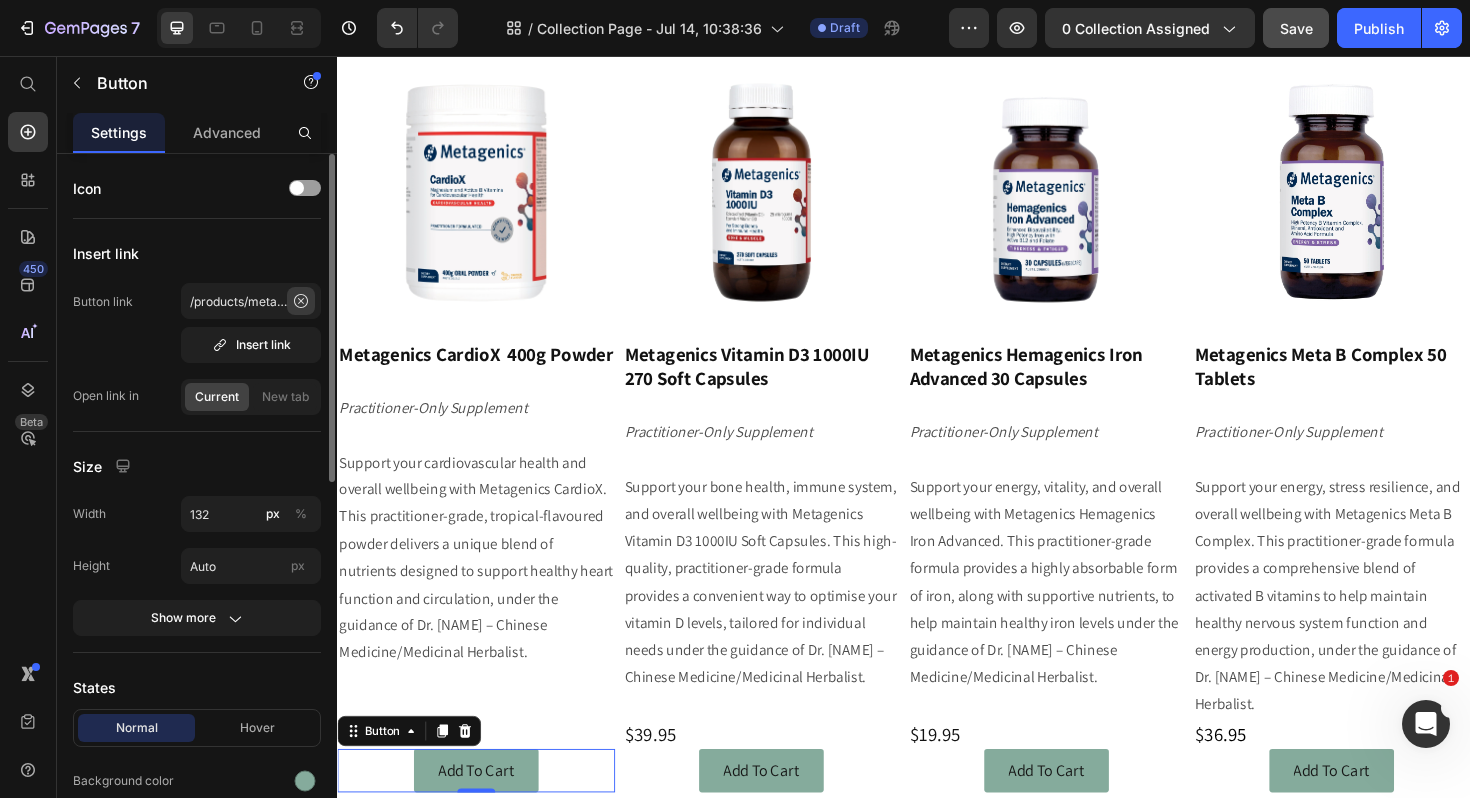 click 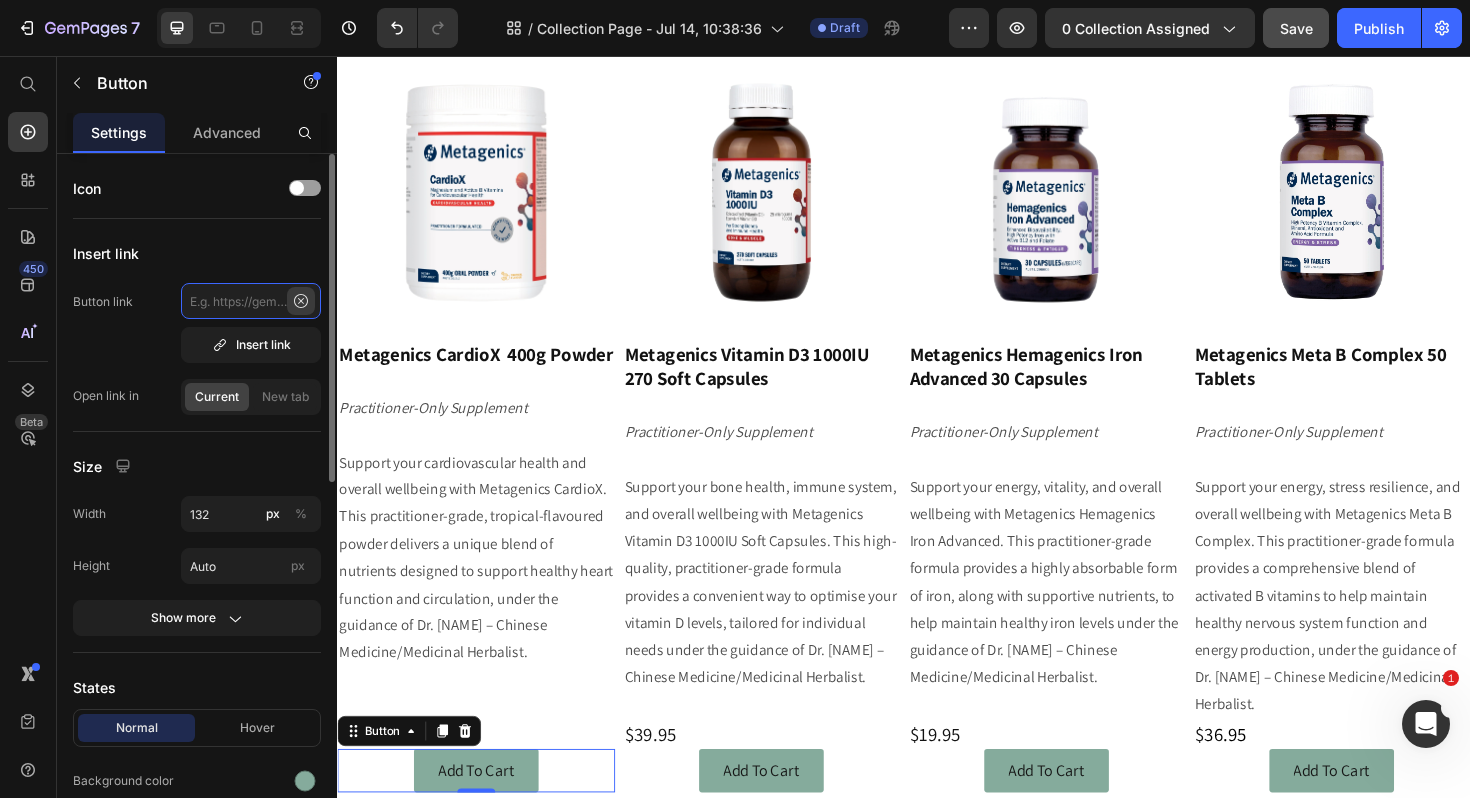 scroll, scrollTop: 0, scrollLeft: 0, axis: both 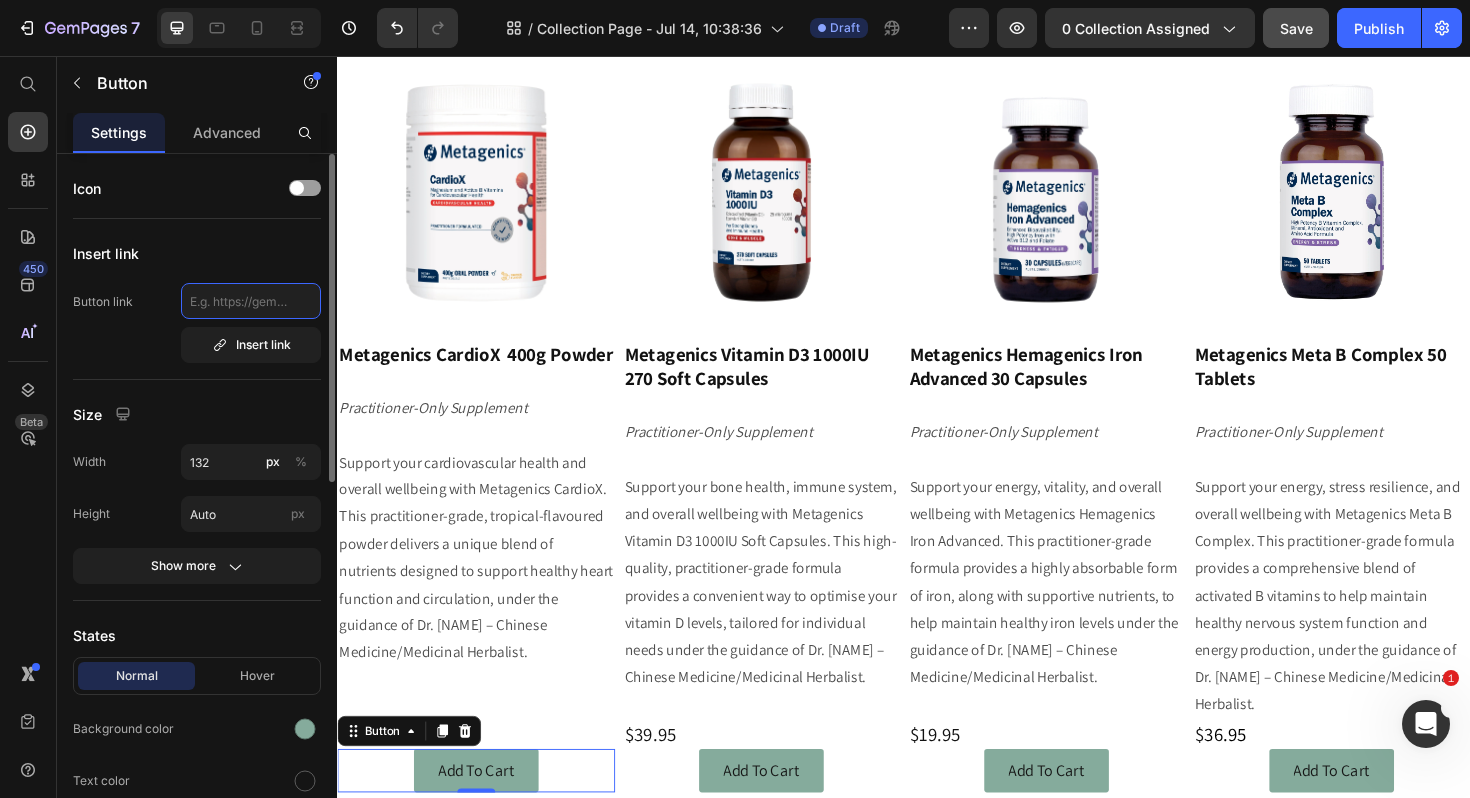 click 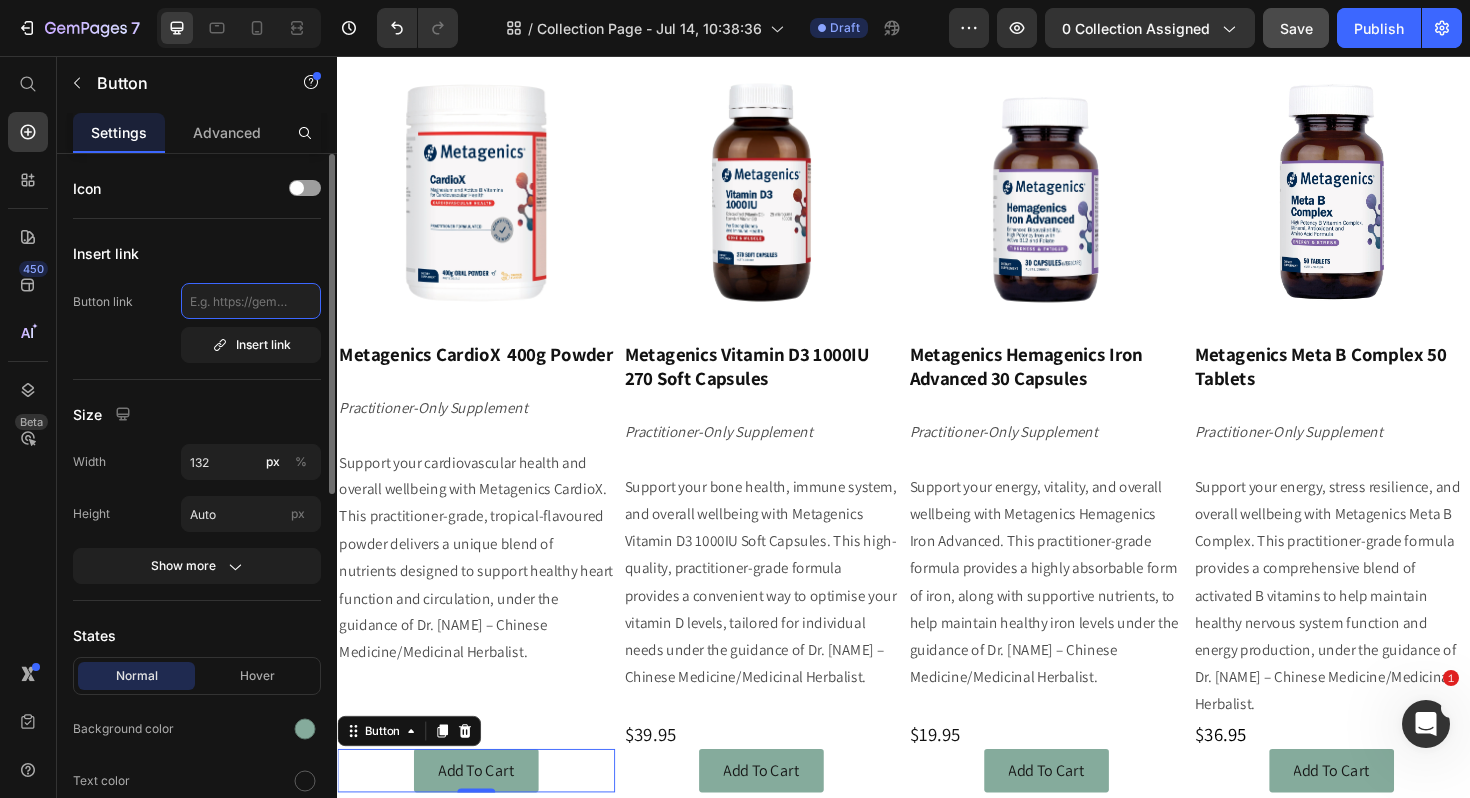 paste on "https://bnourishd.com.au/products/metagenics-cardiox-400g-powder" 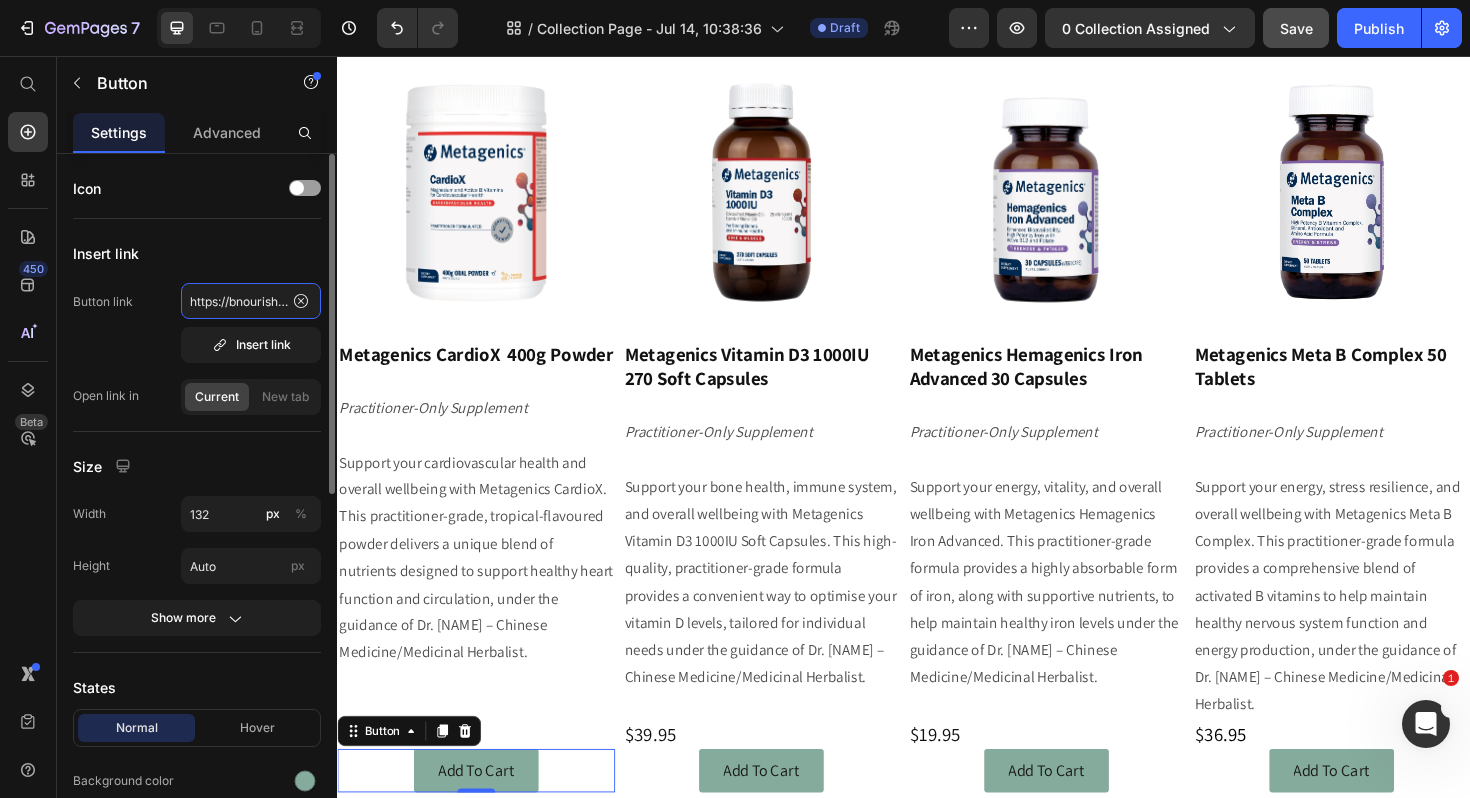 scroll, scrollTop: 0, scrollLeft: 300, axis: horizontal 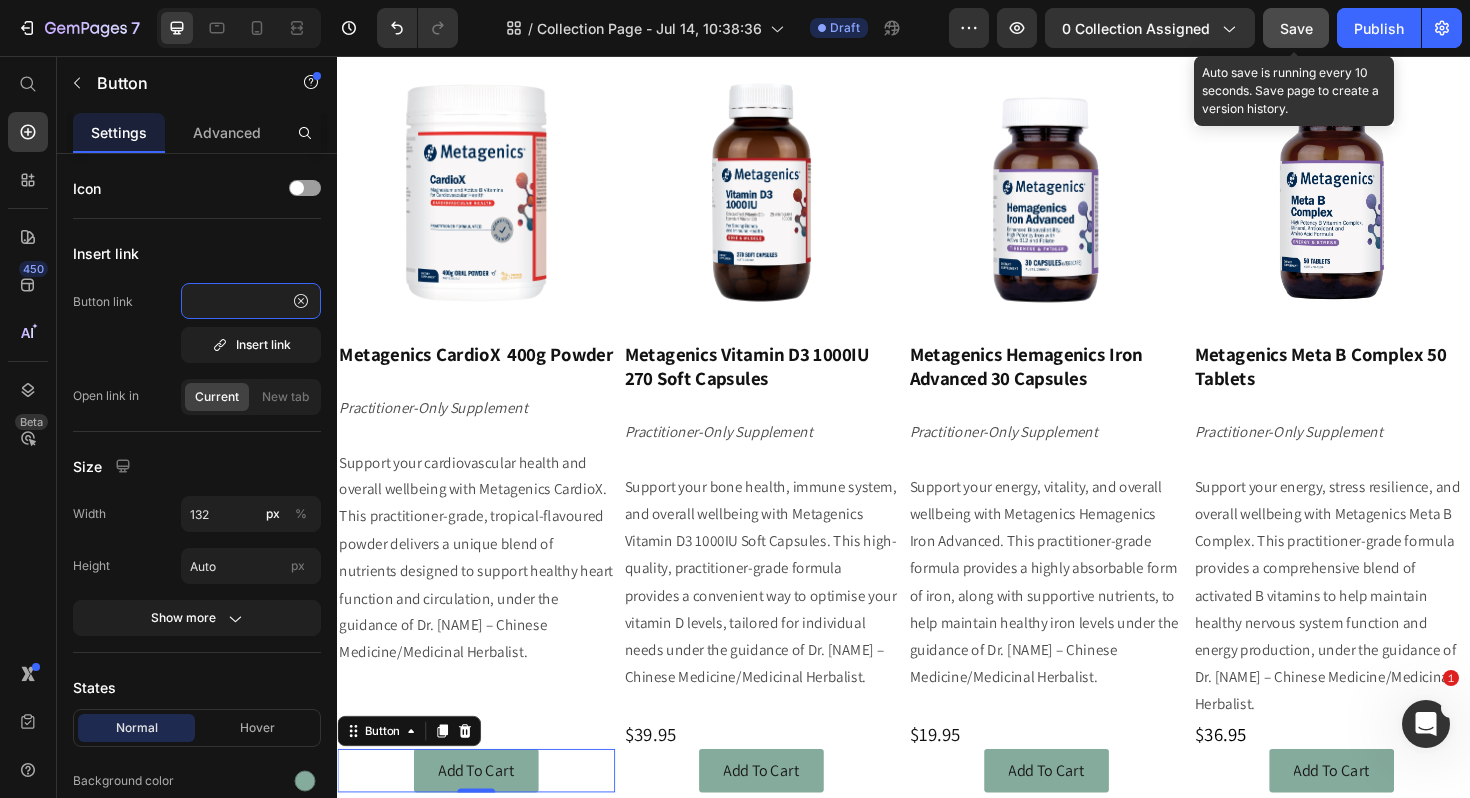 type on "https://bnourishd.com.au/products/metagenics-cardiox-400g-powder" 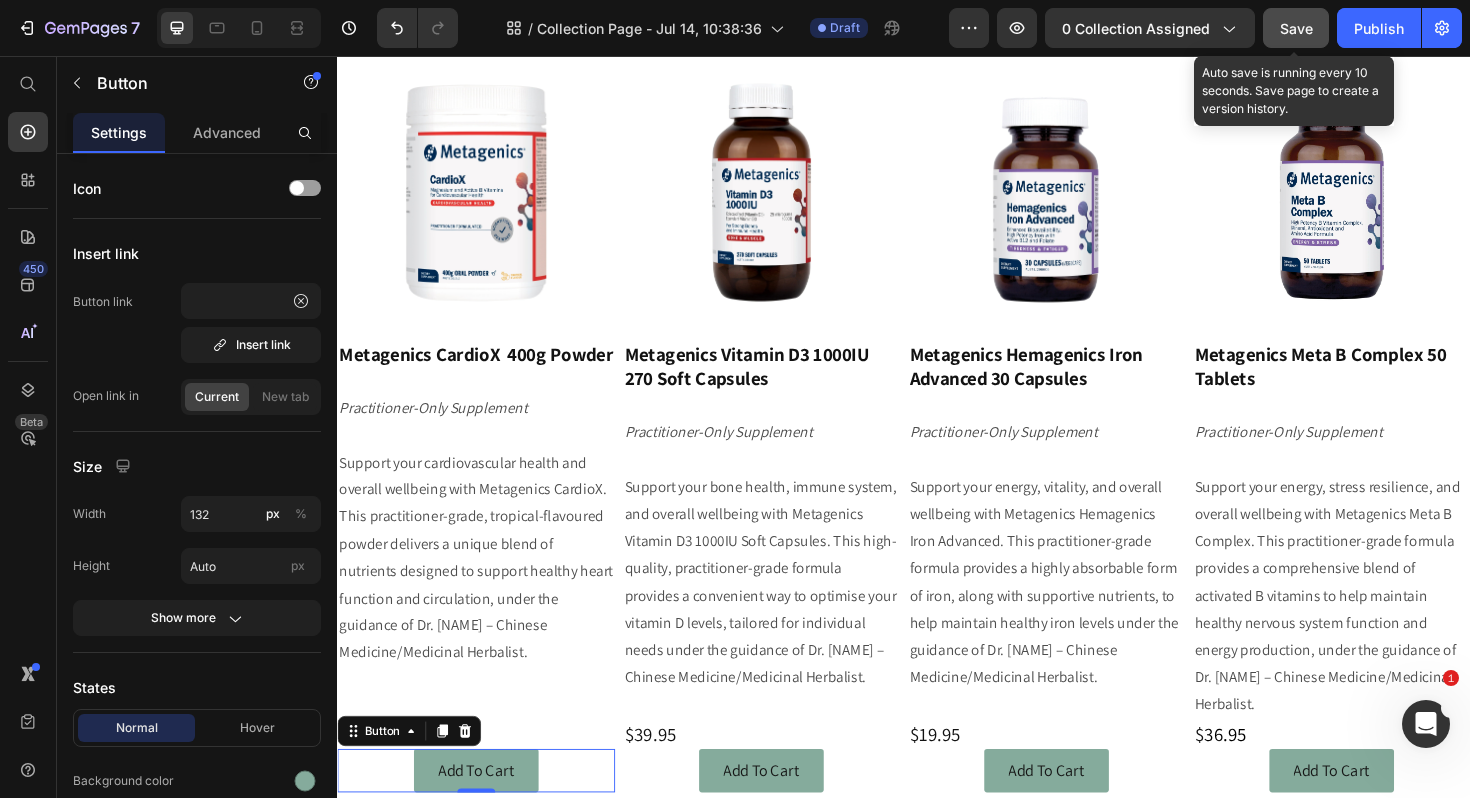 scroll, scrollTop: 0, scrollLeft: 0, axis: both 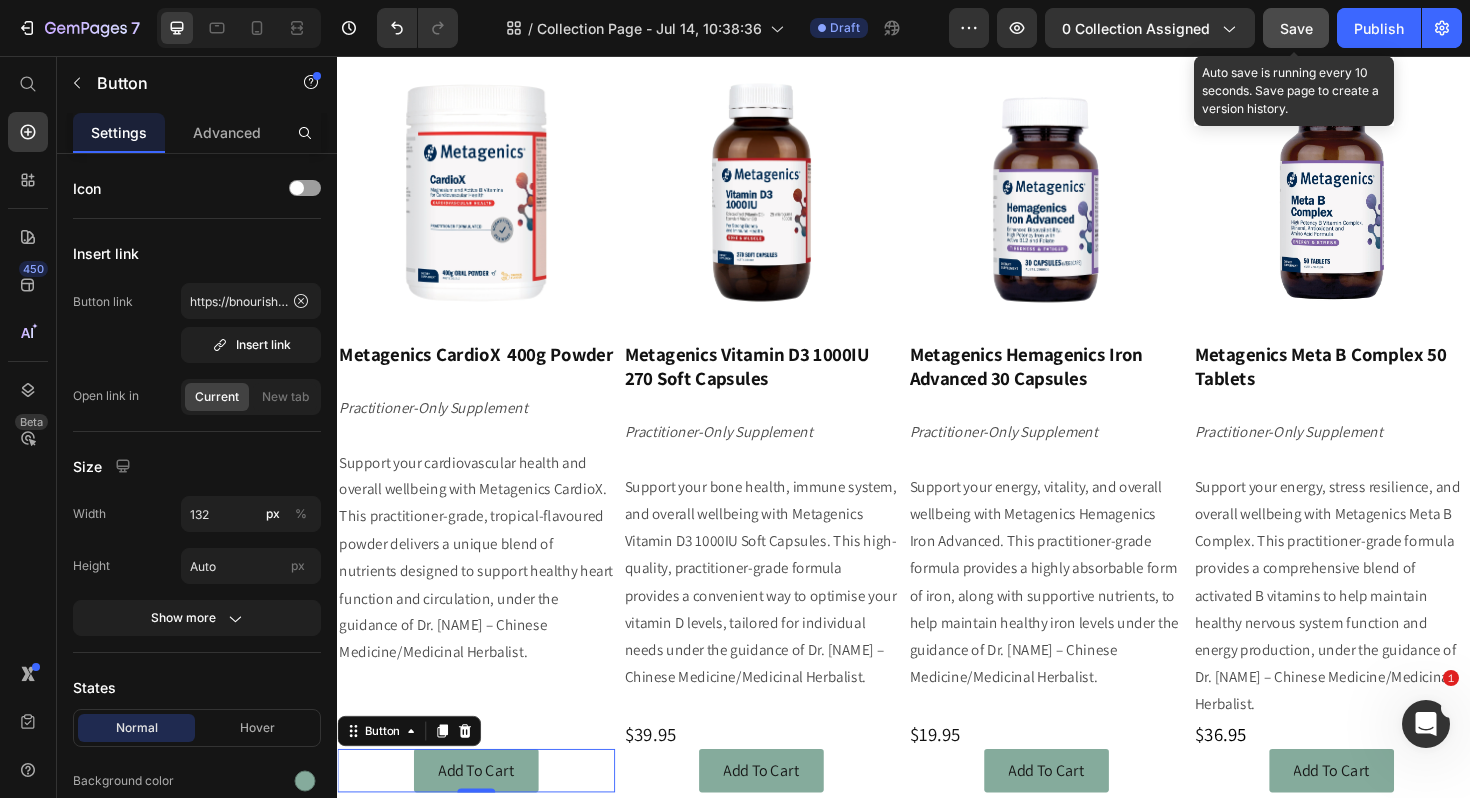 click on "Save" at bounding box center [1296, 28] 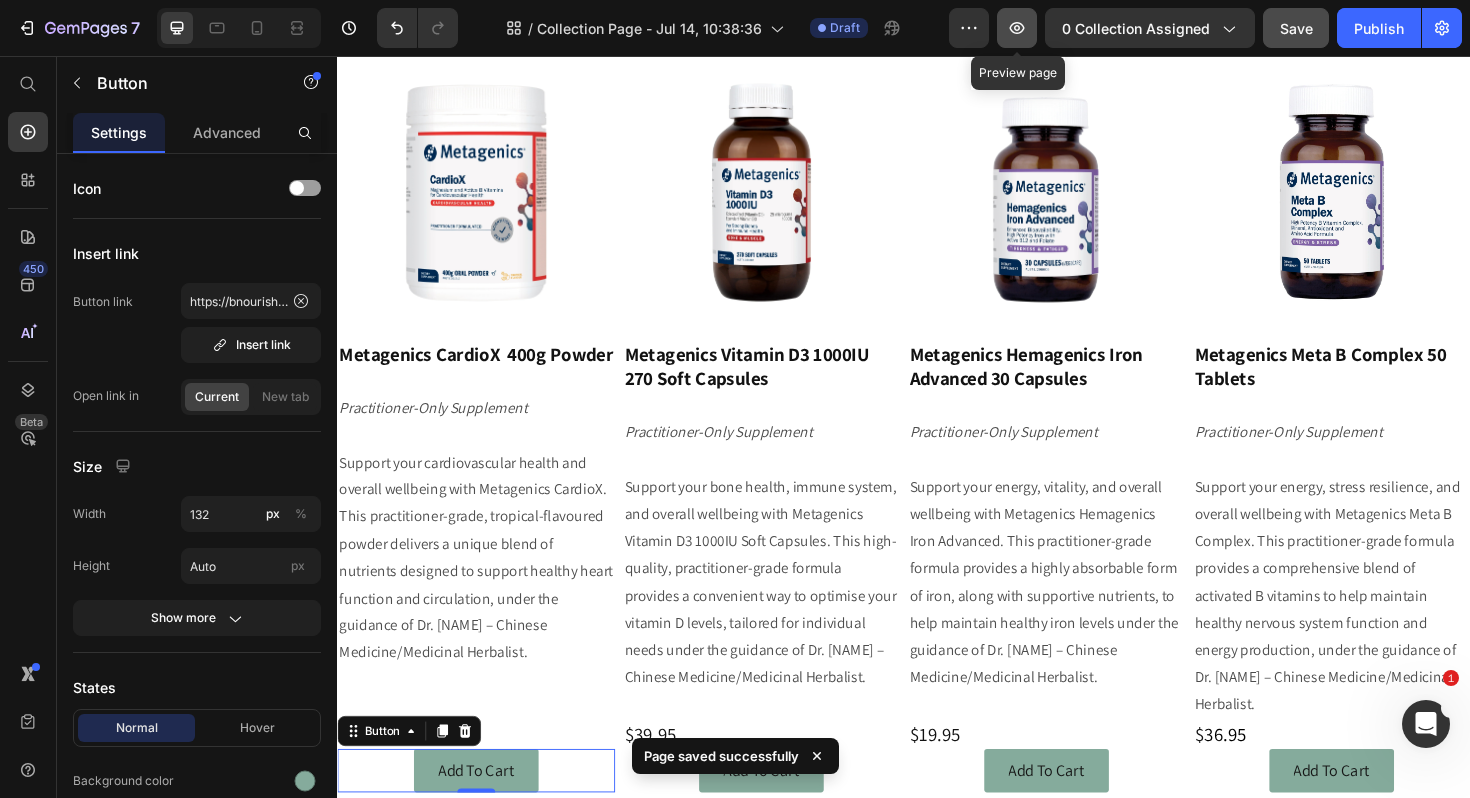 click 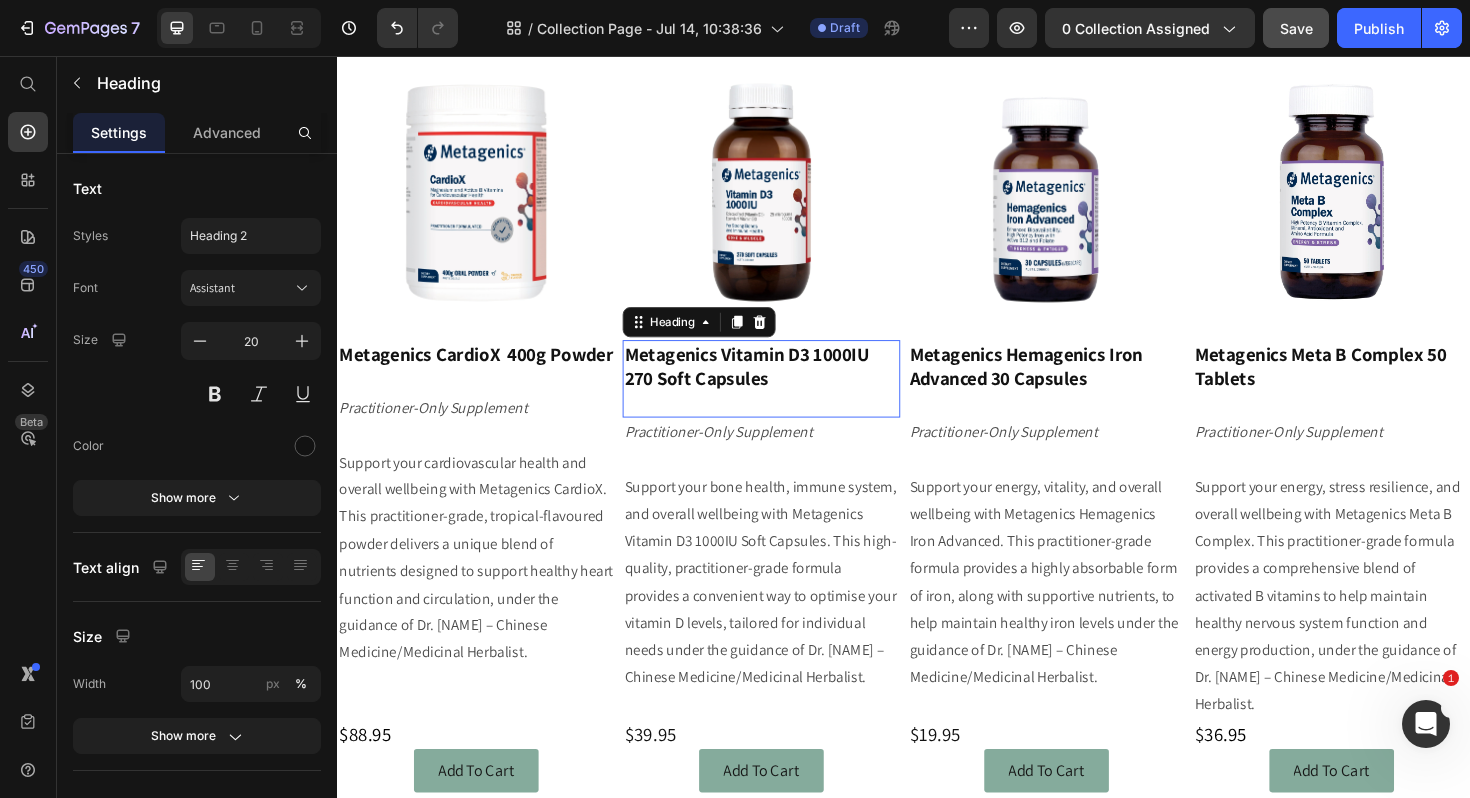 click on "Metagenics Vitamin D3 1000IU 270 Soft Capsules" at bounding box center (786, 398) 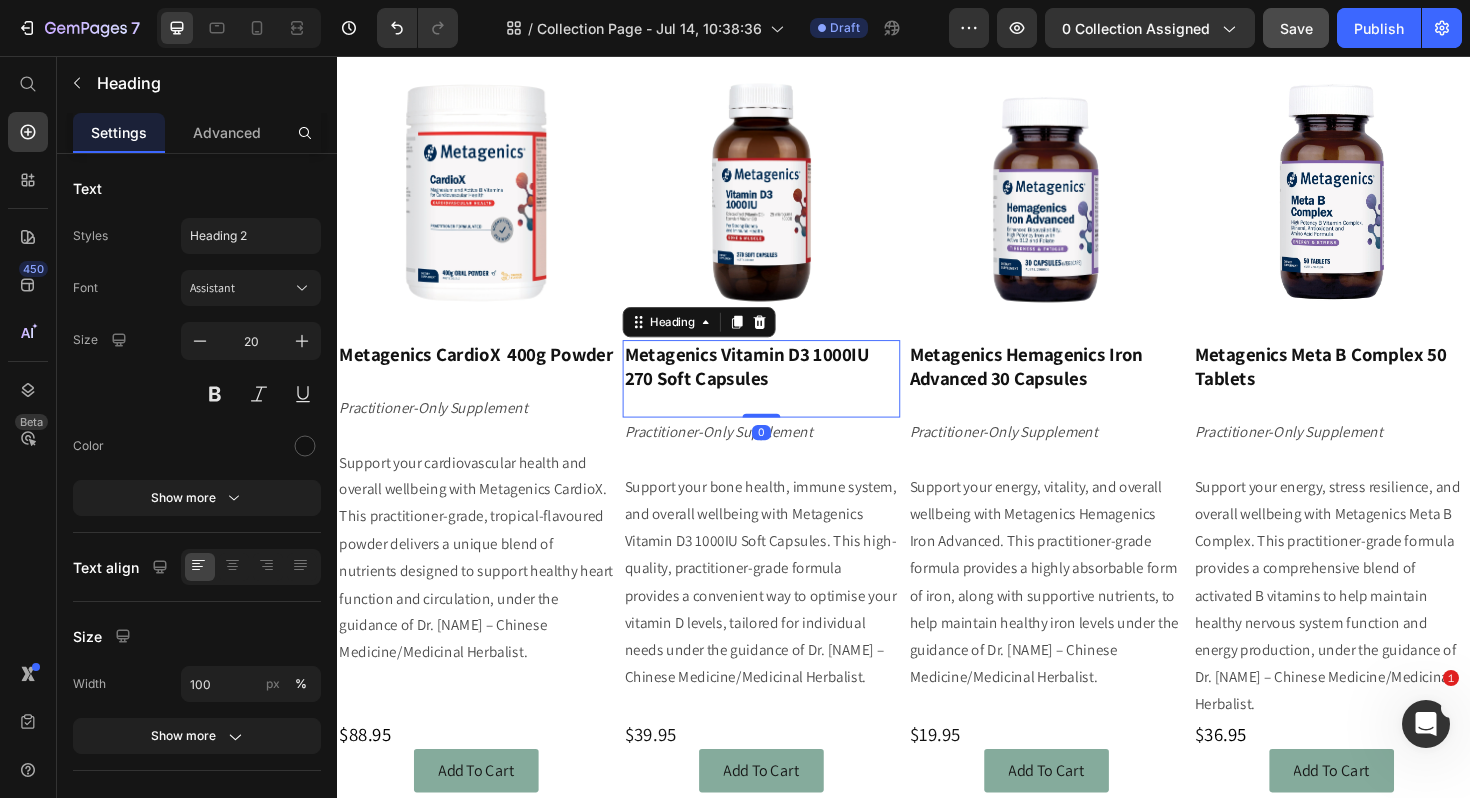 click on "Metagenics Vitamin D3 1000IU 270 Soft Capsules" at bounding box center [786, 398] 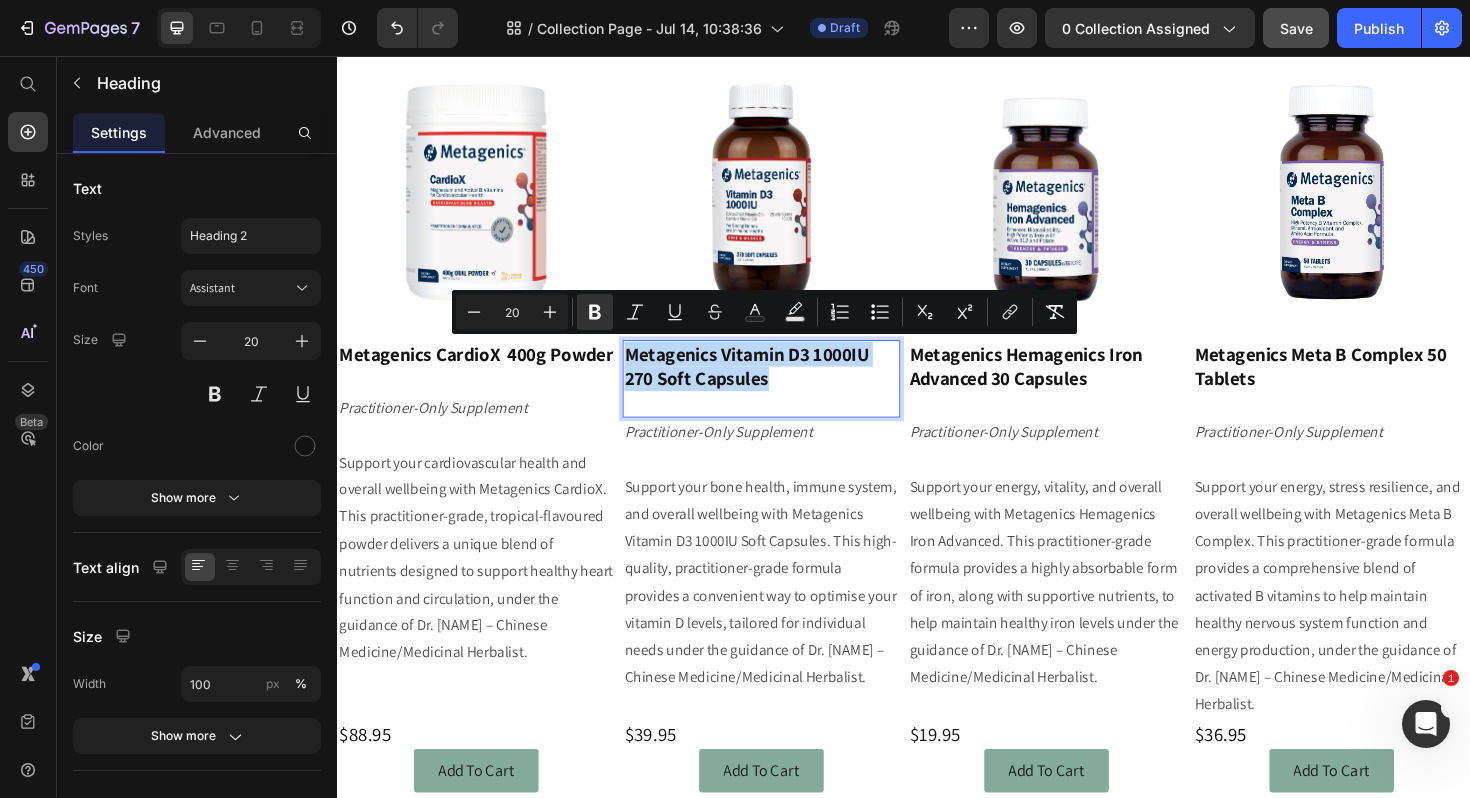 drag, startPoint x: 798, startPoint y: 397, endPoint x: 641, endPoint y: 381, distance: 157.81319 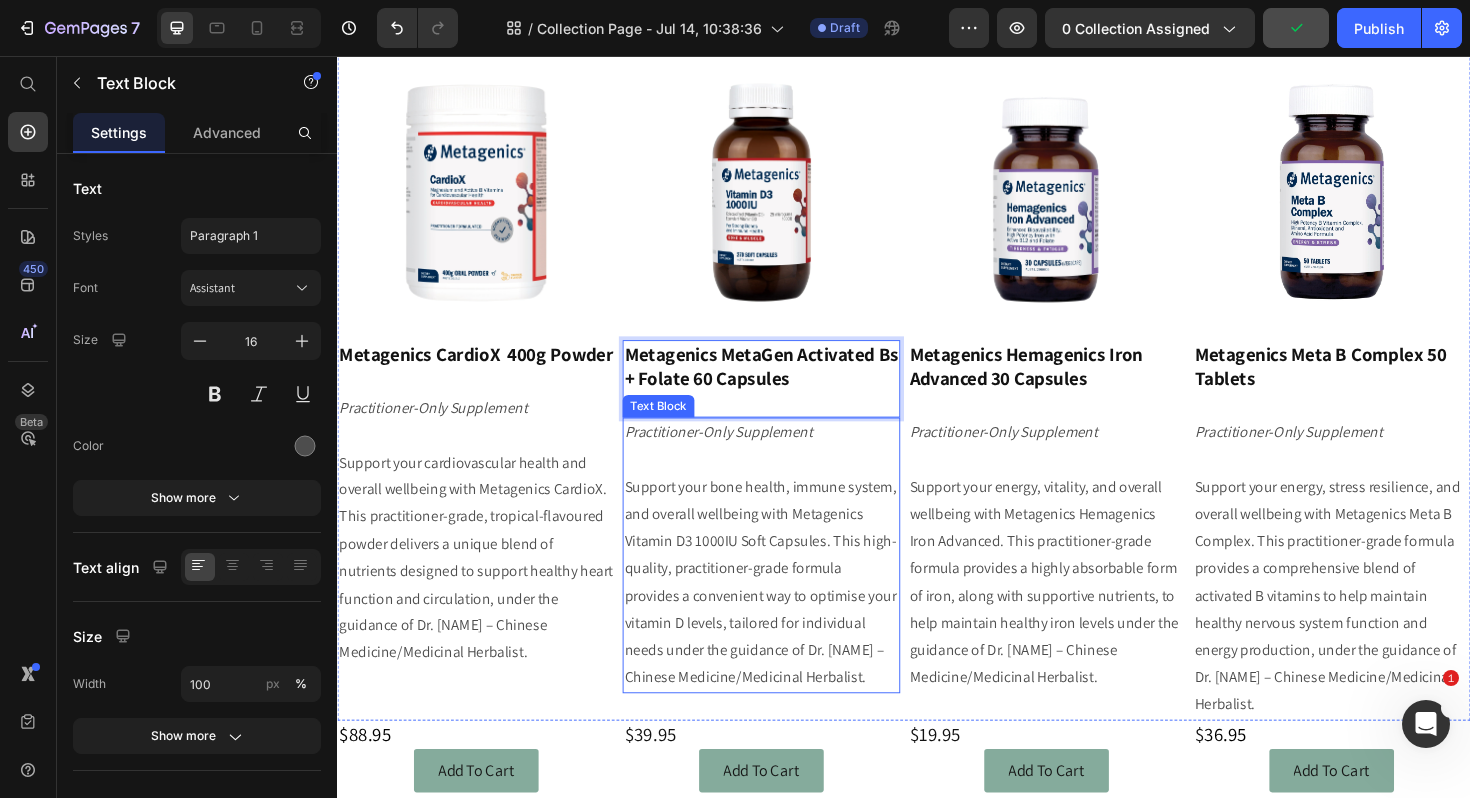 click on "Support your bone health, immune system, and overall wellbeing with Metagenics Vitamin D3 1000IU Soft Capsules. This high-quality, practitioner-grade formula provides a convenient way to optimise your vitamin D levels, tailored for individual needs under the guidance of Dr. [NAME] – Chinese Medicine/Medicinal Herbalist." at bounding box center (786, 614) 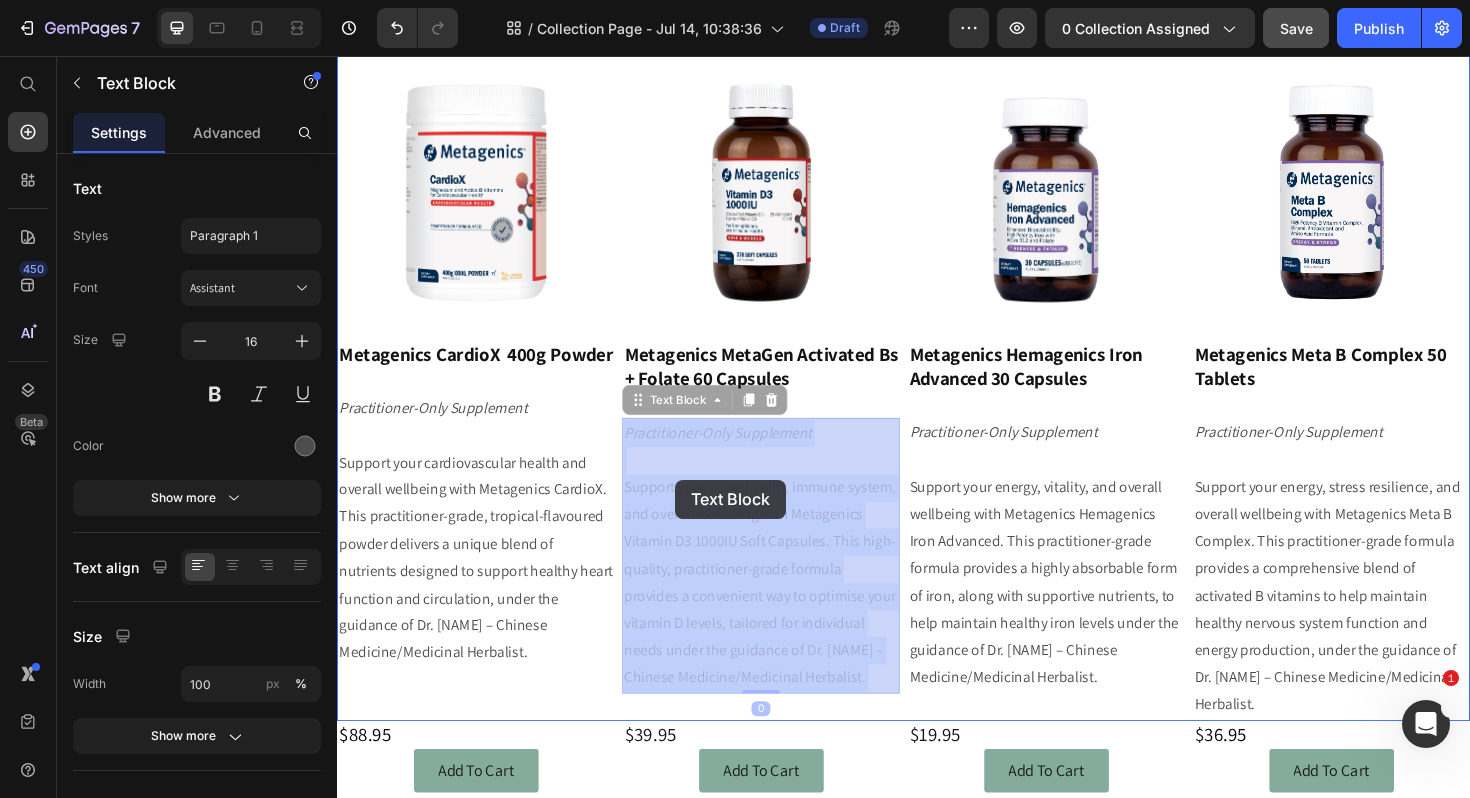 drag, startPoint x: 854, startPoint y: 715, endPoint x: 698, endPoint y: 513, distance: 255.22539 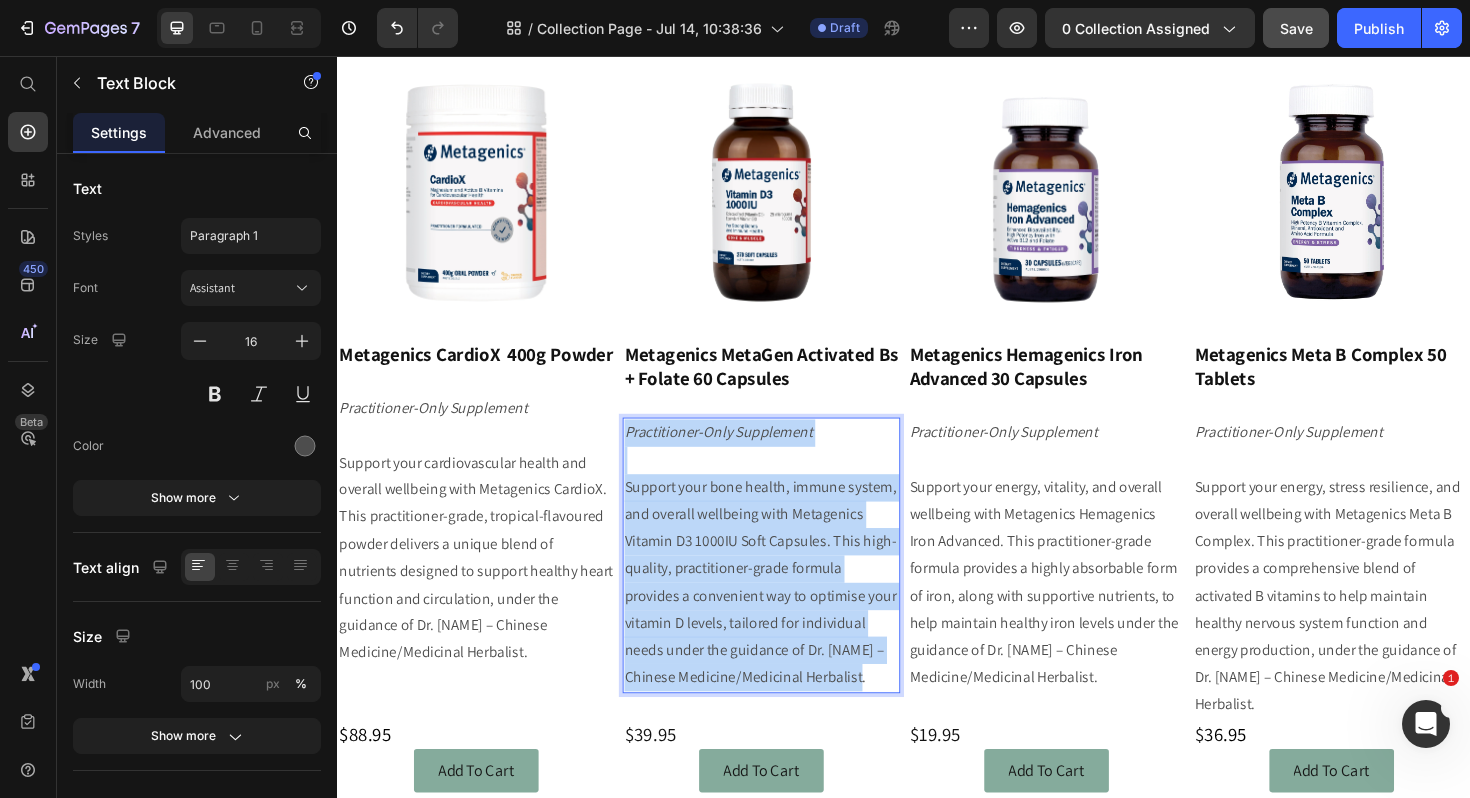 drag, startPoint x: 846, startPoint y: 722, endPoint x: 643, endPoint y: 461, distance: 330.65088 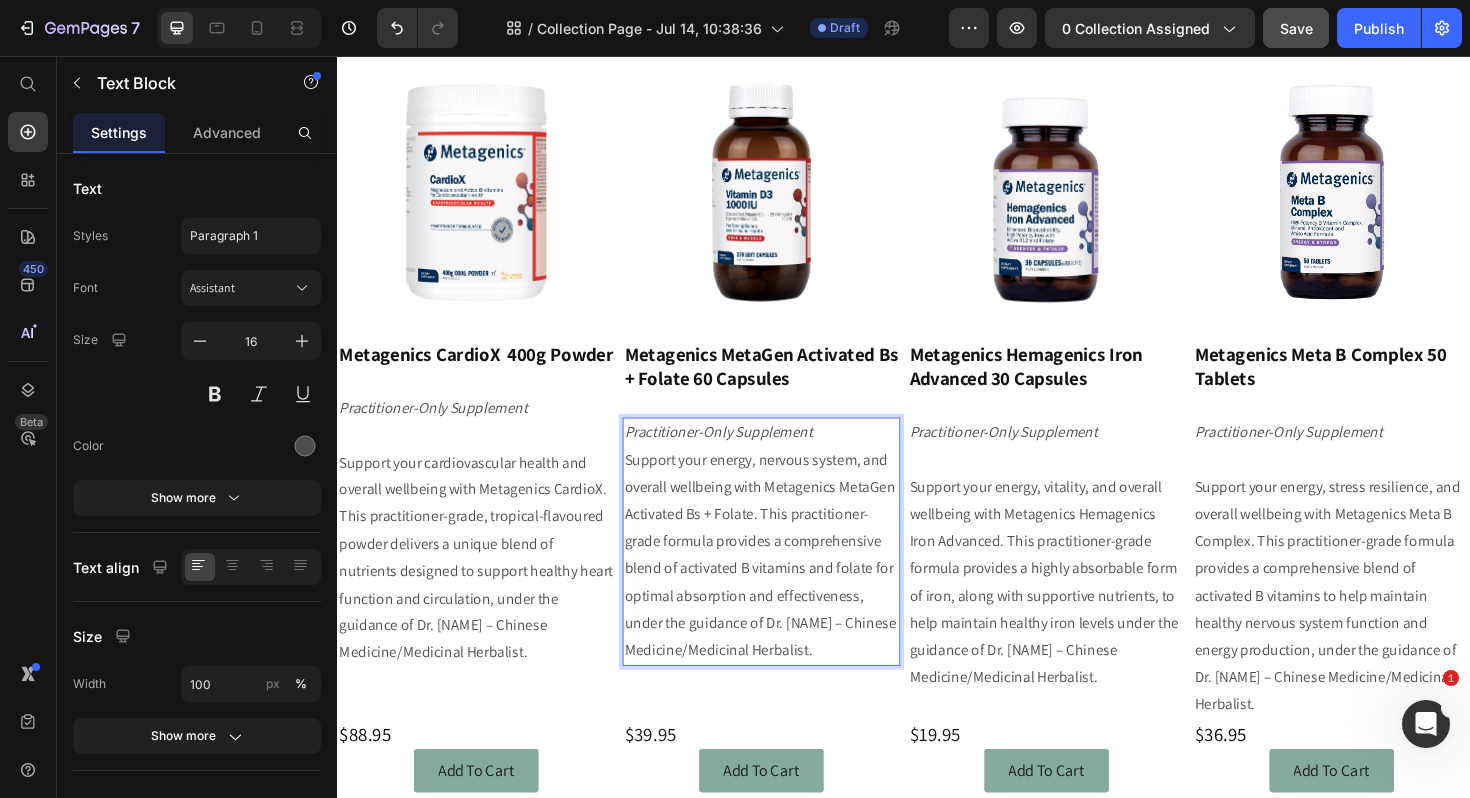 click on "Practitioner-Only Supplement" at bounding box center (786, 455) 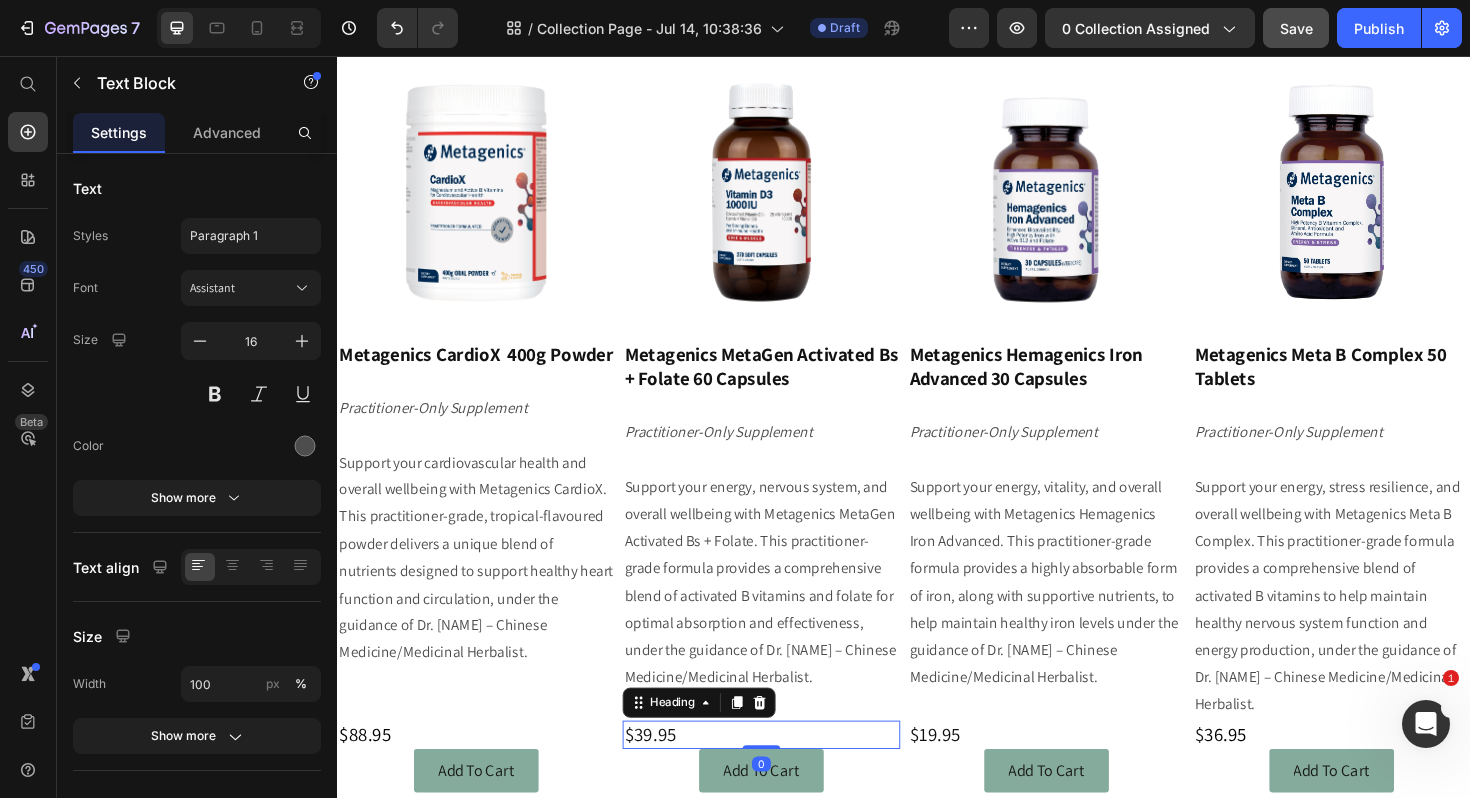 click on "$39.95" at bounding box center [786, 775] 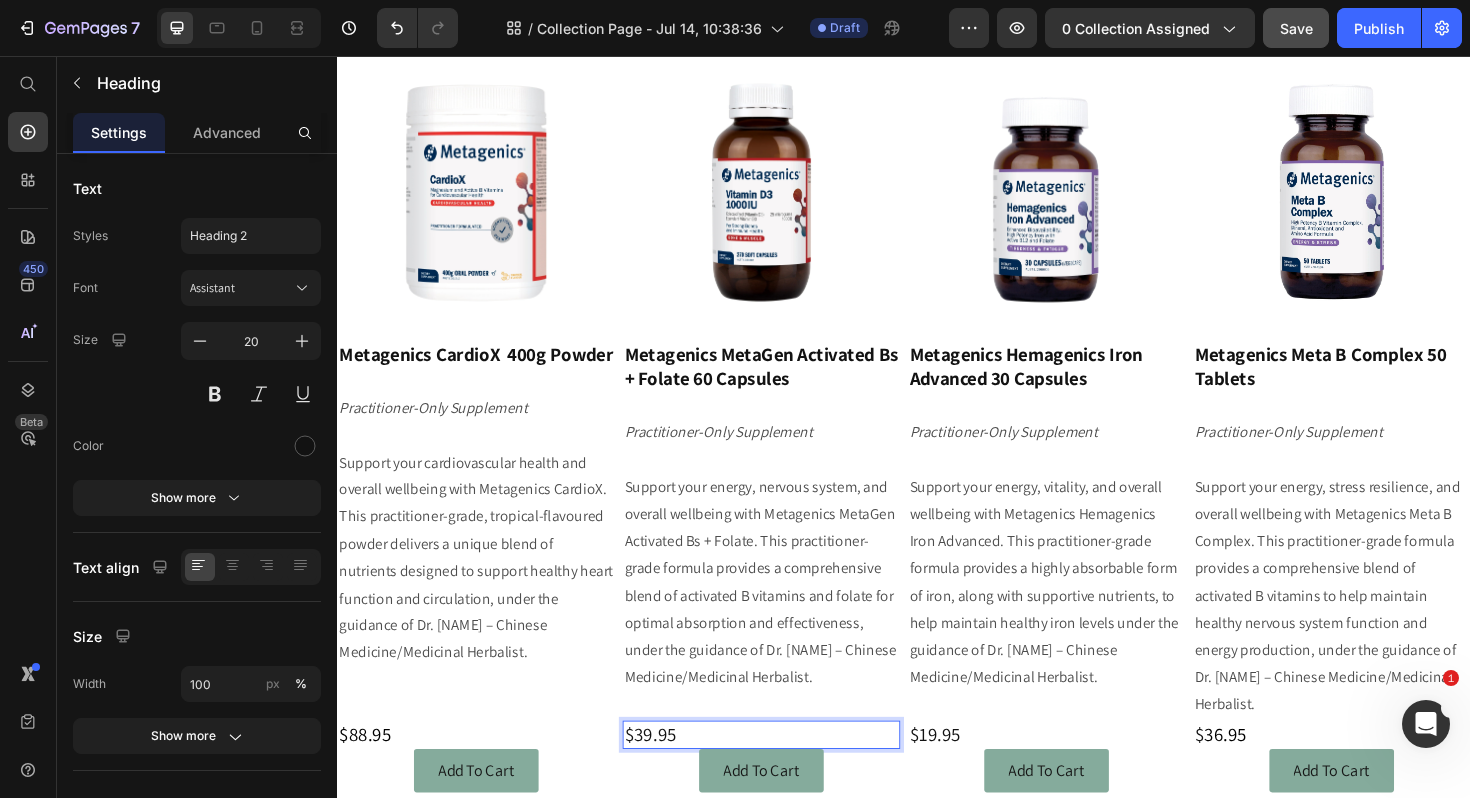 click on "$39.95" at bounding box center [786, 775] 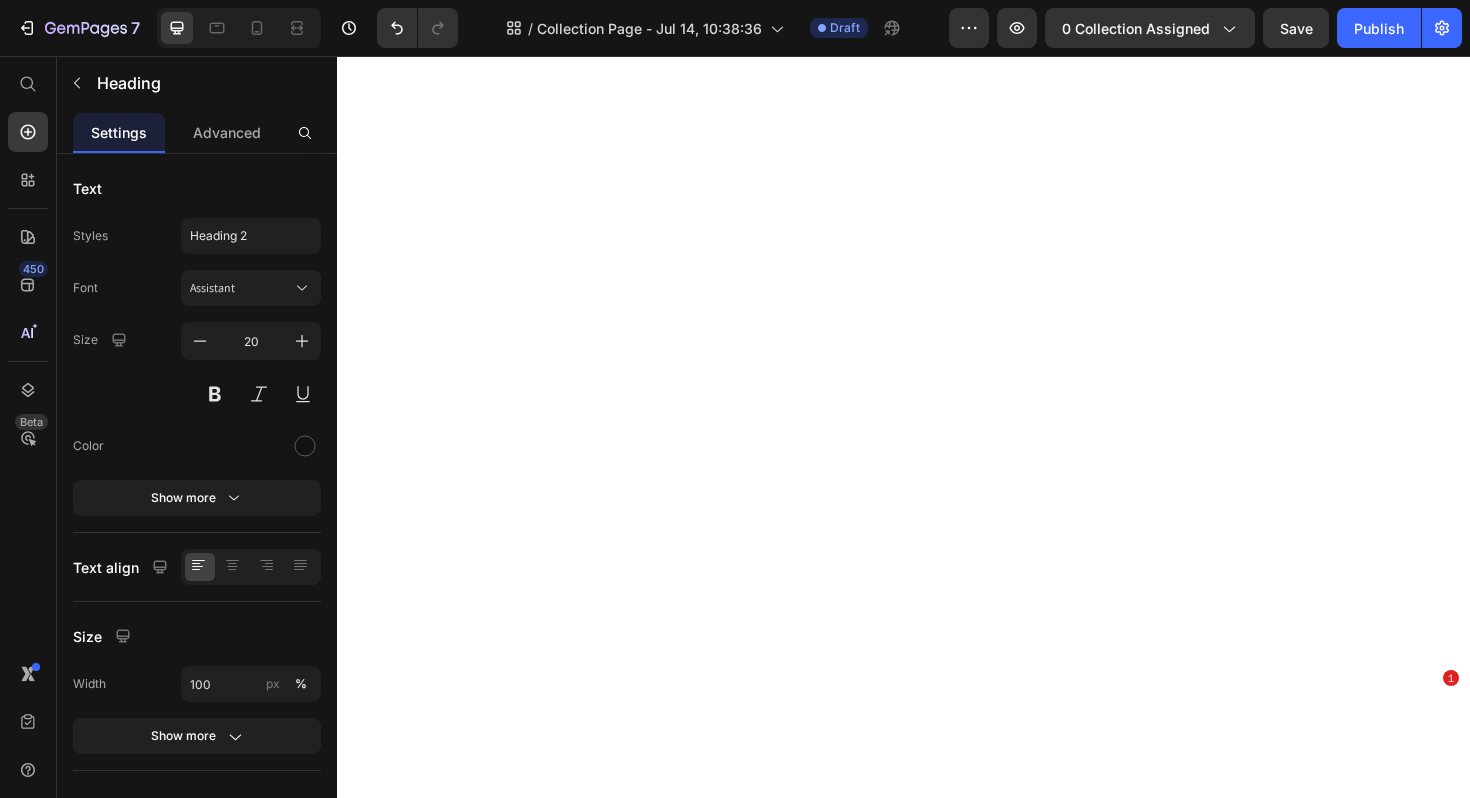 scroll, scrollTop: 0, scrollLeft: 0, axis: both 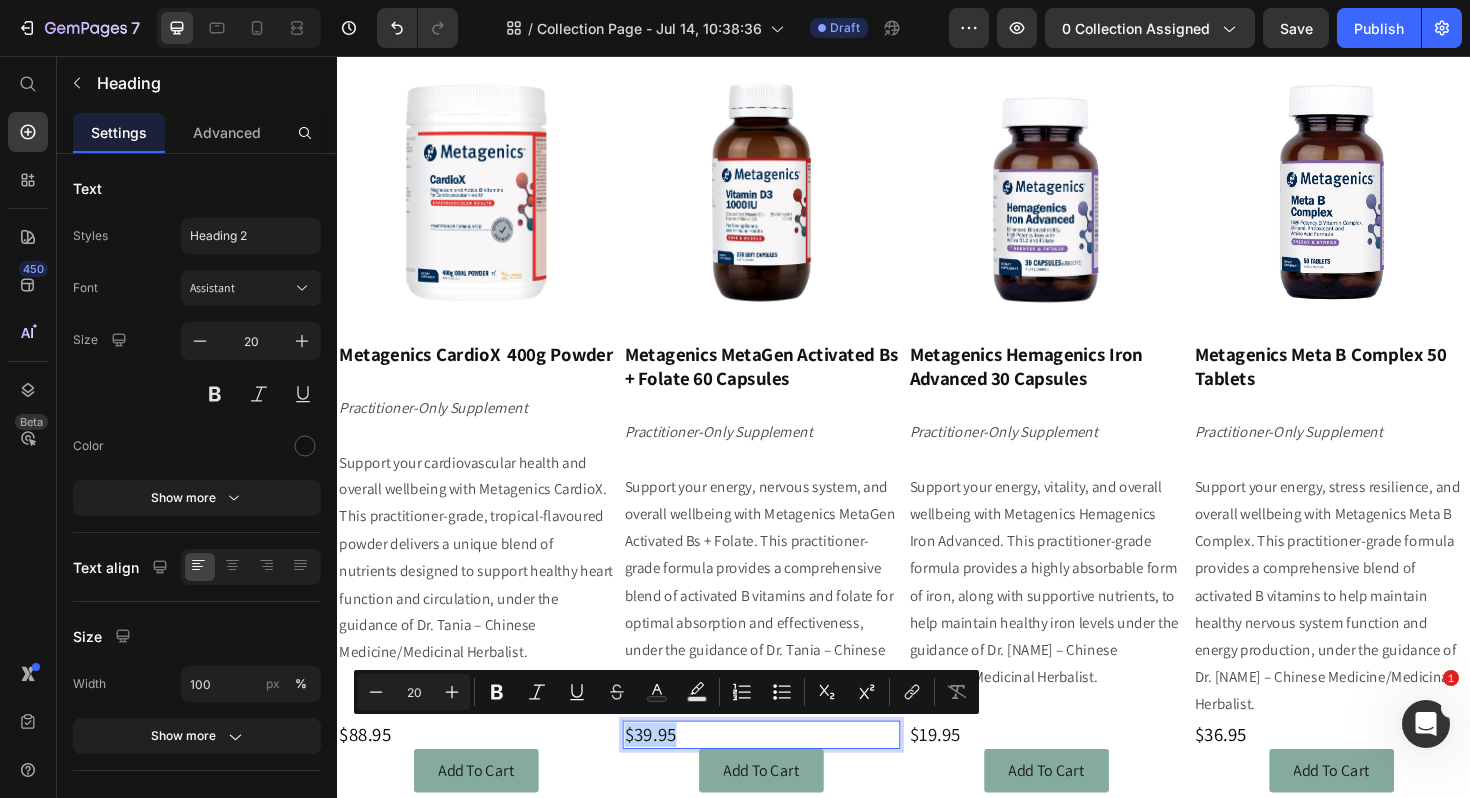click on "$39.95" at bounding box center [786, 775] 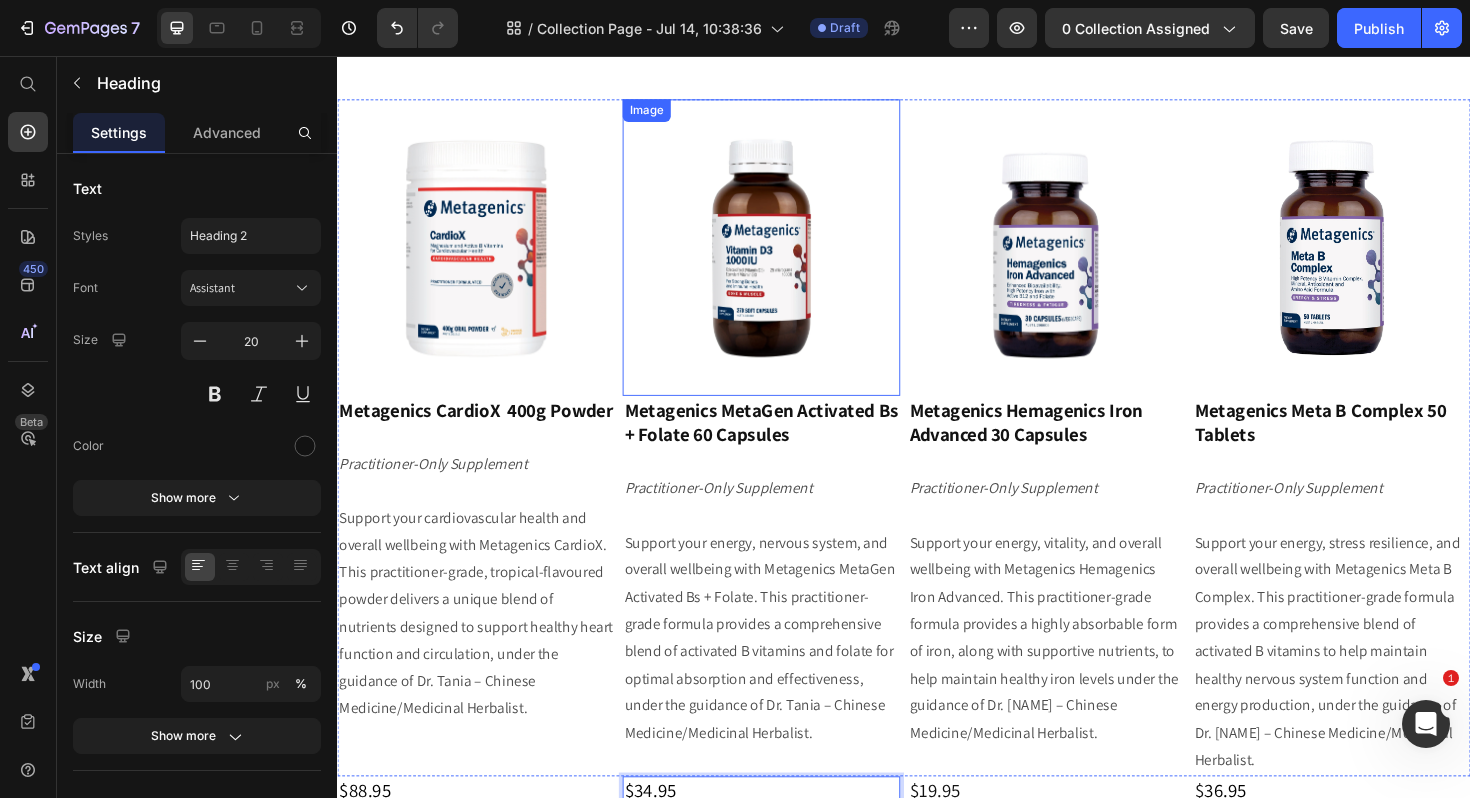 scroll, scrollTop: 1513, scrollLeft: 0, axis: vertical 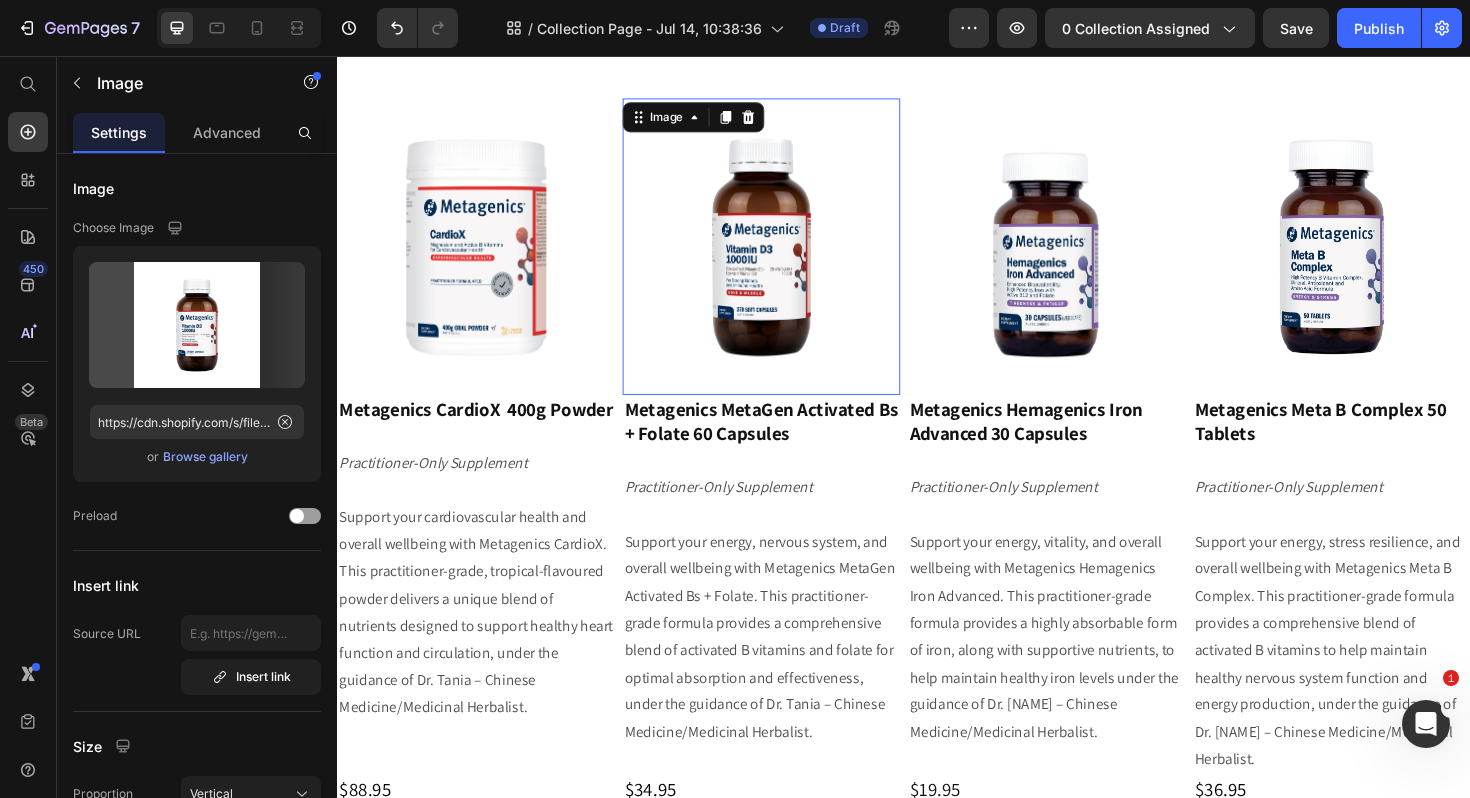click at bounding box center (786, 258) 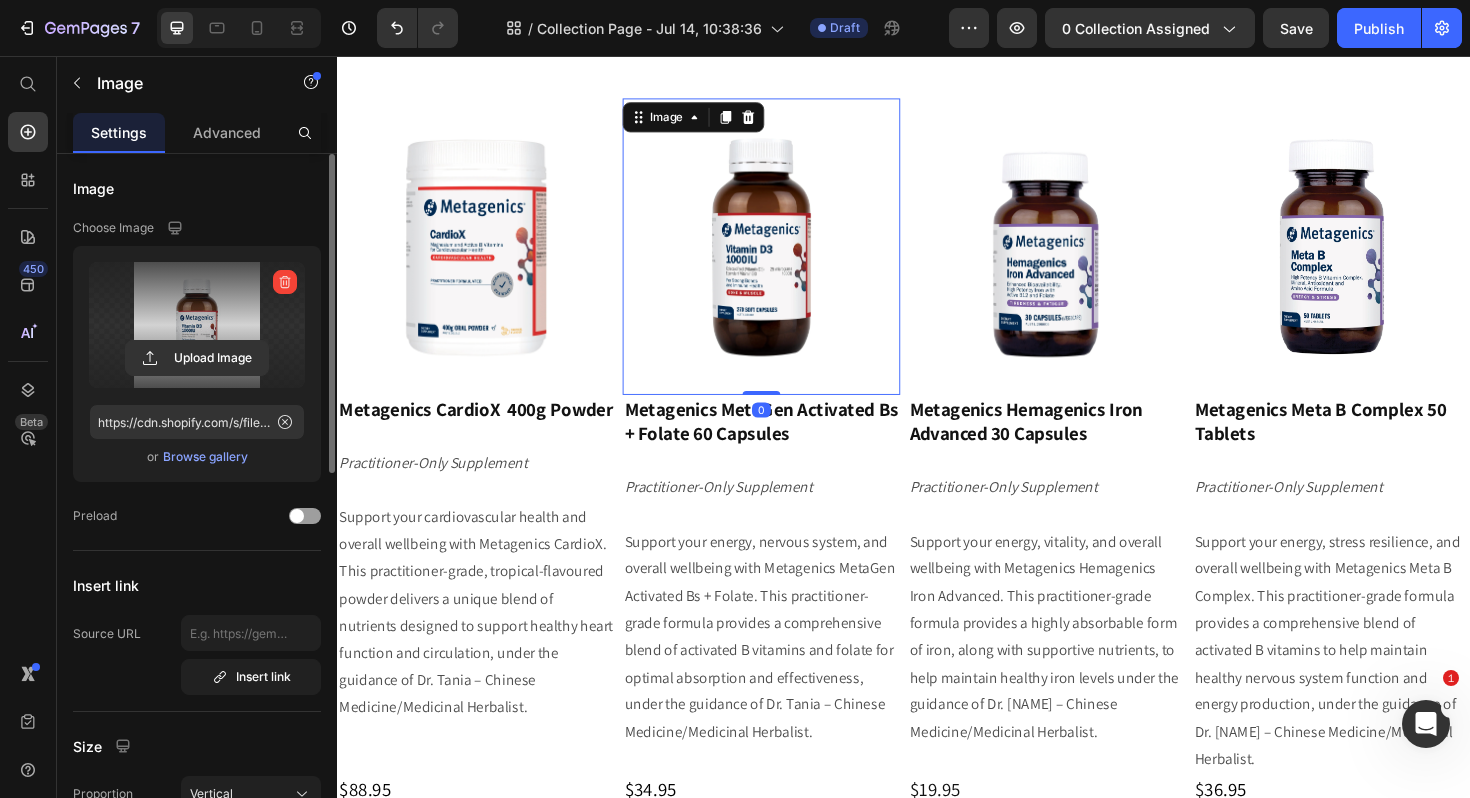 click at bounding box center [197, 325] 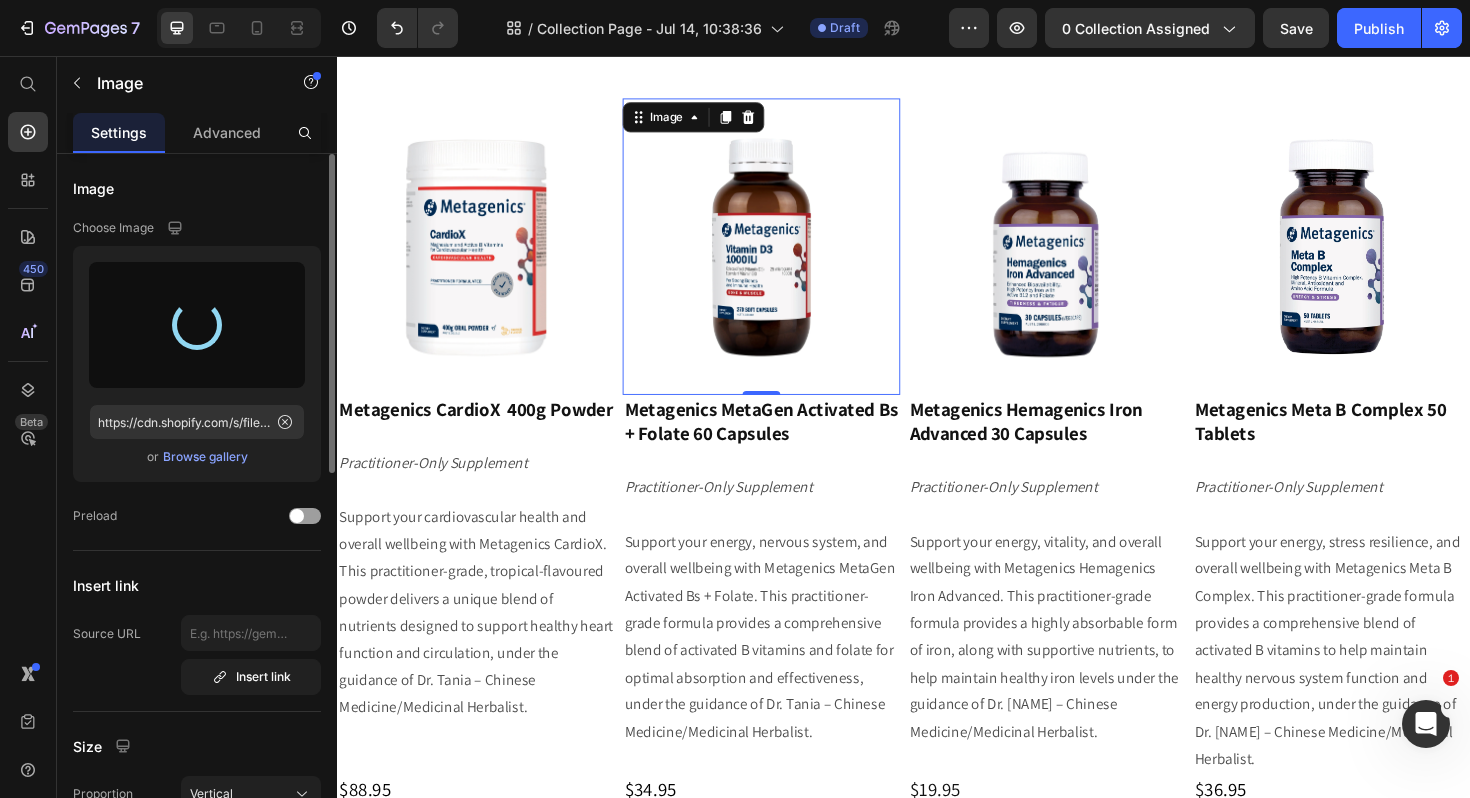 type on "https://cdn.shopify.com/s/files/1/0060/2924/6567/files/gempages_496021715462128776-da0c6c2d-79fb-4303-ad6e-1d8e565a4488.webp" 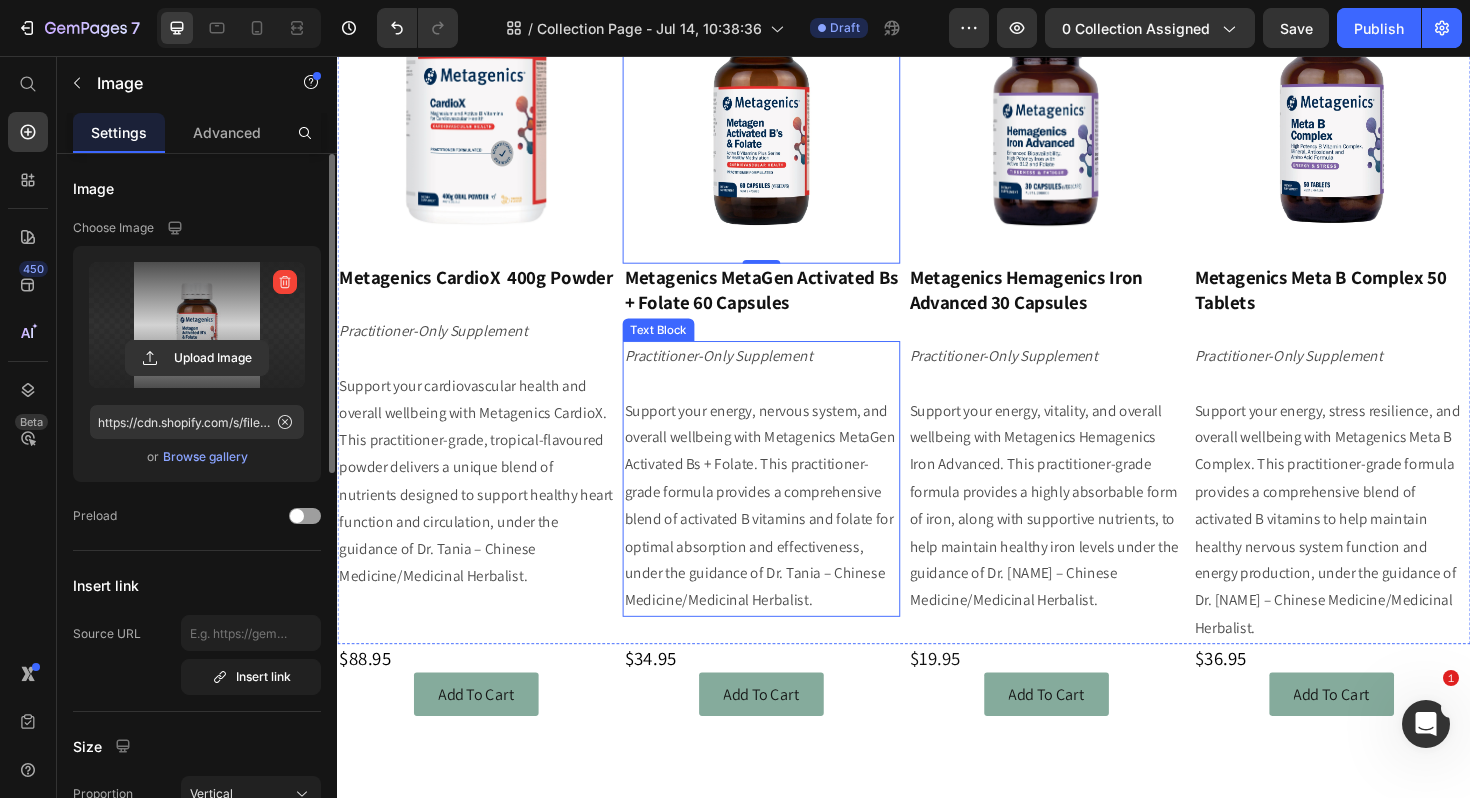scroll, scrollTop: 1673, scrollLeft: 0, axis: vertical 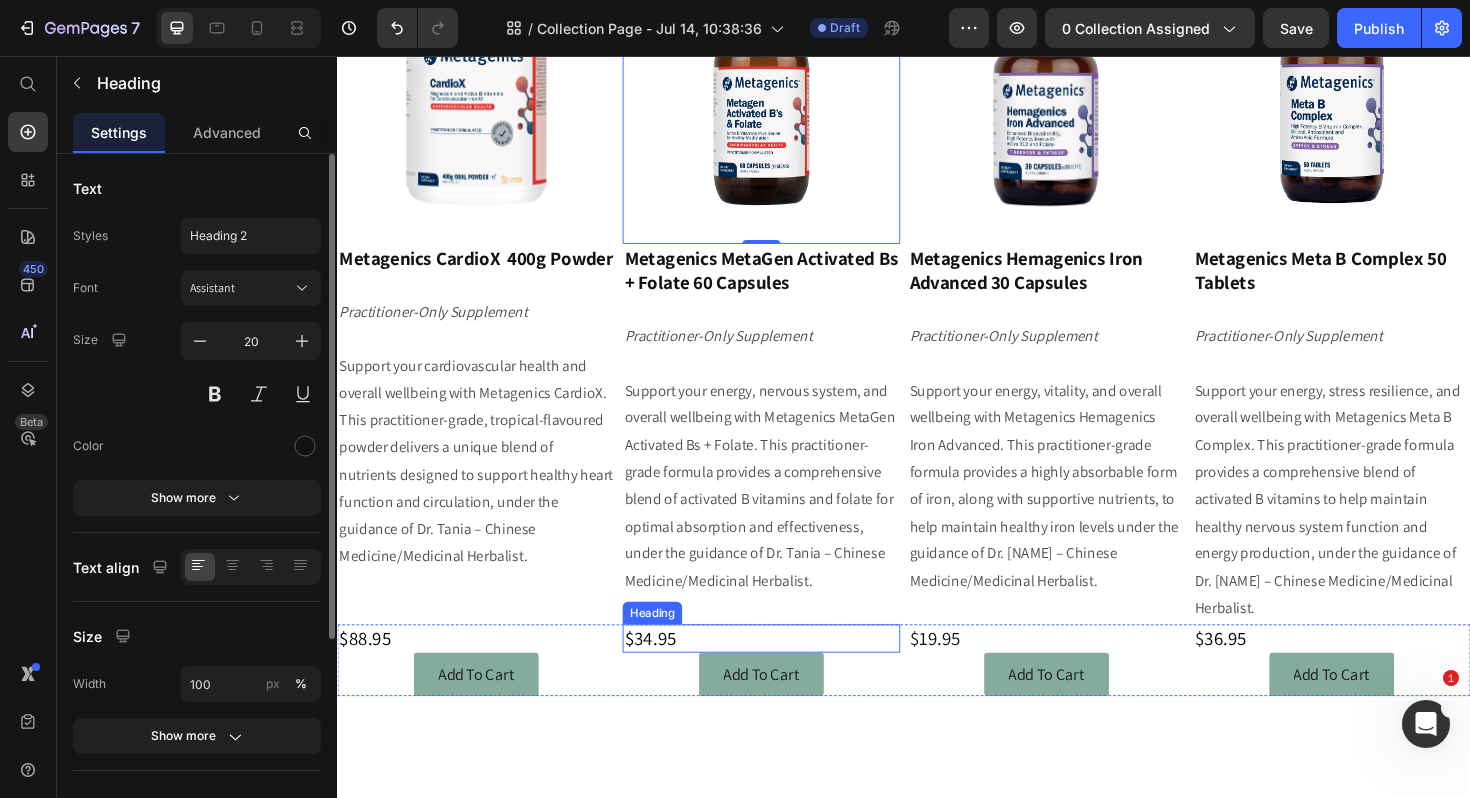 click on "$34.95" at bounding box center [668, 673] 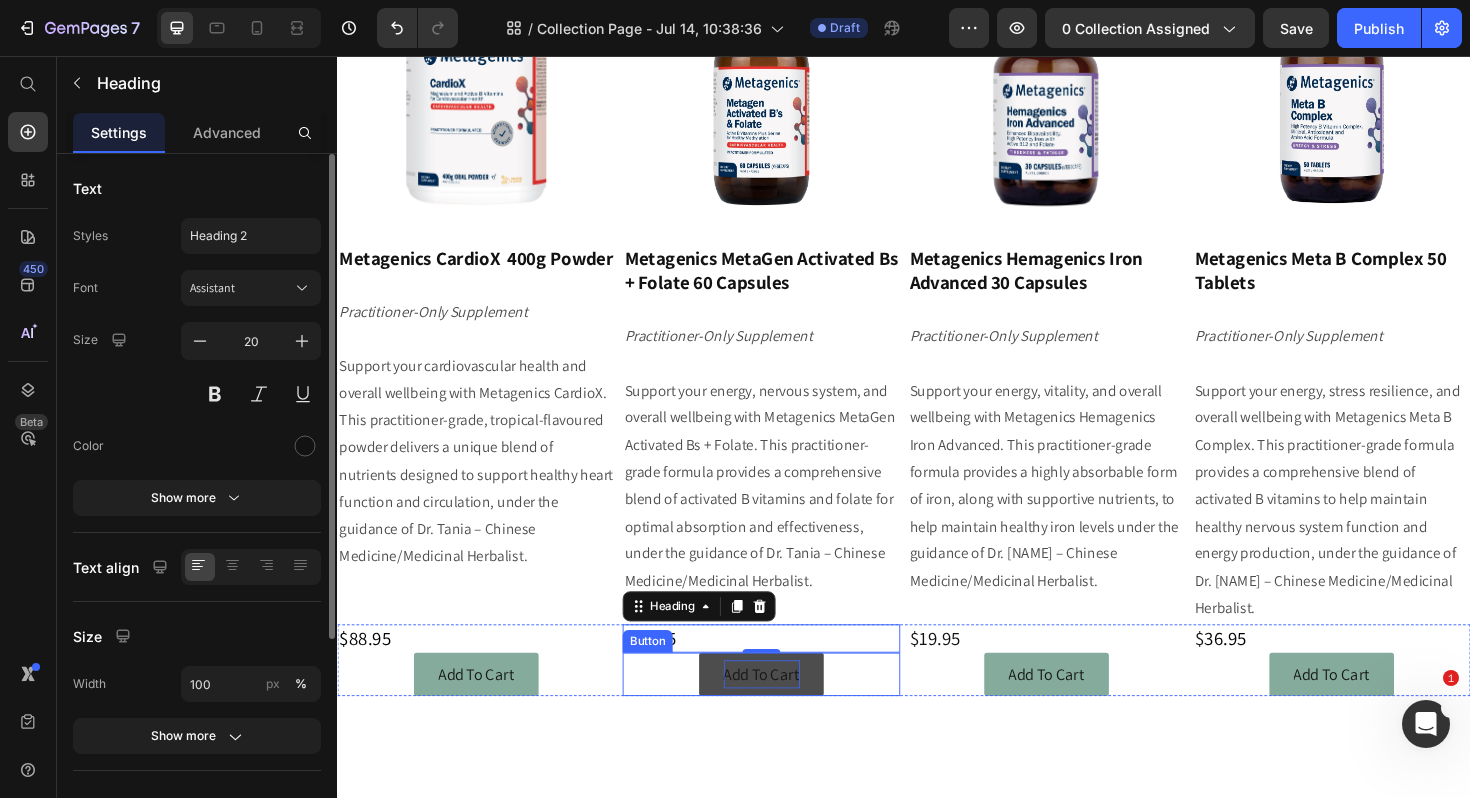 click on "Add To Cart" at bounding box center (786, 711) 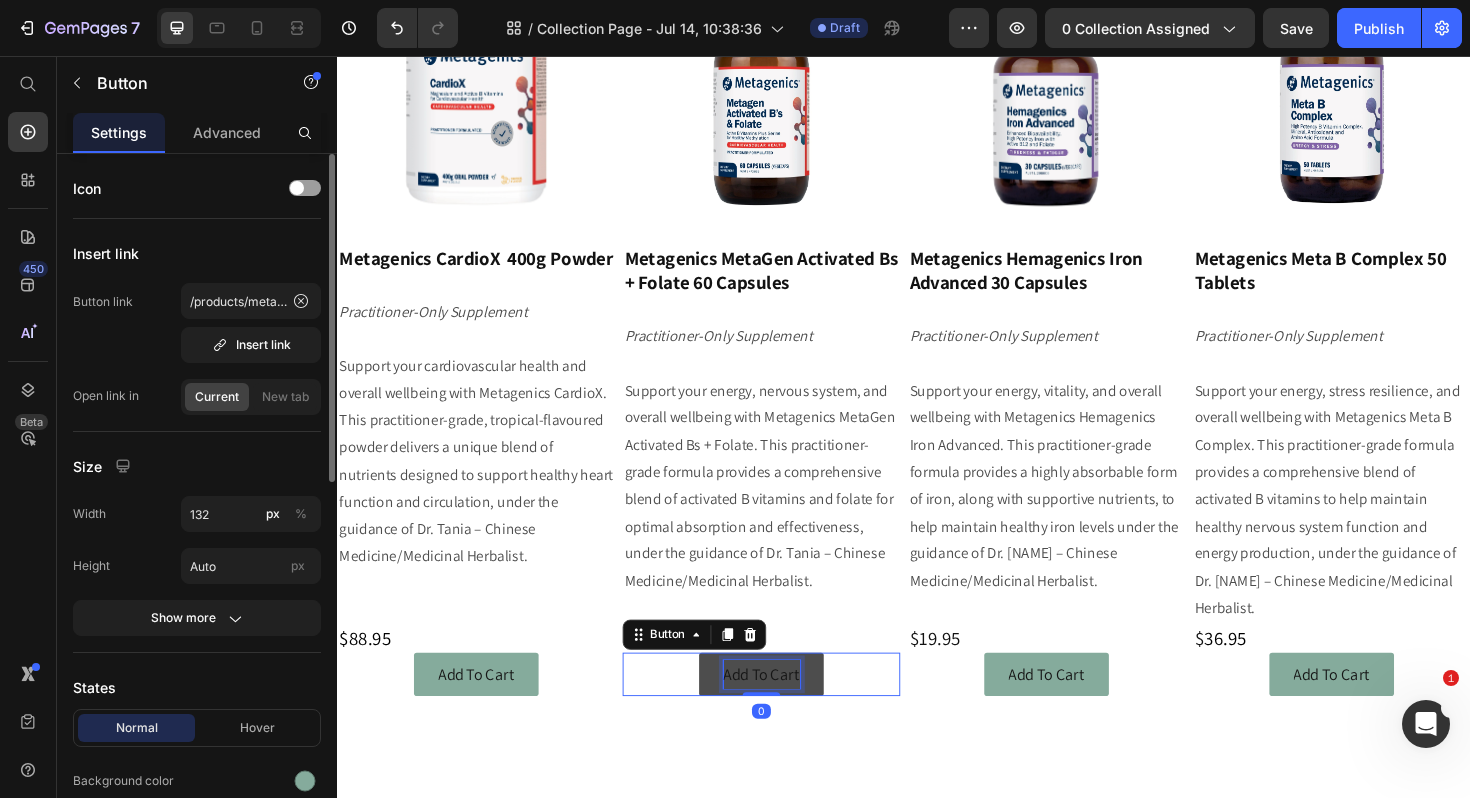 click on "Add To Cart" at bounding box center (786, 711) 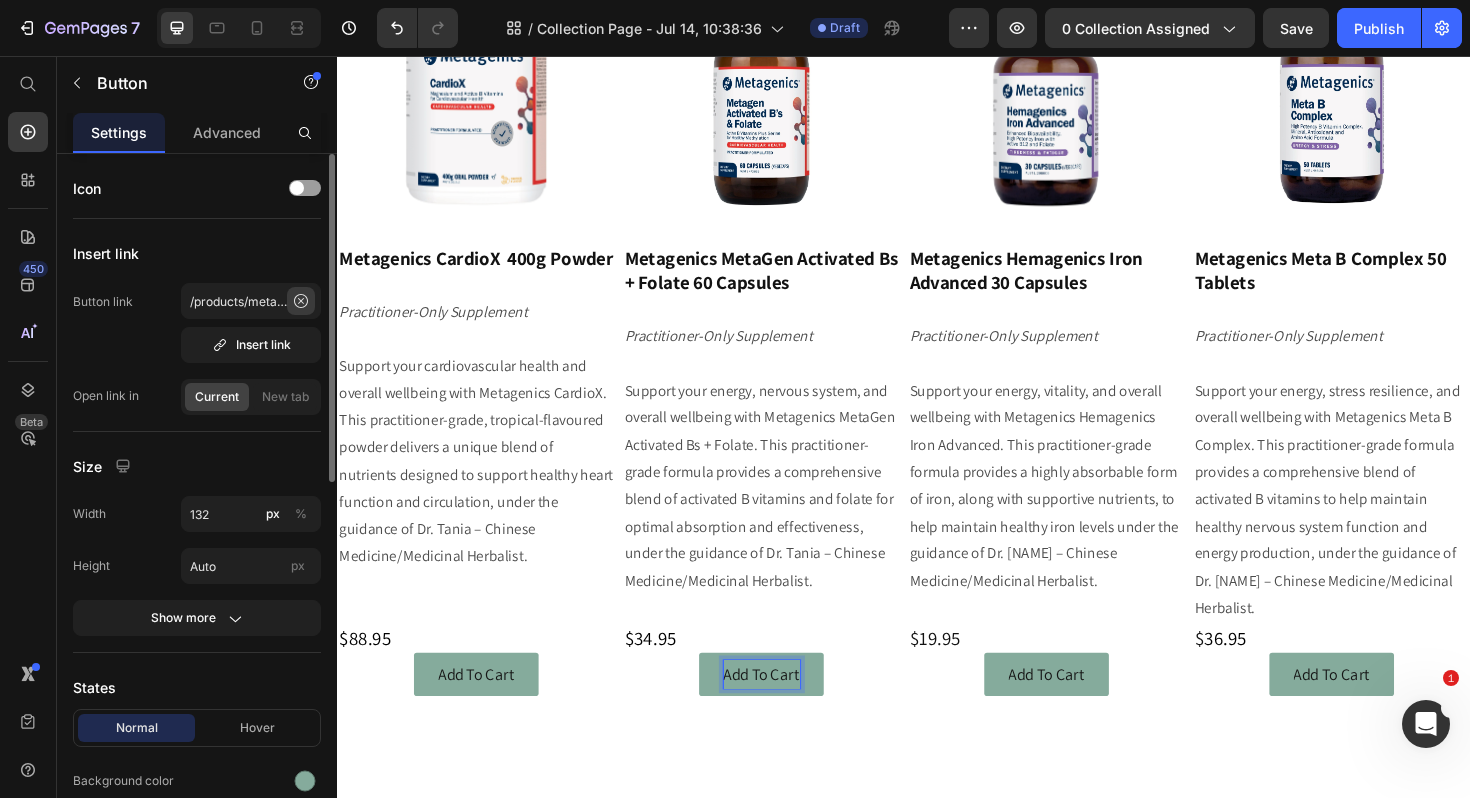click 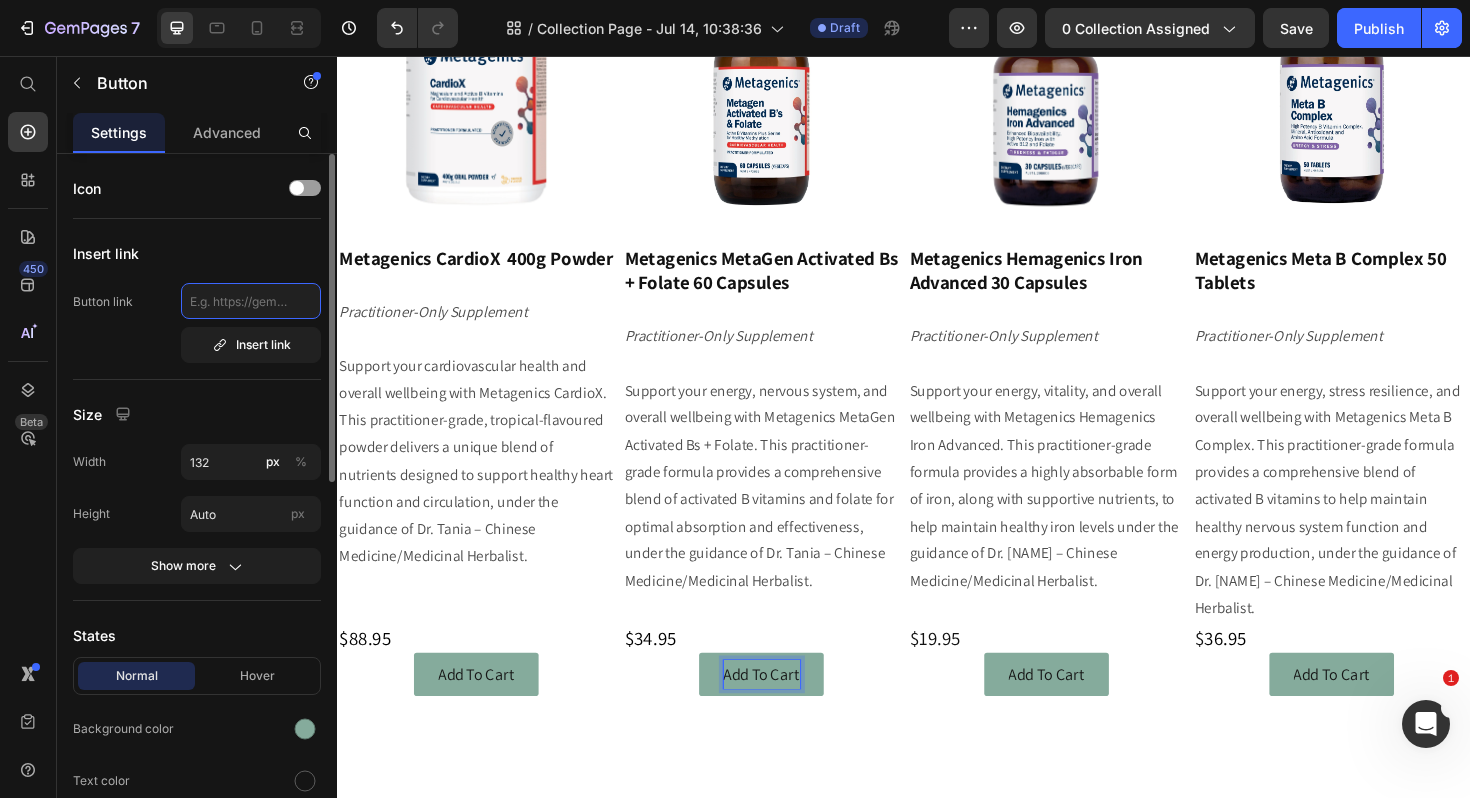 scroll, scrollTop: 0, scrollLeft: 0, axis: both 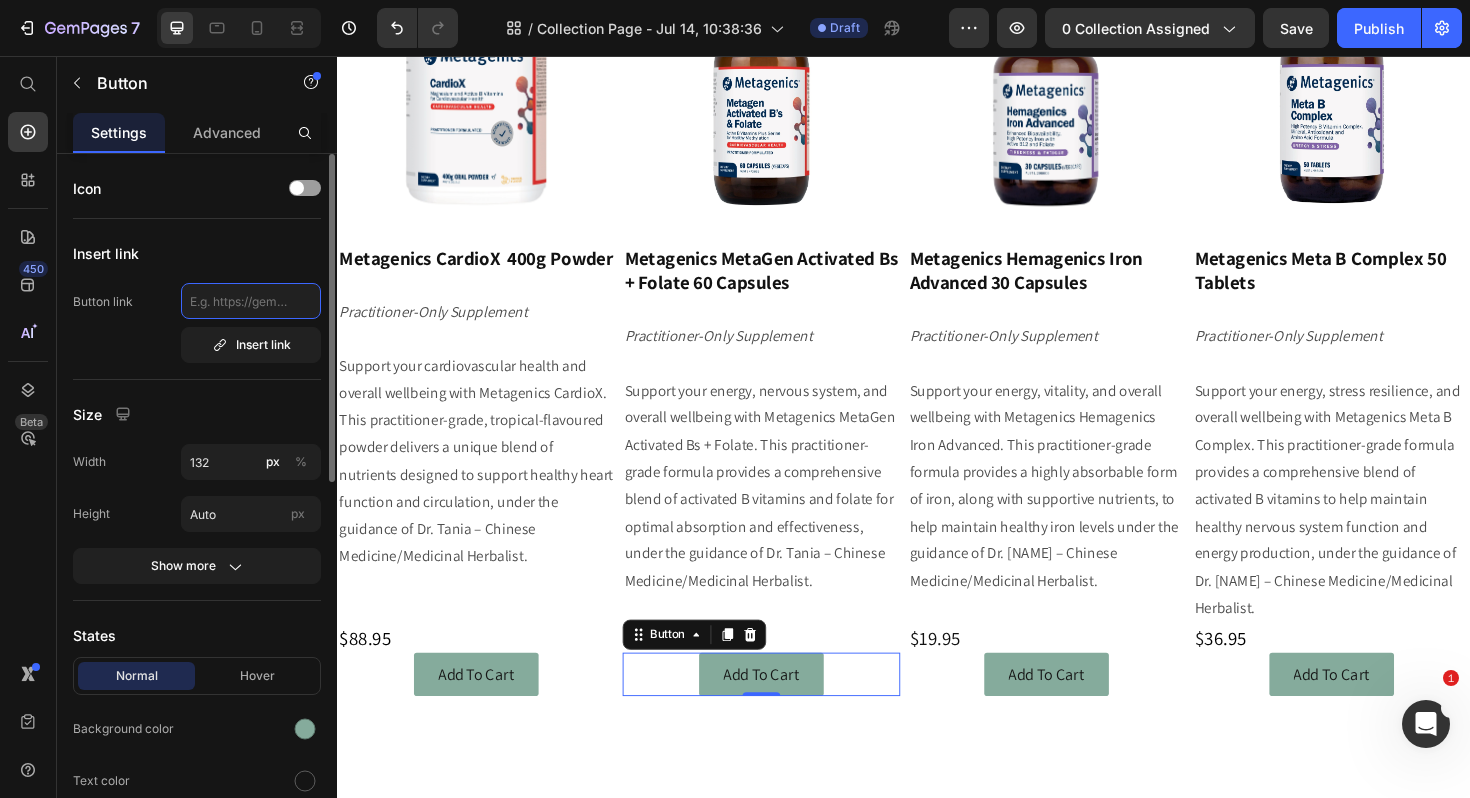 click 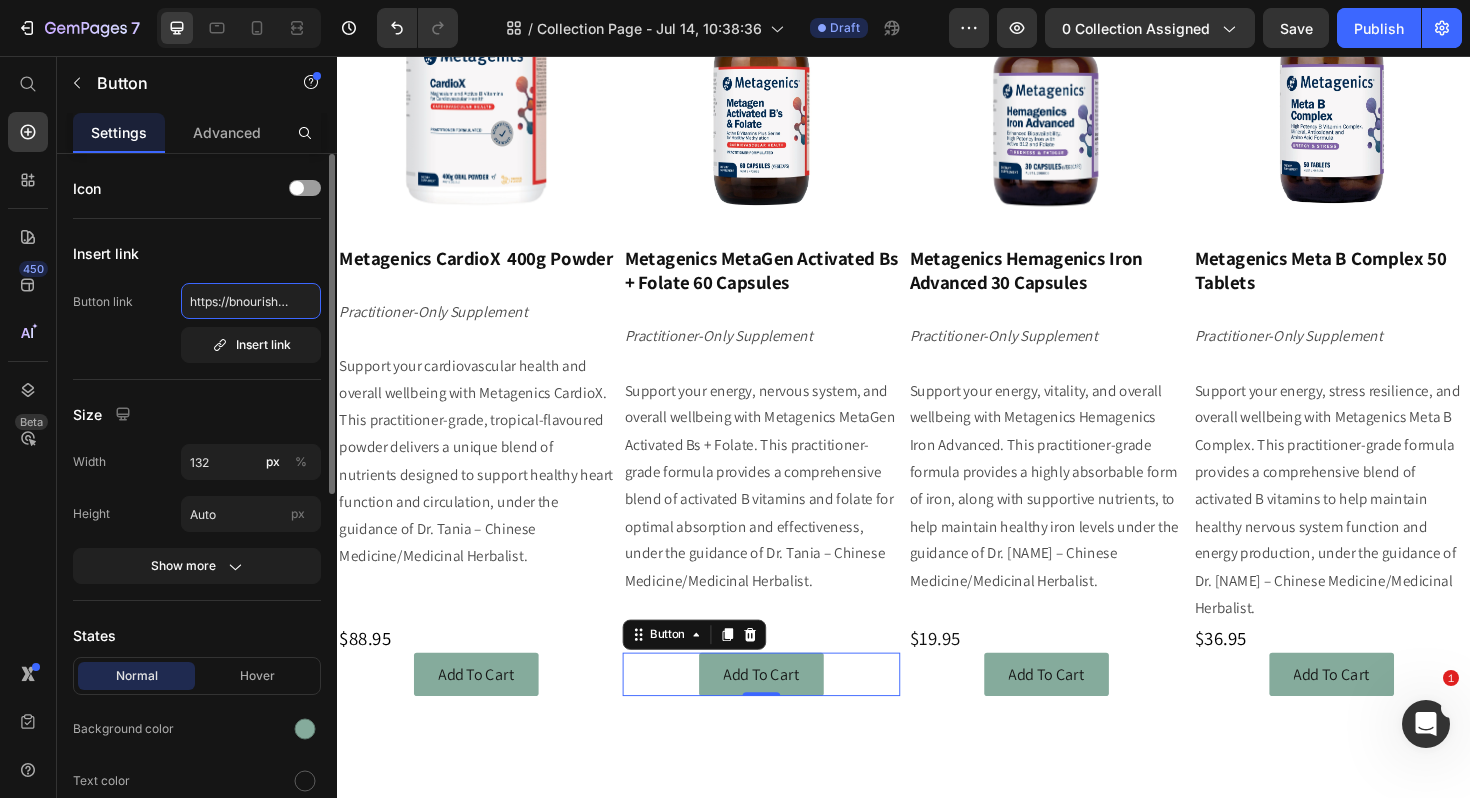 scroll, scrollTop: 0, scrollLeft: 415, axis: horizontal 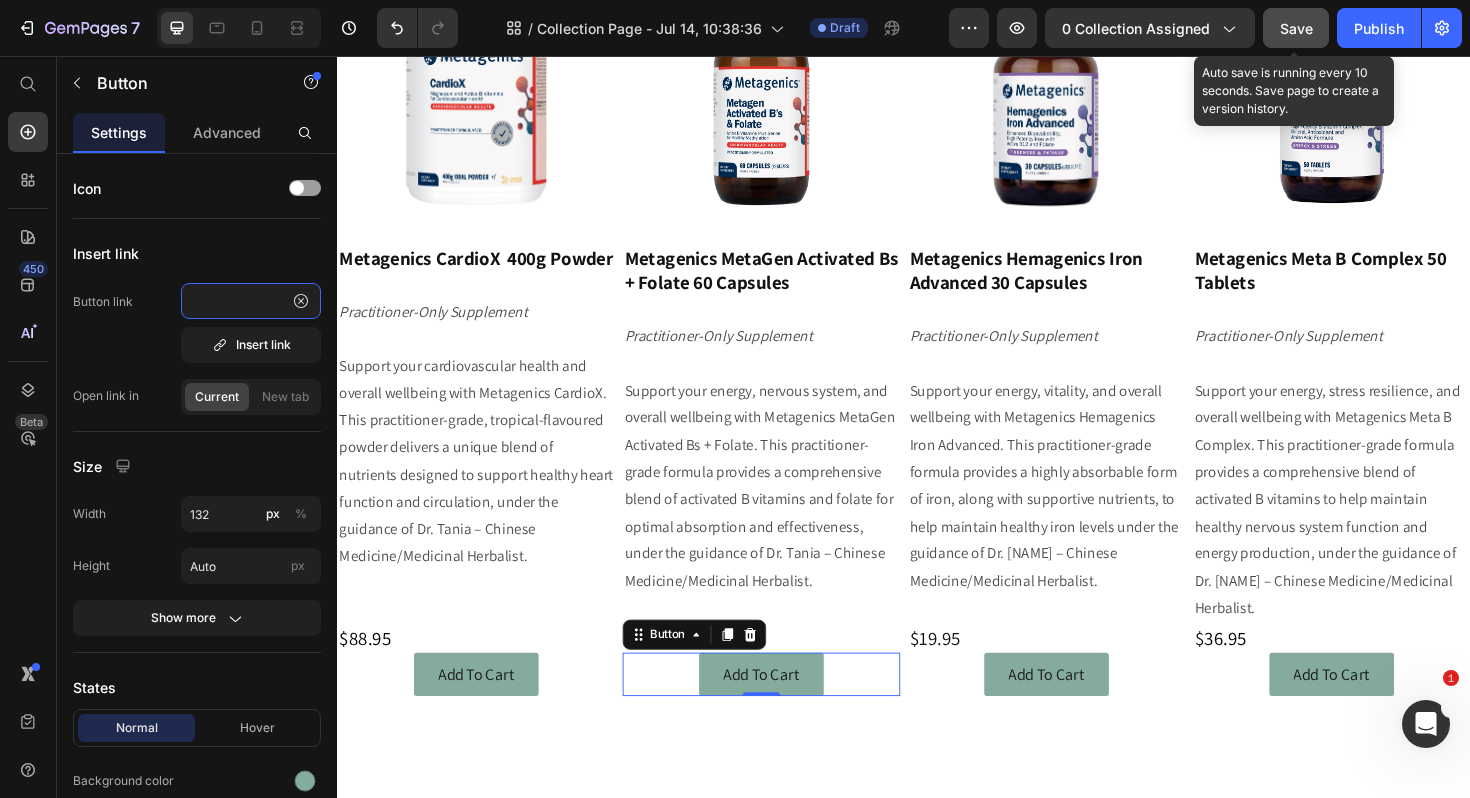 type on "https://bnourishd.com.au/products/metagenics-metagen-activated-bs-folate-60-capsules" 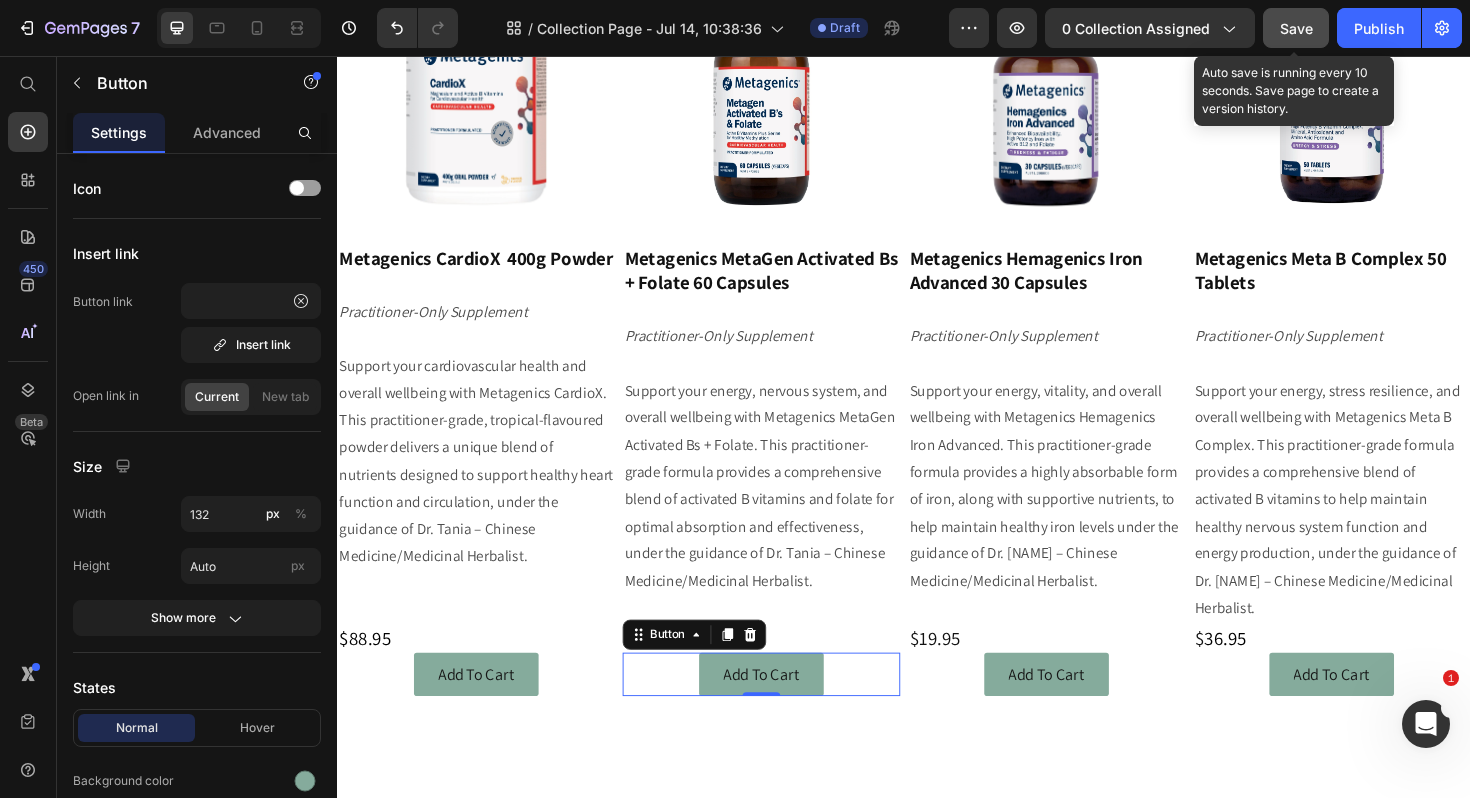 click on "Save" at bounding box center [1296, 28] 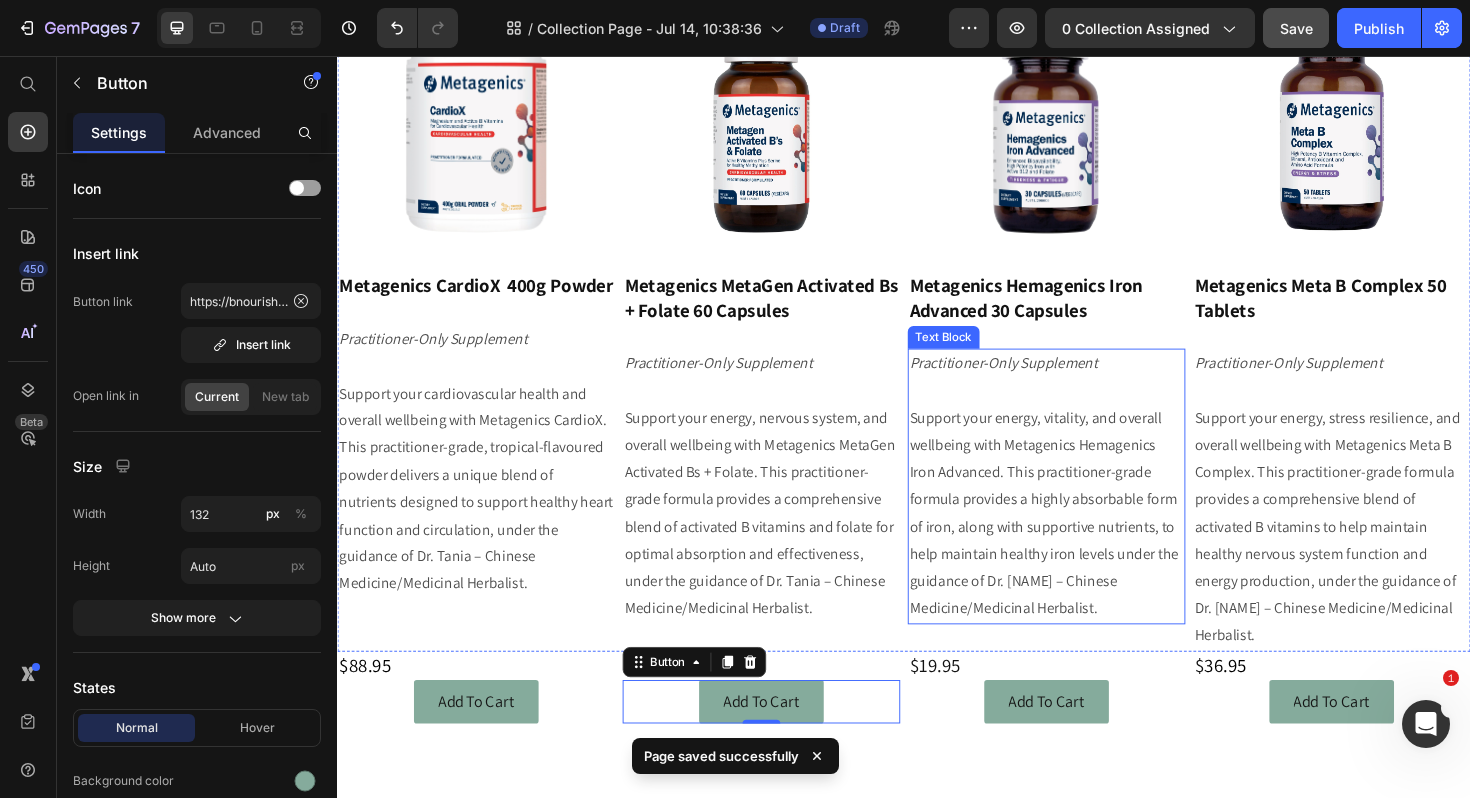 scroll, scrollTop: 1628, scrollLeft: 0, axis: vertical 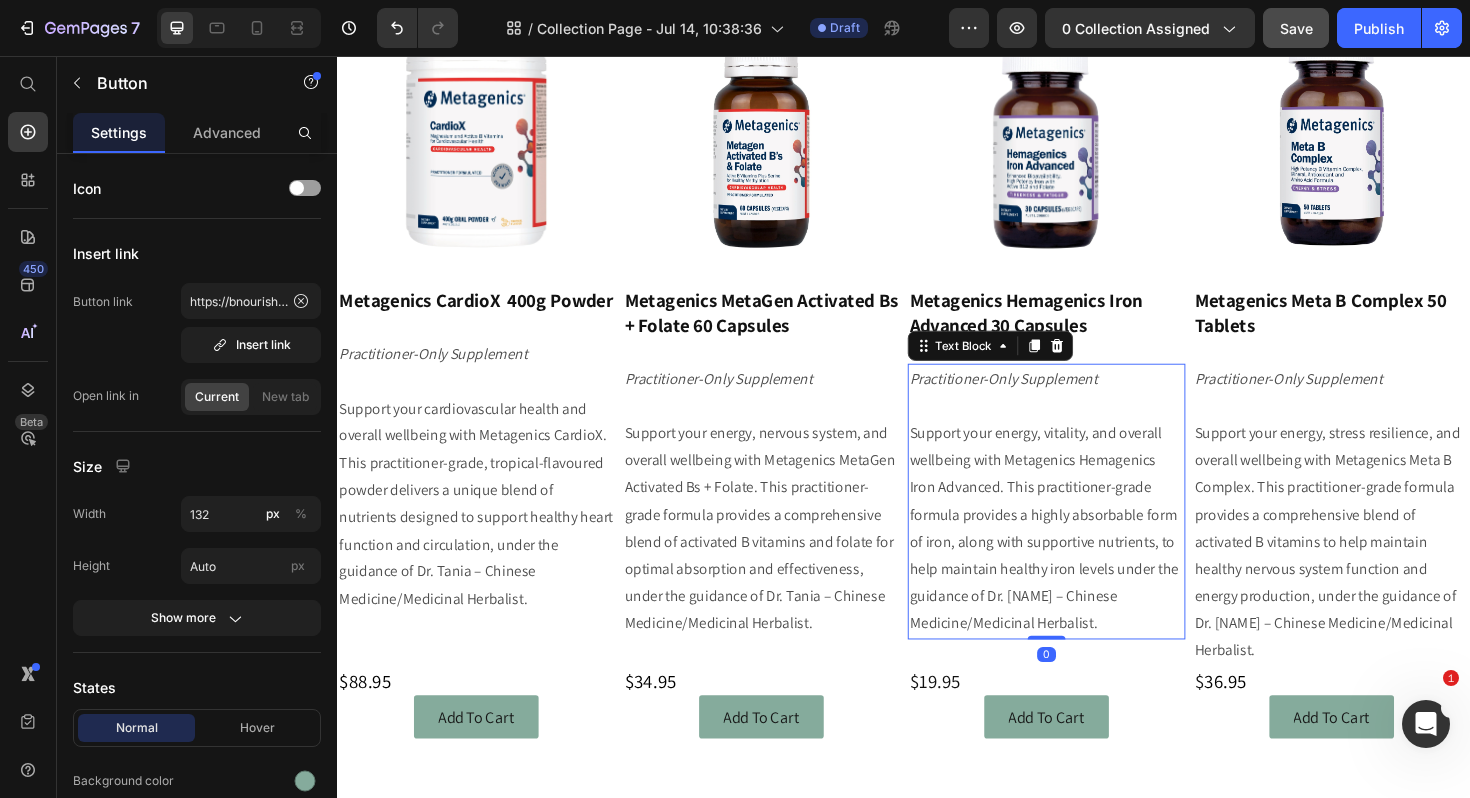 click on "Support your energy, vitality, and overall wellbeing with Metagenics Hemagenics Iron Advanced. This practitioner-grade formula provides a highly absorbable form of iron, along with supportive nutrients, to help maintain healthy iron levels under the guidance of Dr. [NAME] – Chinese Medicine/Medicinal Herbalist." at bounding box center (1088, 557) 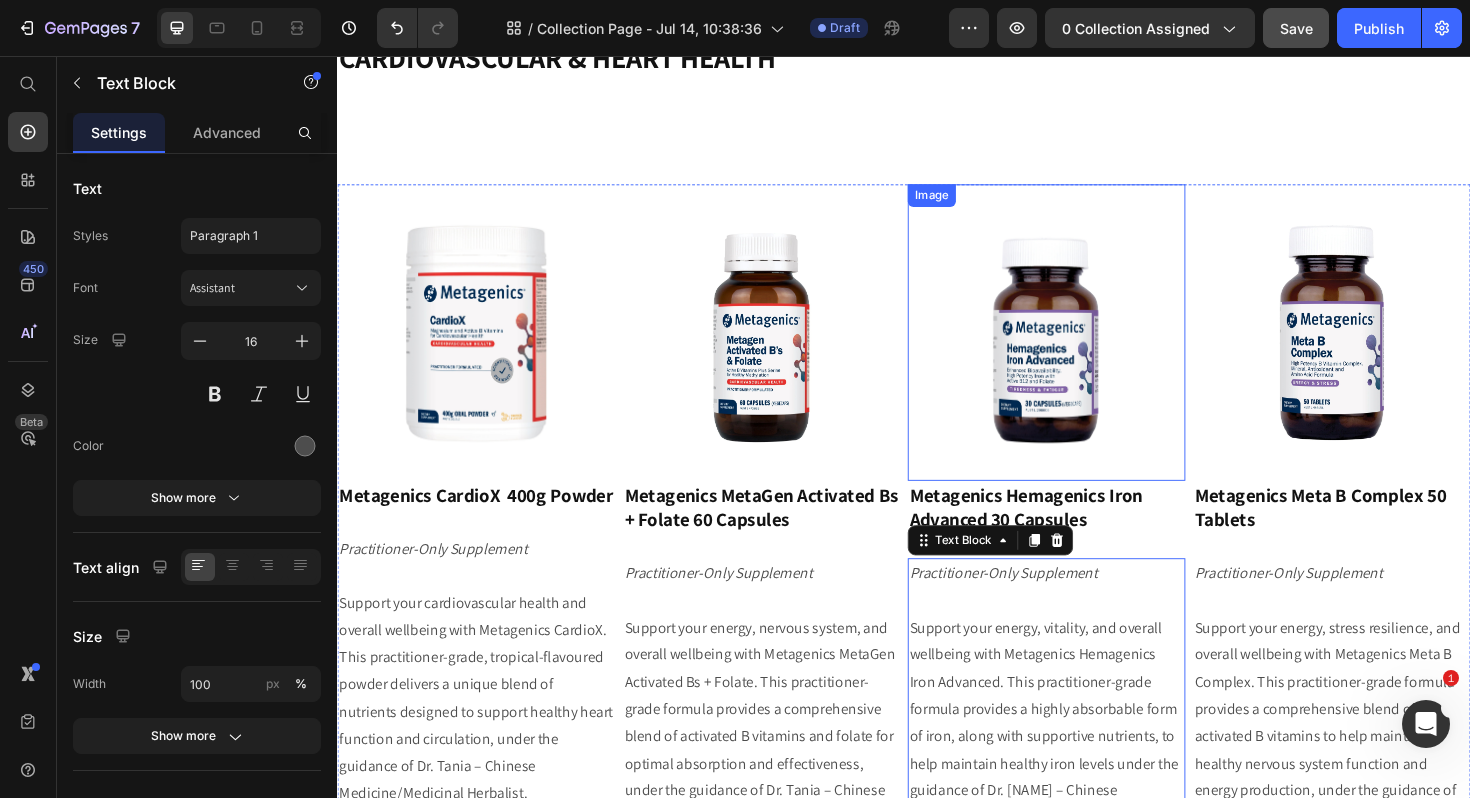scroll, scrollTop: 1403, scrollLeft: 0, axis: vertical 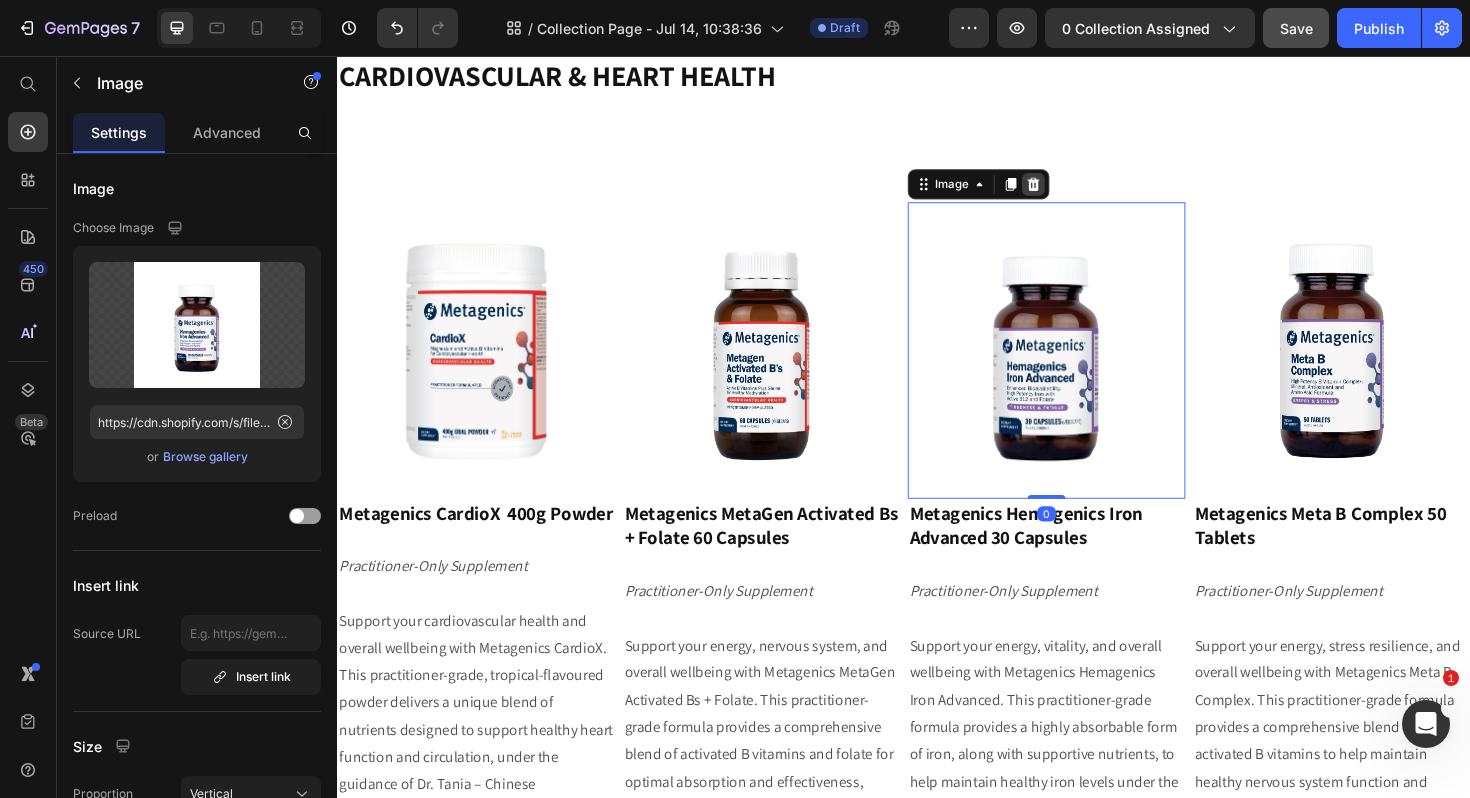 click 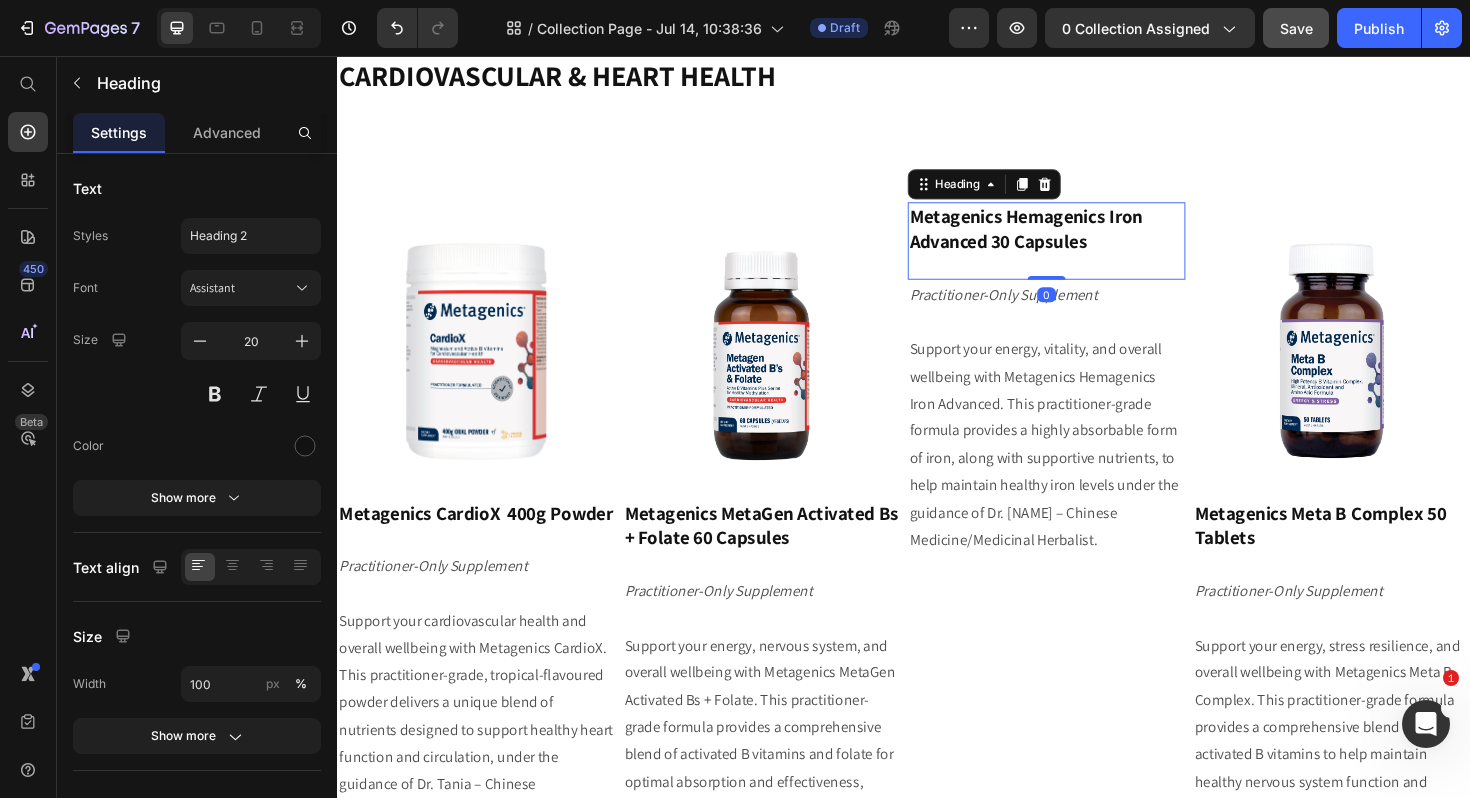 click on "Metagenics Hemagenics Iron Advanced 30 Capsules" at bounding box center (1088, 252) 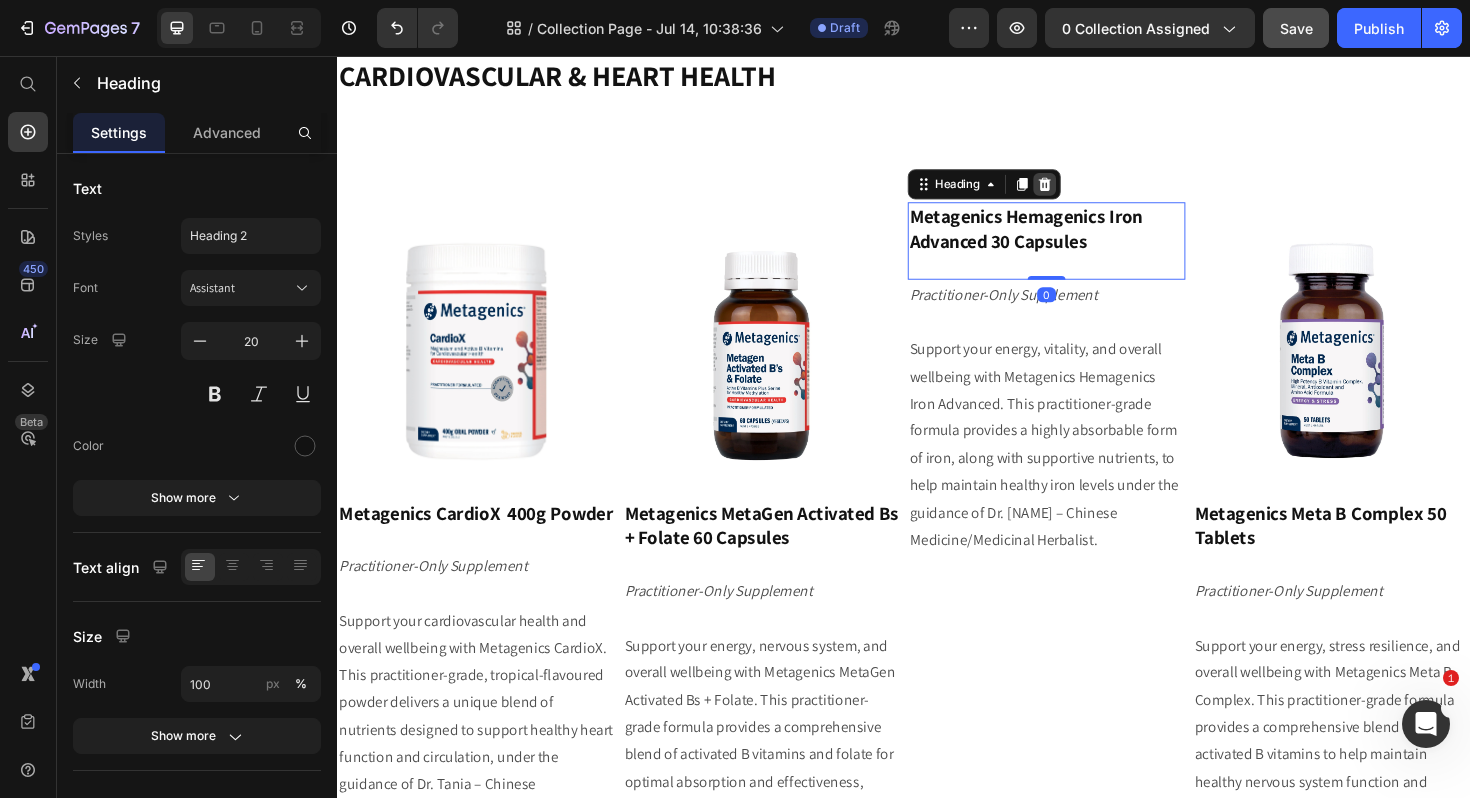click 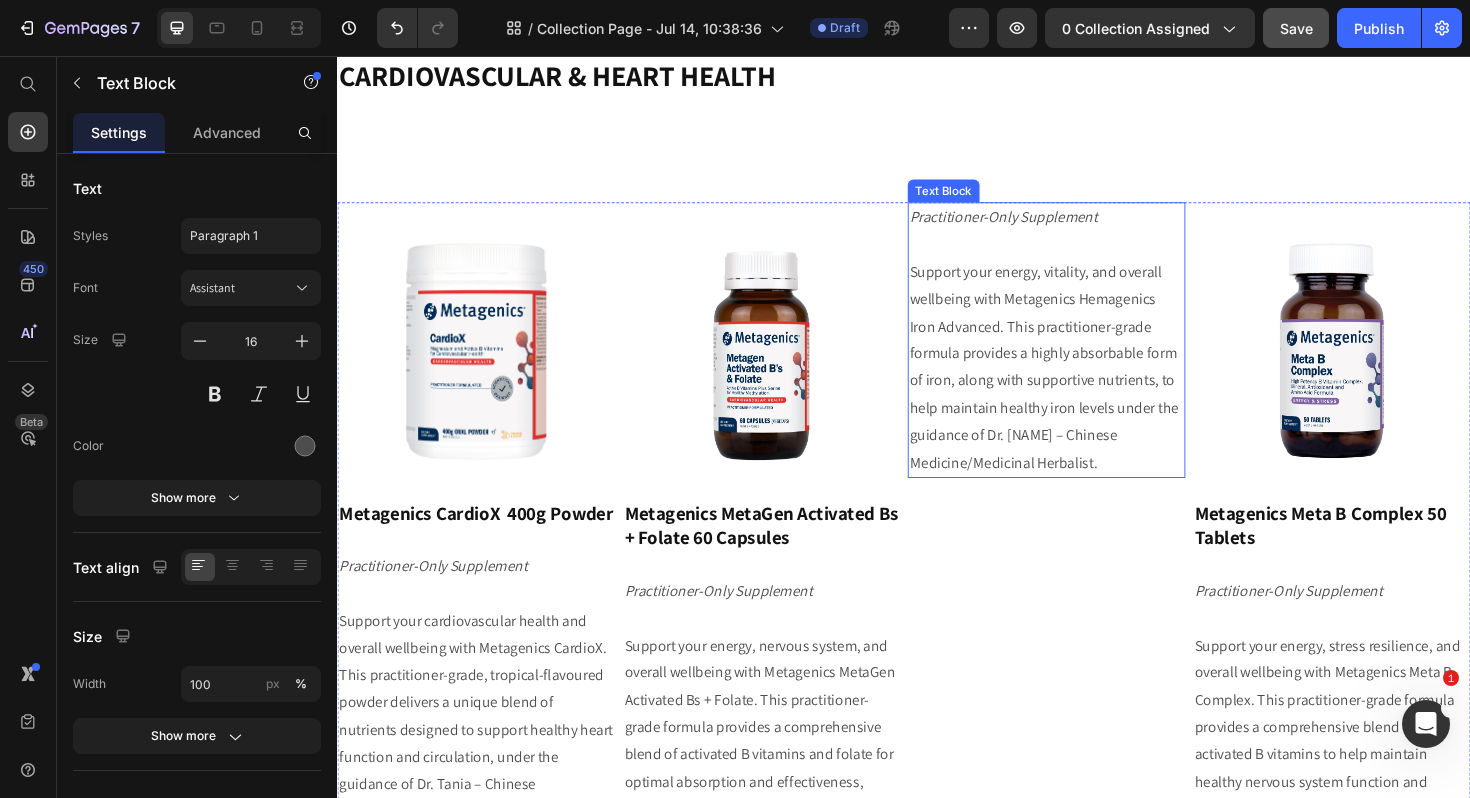 click on "Support your energy, vitality, and overall wellbeing with Metagenics Hemagenics Iron Advanced. This practitioner-grade formula provides a highly absorbable form of iron, along with supportive nutrients, to help maintain healthy iron levels under the guidance of Dr. [NAME] – Chinese Medicine/Medicinal Herbalist." at bounding box center (1088, 386) 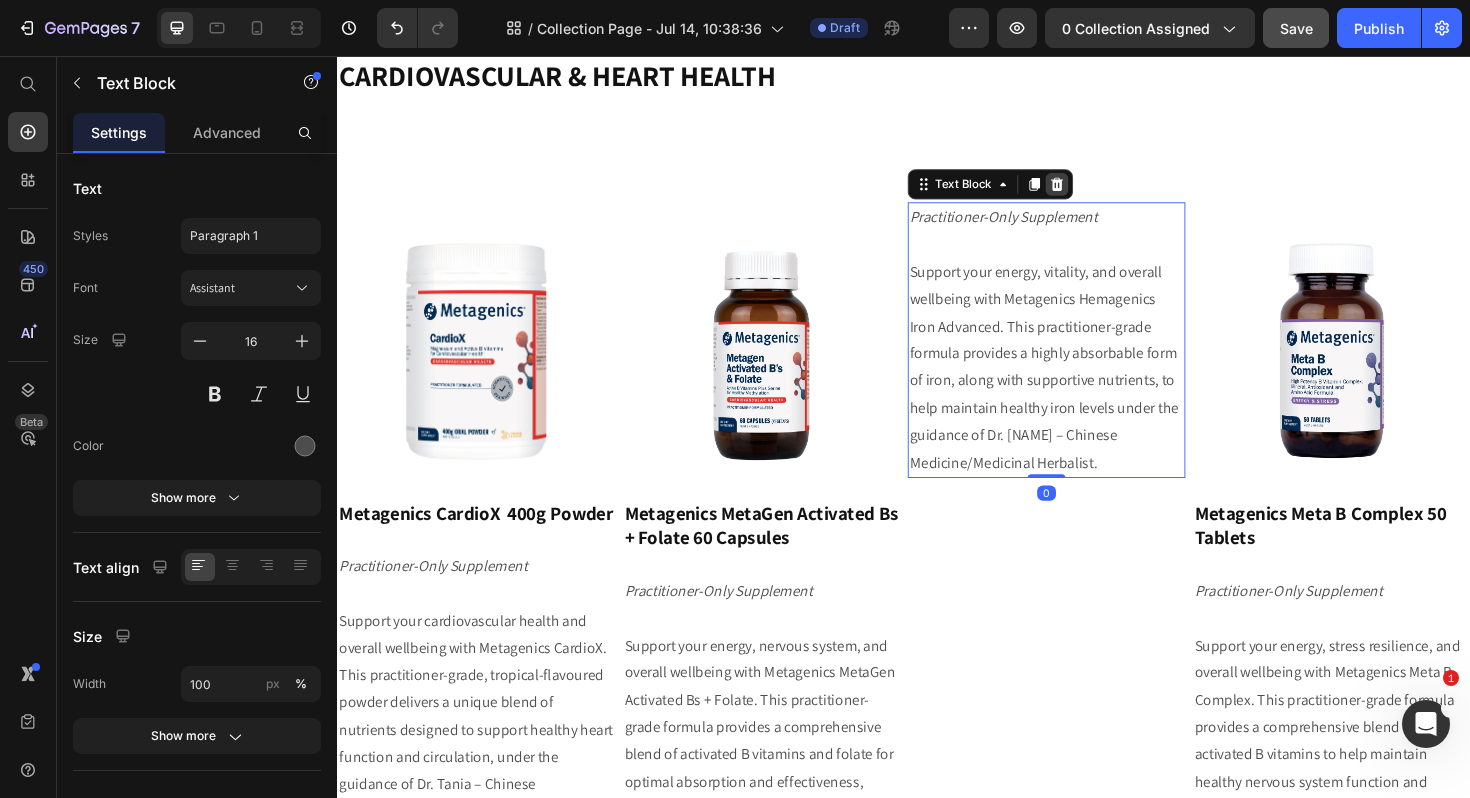 click 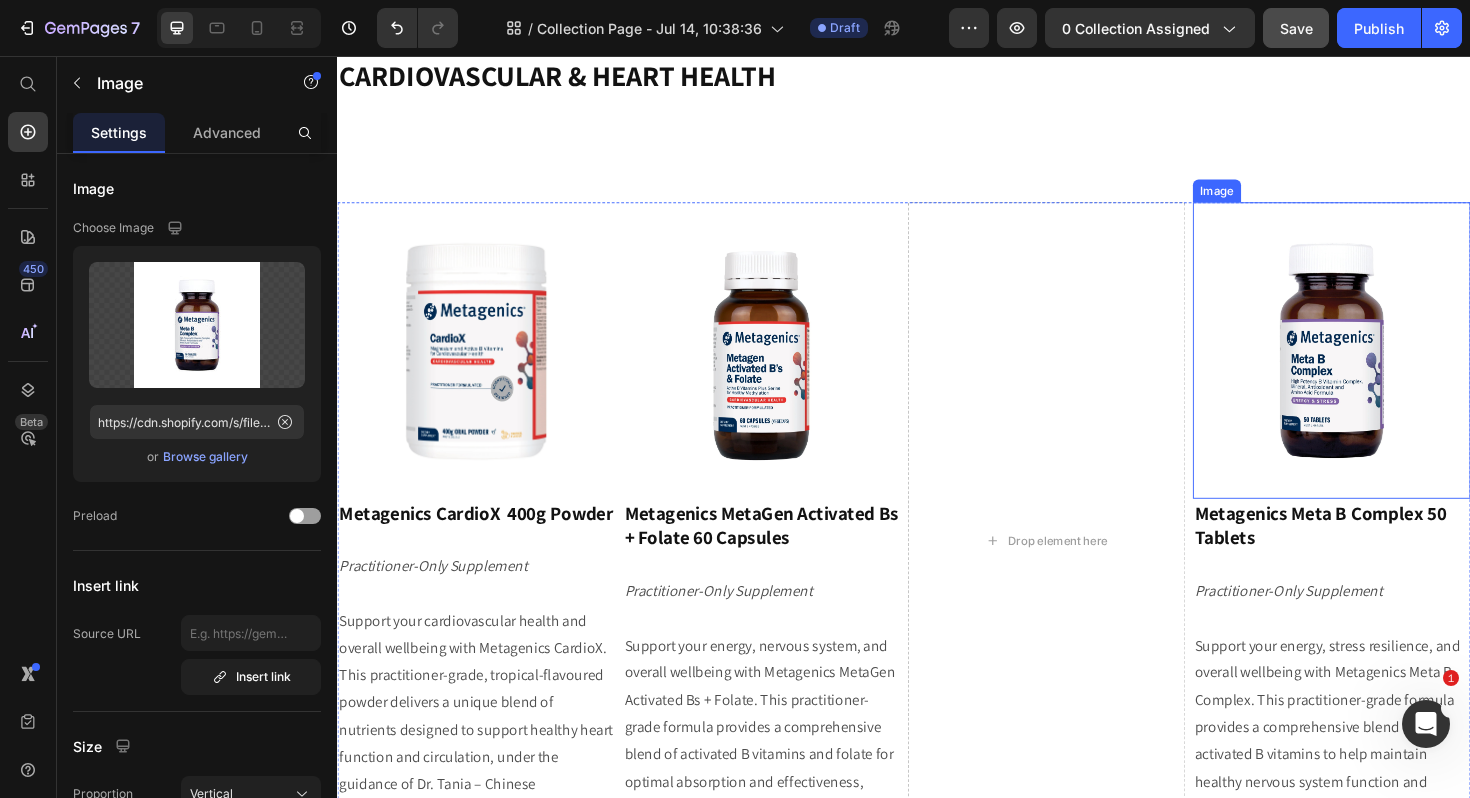 click at bounding box center [1390, 368] 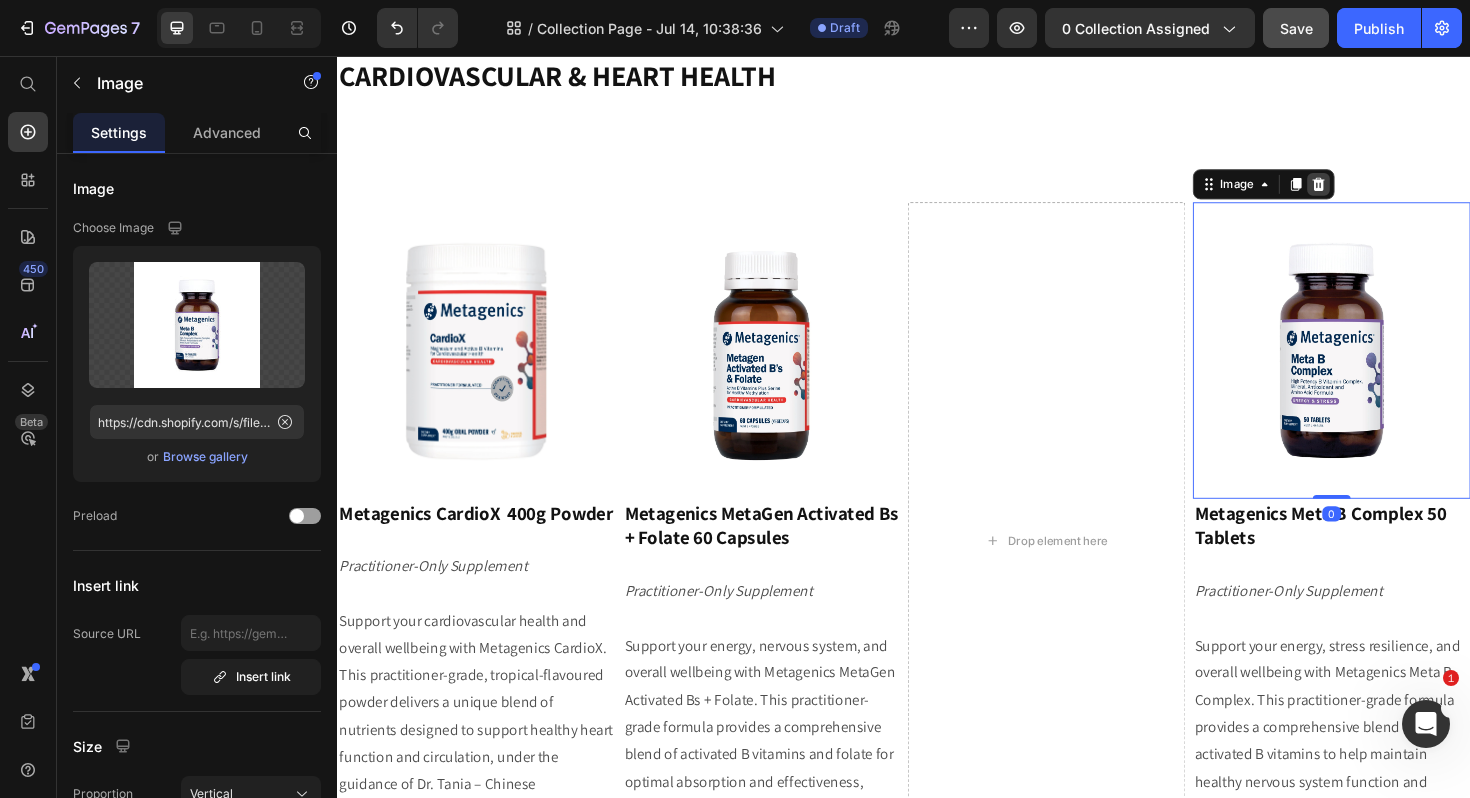 click 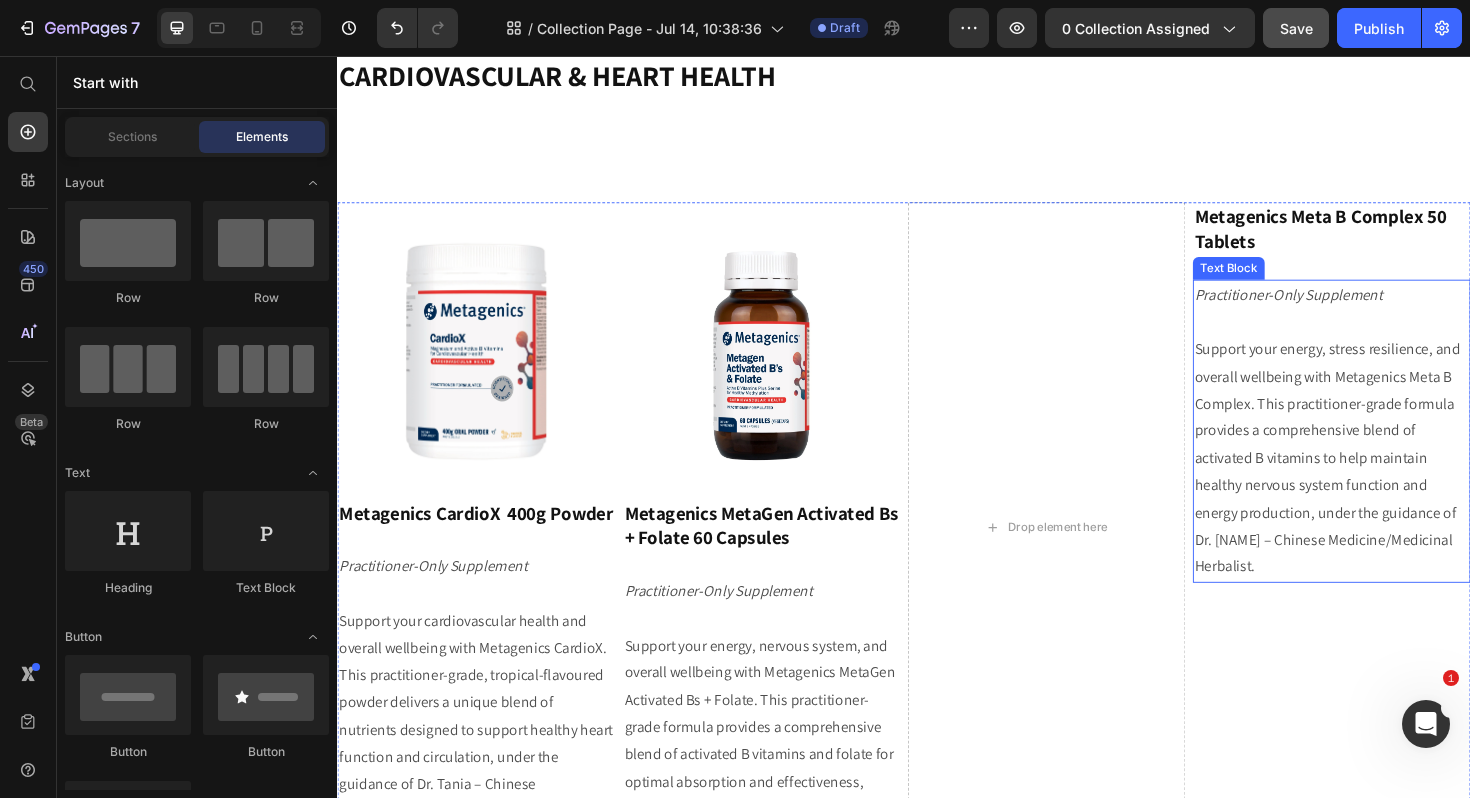drag, startPoint x: 1340, startPoint y: 438, endPoint x: 1340, endPoint y: 413, distance: 25 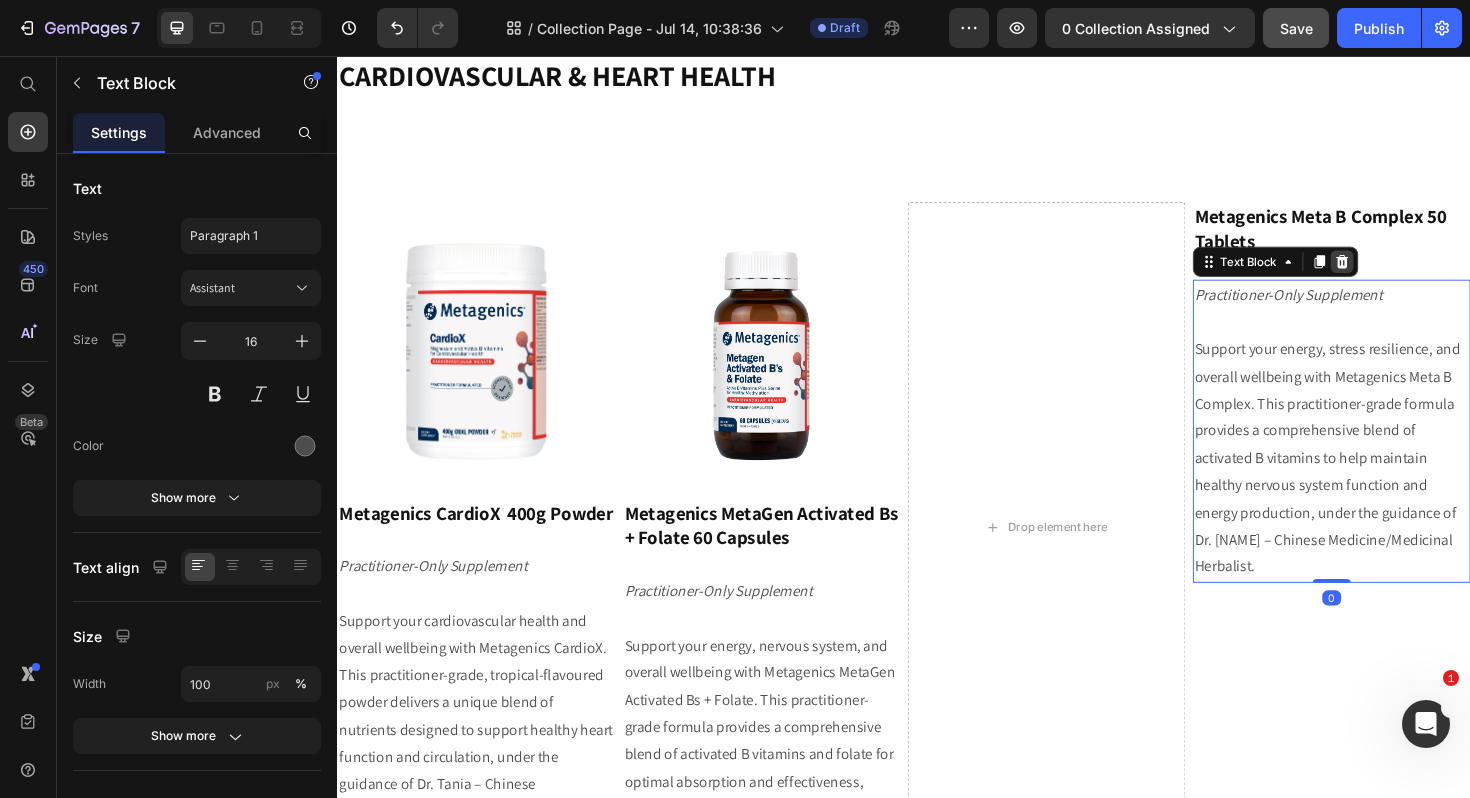 click 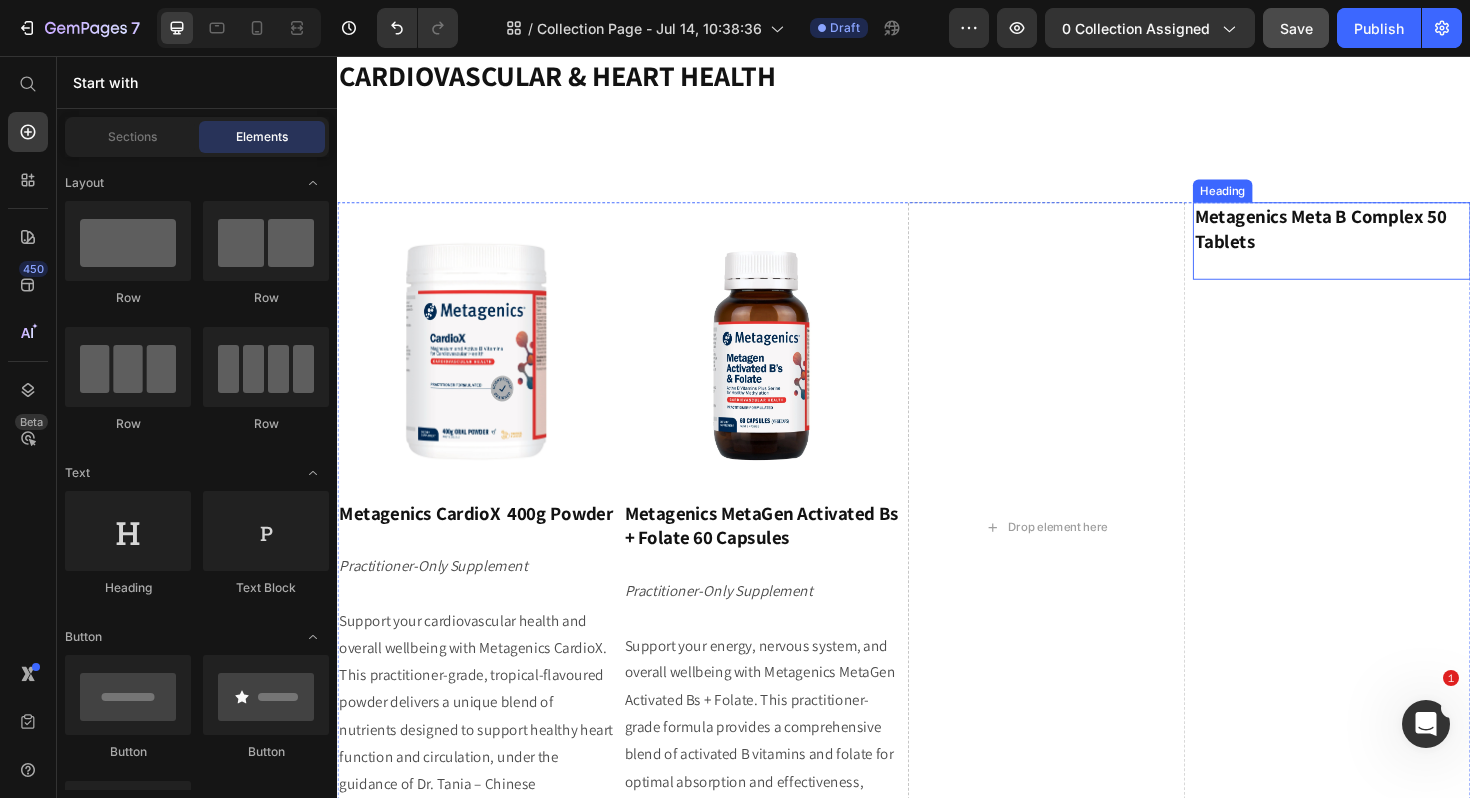 click on "Metagenics Meta B Complex 50 Tablets" at bounding box center (1378, 239) 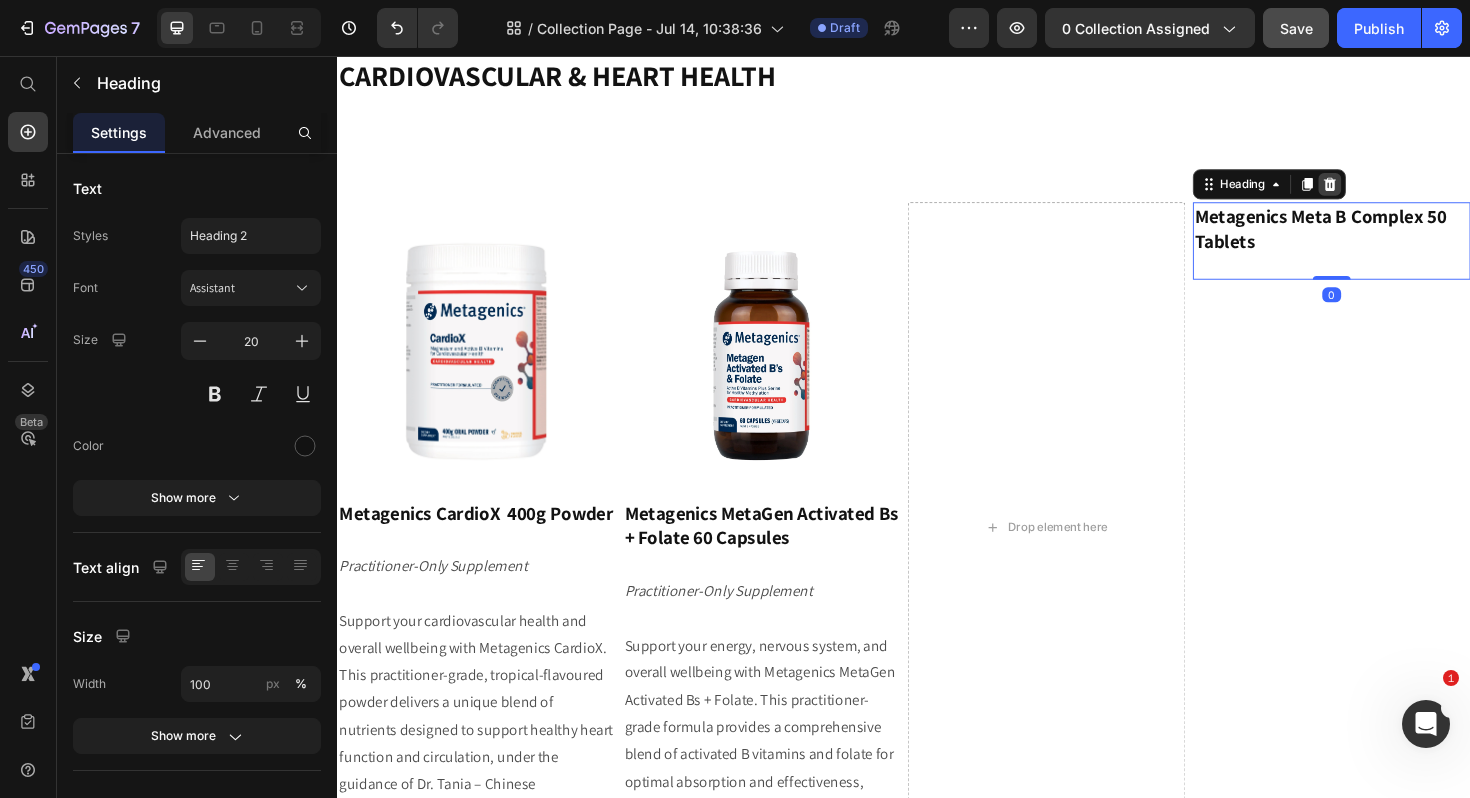 click 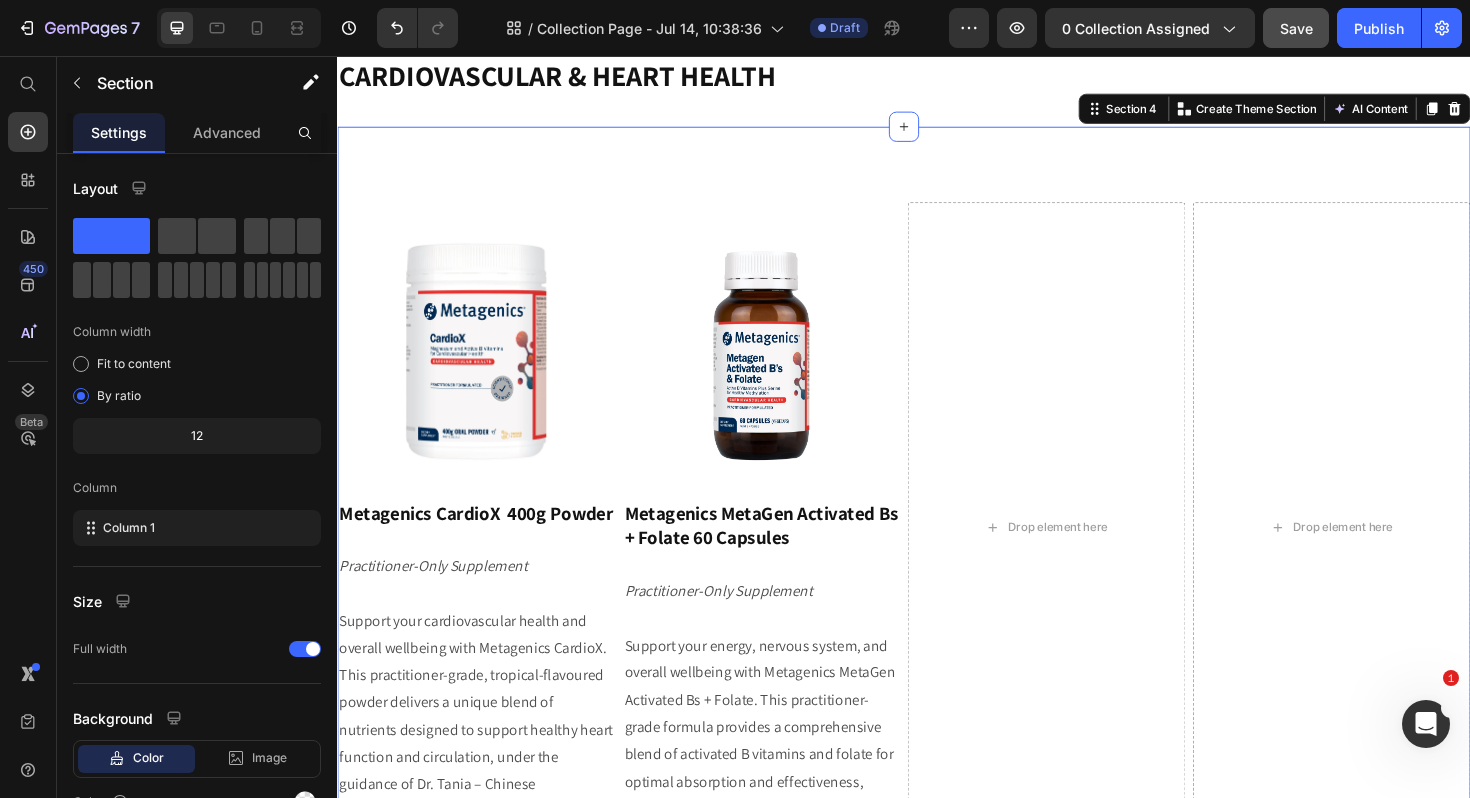 click on "Image ⁠⁠⁠⁠⁠⁠⁠ Metagenics CardioX  400g Powder   Heading Practitioner-Only Supplement Support your cardiovascular health and overall wellbeing with Metagenics CardioX. This practitioner-grade, tropical-flavoured powder delivers a unique blend of nutrients designed to support healthy heart function and circulation, under the guidance of Dr. Tania – Chinese Medicine/Medicinal Herbalist. Text Block Image ⁠⁠⁠⁠⁠⁠⁠ Metagenics MetaGen Activated Bs + Folate 60 Capsules   Heading Practitioner-Only Supplement Support your energy, nervous system, and overall wellbeing with Metagenics MetaGen Activated Bs + Folate. This practitioner-grade formula provides a comprehensive blend of activated B vitamins and folate for optimal absorption and effectiveness, under the guidance of Dr. Tania – Chinese Medicine/Medicinal Herbalist. Text Block
Drop element here
Drop element here Row ⁠⁠⁠⁠⁠⁠⁠ $88.95 Heading Add To Cart Button ⁠⁠⁠⁠⁠⁠⁠ $" at bounding box center [937, 585] 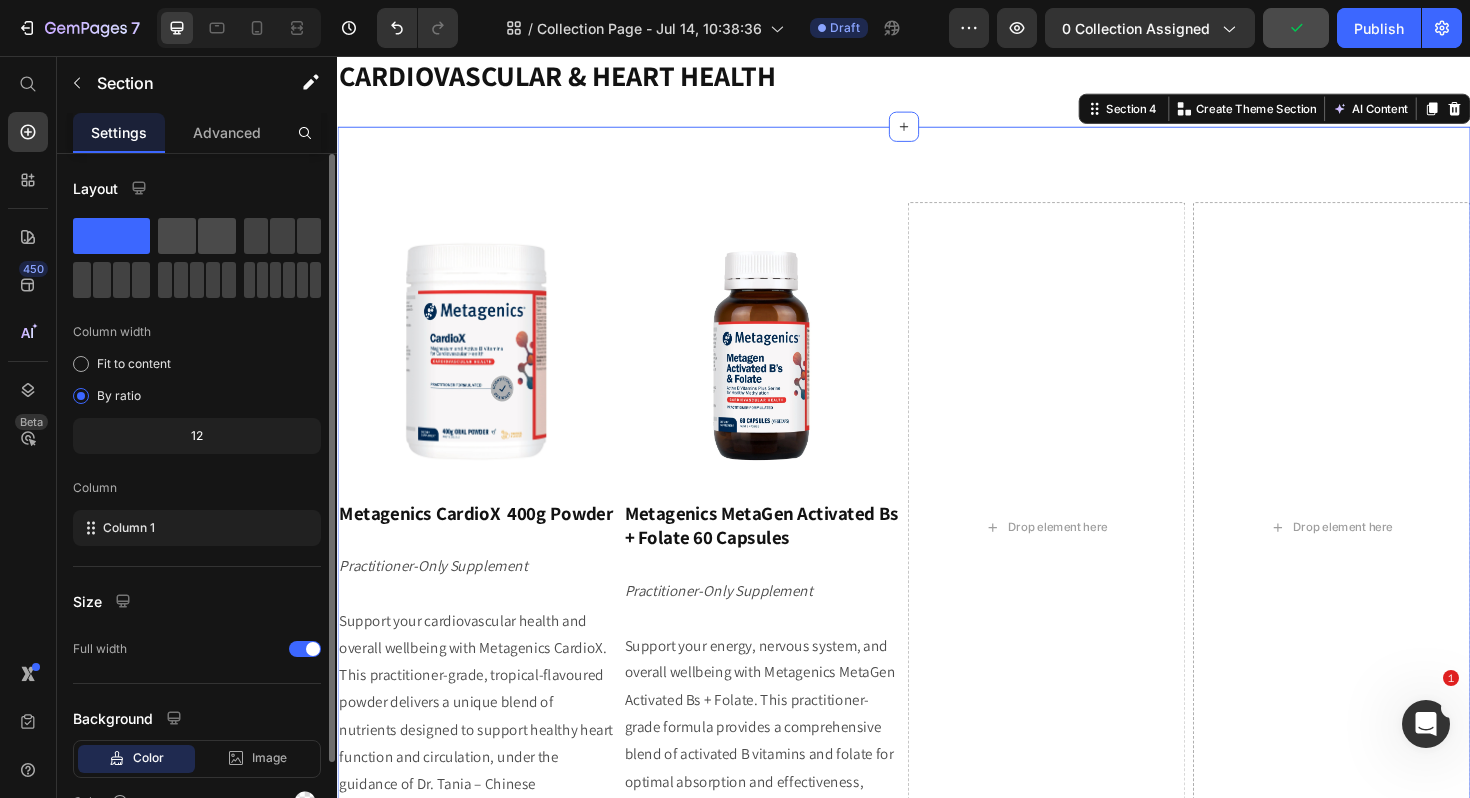 click 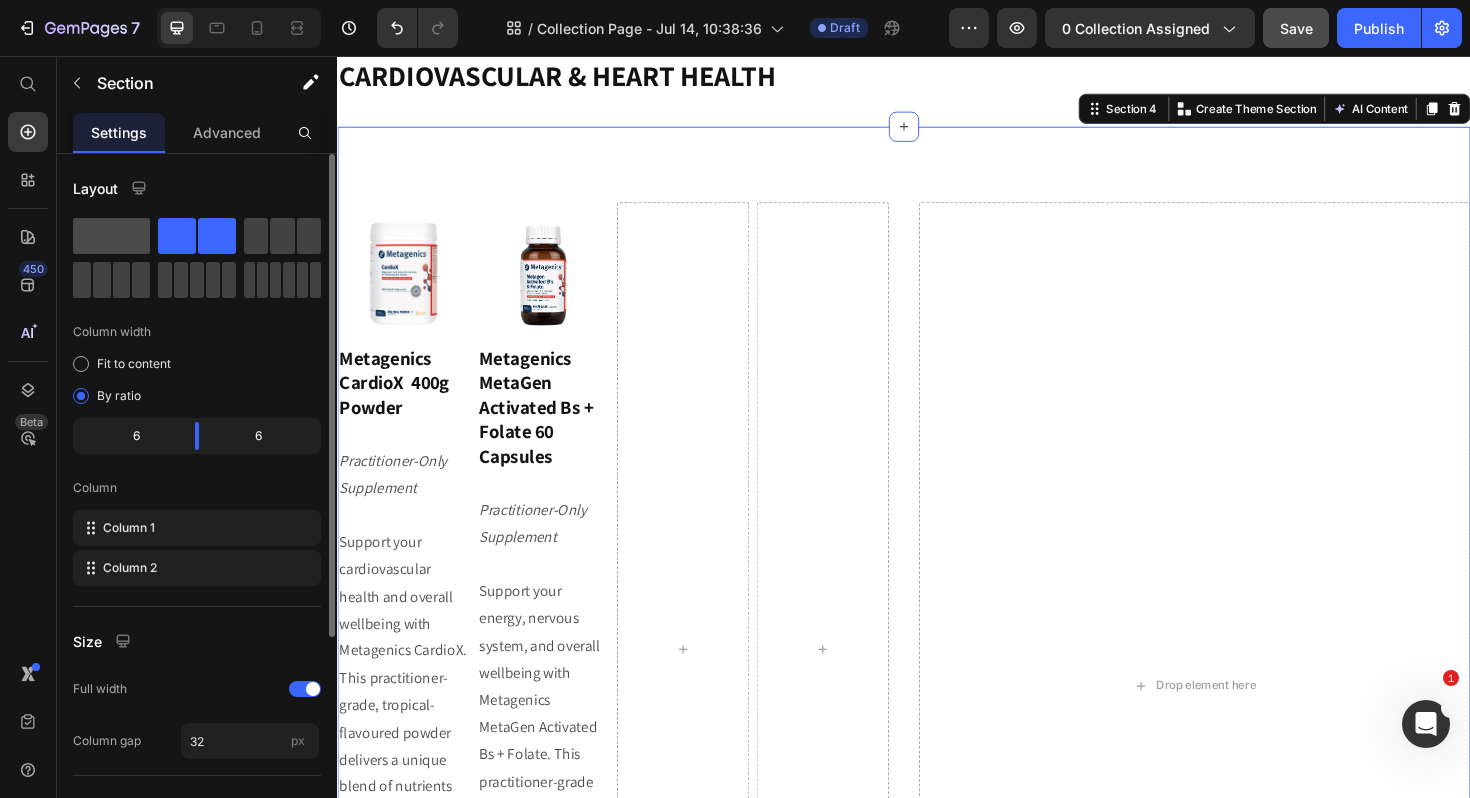 click 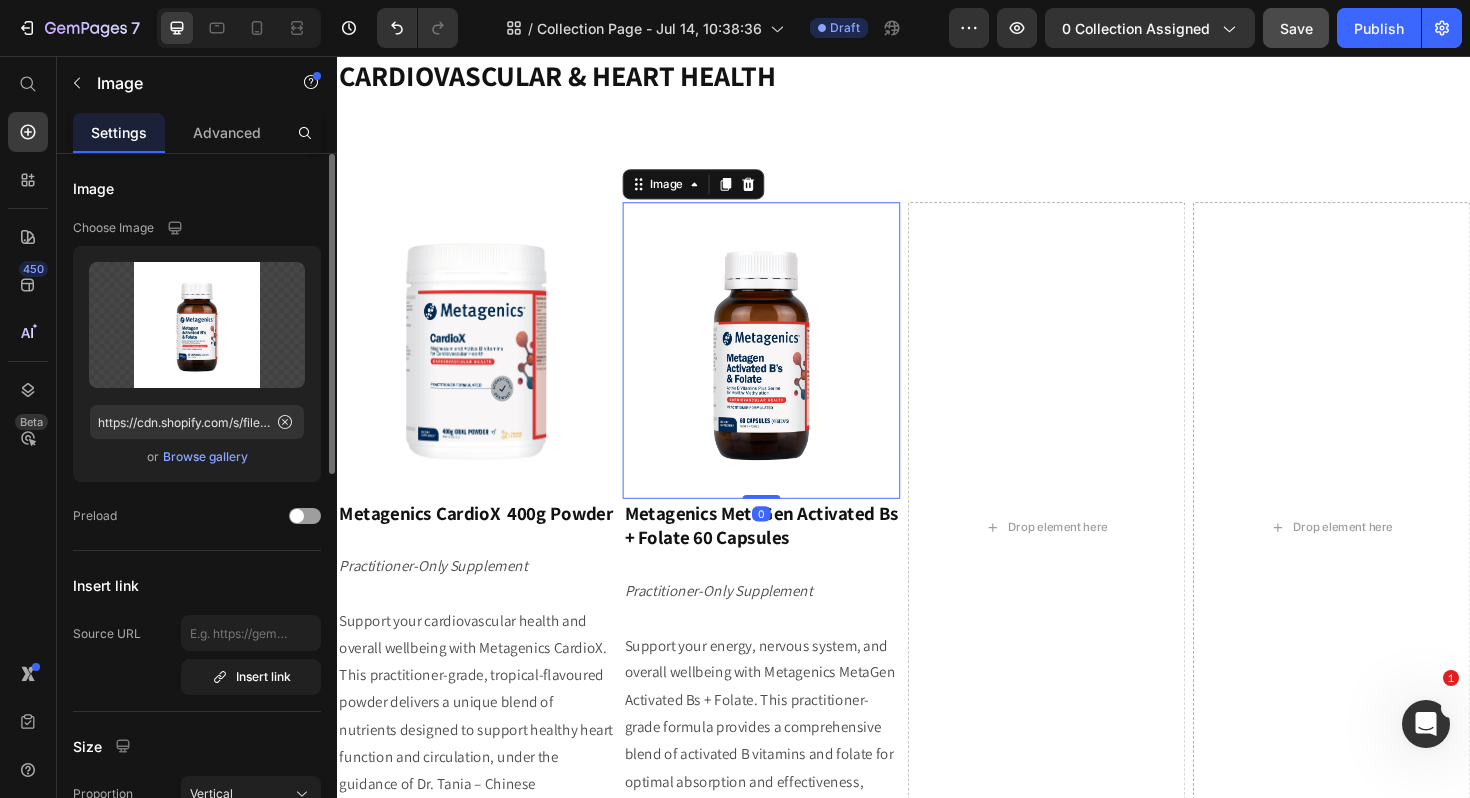 click at bounding box center (786, 368) 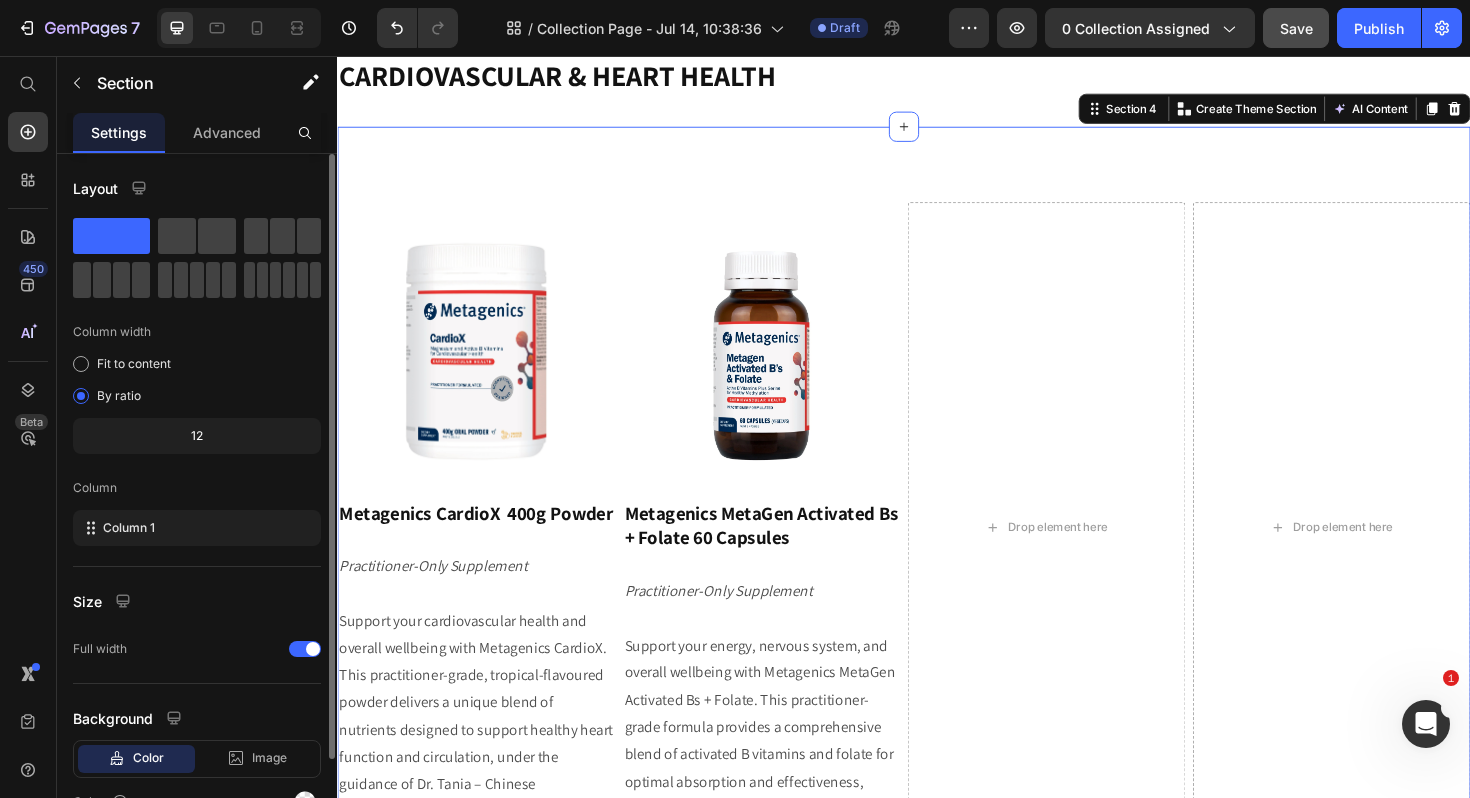 click on "Image ⁠⁠⁠⁠⁠⁠⁠ Metagenics CardioX  400g Powder   Heading Practitioner-Only Supplement Support your cardiovascular health and overall wellbeing with Metagenics CardioX. This practitioner-grade, tropical-flavoured powder delivers a unique blend of nutrients designed to support healthy heart function and circulation, under the guidance of Dr. Tania – Chinese Medicine/Medicinal Herbalist. Text Block Image ⁠⁠⁠⁠⁠⁠⁠ Metagenics MetaGen Activated Bs + Folate 60 Capsules   Heading Practitioner-Only Supplement Support your energy, nervous system, and overall wellbeing with Metagenics MetaGen Activated Bs + Folate. This practitioner-grade formula provides a comprehensive blend of activated B vitamins and folate for optimal absorption and effectiveness, under the guidance of Dr. Tania – Chinese Medicine/Medicinal Herbalist. Text Block
Drop element here
Drop element here Row ⁠⁠⁠⁠⁠⁠⁠ $88.95 Heading Add To Cart Button ⁠⁠⁠⁠⁠⁠⁠ $" at bounding box center (937, 585) 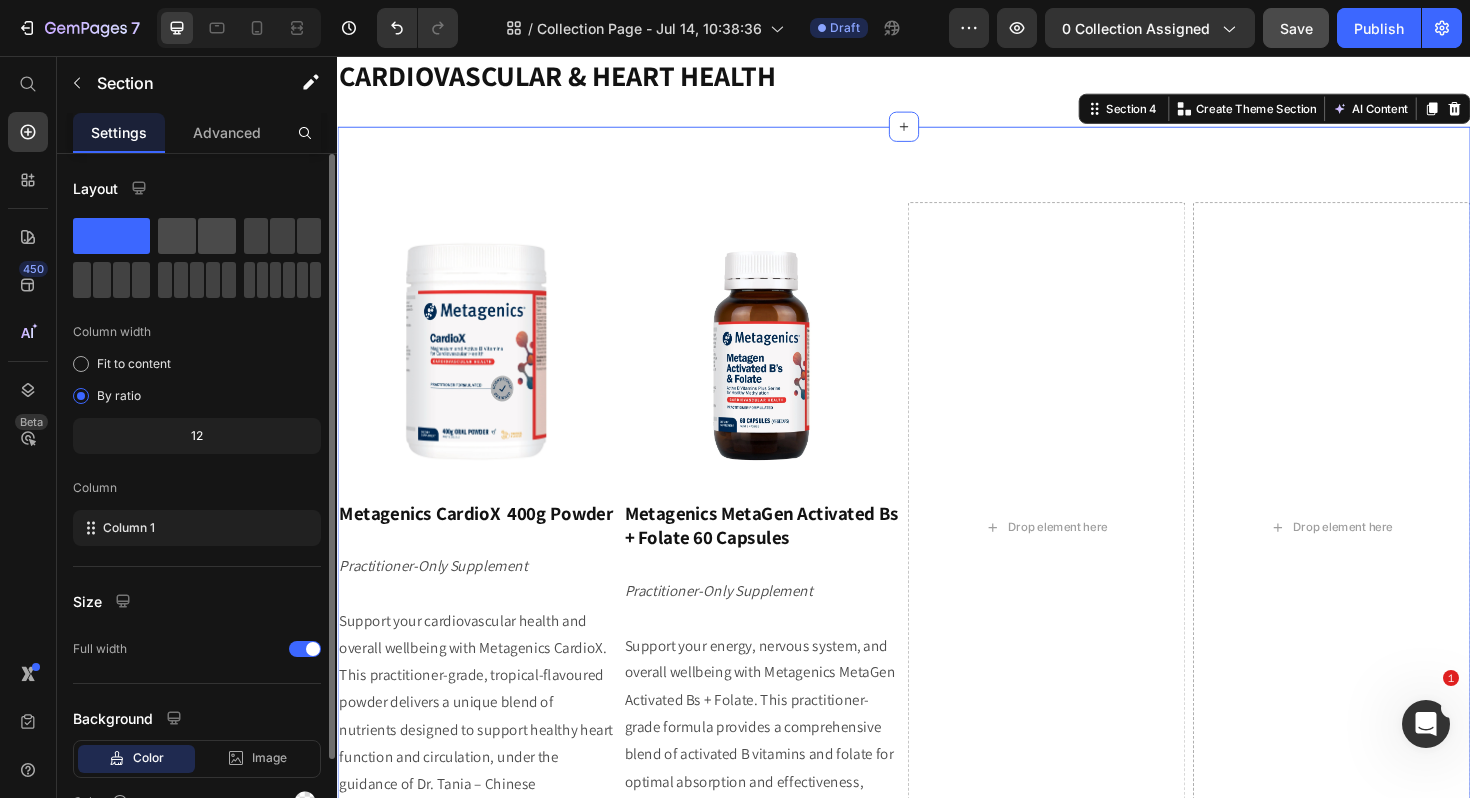 click 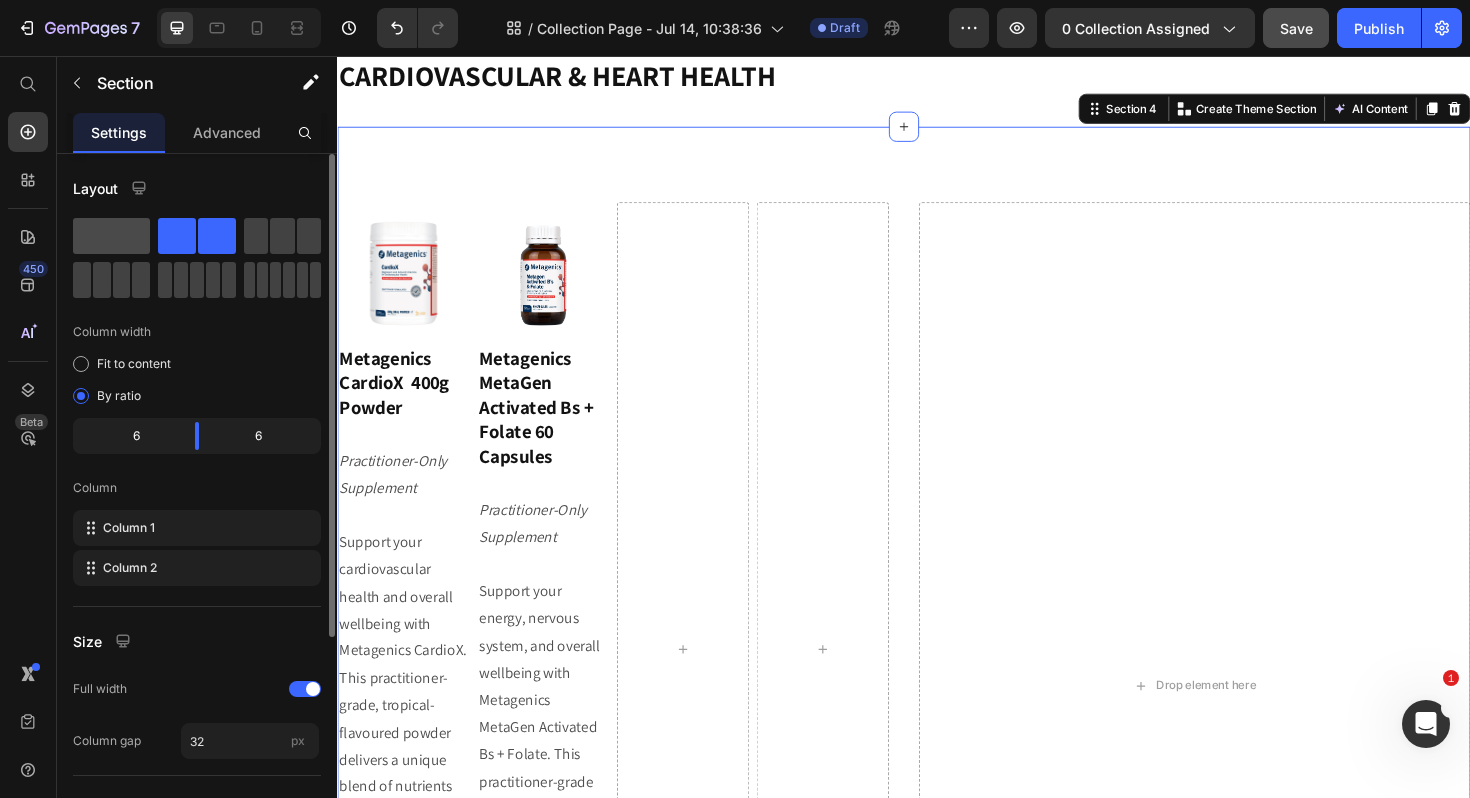 click 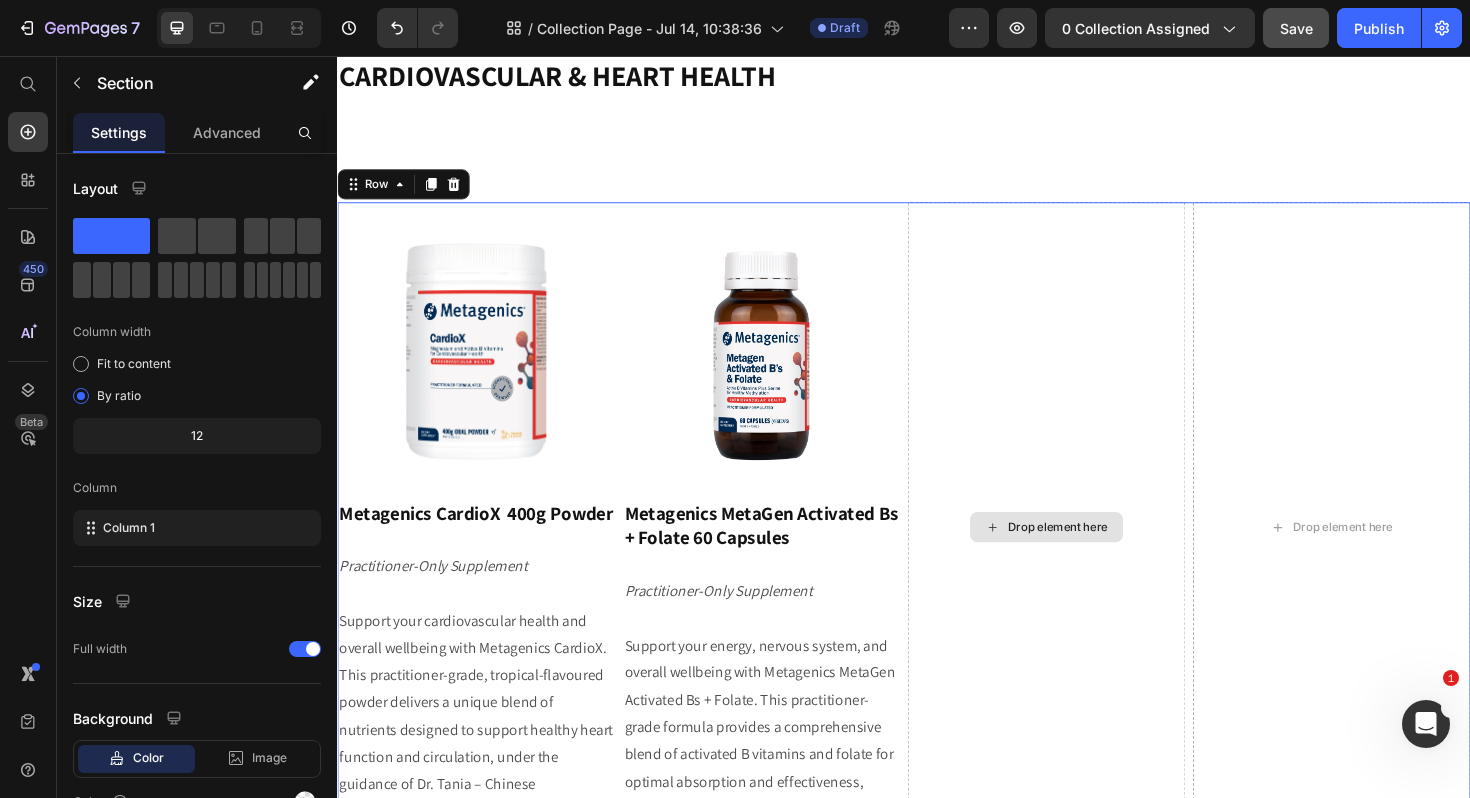 click on "Drop element here" at bounding box center (1088, 555) 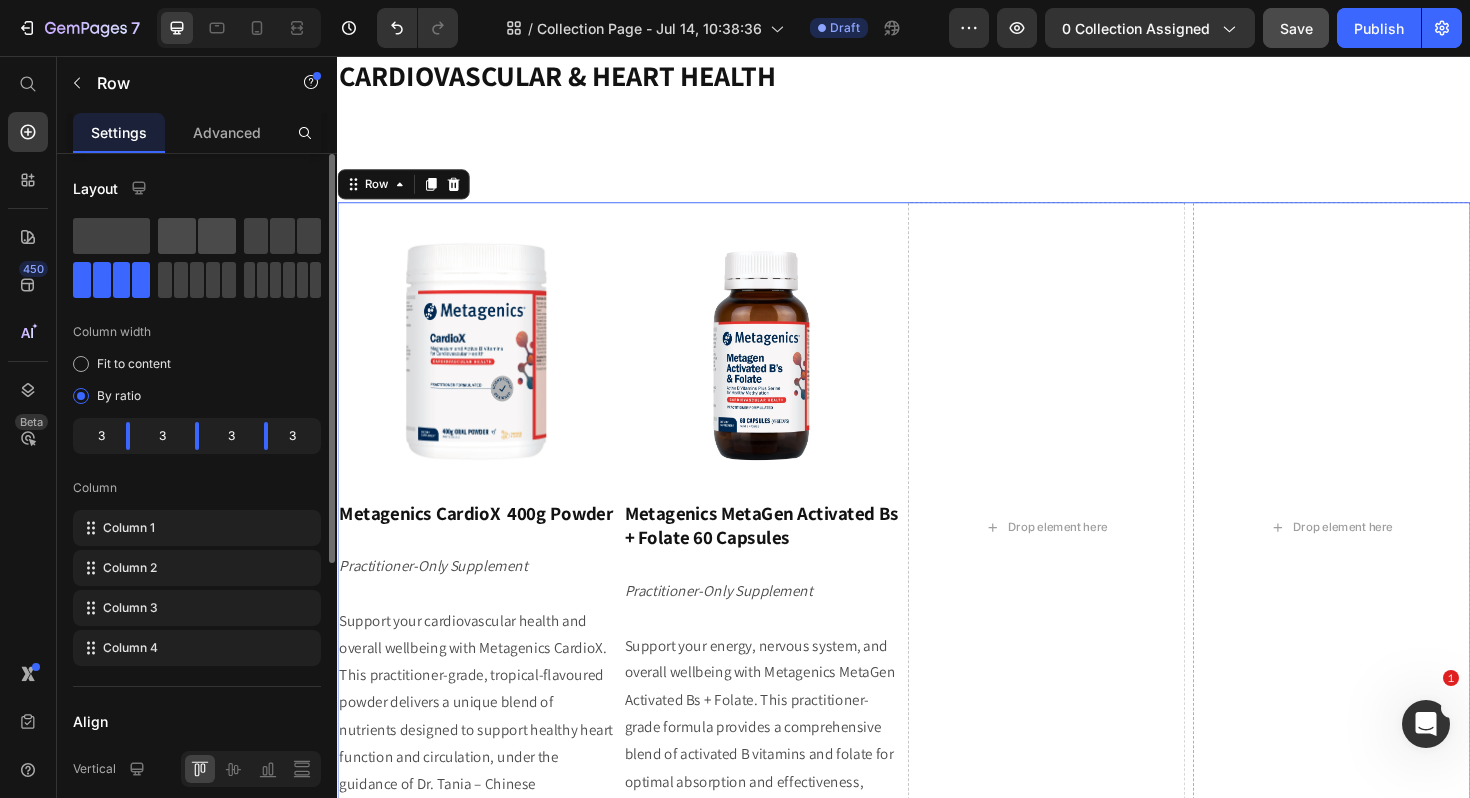 click 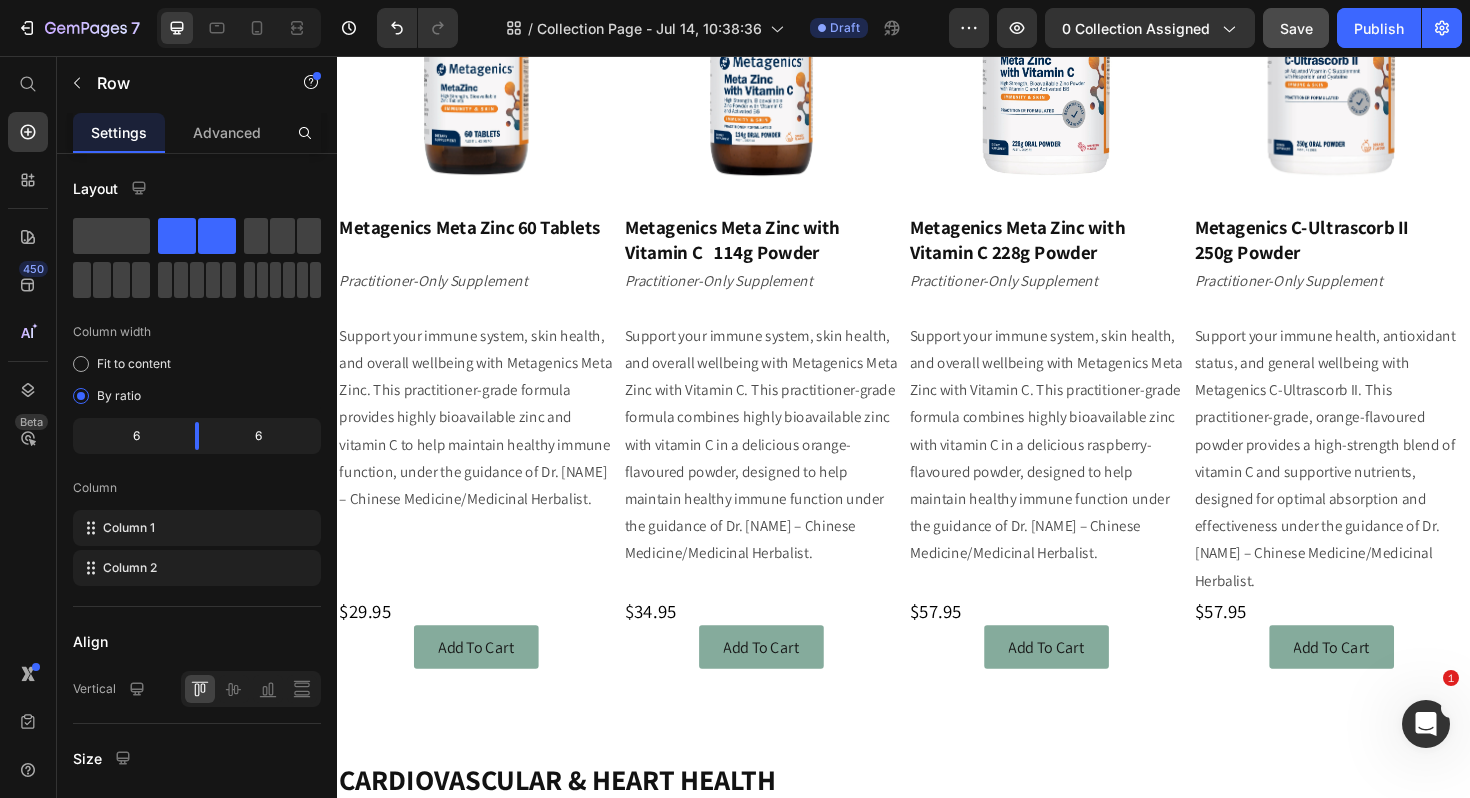 scroll, scrollTop: 470, scrollLeft: 0, axis: vertical 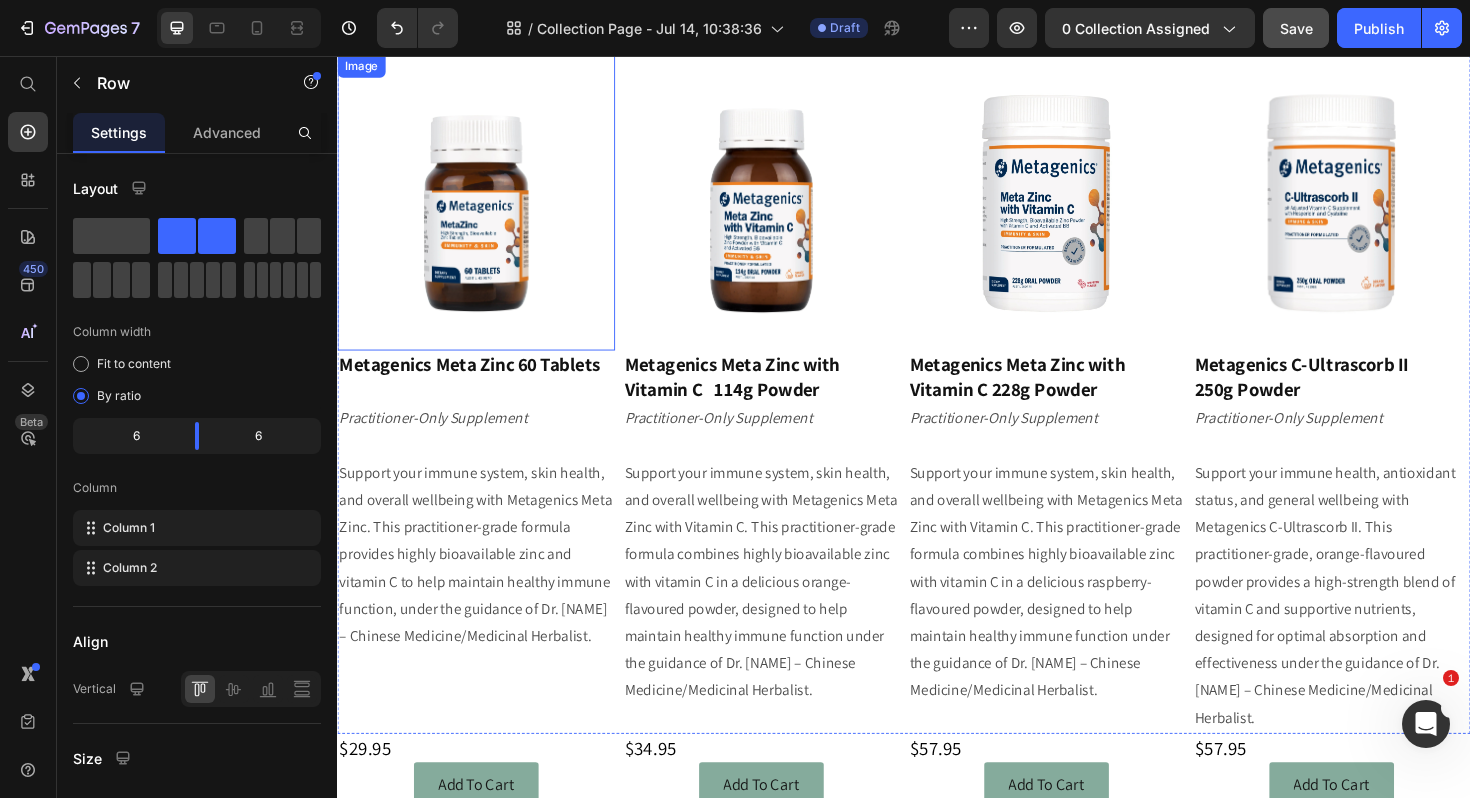 click at bounding box center [484, 212] 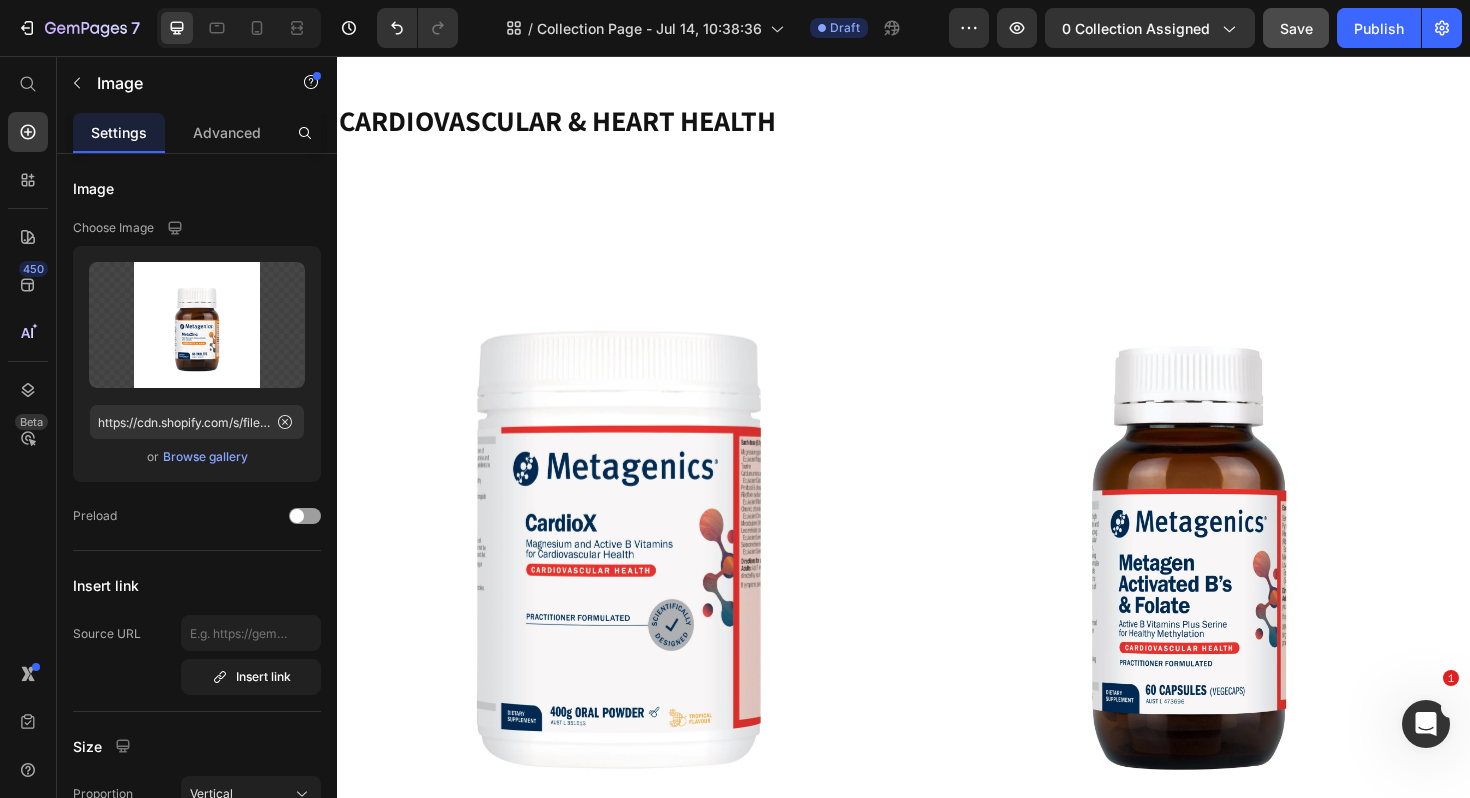 scroll, scrollTop: 1499, scrollLeft: 0, axis: vertical 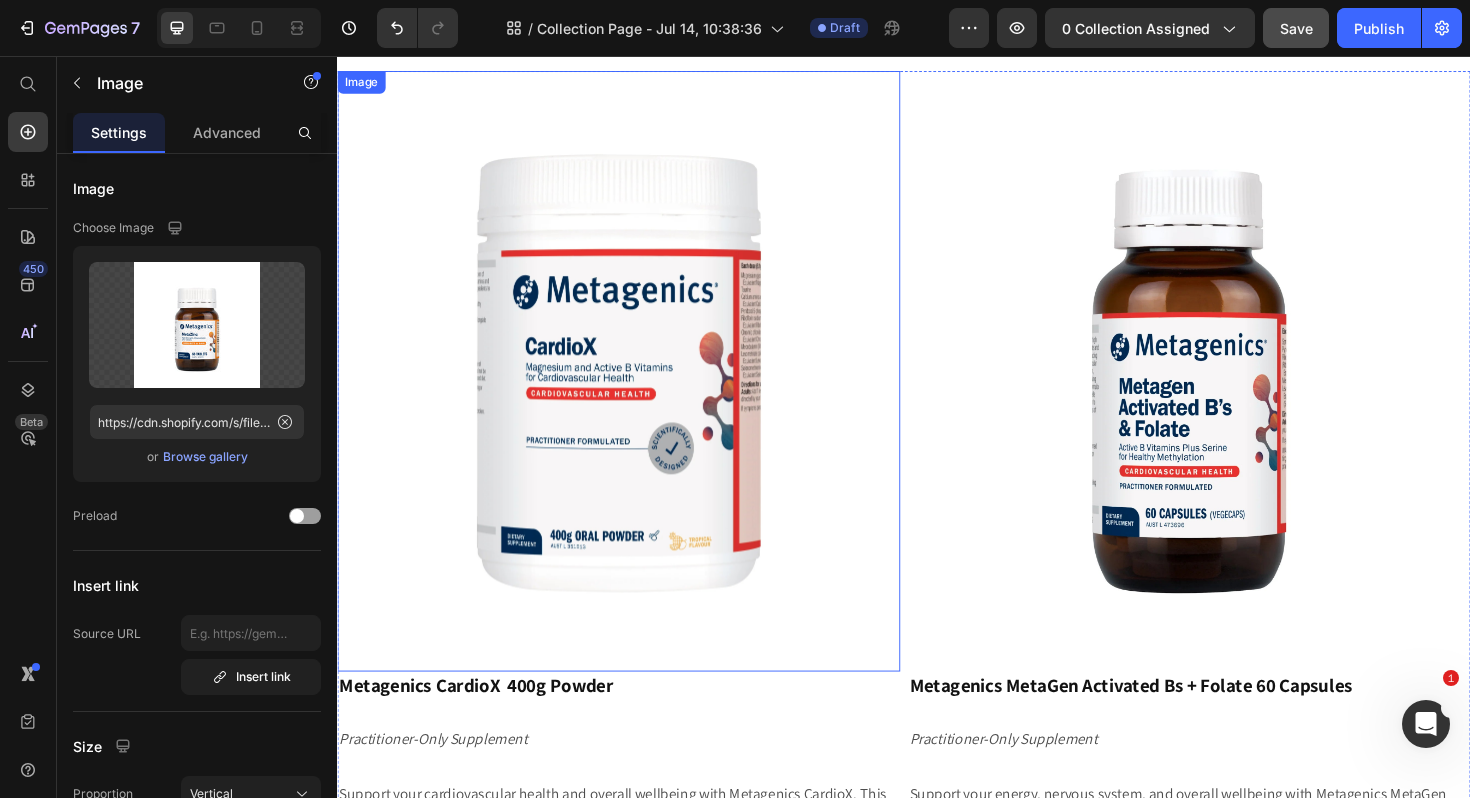 click at bounding box center (635, 390) 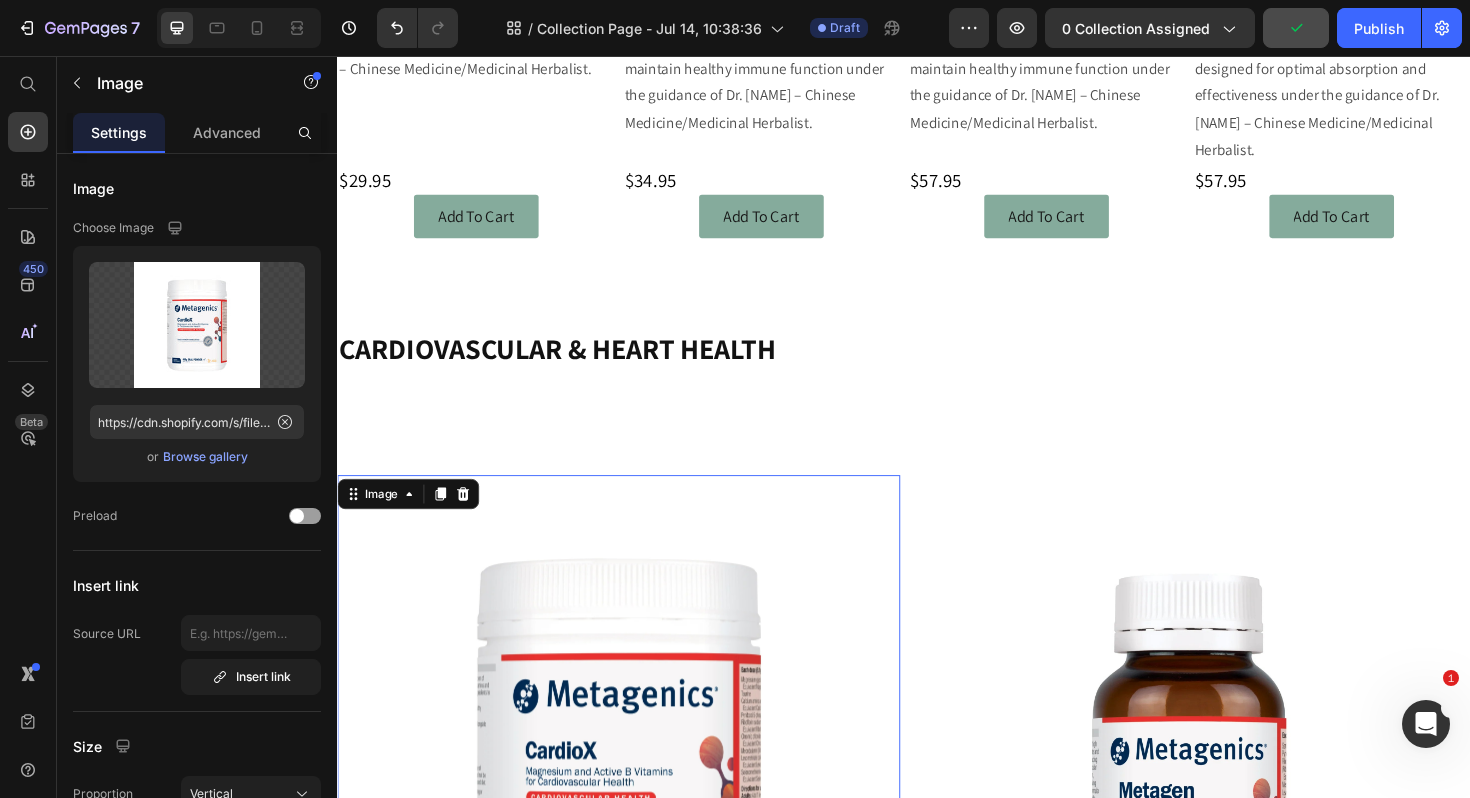 scroll, scrollTop: 933, scrollLeft: 0, axis: vertical 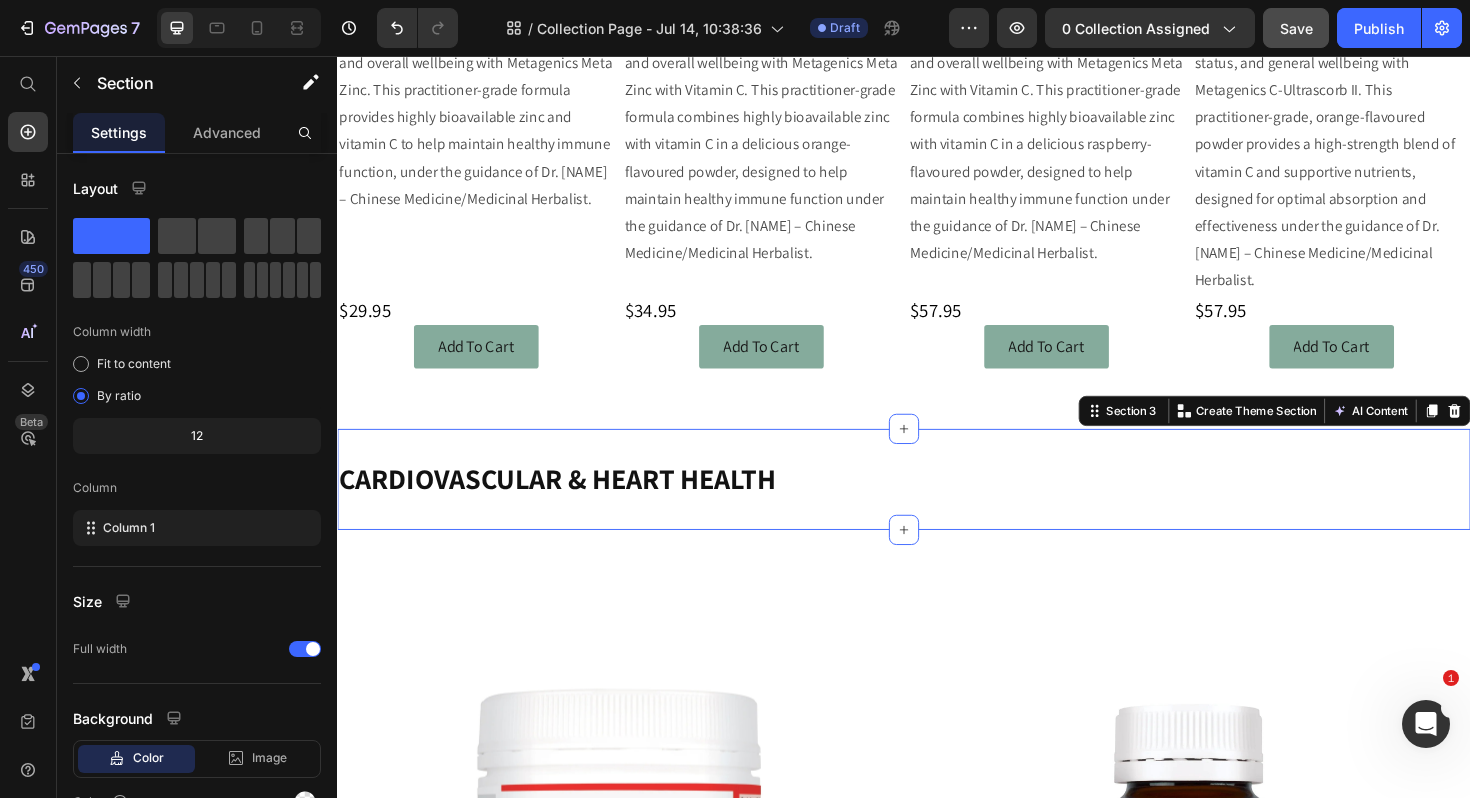 click on "Cardiovascular & heart health Heading Section 3   You can create reusable sections Create Theme Section AI Content Write with GemAI What would you like to describe here? Tone and Voice Persuasive Product Metagenics Meta Zinc 60 Tablets Show more Generate" at bounding box center [937, 504] 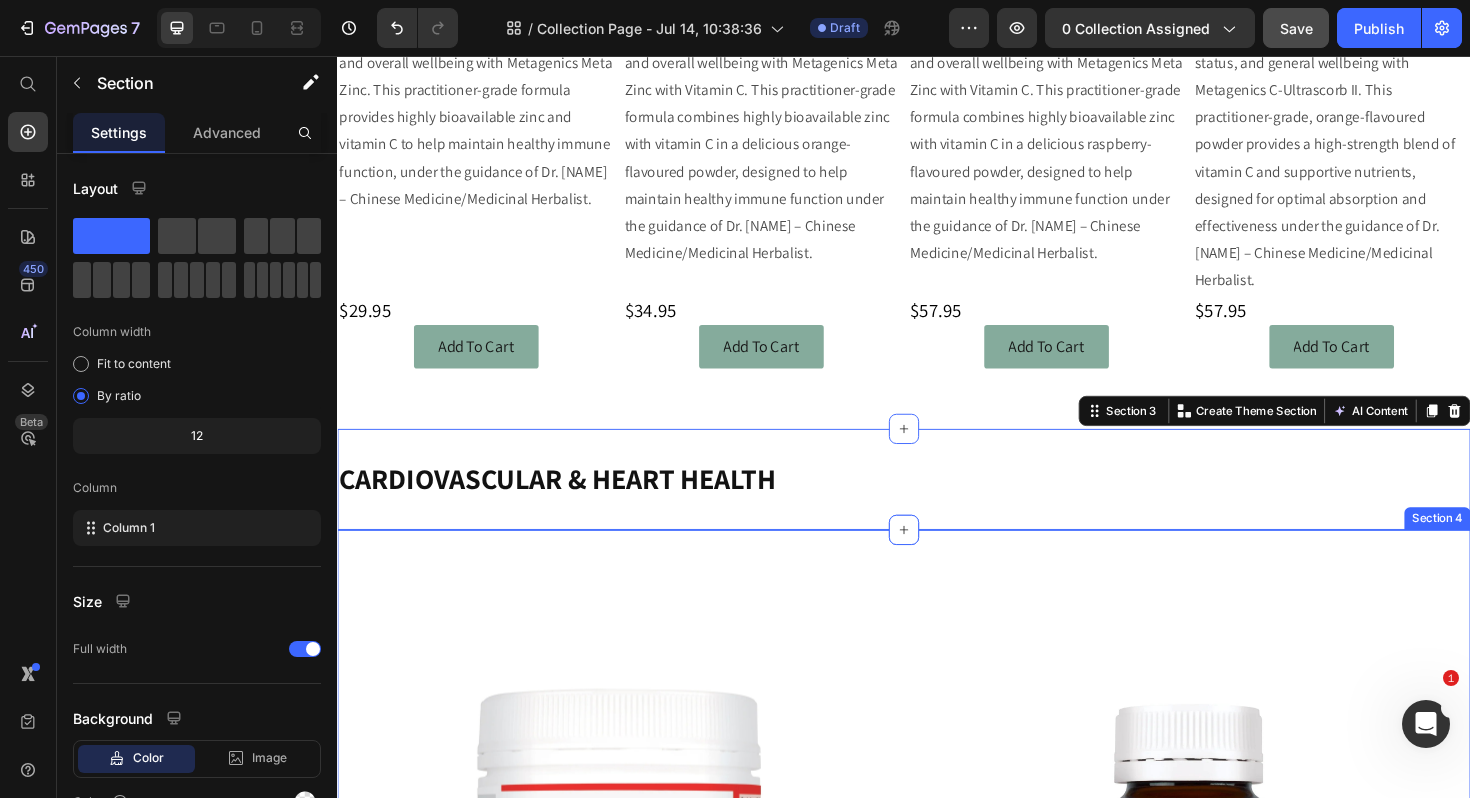 click on "Image ⁠⁠⁠⁠⁠⁠⁠ Metagenics CardioX  400g Powder   Heading Practitioner-Only Supplement Support your cardiovascular health and overall wellbeing with Metagenics CardioX. This practitioner-grade, tropical-flavoured powder delivers a unique blend of nutrients designed to support healthy heart function and circulation, under the guidance of Dr. Tania – Chinese Medicine/Medicinal Herbalist. Text Block Image ⁠⁠⁠⁠⁠⁠⁠ Metagenics MetaGen Activated Bs + Folate 60 Capsules   Heading Practitioner-Only Supplement Support your energy, nervous system, and overall wellbeing with Metagenics MetaGen Activated Bs + Folate. This practitioner-grade formula provides a comprehensive blend of activated B vitamins and folate for optimal absorption and effectiveness, under the guidance of Dr. Tania – Chinese Medicine/Medicinal Herbalist. Text Block Row ⁠⁠⁠⁠⁠⁠⁠ $88.95 Heading Add To Cart Button ⁠⁠⁠⁠⁠⁠⁠ $34.95 Heading Add To Cart Button $19.95 Heading Add To Cart Button $ Row" at bounding box center (937, 1102) 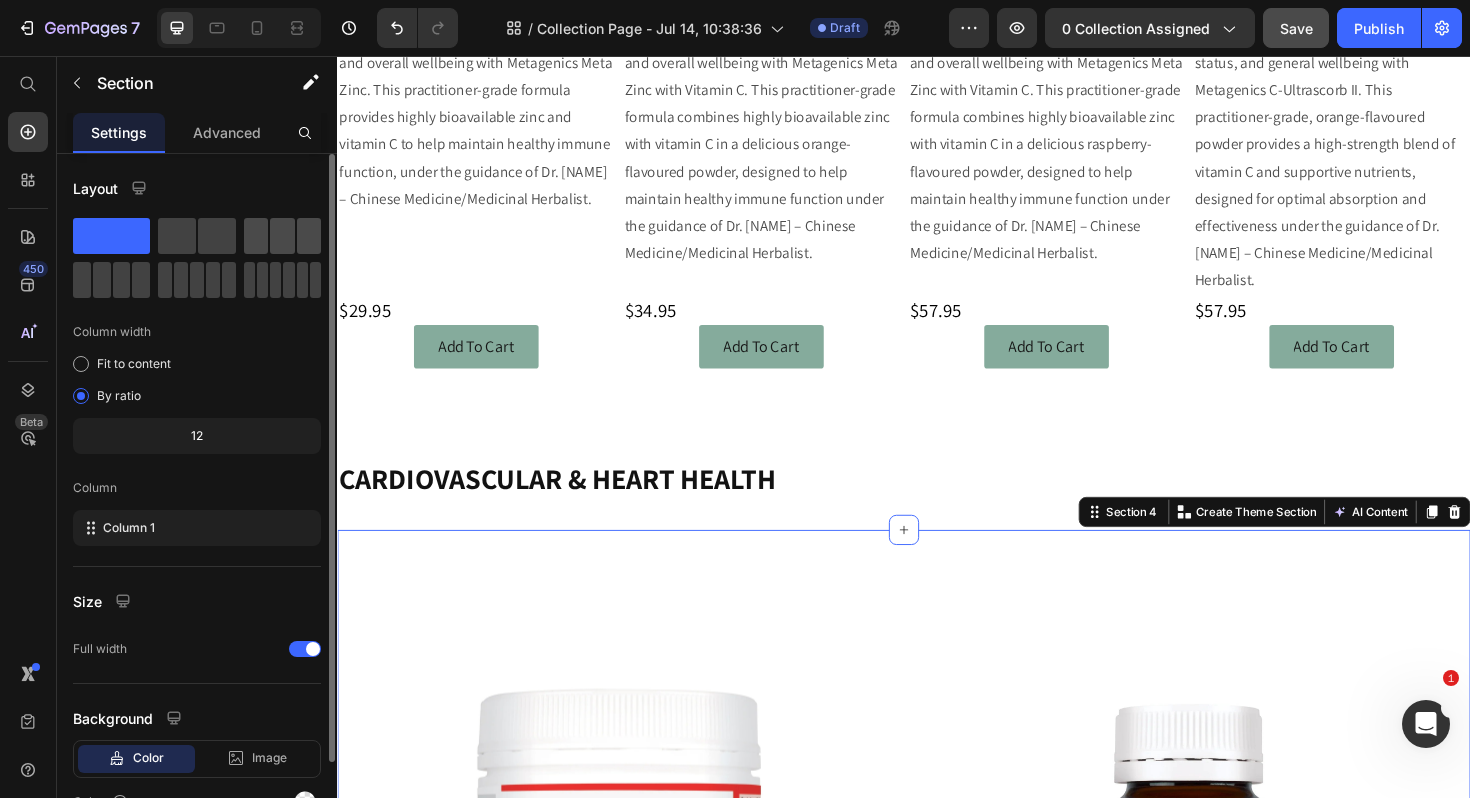 click 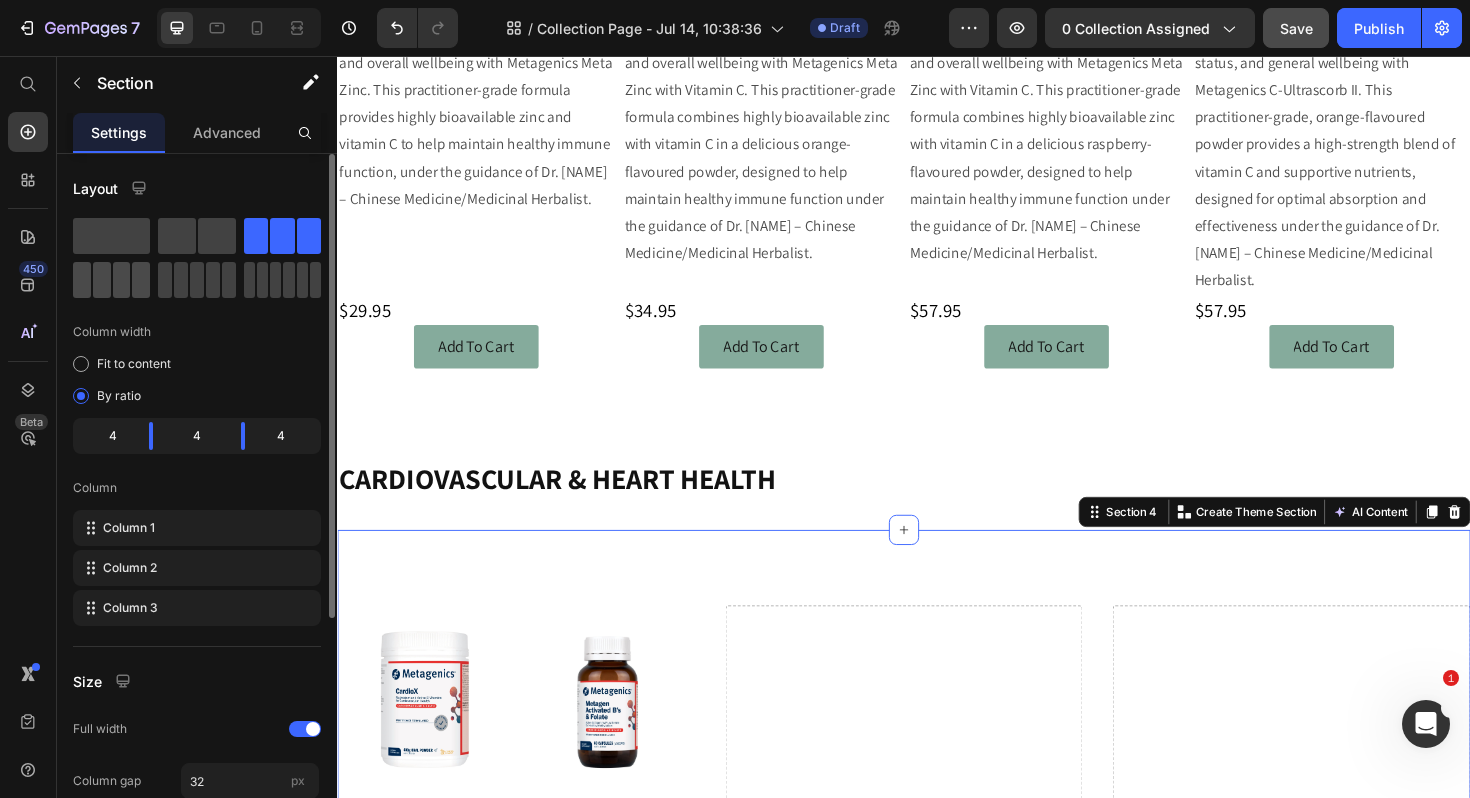 click 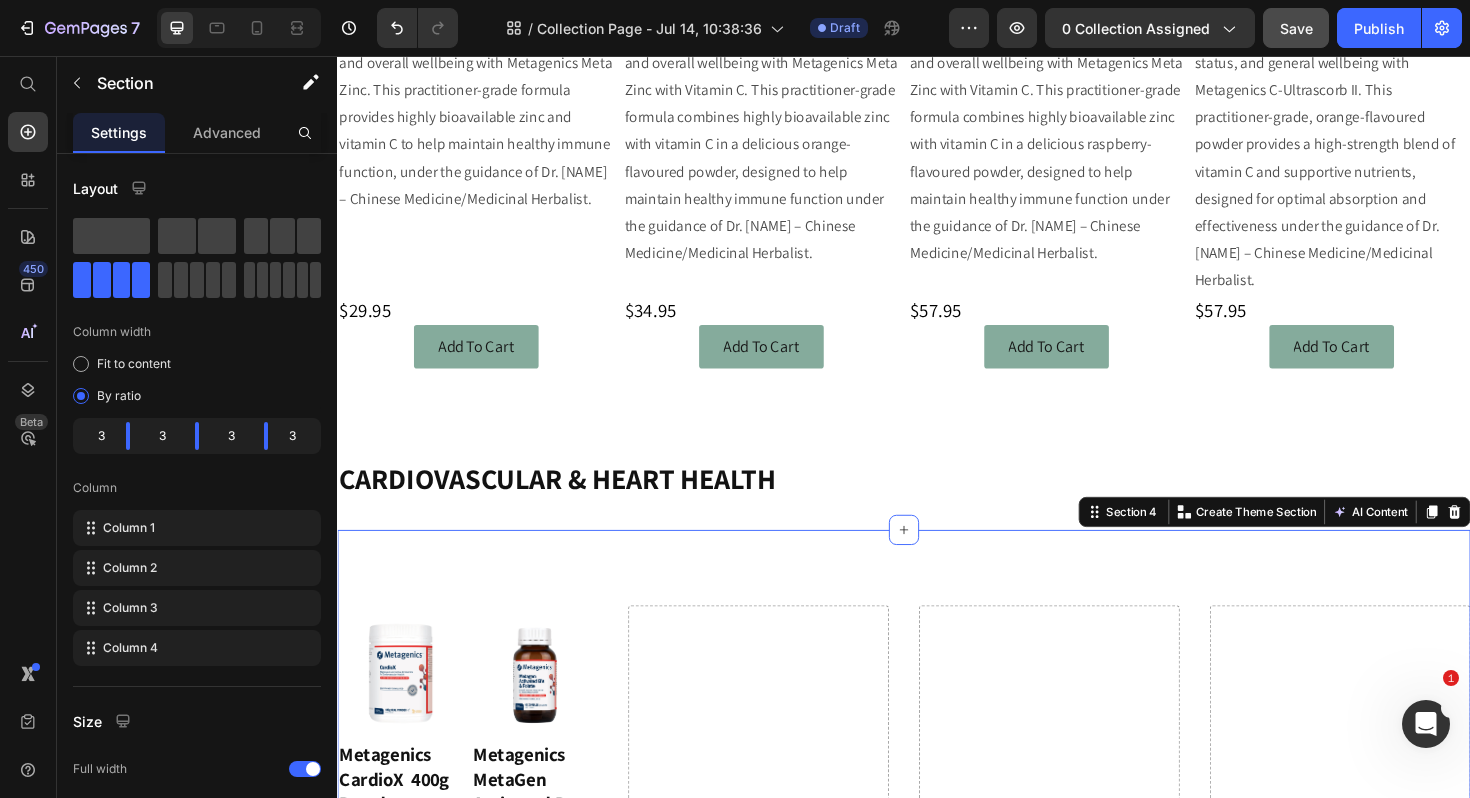 click on "Image ⁠⁠⁠⁠⁠⁠⁠ Metagenics CardioX  400g Powder   Heading Practitioner-Only Supplement Support your cardiovascular health and overall wellbeing with Metagenics CardioX. This practitioner-grade, tropical-flavoured powder delivers a unique blend of nutrients designed to support healthy heart function and circulation, under the guidance of Dr. Tania – Chinese Medicine/Medicinal Herbalist. Text Block Image ⁠⁠⁠⁠⁠⁠⁠ Metagenics MetaGen Activated Bs + Folate 60 Capsules   Heading Practitioner-Only Supplement Support your energy, nervous system, and overall wellbeing with Metagenics MetaGen Activated Bs + Folate. This practitioner-grade formula provides a comprehensive blend of activated B vitamins and folate for optimal absorption and effectiveness, under the guidance of Dr. Tania – Chinese Medicine/Medicinal Herbalist. Text Block Row ⁠⁠⁠⁠⁠⁠⁠ $88.95 Heading Add To Cart Button ⁠⁠⁠⁠⁠⁠⁠ $34.95 Heading Add To Cart Button $19.95 Heading Add To Cart Button $ Row" at bounding box center [937, 1260] 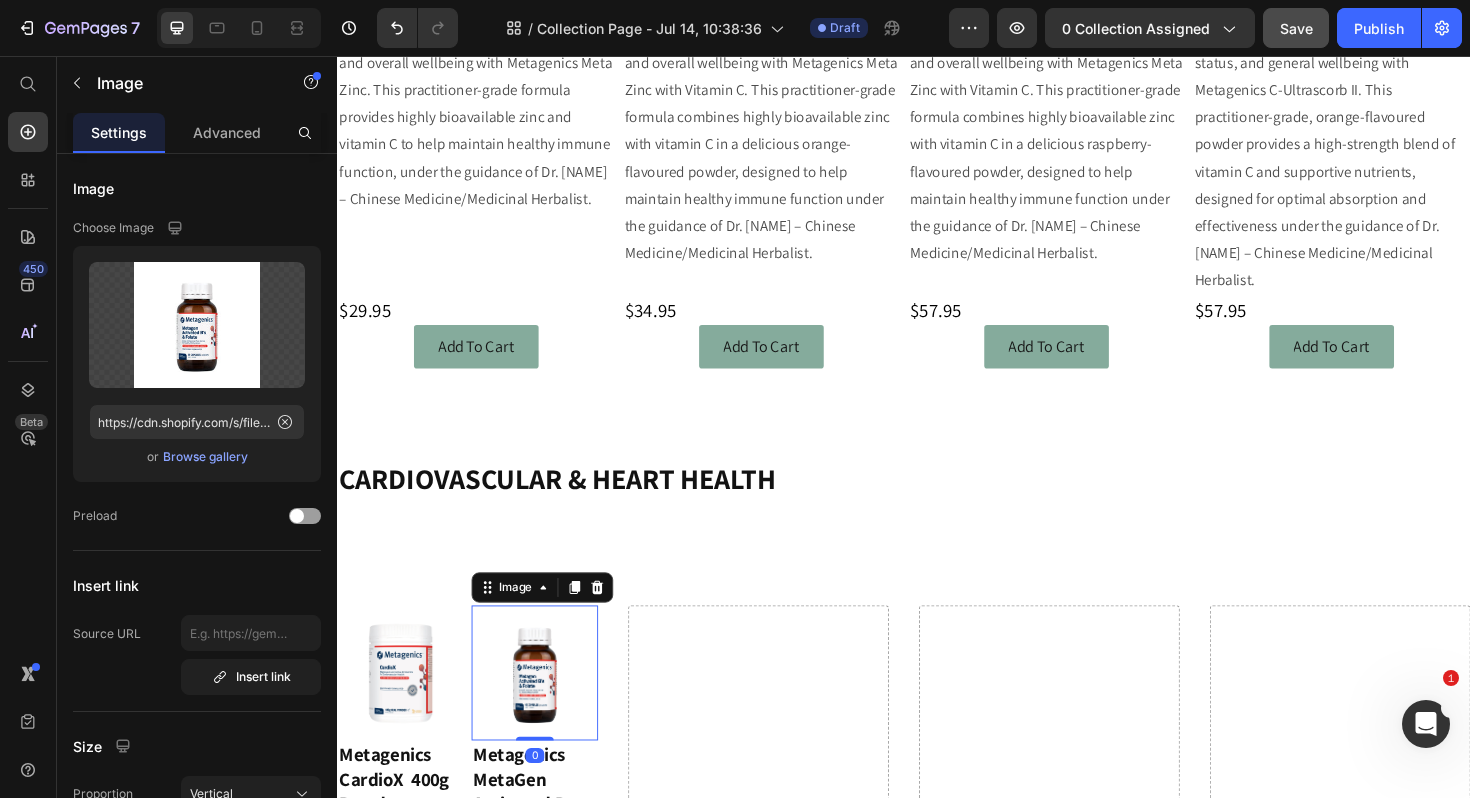 click at bounding box center [546, 709] 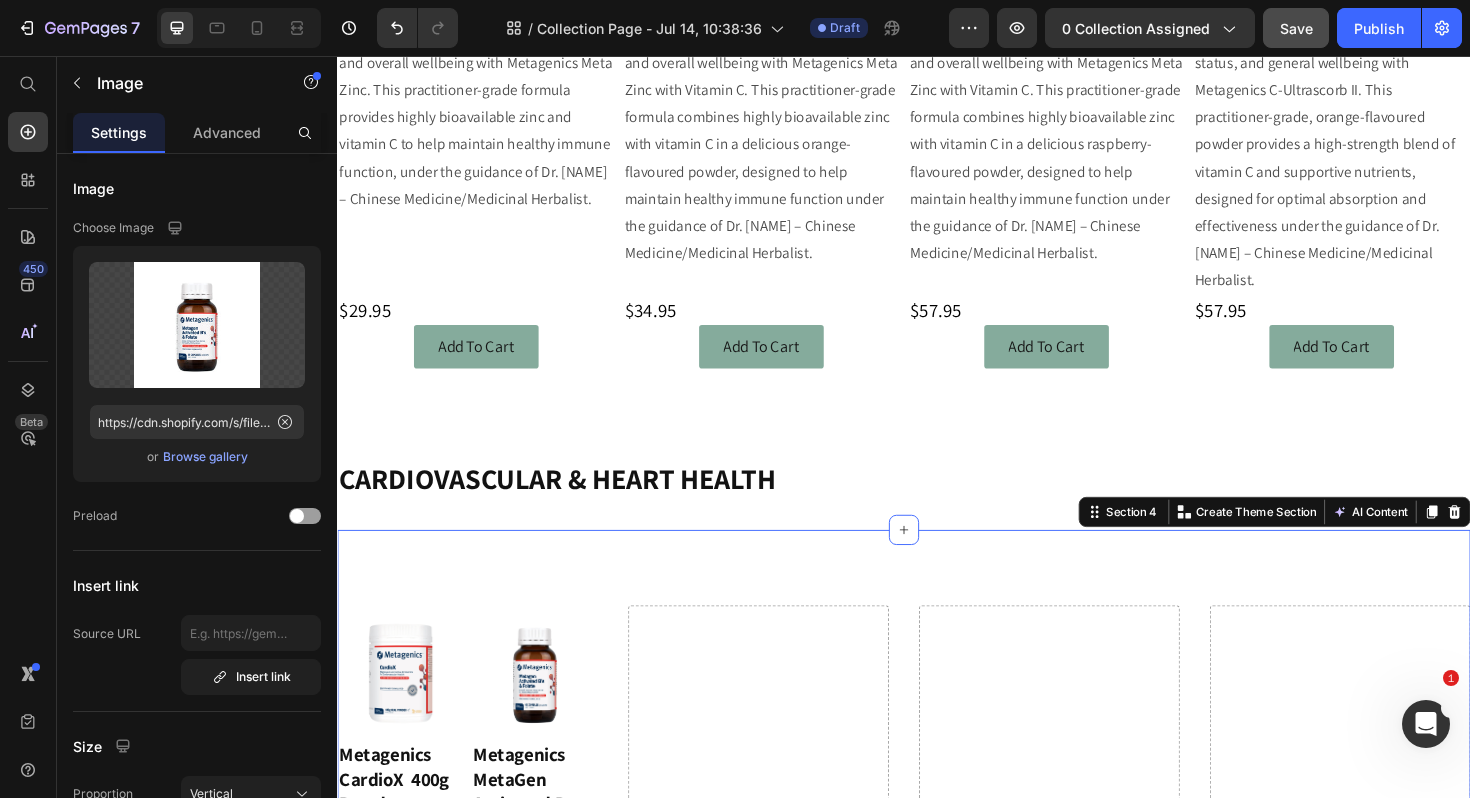 click on "Image ⁠⁠⁠⁠⁠⁠⁠ Metagenics CardioX  400g Powder   Heading Practitioner-Only Supplement Support your cardiovascular health and overall wellbeing with Metagenics CardioX. This practitioner-grade, tropical-flavoured powder delivers a unique blend of nutrients designed to support healthy heart function and circulation, under the guidance of Dr. Tania – Chinese Medicine/Medicinal Herbalist. Text Block Image ⁠⁠⁠⁠⁠⁠⁠ Metagenics MetaGen Activated Bs + Folate 60 Capsules   Heading Practitioner-Only Supplement Support your energy, nervous system, and overall wellbeing with Metagenics MetaGen Activated Bs + Folate. This practitioner-grade formula provides a comprehensive blend of activated B vitamins and folate for optimal absorption and effectiveness, under the guidance of Dr. Tania – Chinese Medicine/Medicinal Herbalist. Text Block Row ⁠⁠⁠⁠⁠⁠⁠ $88.95 Heading Add To Cart Button ⁠⁠⁠⁠⁠⁠⁠ $34.95 Heading Add To Cart Button $19.95 Heading Add To Cart Button $ Row" at bounding box center [937, 1260] 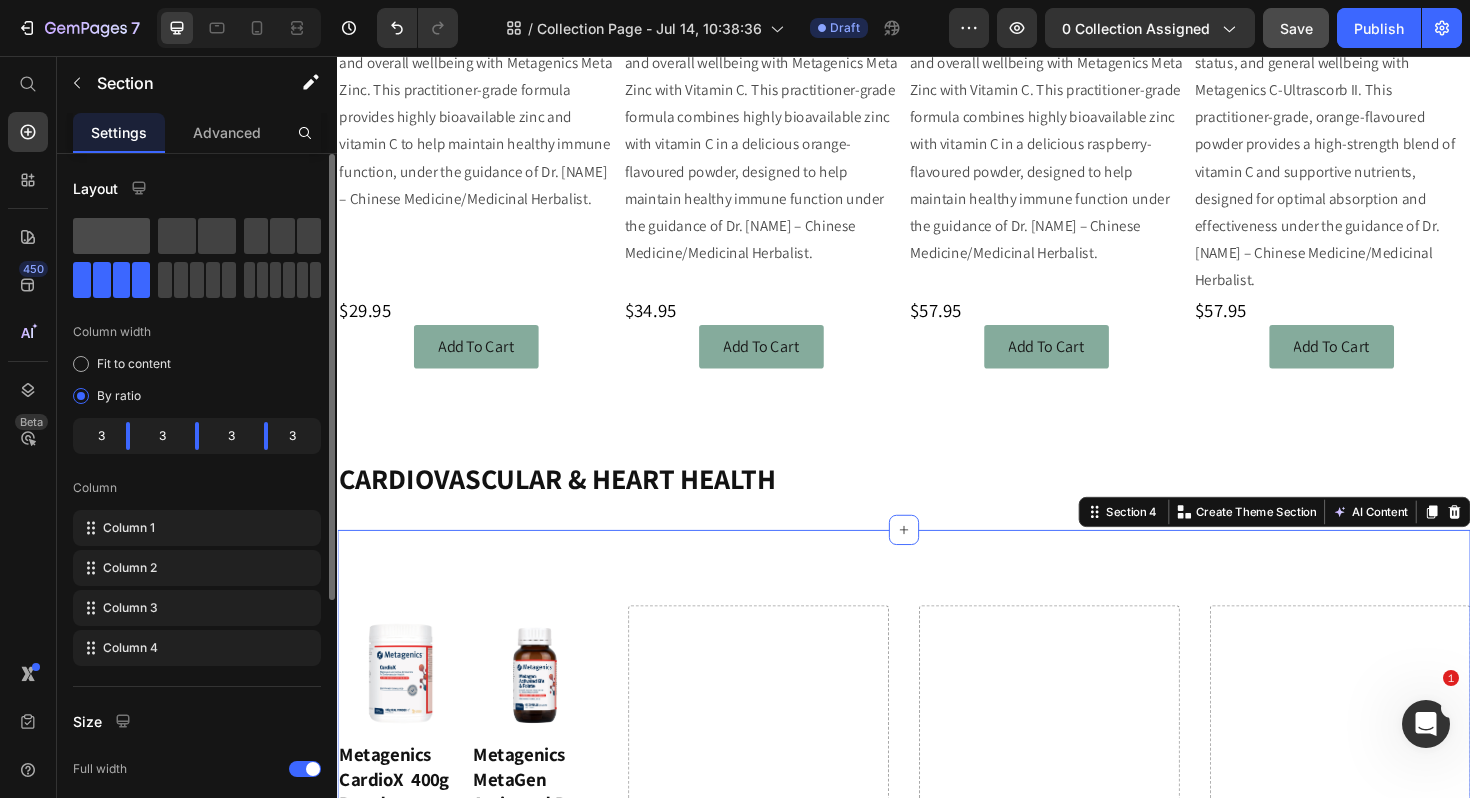 click 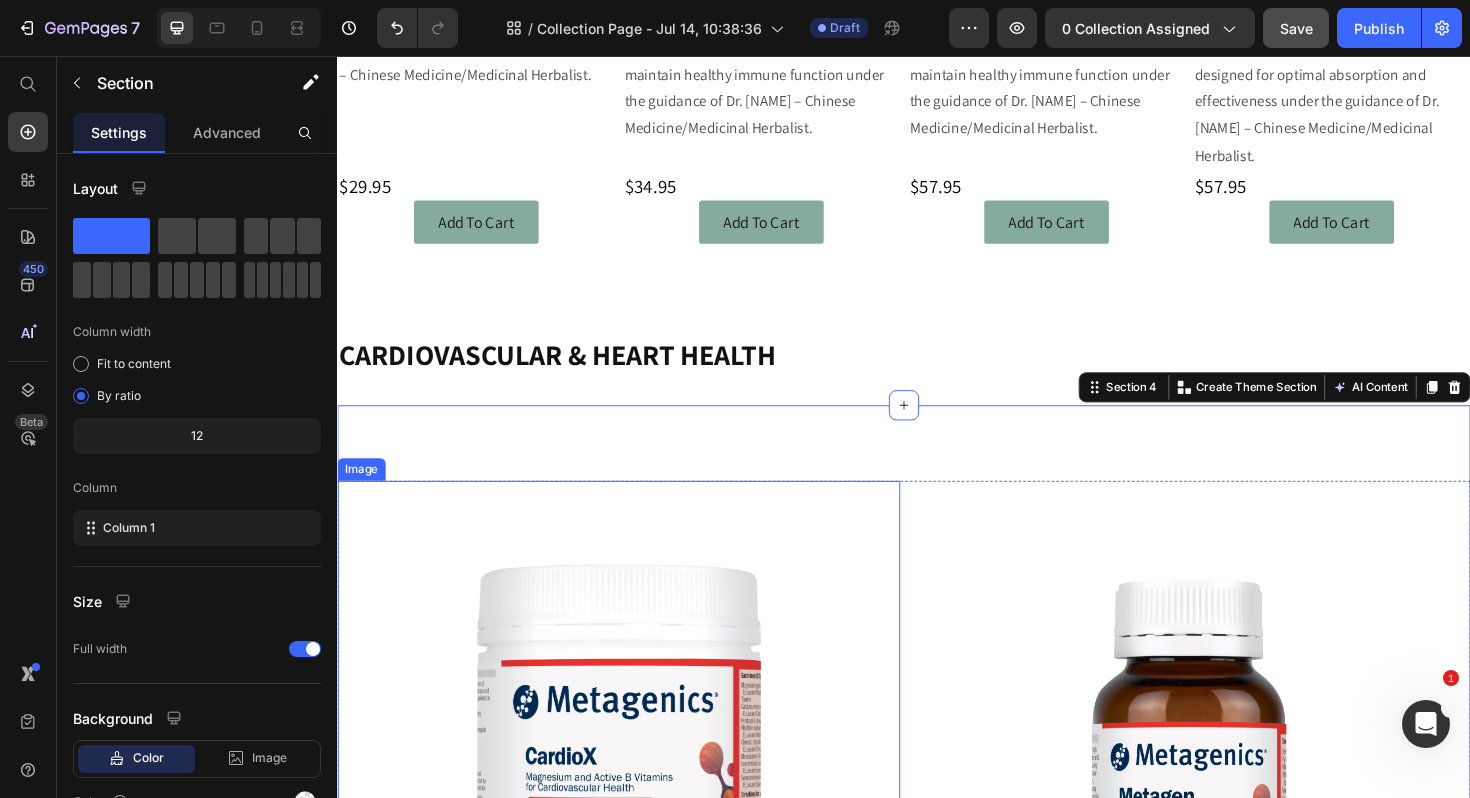 scroll, scrollTop: 1088, scrollLeft: 0, axis: vertical 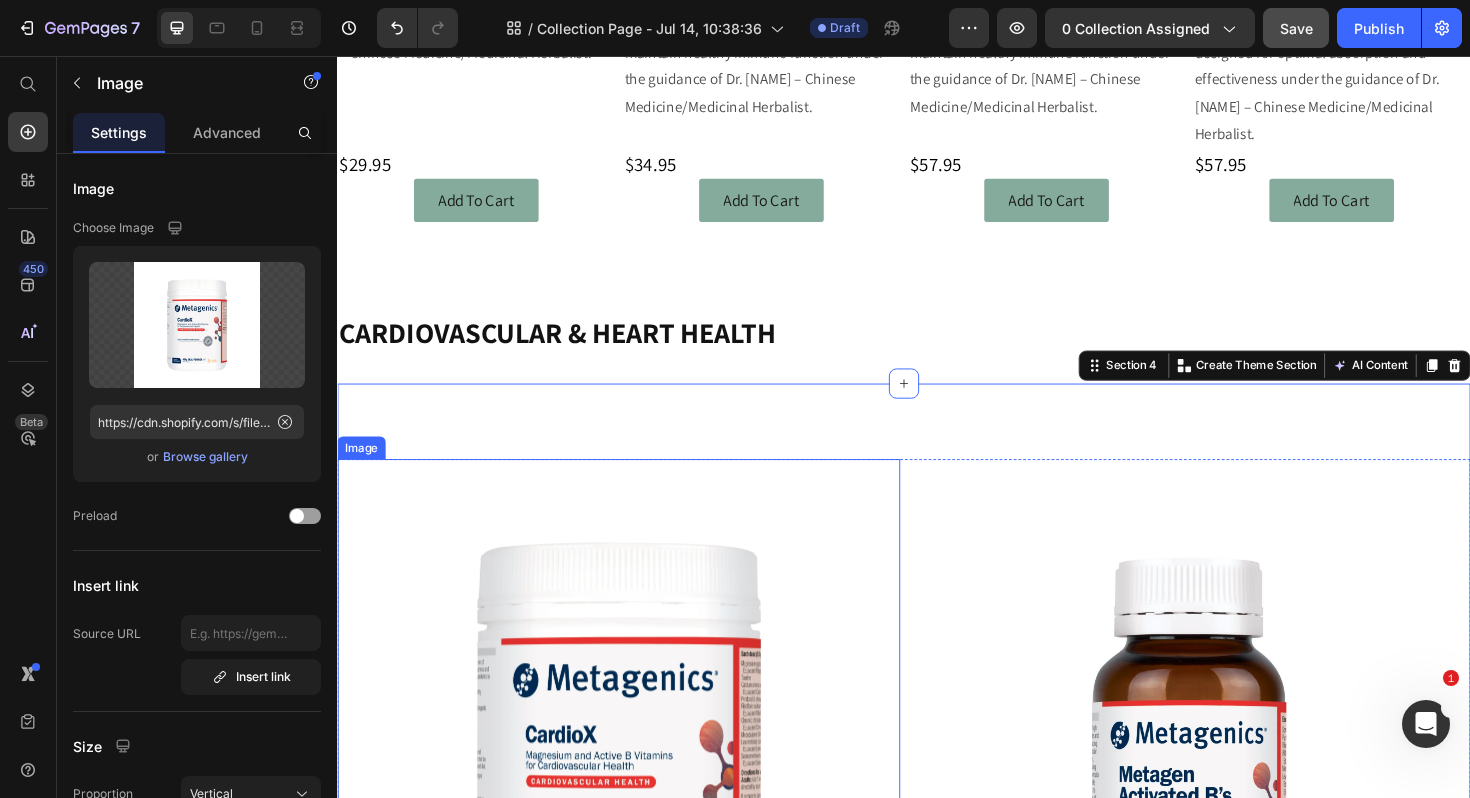 click at bounding box center (635, 801) 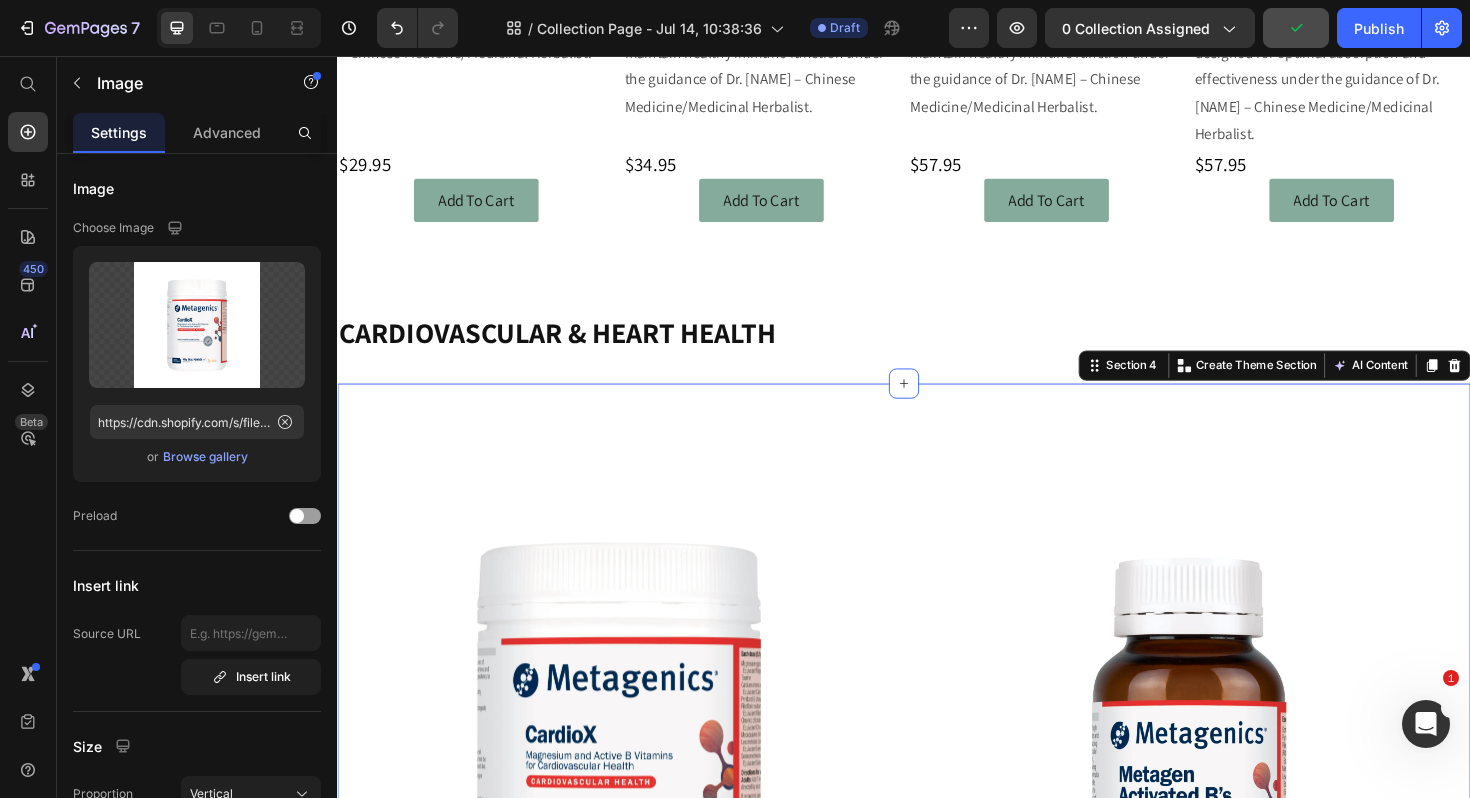 click on "Image ⁠⁠⁠⁠⁠⁠⁠ Metagenics CardioX  400g Powder   Heading Practitioner-Only Supplement Support your cardiovascular health and overall wellbeing with Metagenics CardioX. This practitioner-grade, tropical-flavoured powder delivers a unique blend of nutrients designed to support healthy heart function and circulation, under the guidance of Dr. Tania – Chinese Medicine/Medicinal Herbalist. Text Block Image ⁠⁠⁠⁠⁠⁠⁠ Metagenics MetaGen Activated Bs + Folate 60 Capsules   Heading Practitioner-Only Supplement Support your energy, nervous system, and overall wellbeing with Metagenics MetaGen Activated Bs + Folate. This practitioner-grade formula provides a comprehensive blend of activated B vitamins and folate for optimal absorption and effectiveness, under the guidance of Dr. Tania – Chinese Medicine/Medicinal Herbalist. Text Block Row ⁠⁠⁠⁠⁠⁠⁠ $88.95 Heading Add To Cart Button ⁠⁠⁠⁠⁠⁠⁠ $34.95 Heading Add To Cart Button $19.95 Heading Add To Cart Button $ Row" at bounding box center (937, 947) 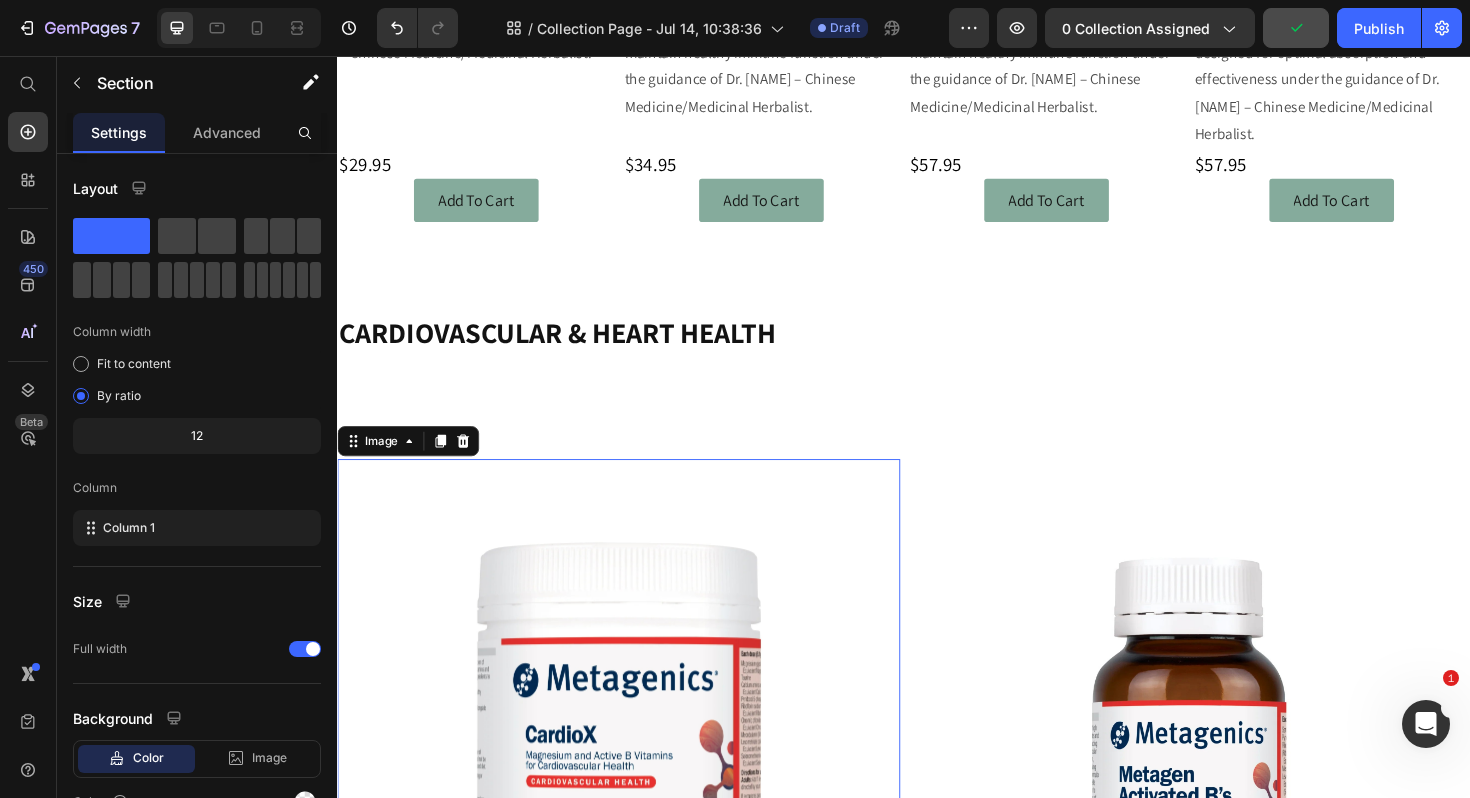 click at bounding box center (635, 801) 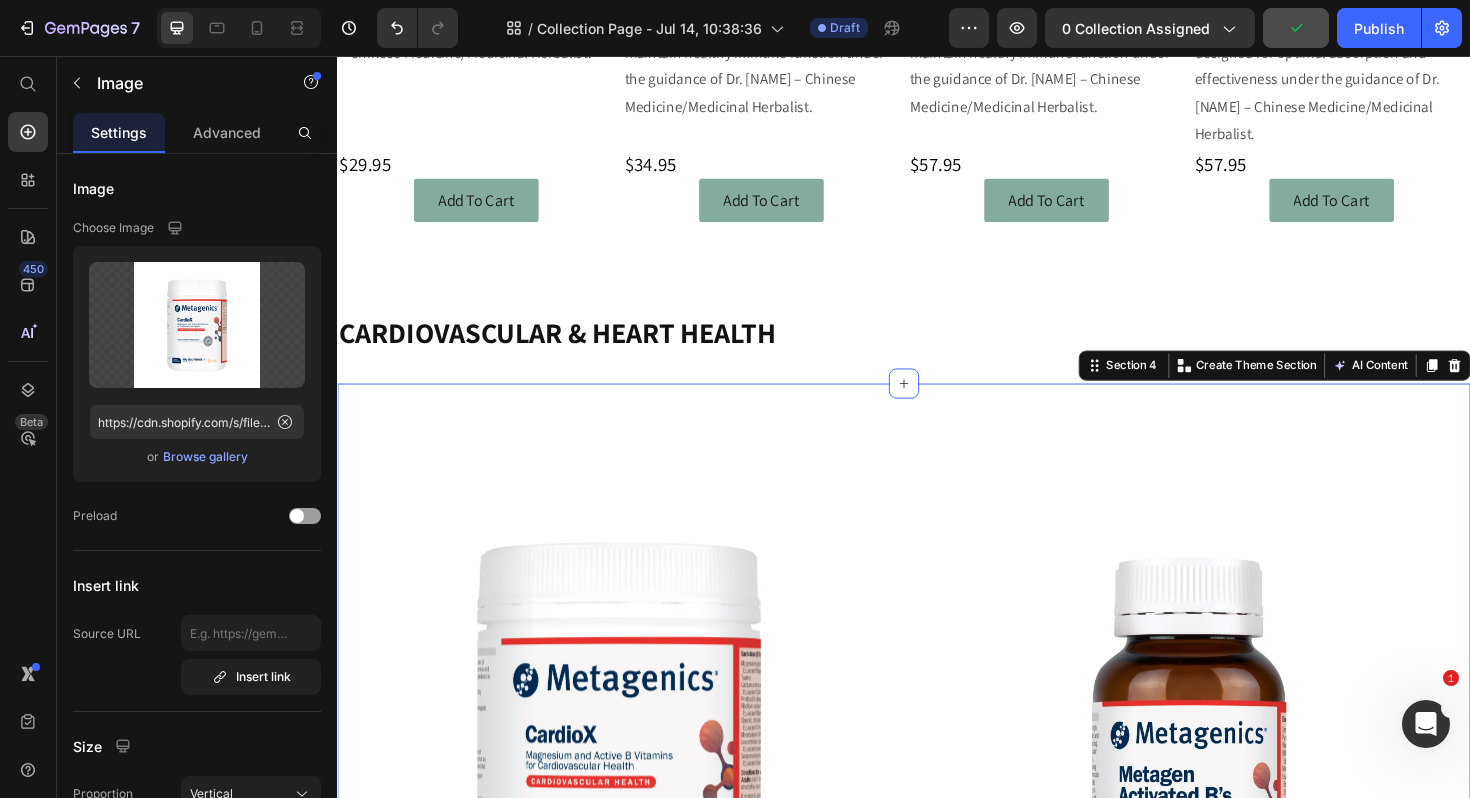 click on "Image ⁠⁠⁠⁠⁠⁠⁠ Metagenics CardioX  400g Powder   Heading Practitioner-Only Supplement Support your cardiovascular health and overall wellbeing with Metagenics CardioX. This practitioner-grade, tropical-flavoured powder delivers a unique blend of nutrients designed to support healthy heart function and circulation, under the guidance of Dr. Tania – Chinese Medicine/Medicinal Herbalist. Text Block Image ⁠⁠⁠⁠⁠⁠⁠ Metagenics MetaGen Activated Bs + Folate 60 Capsules   Heading Practitioner-Only Supplement Support your energy, nervous system, and overall wellbeing with Metagenics MetaGen Activated Bs + Folate. This practitioner-grade formula provides a comprehensive blend of activated B vitamins and folate for optimal absorption and effectiveness, under the guidance of Dr. Tania – Chinese Medicine/Medicinal Herbalist. Text Block Row ⁠⁠⁠⁠⁠⁠⁠ $88.95 Heading Add To Cart Button ⁠⁠⁠⁠⁠⁠⁠ $34.95 Heading Add To Cart Button $19.95 Heading Add To Cart Button $ Row" at bounding box center (937, 947) 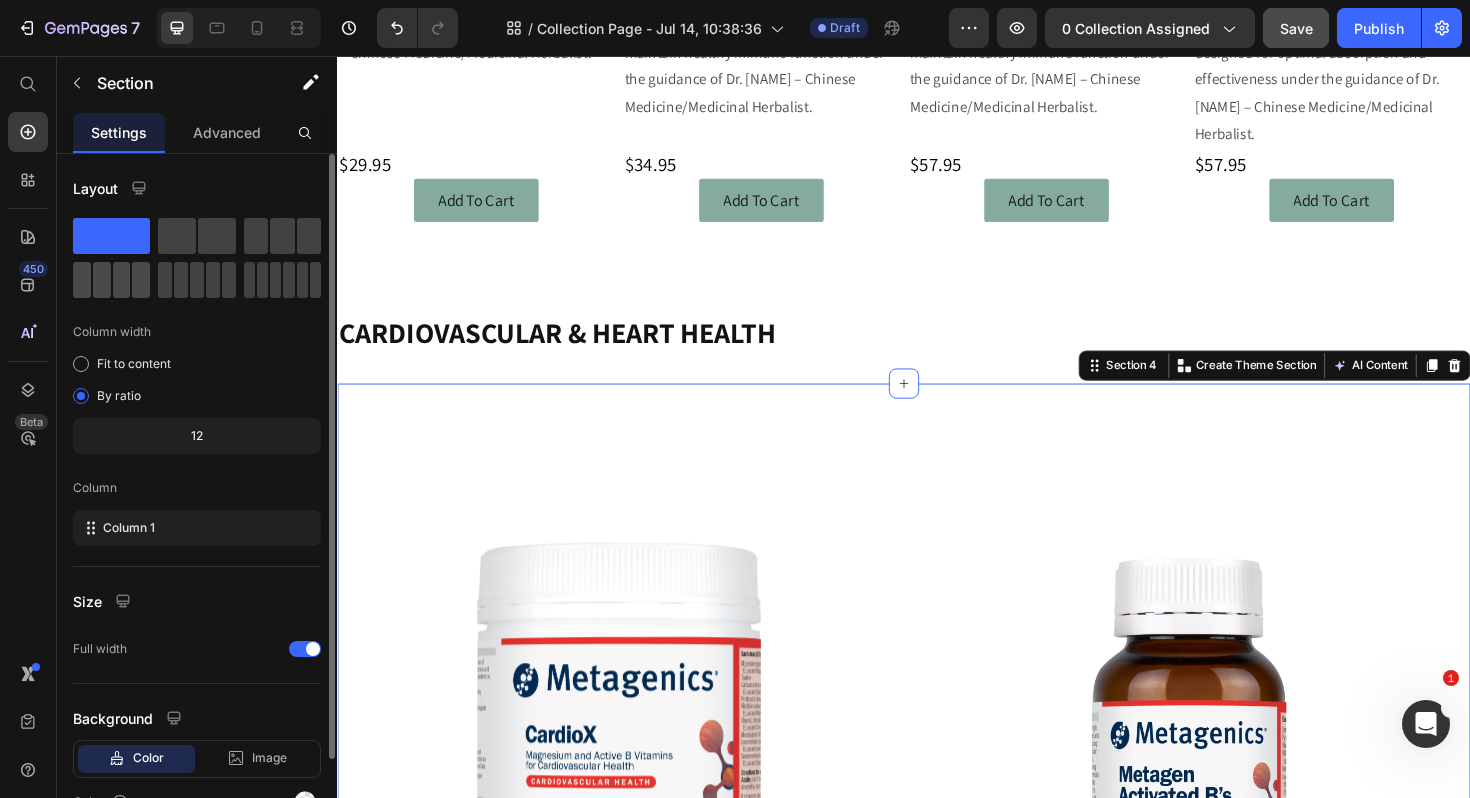 click 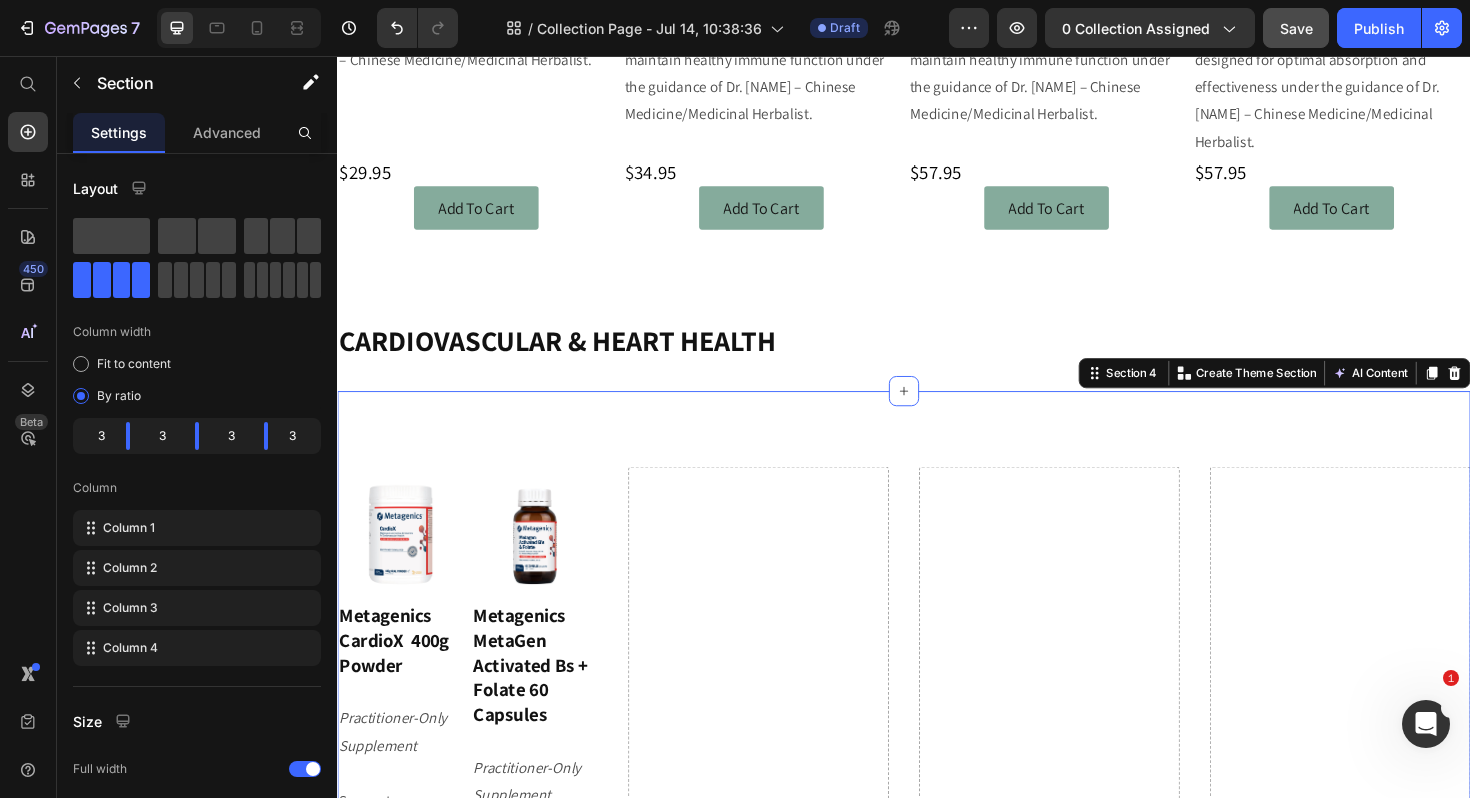 scroll, scrollTop: 798, scrollLeft: 0, axis: vertical 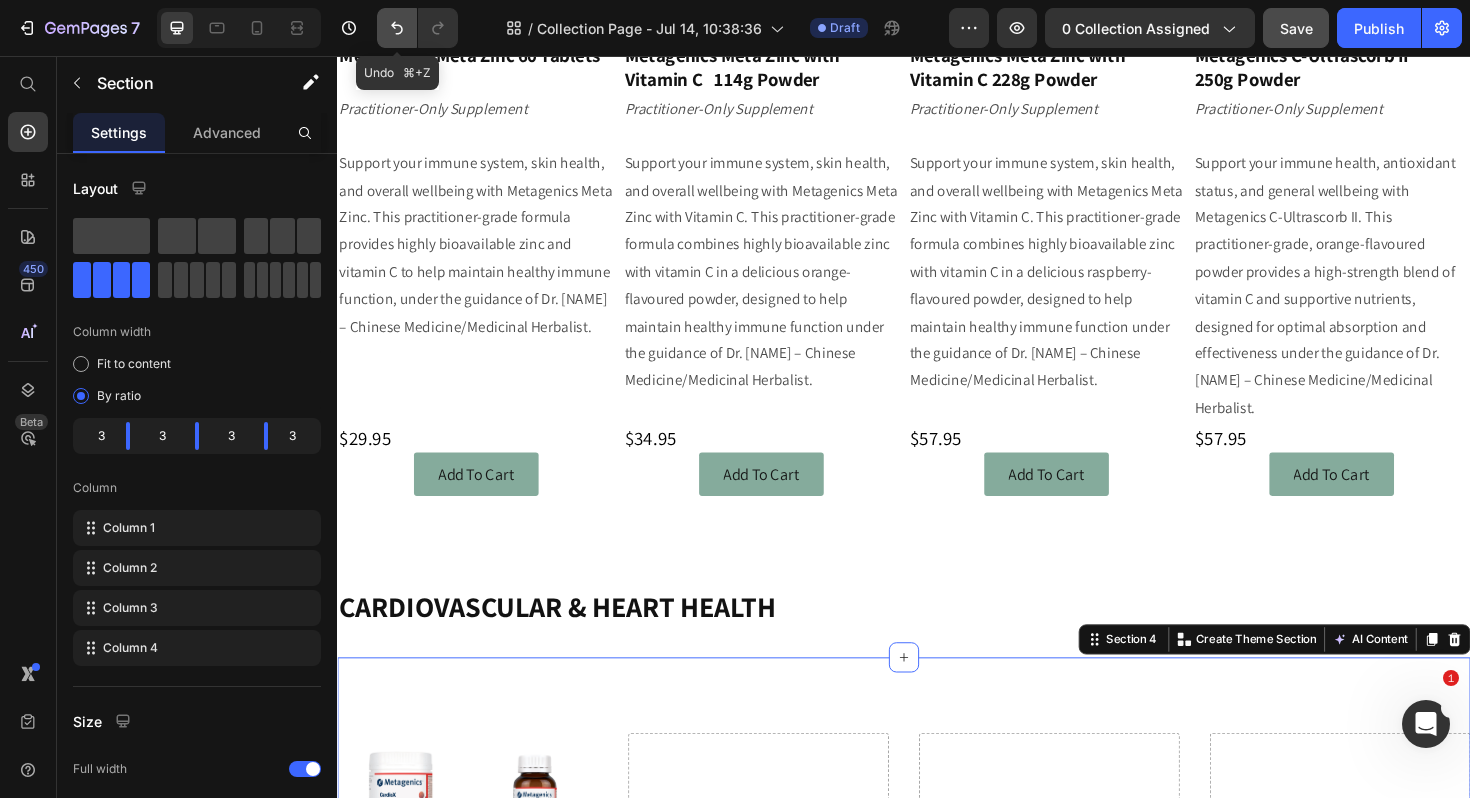 click 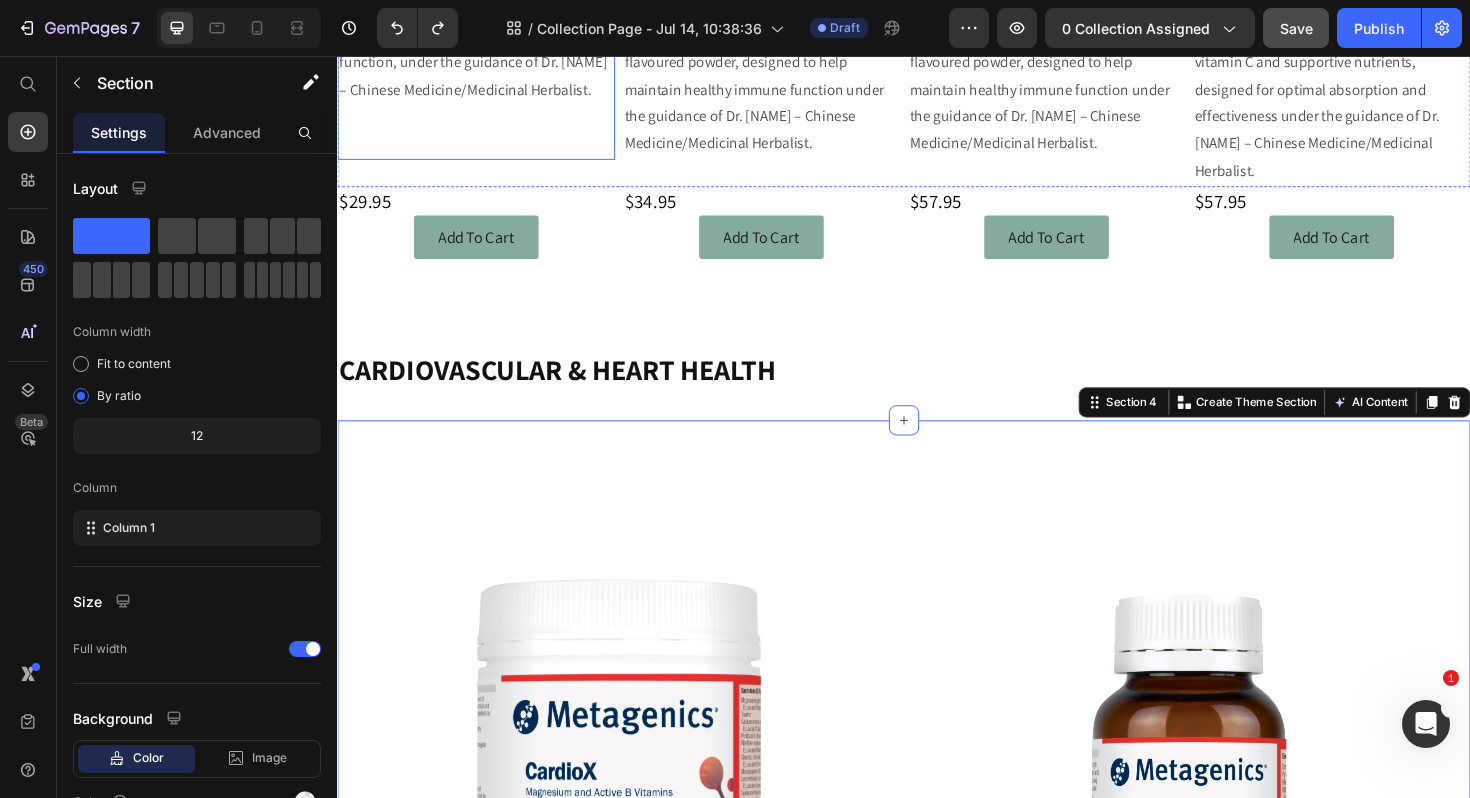 scroll, scrollTop: 1061, scrollLeft: 0, axis: vertical 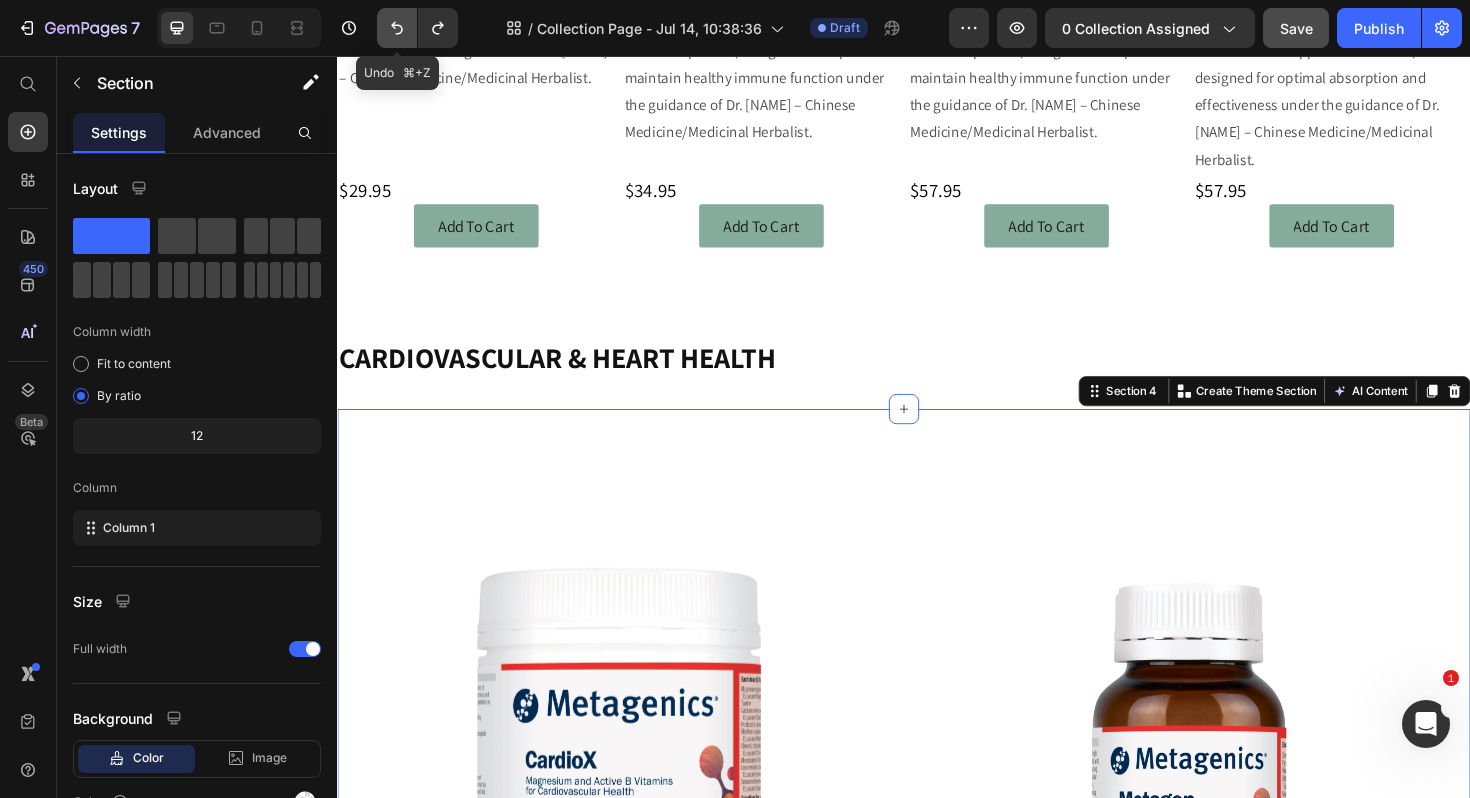 click 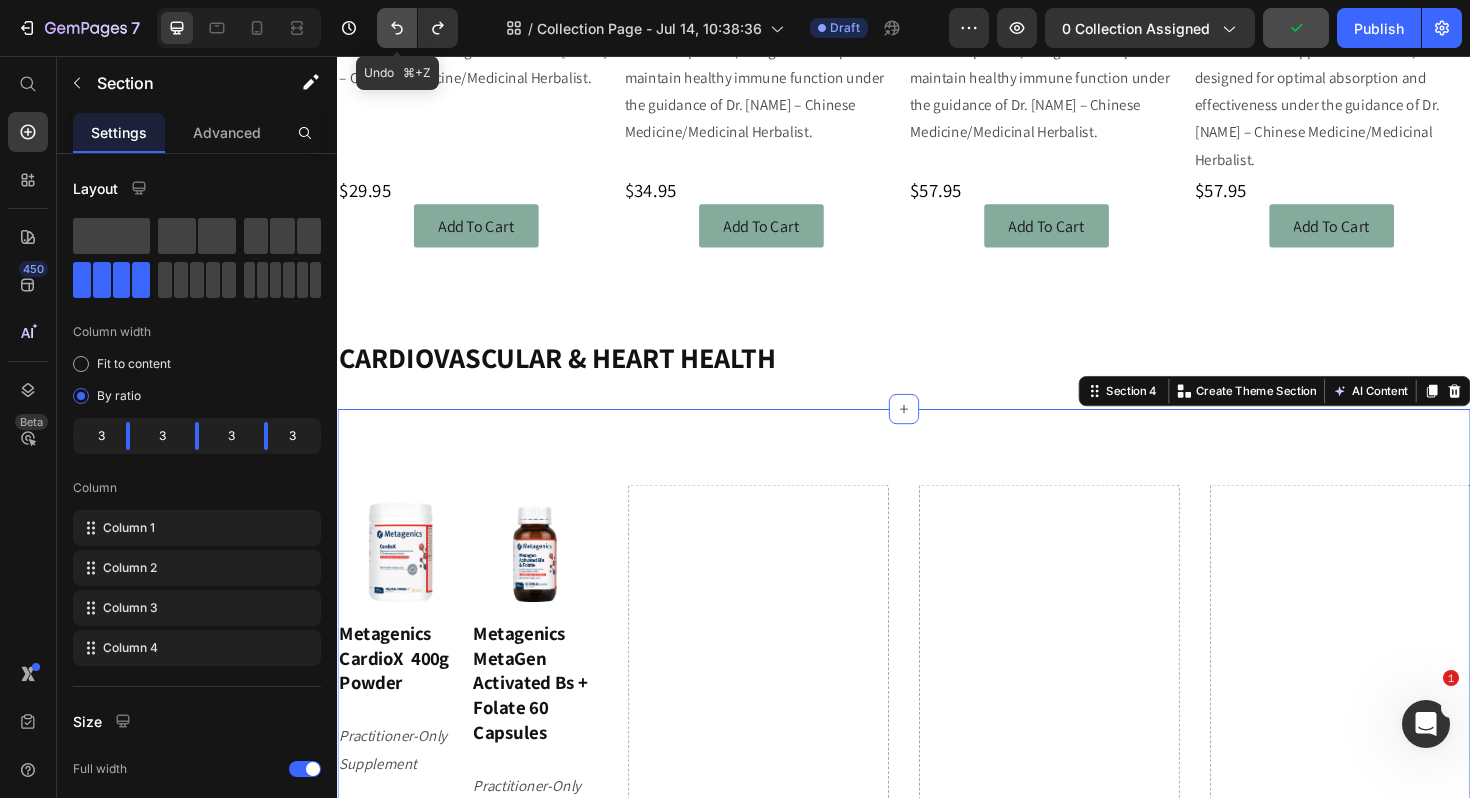 click 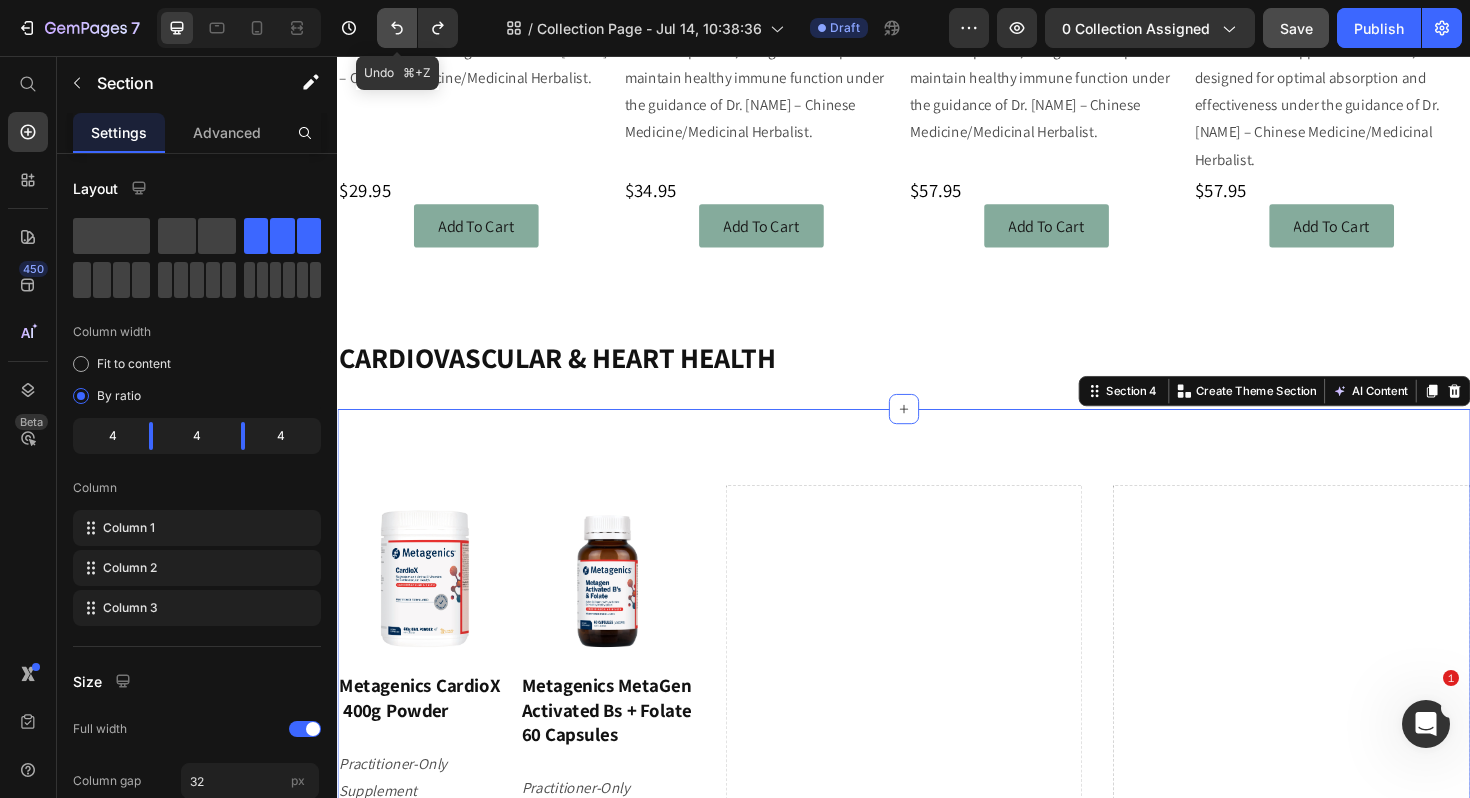 click 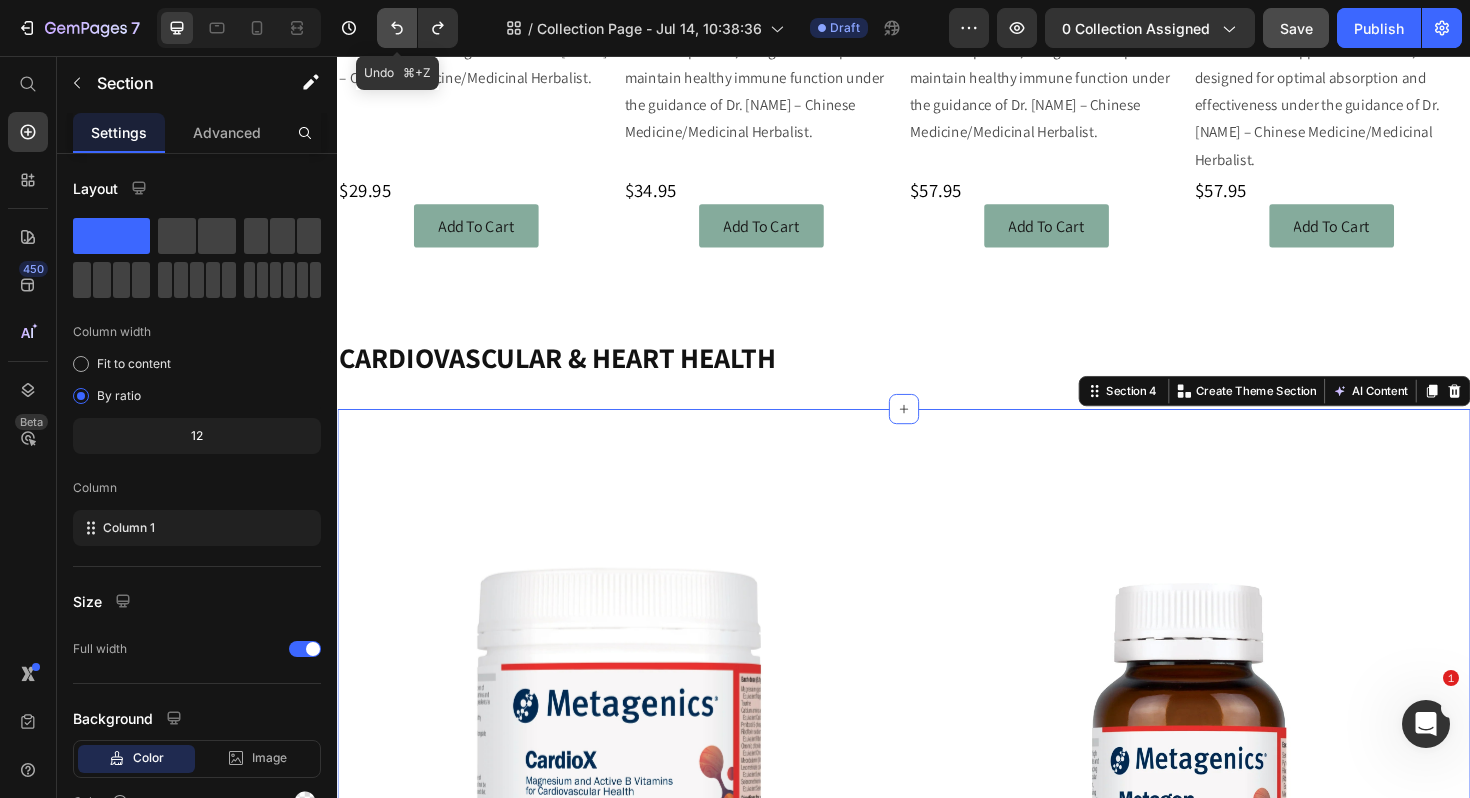 click 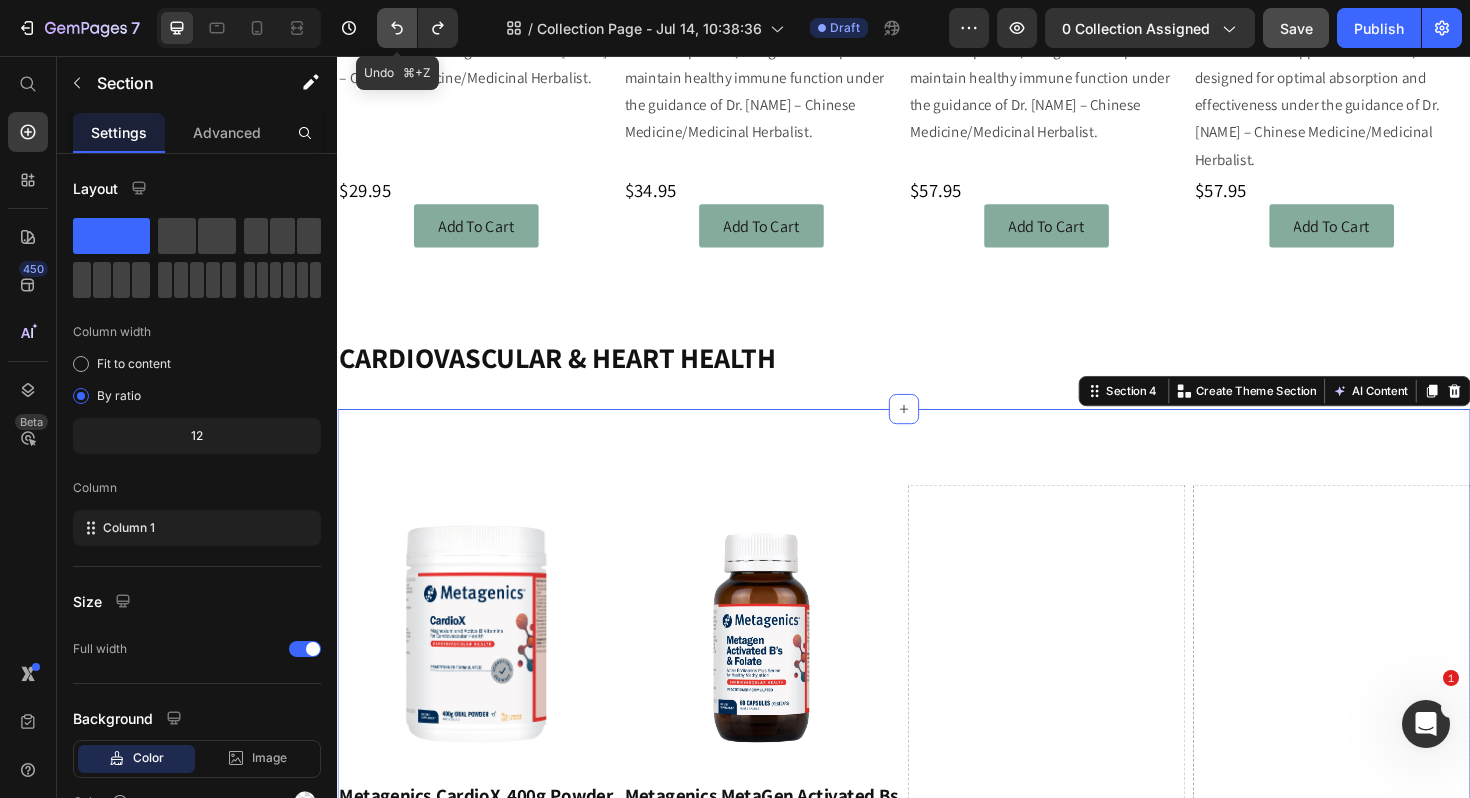 click 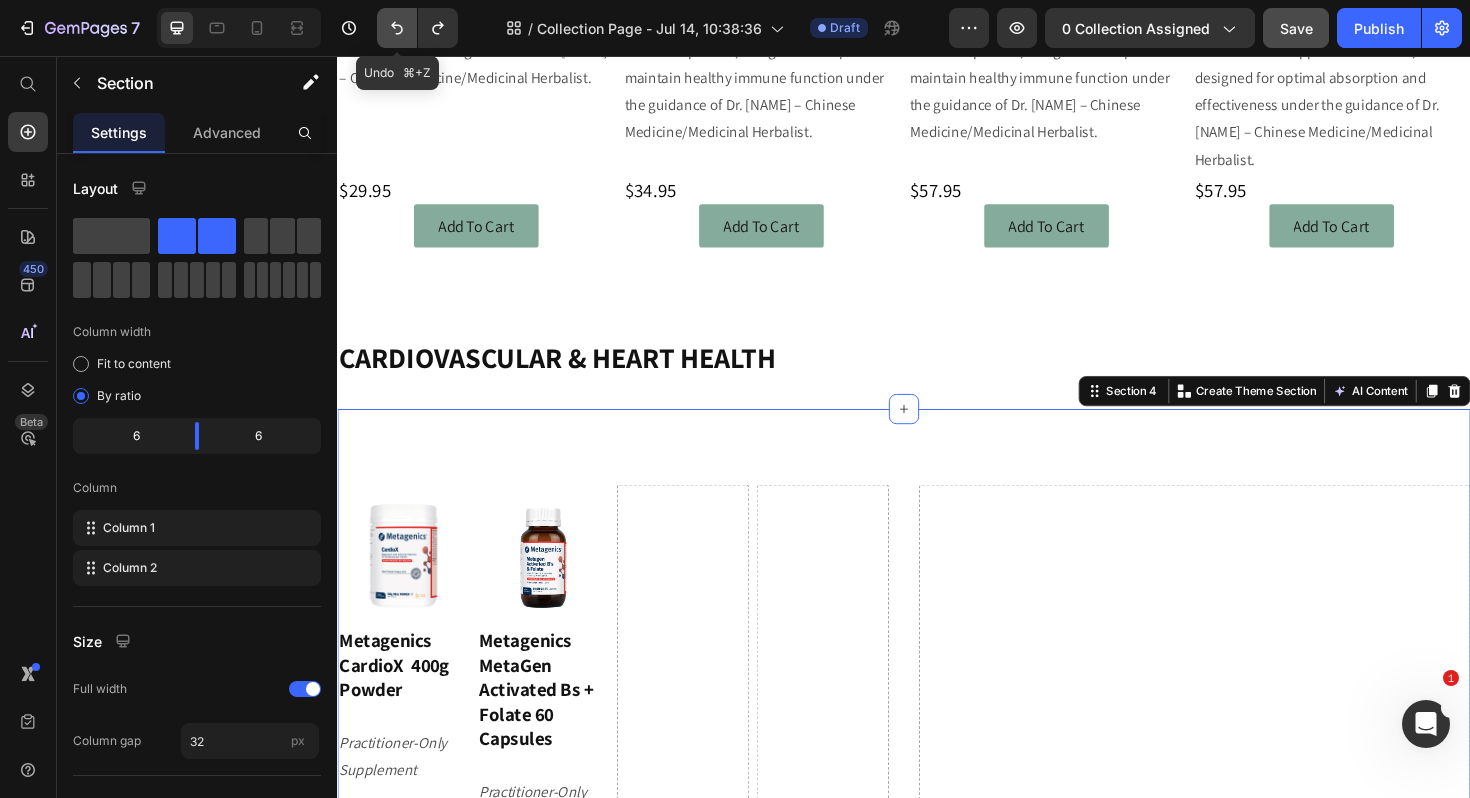 click 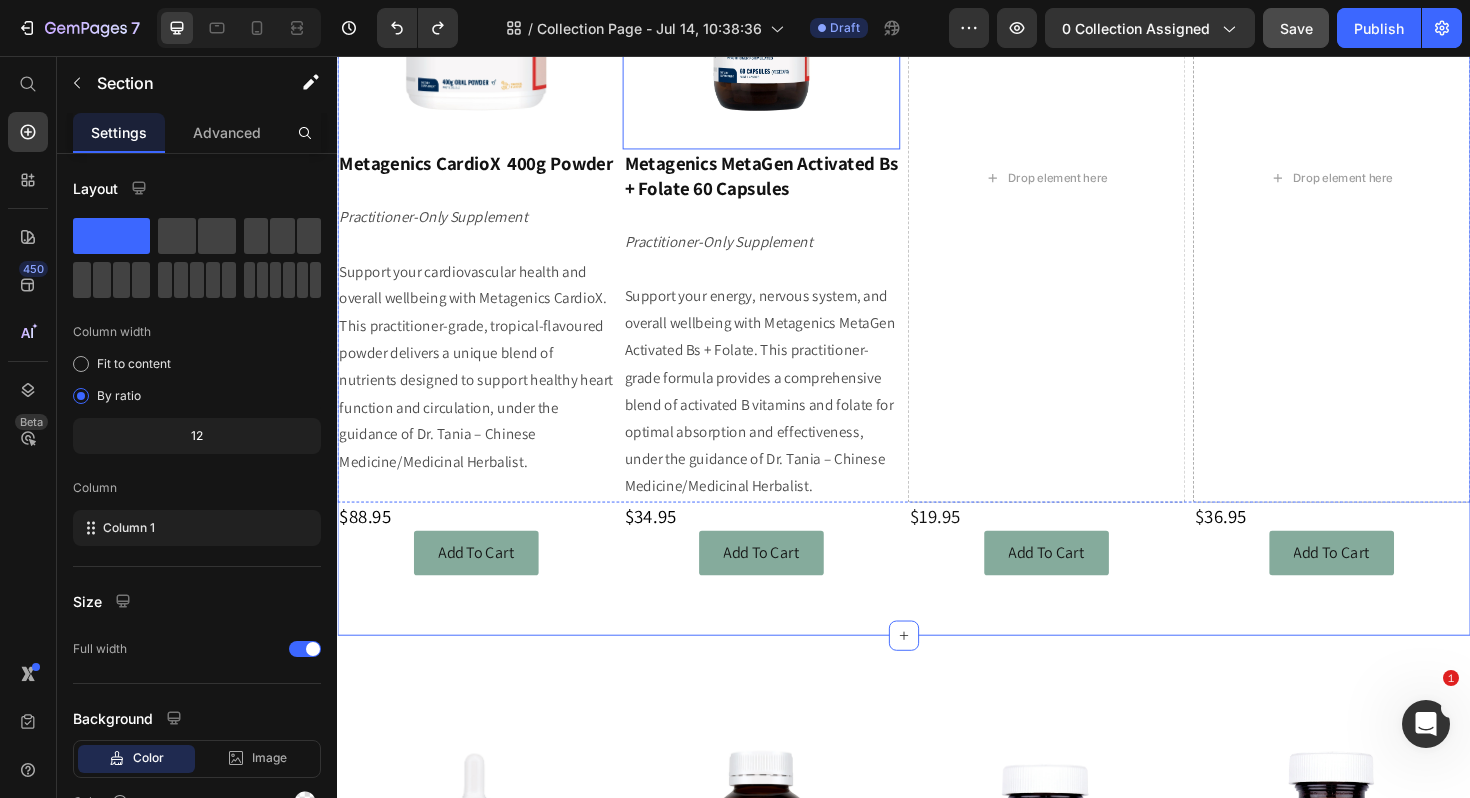 scroll, scrollTop: 1764, scrollLeft: 0, axis: vertical 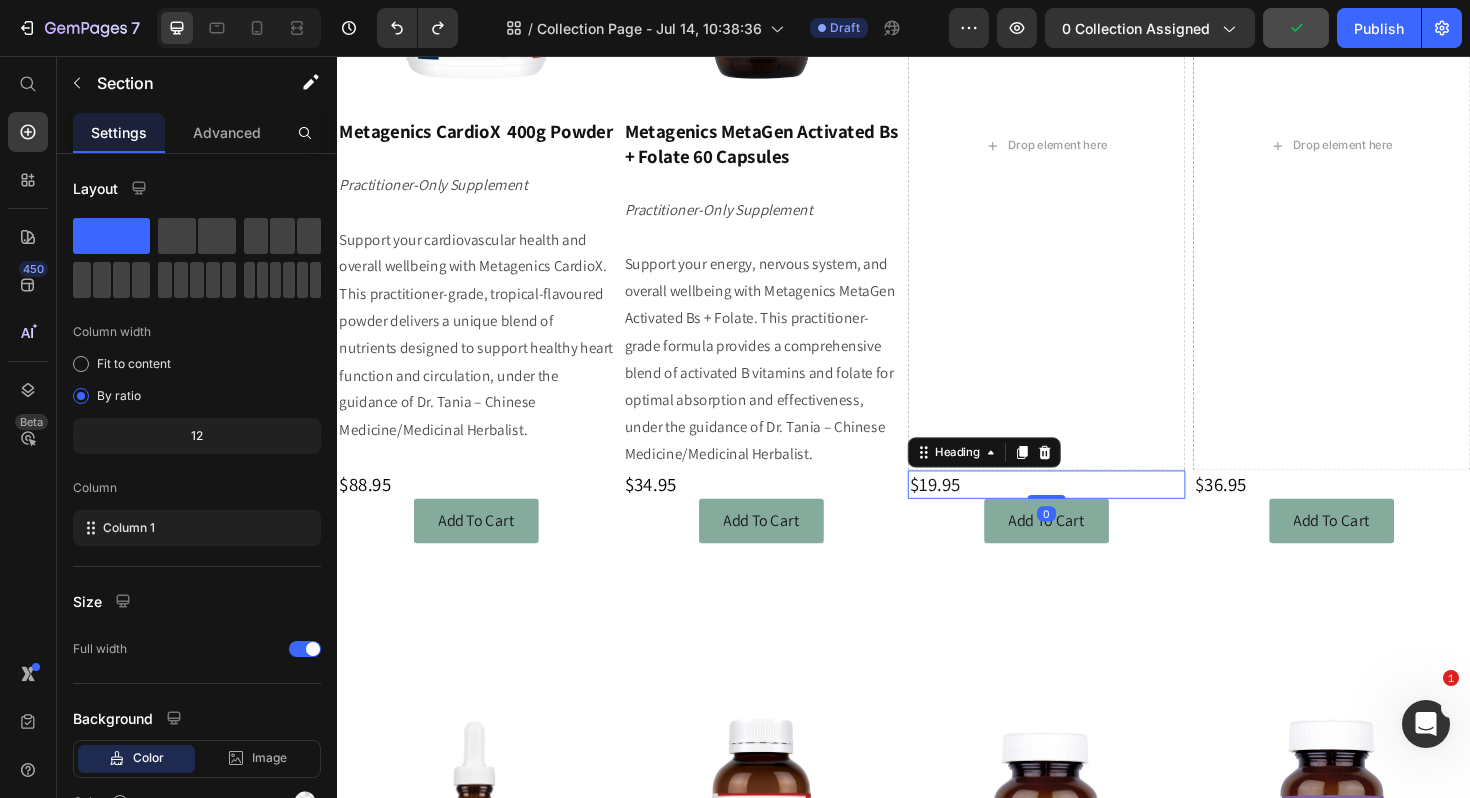 click on "$19.95" at bounding box center (1088, 510) 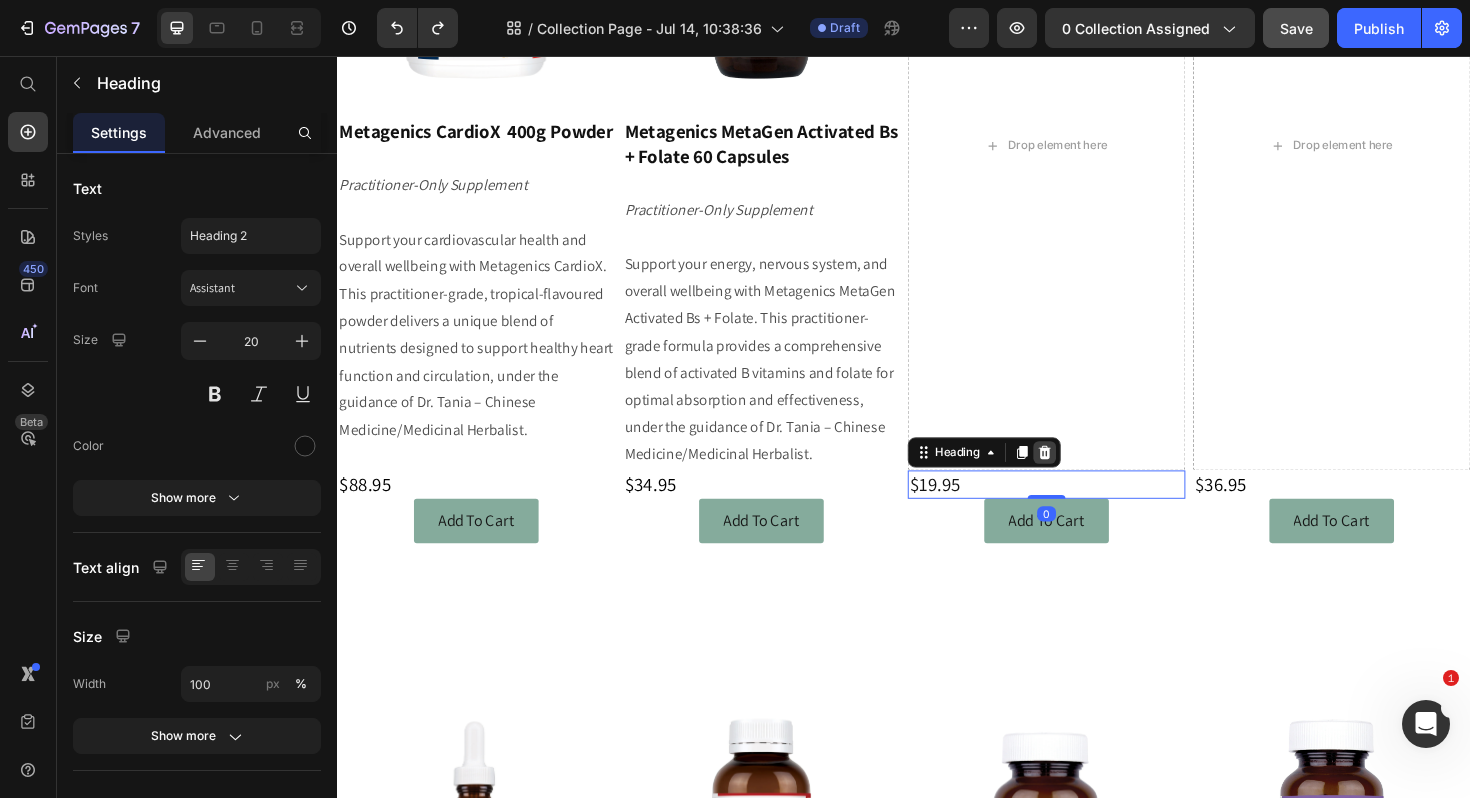 click 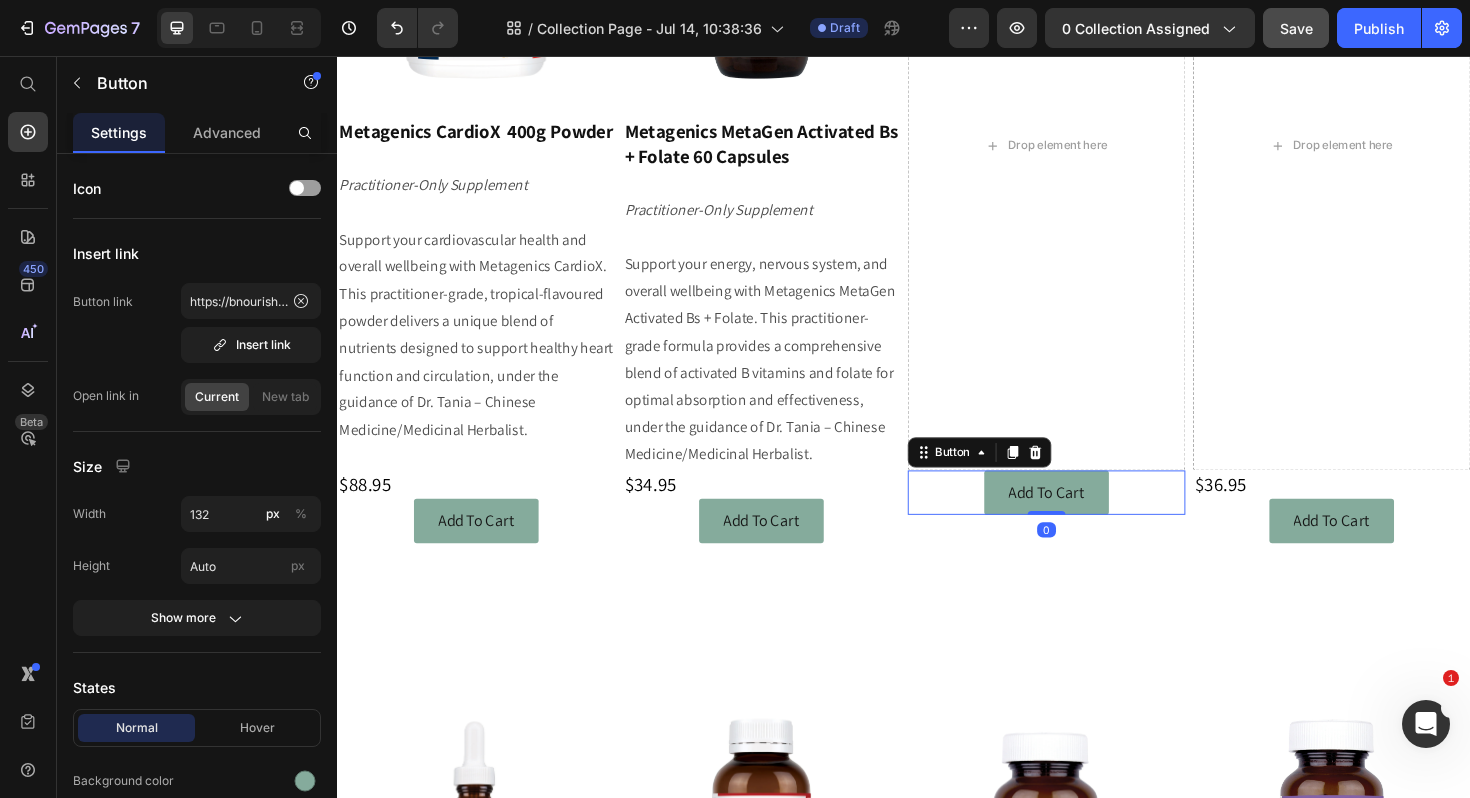click on "Add To Cart Button   0" at bounding box center (1088, 518) 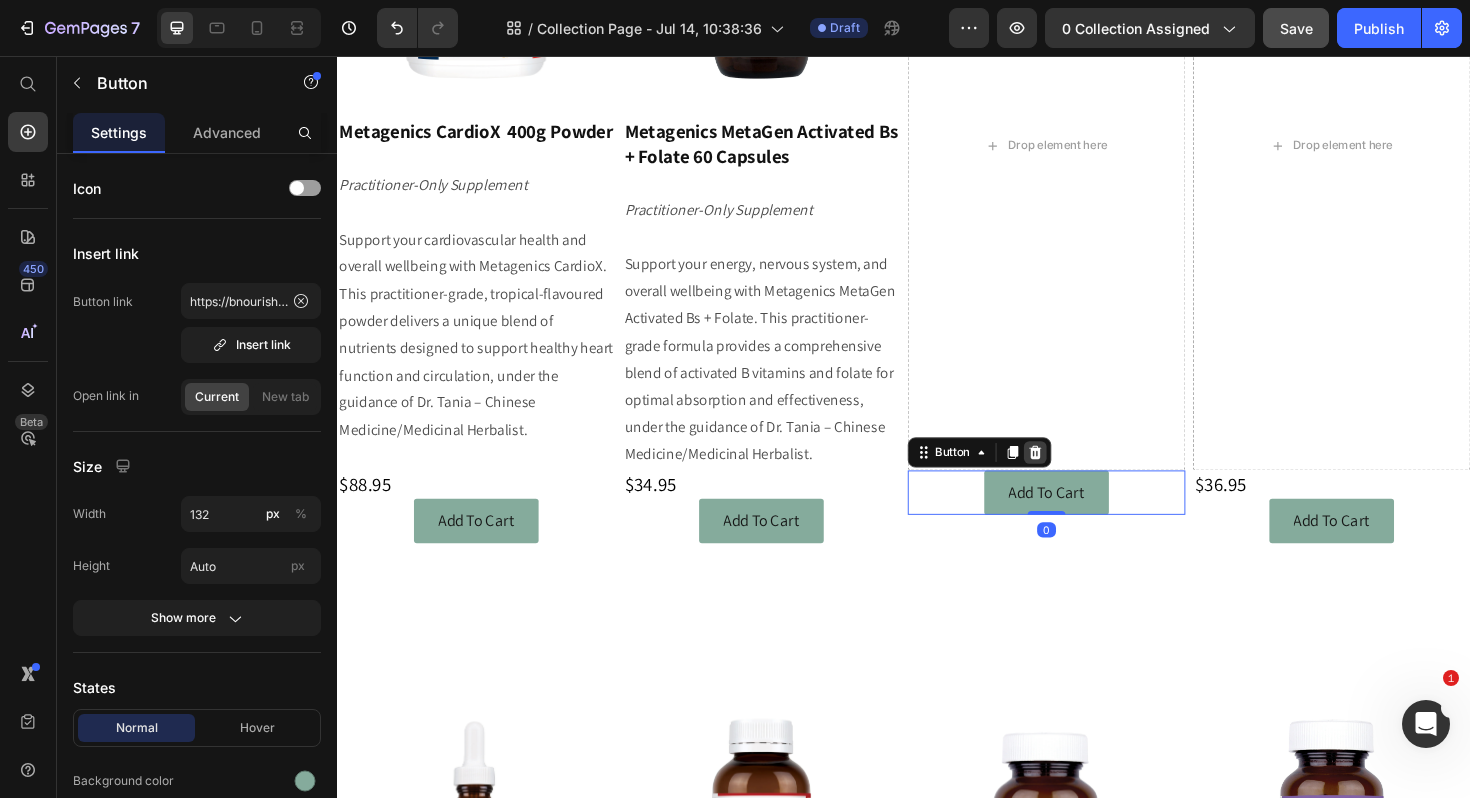 click 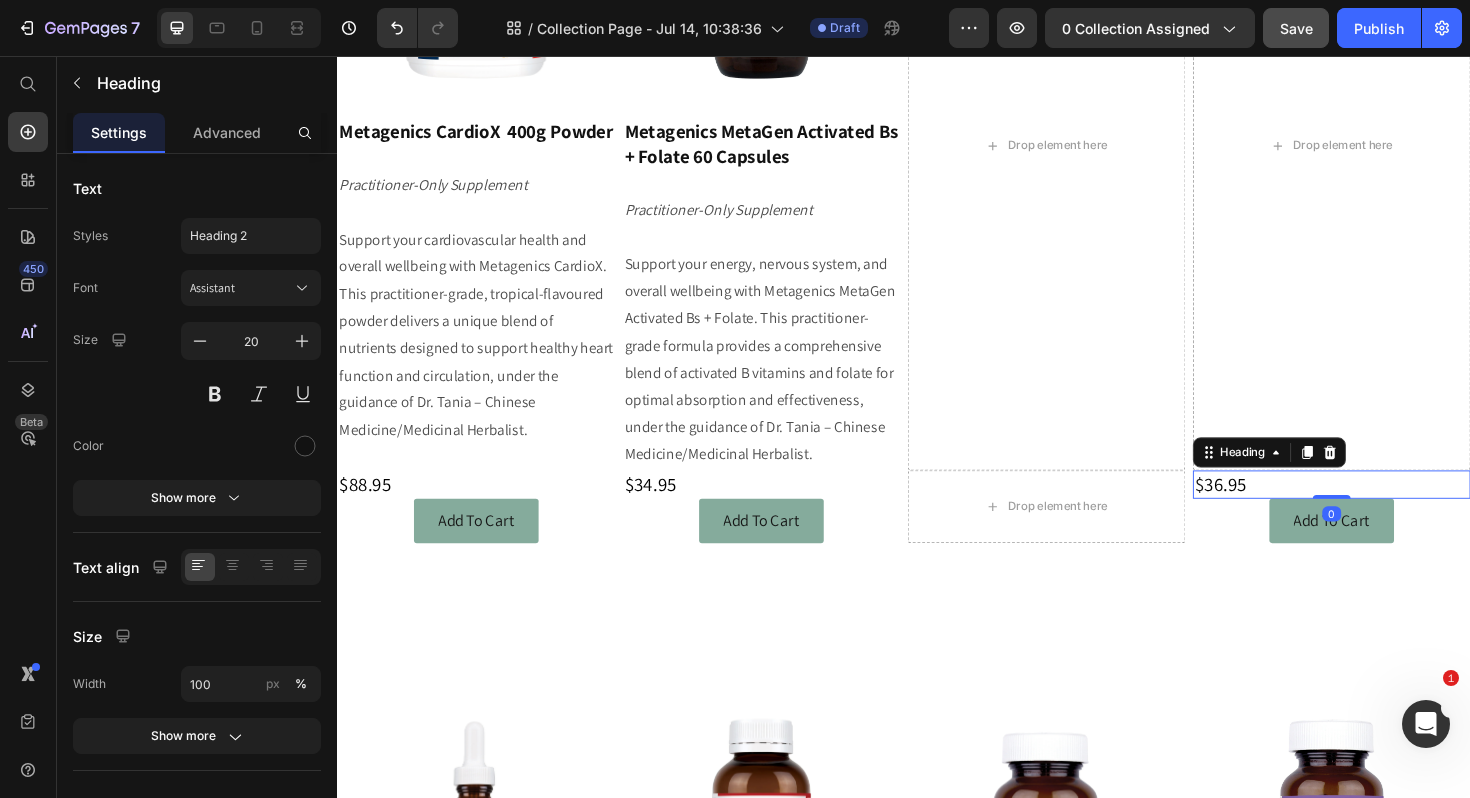 click on "$ 36.95" at bounding box center [1390, 510] 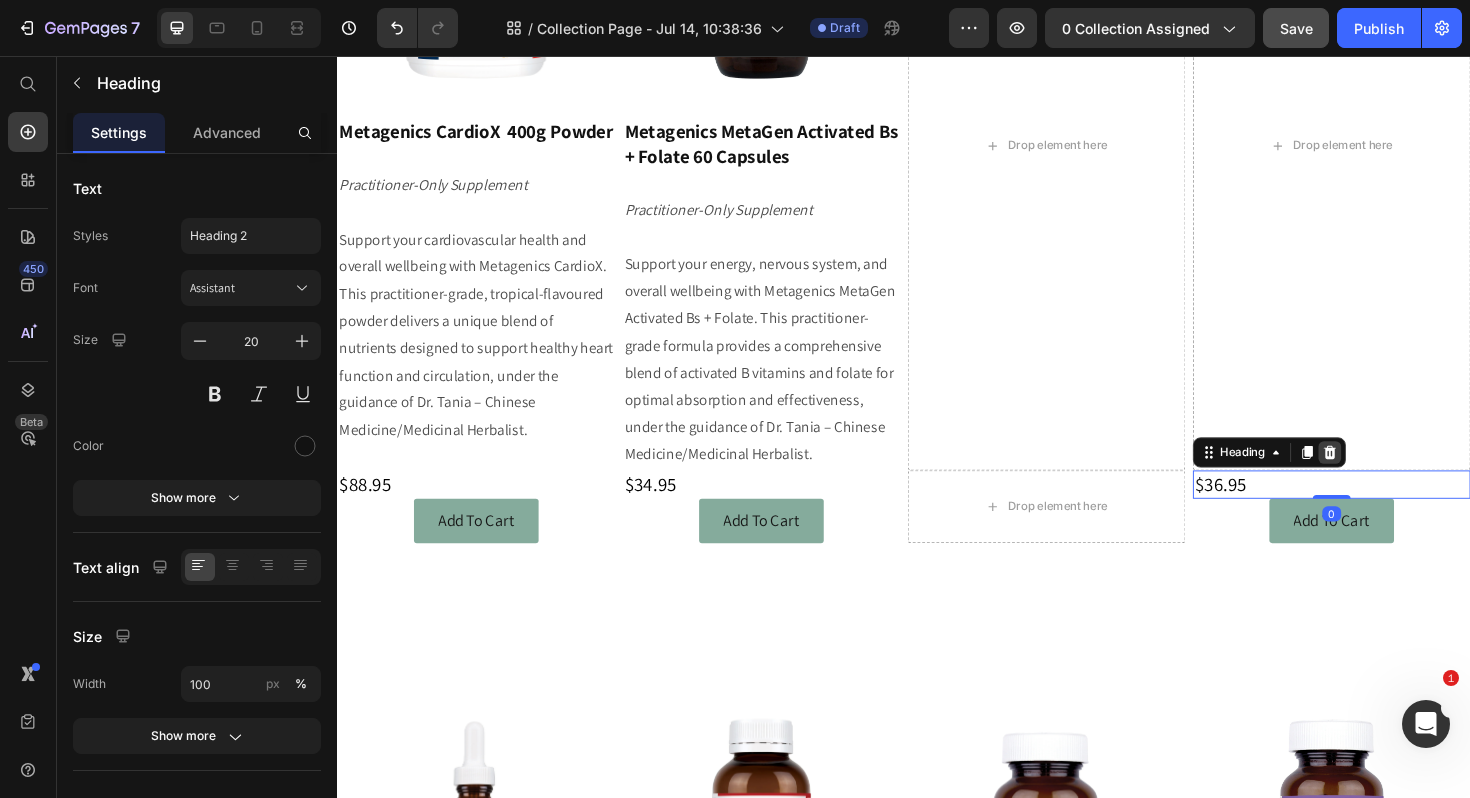 click 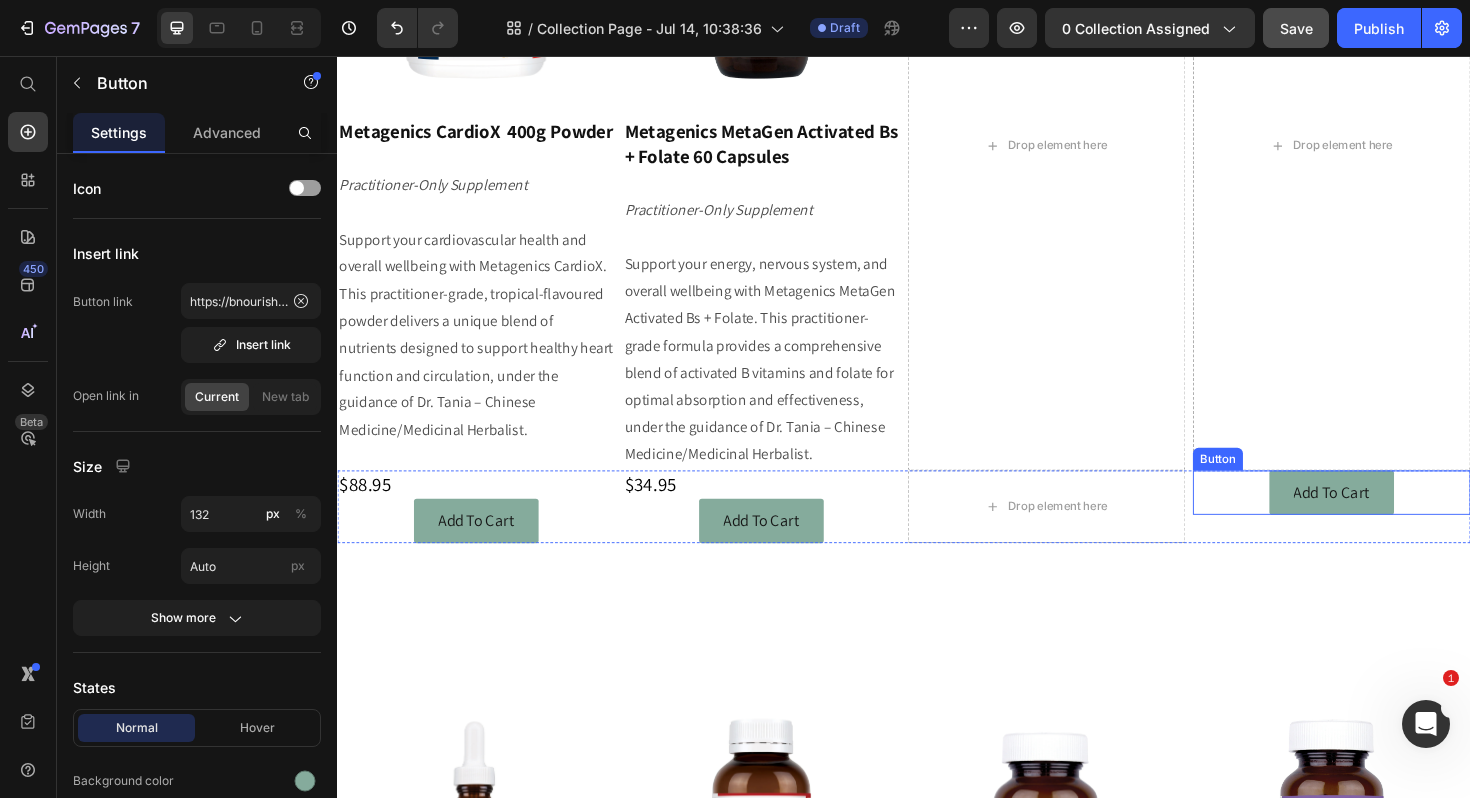 click on "Add To Cart Button" at bounding box center (1390, 518) 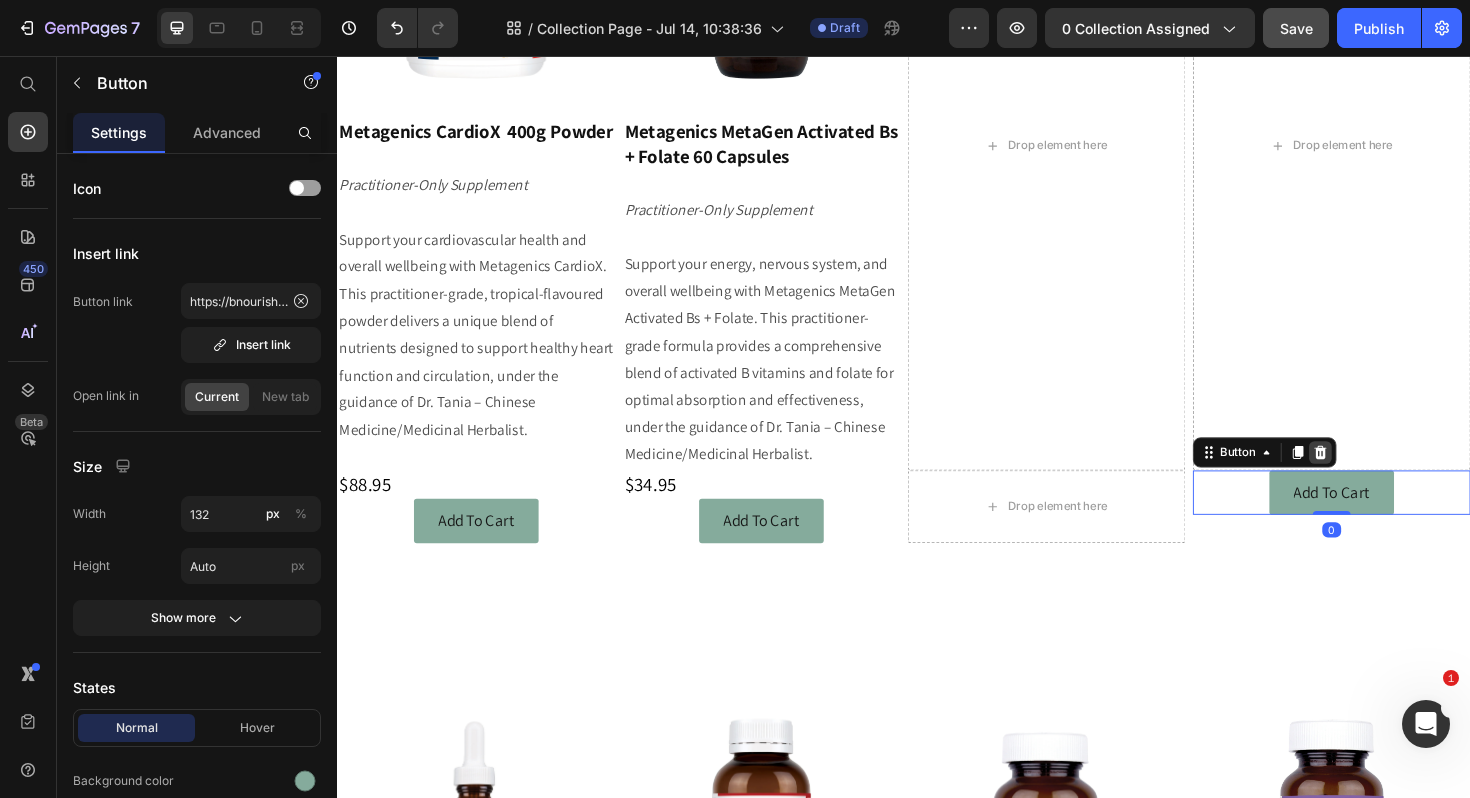 click 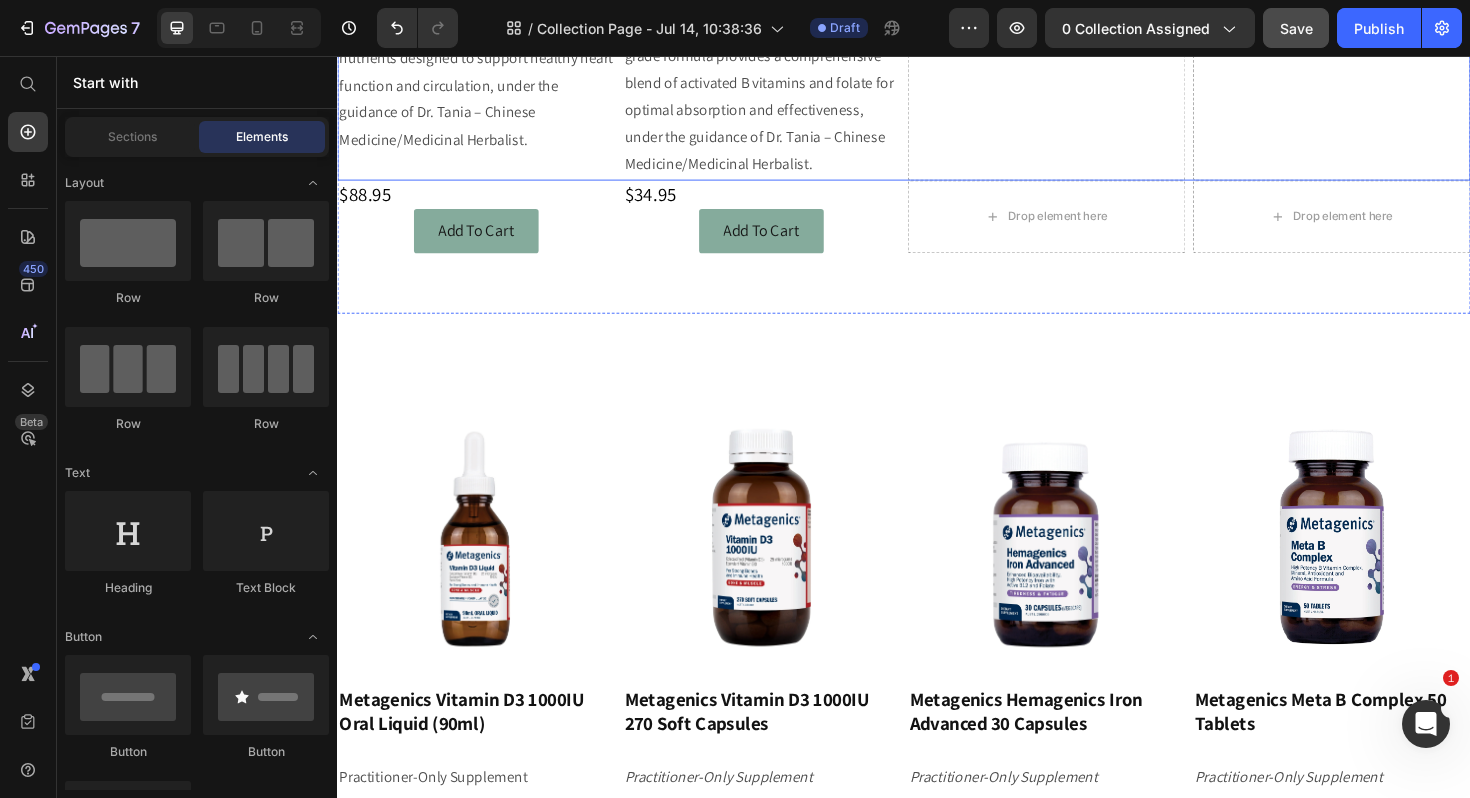 scroll, scrollTop: 2074, scrollLeft: 0, axis: vertical 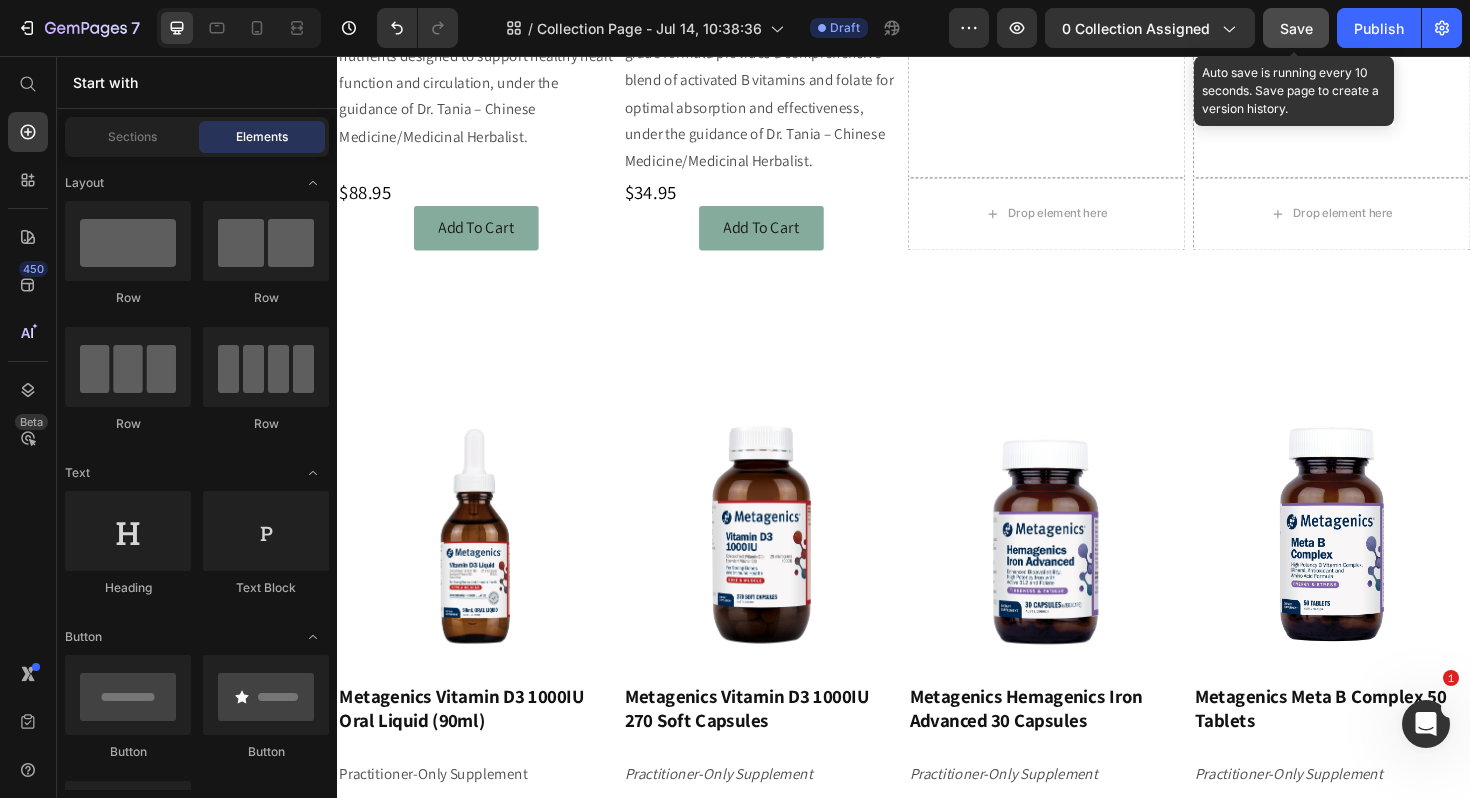 click on "Save" 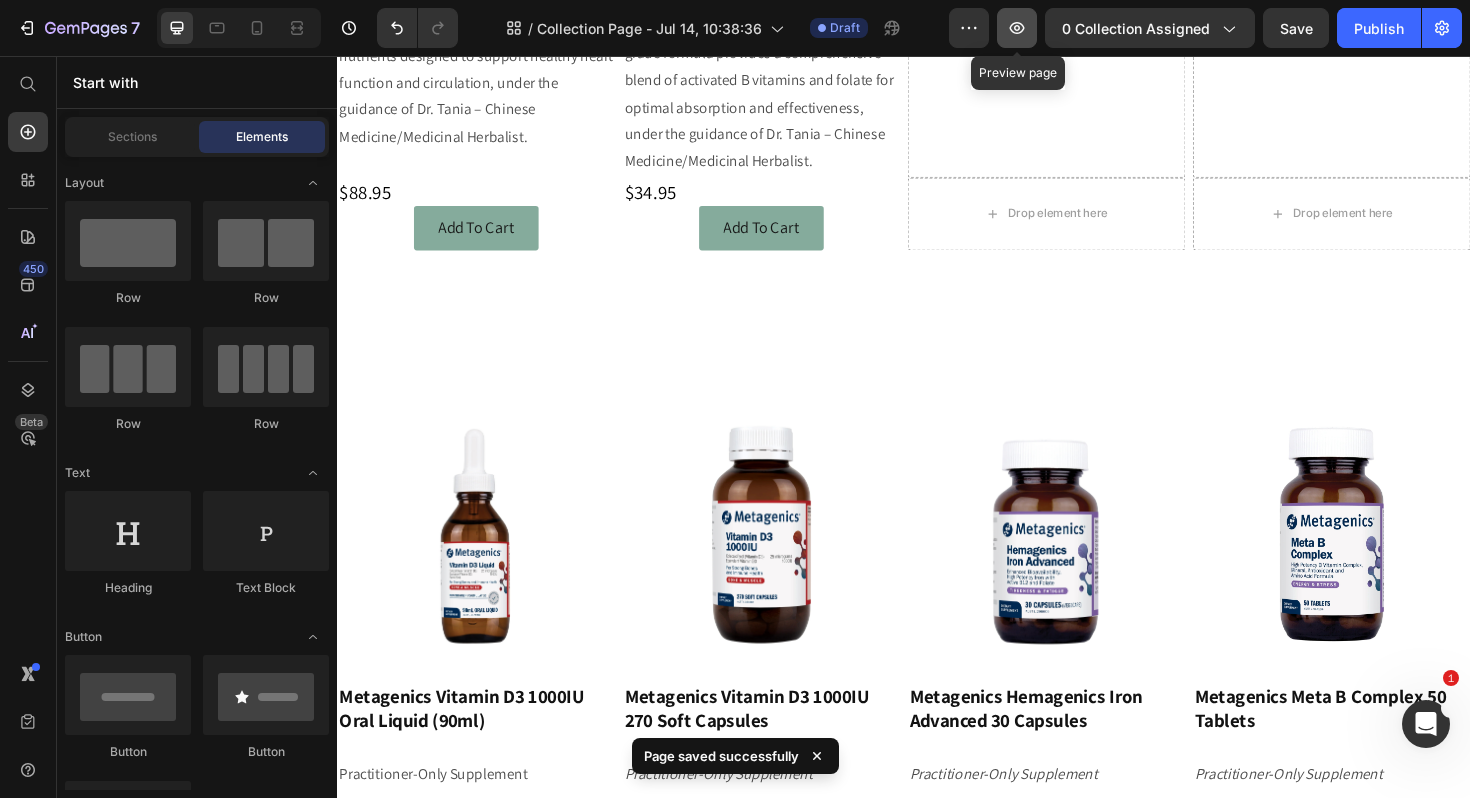 click 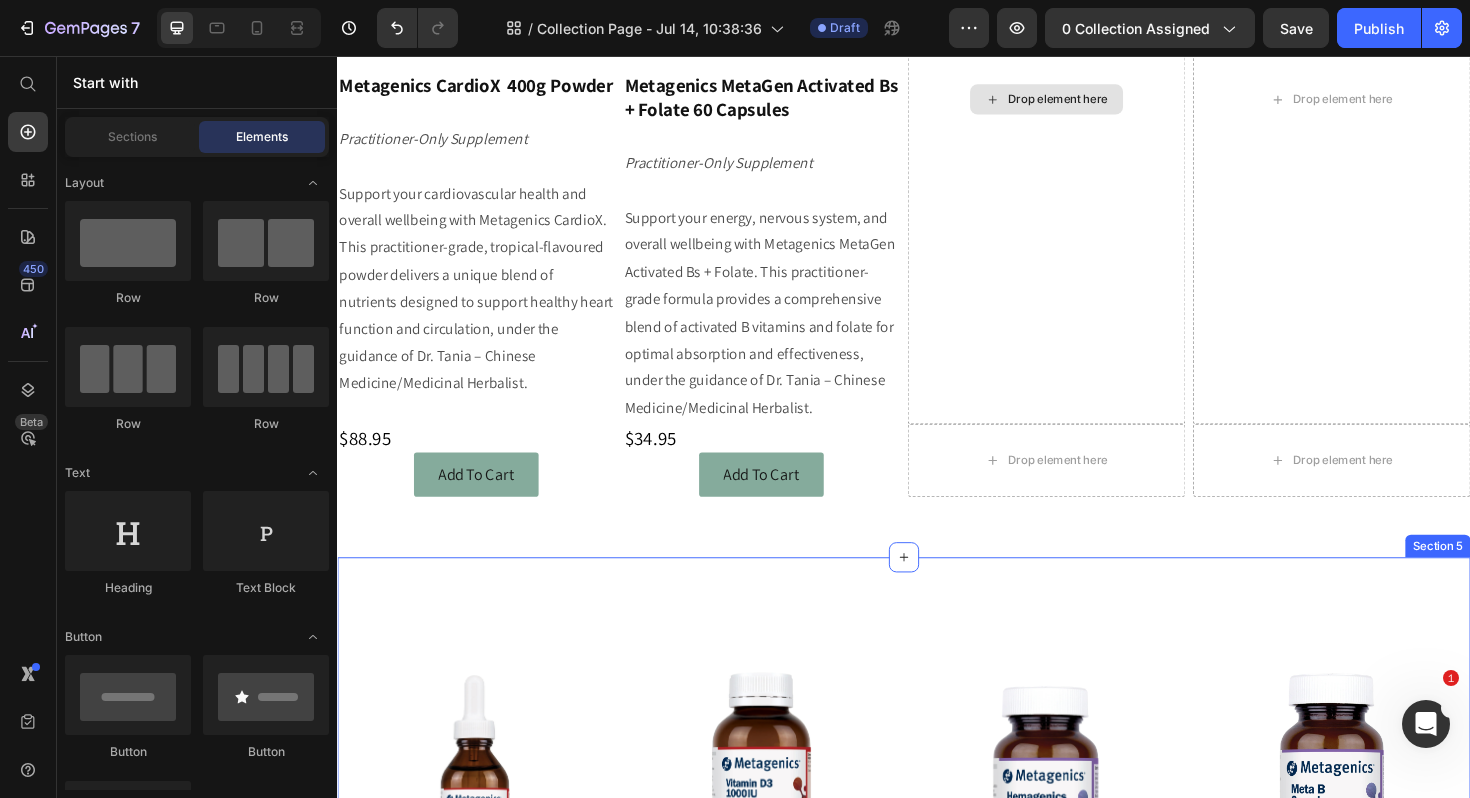 scroll, scrollTop: 1620, scrollLeft: 0, axis: vertical 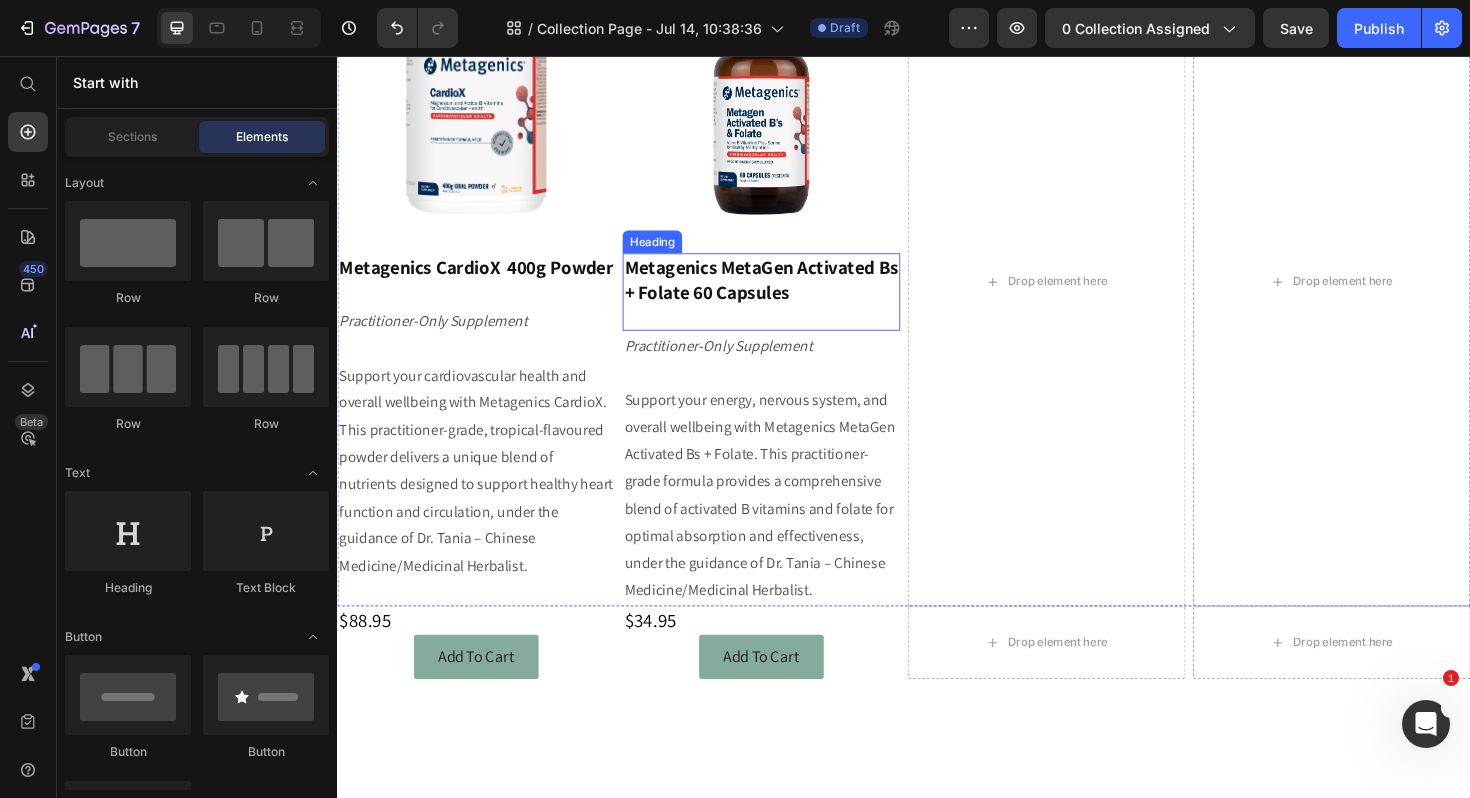 click on "Metagenics MetaGen Activated Bs + Folate 60 Capsules" at bounding box center (786, 293) 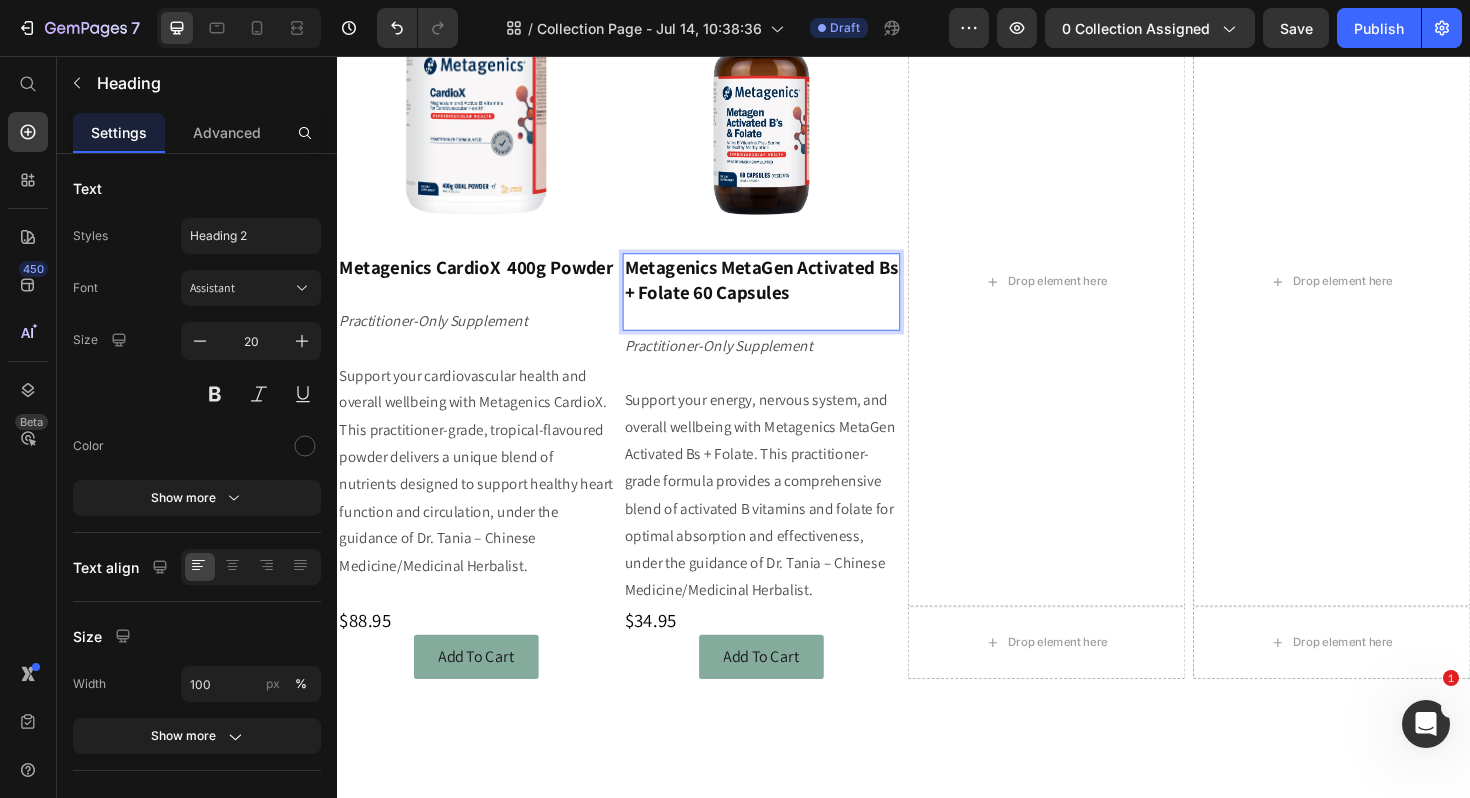 click on "Metagenics MetaGen Activated Bs + Folate 60 Capsules" at bounding box center (786, 293) 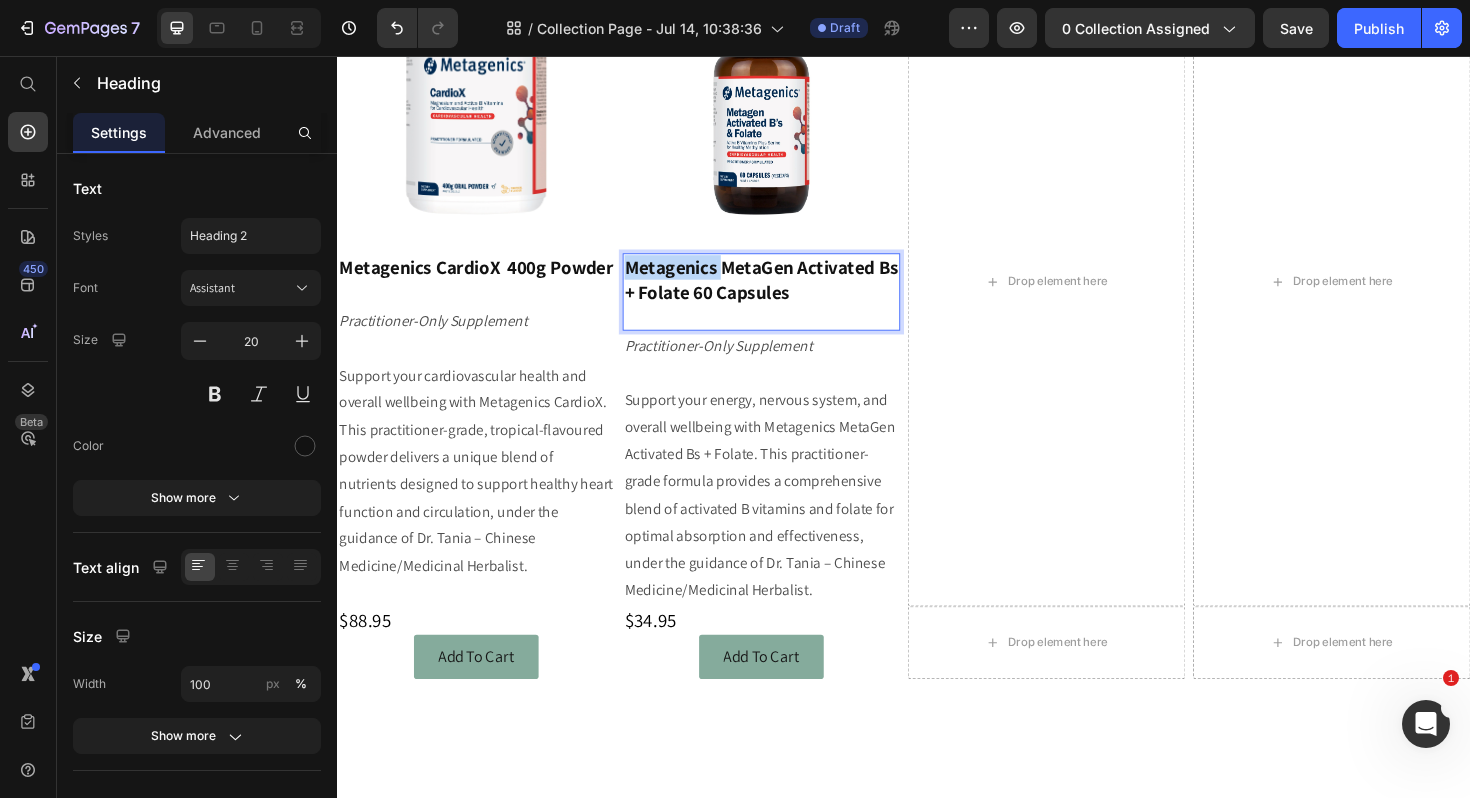 drag, startPoint x: 741, startPoint y: 279, endPoint x: 641, endPoint y: 282, distance: 100.04499 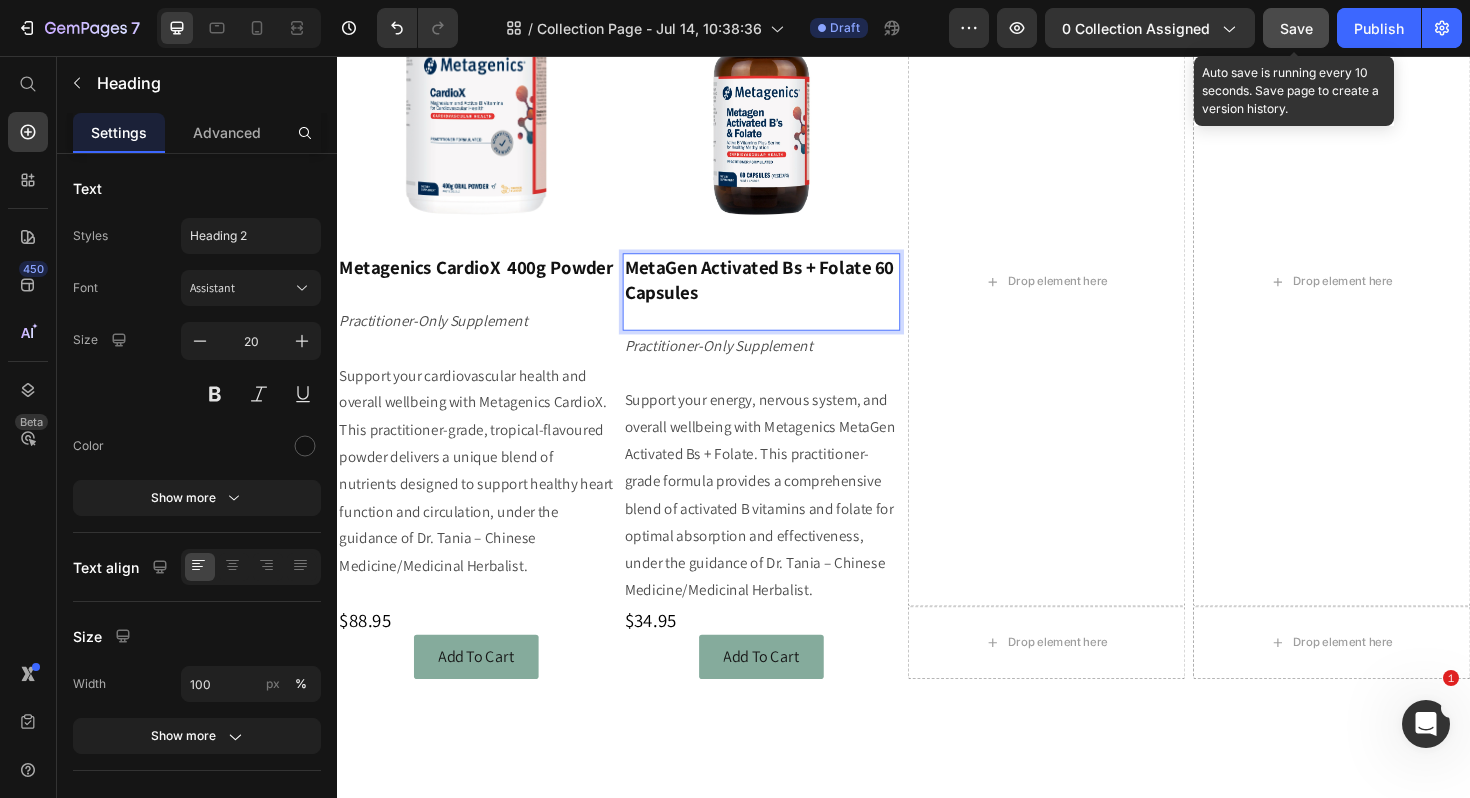 click on "Save" at bounding box center (1296, 28) 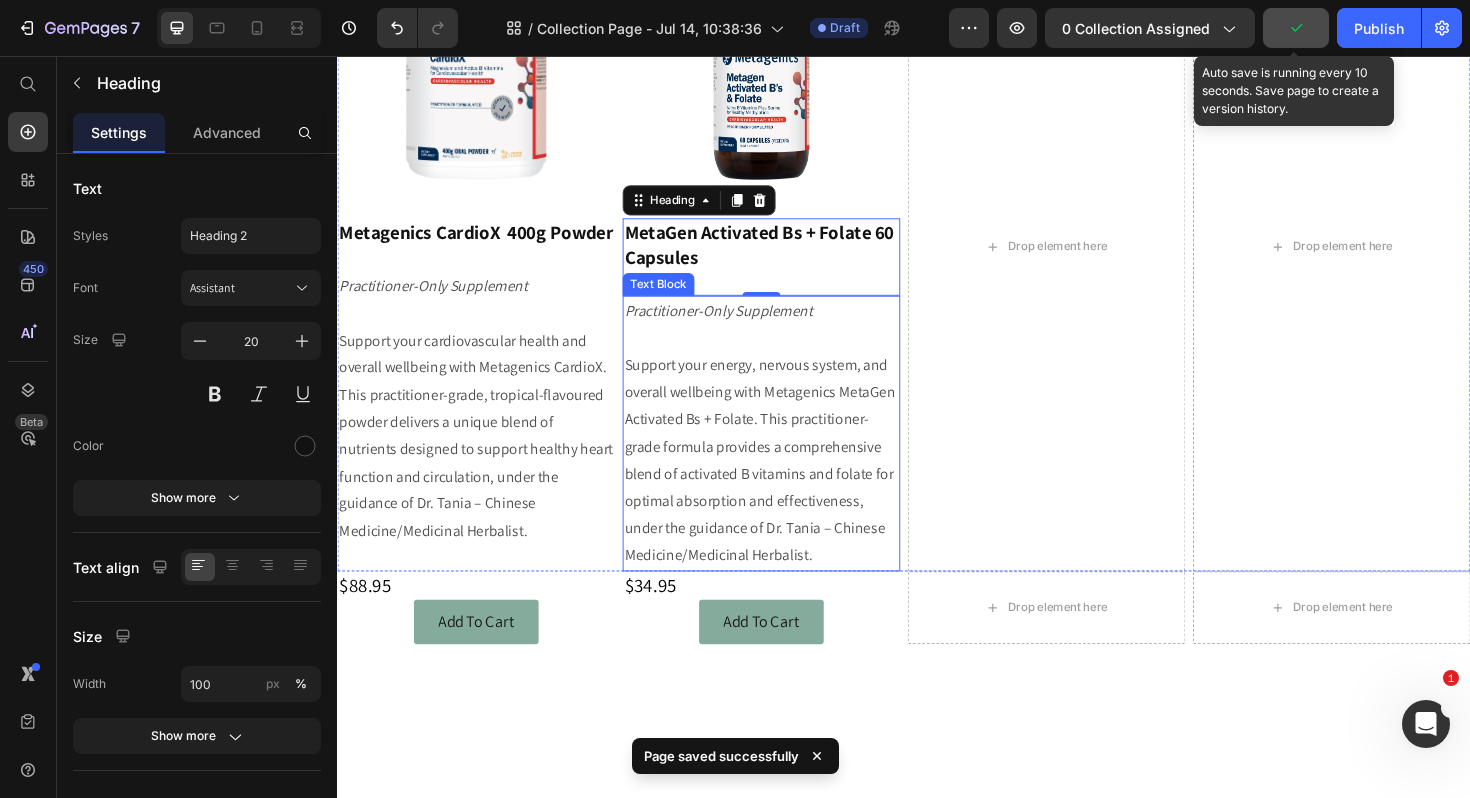 scroll, scrollTop: 1659, scrollLeft: 0, axis: vertical 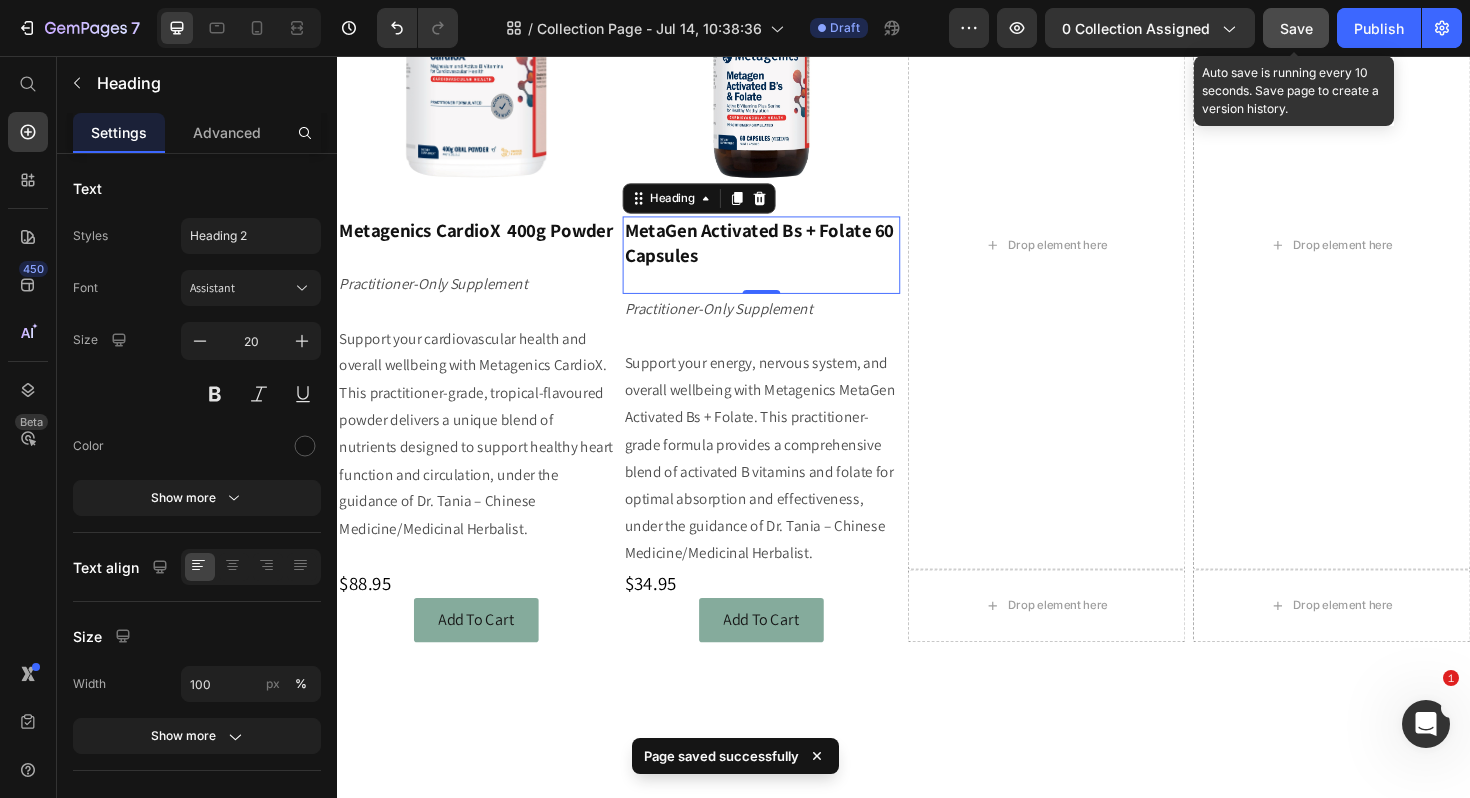 click on "MetaGen Activated Bs + Folate 60 Capsules" at bounding box center (786, 267) 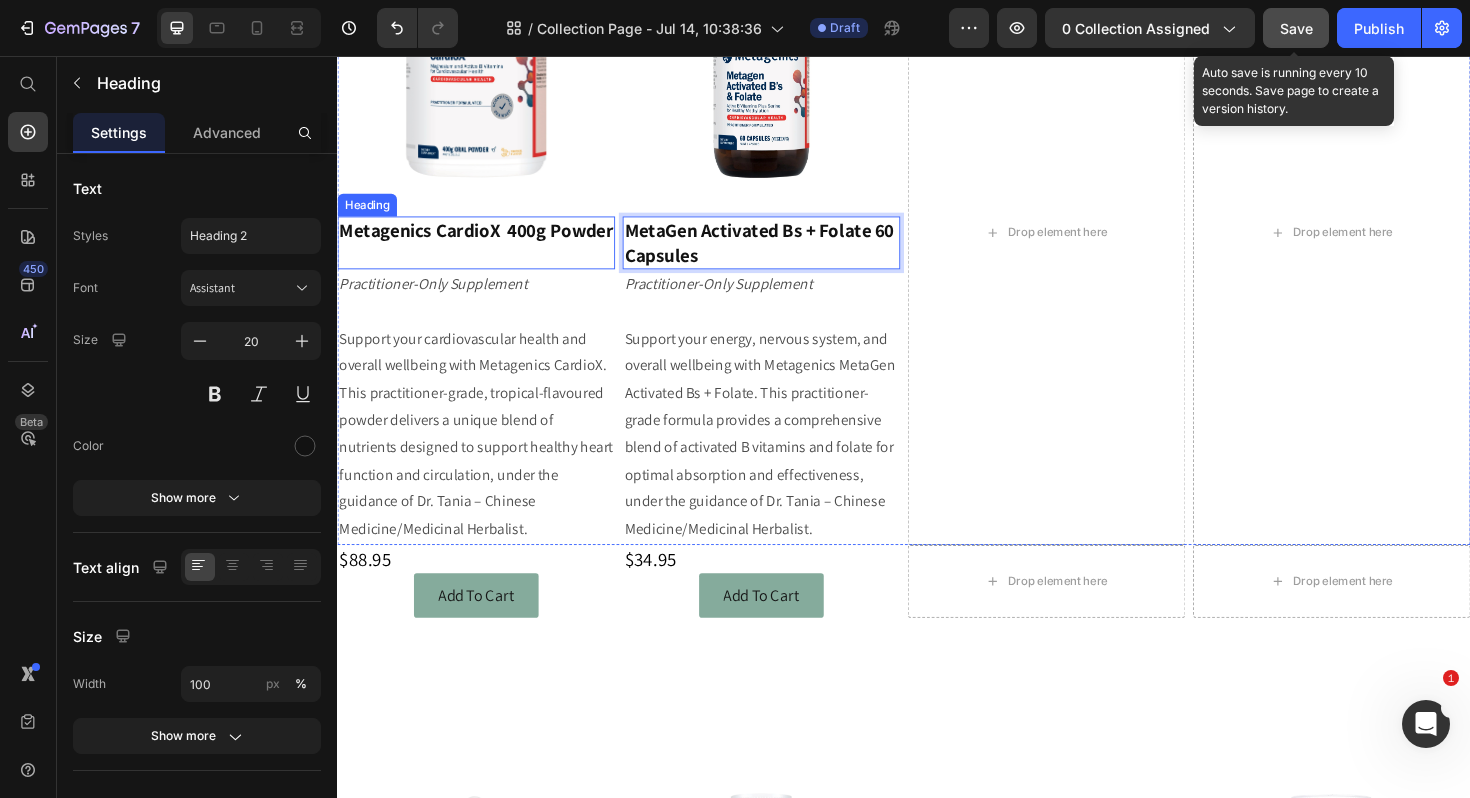 click on "⁠⁠⁠⁠⁠⁠⁠ Metagenics CardioX  400g Powder" at bounding box center [484, 254] 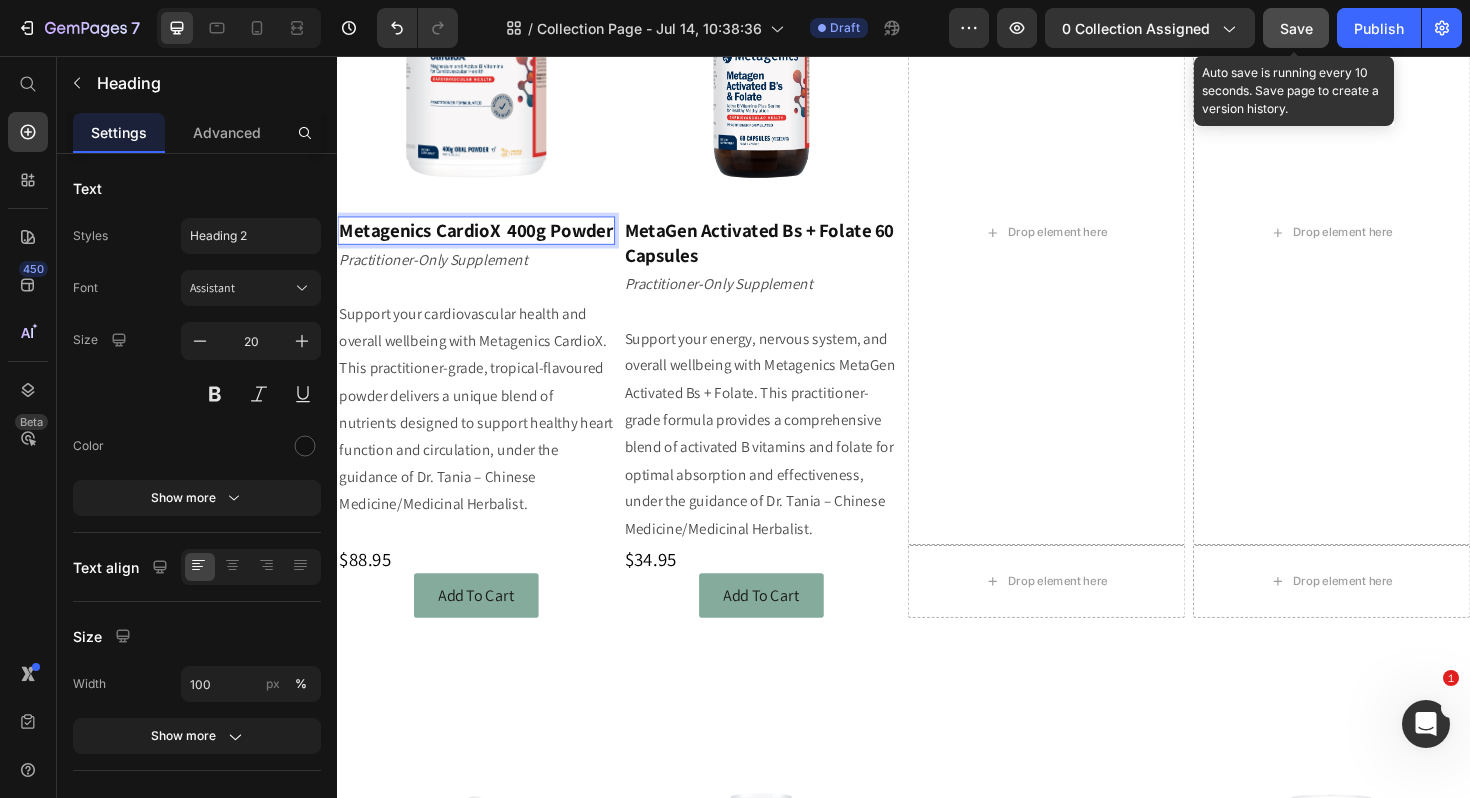 click on "Save" at bounding box center (1296, 28) 